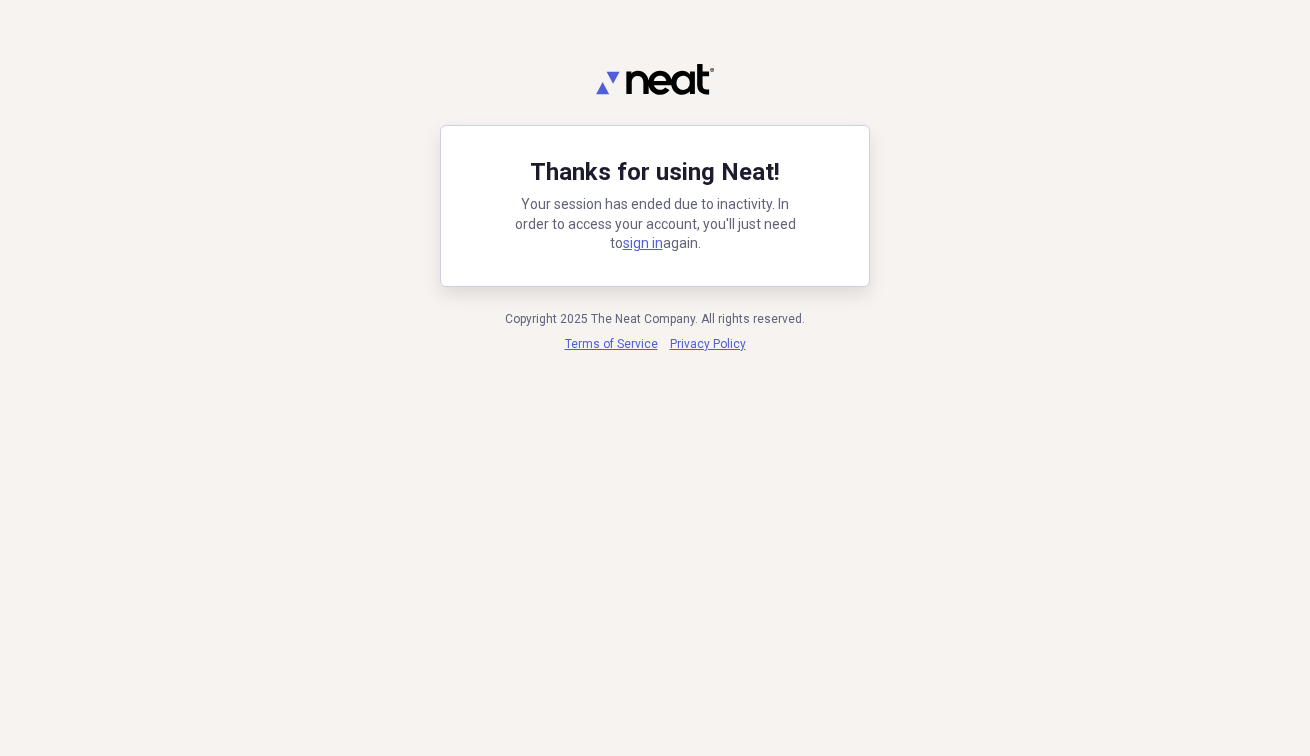 scroll, scrollTop: 0, scrollLeft: 0, axis: both 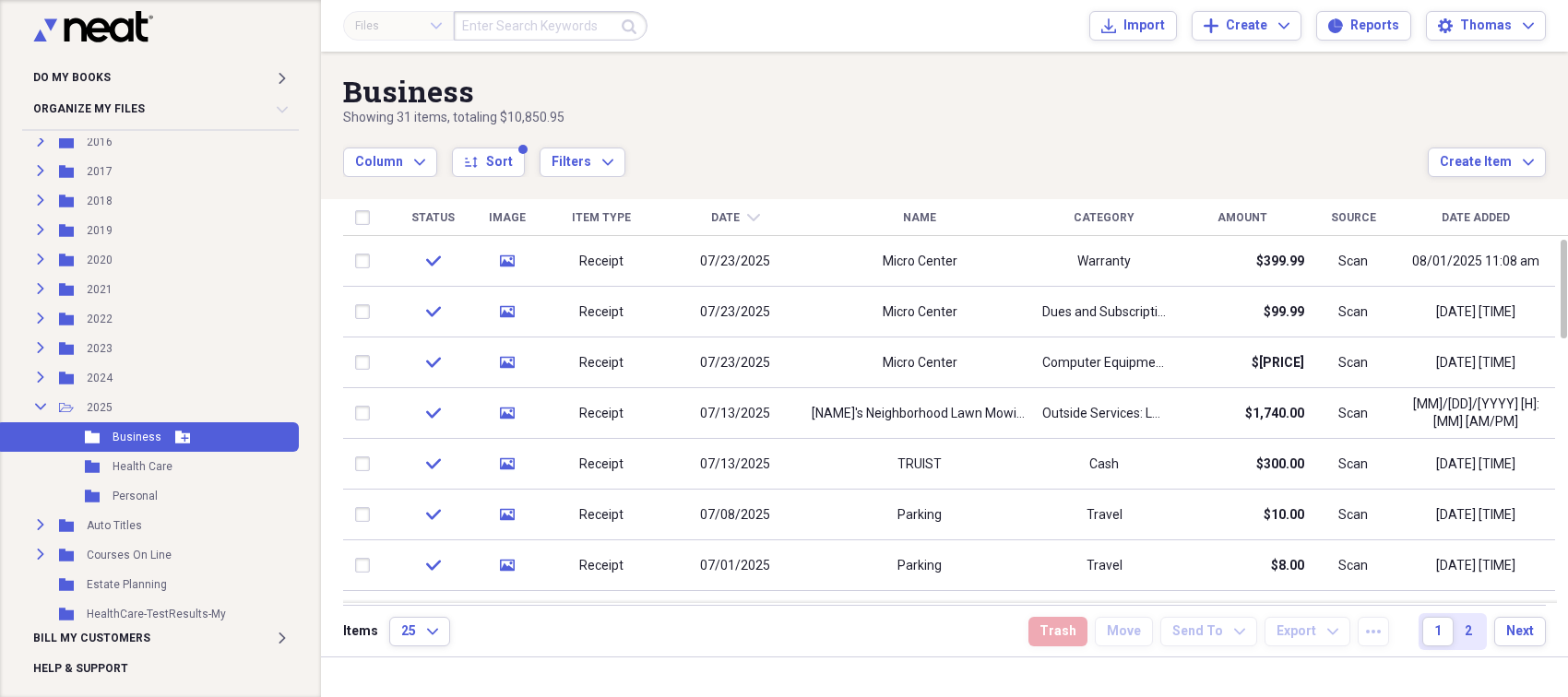 click on "Business" at bounding box center (137, 437) 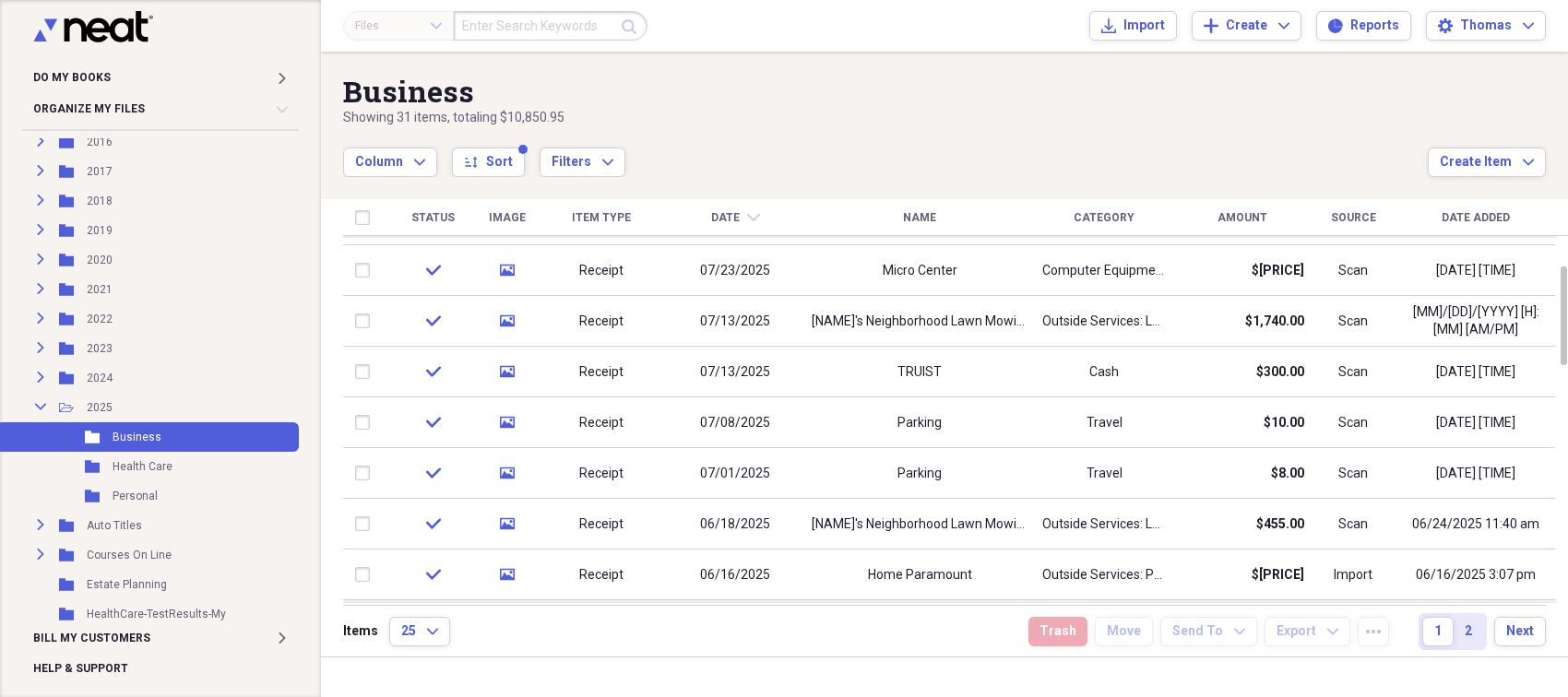 click on "Name" at bounding box center (920, 218) 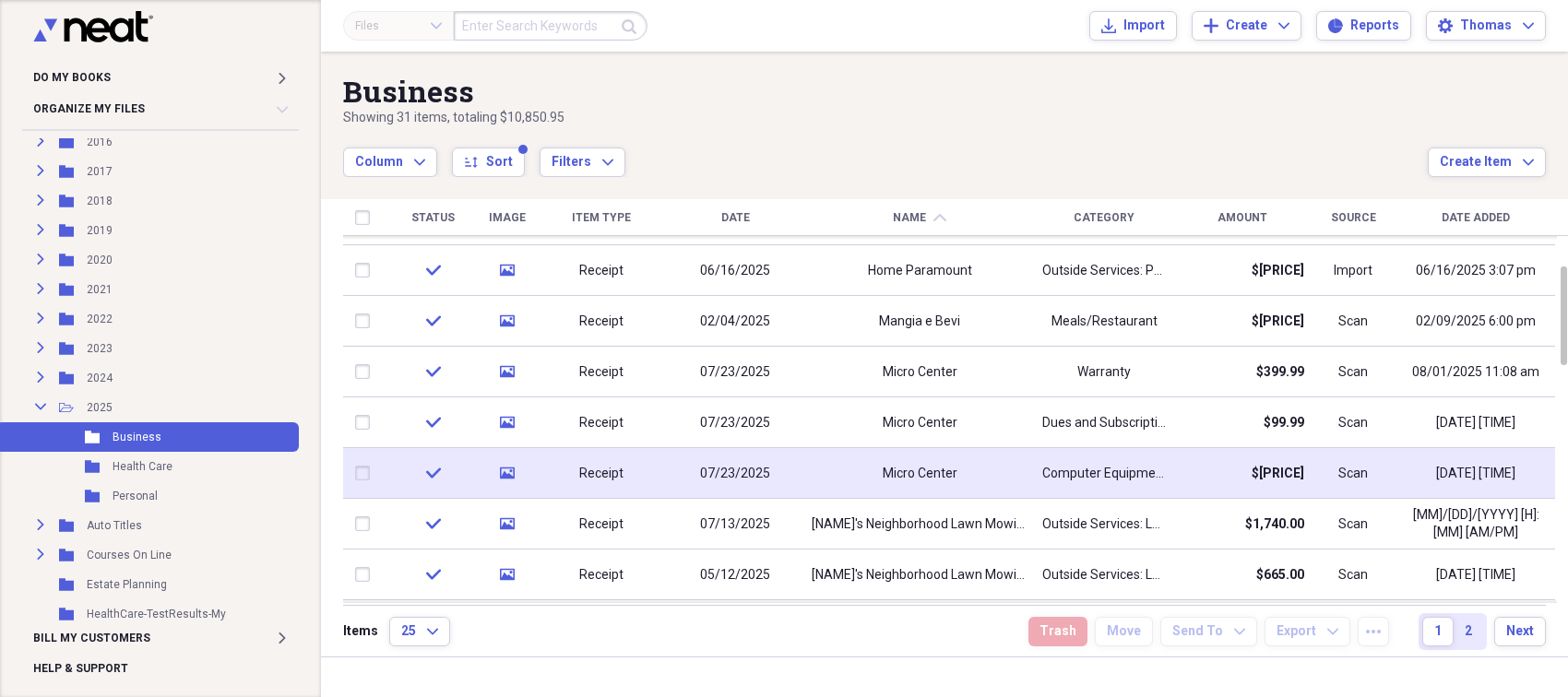 click on "Micro Center" at bounding box center (920, 474) 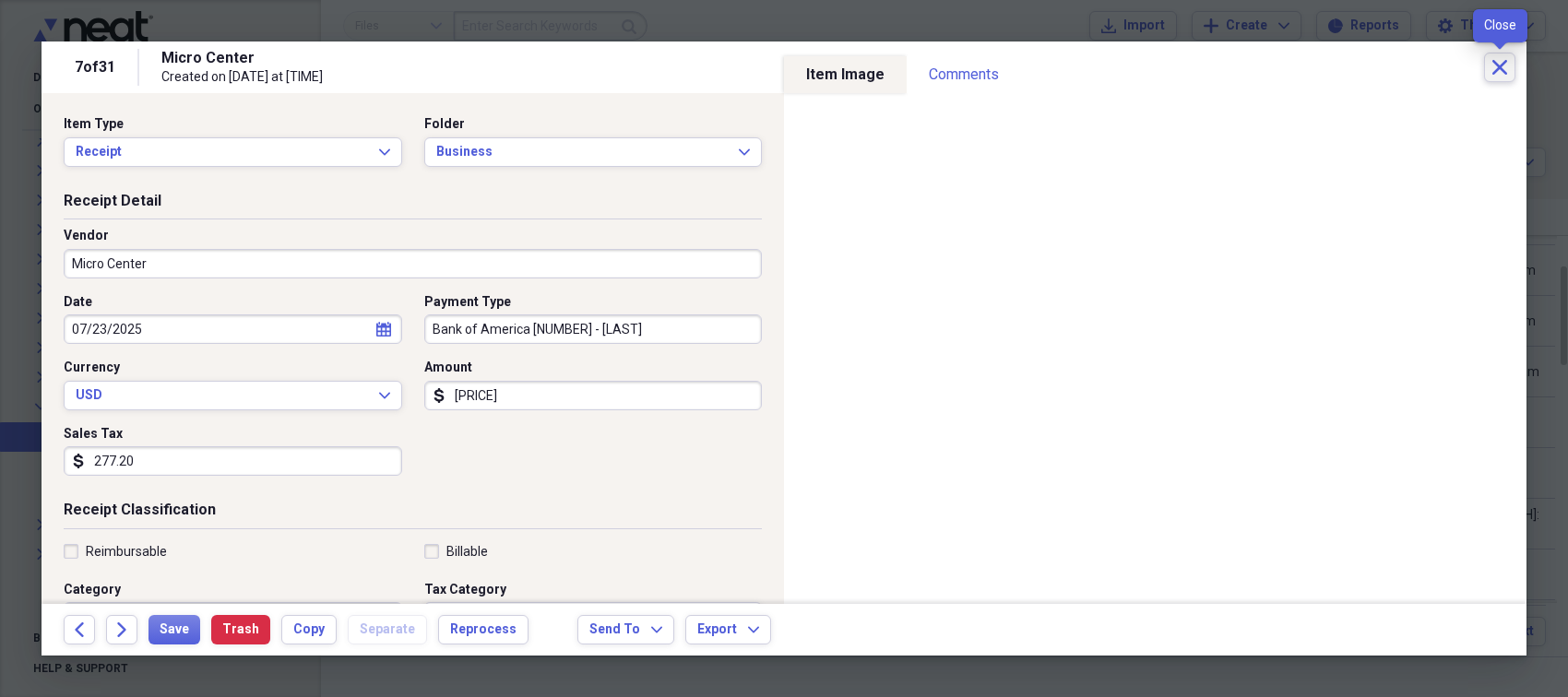 click on "Close" at bounding box center (1500, 67) 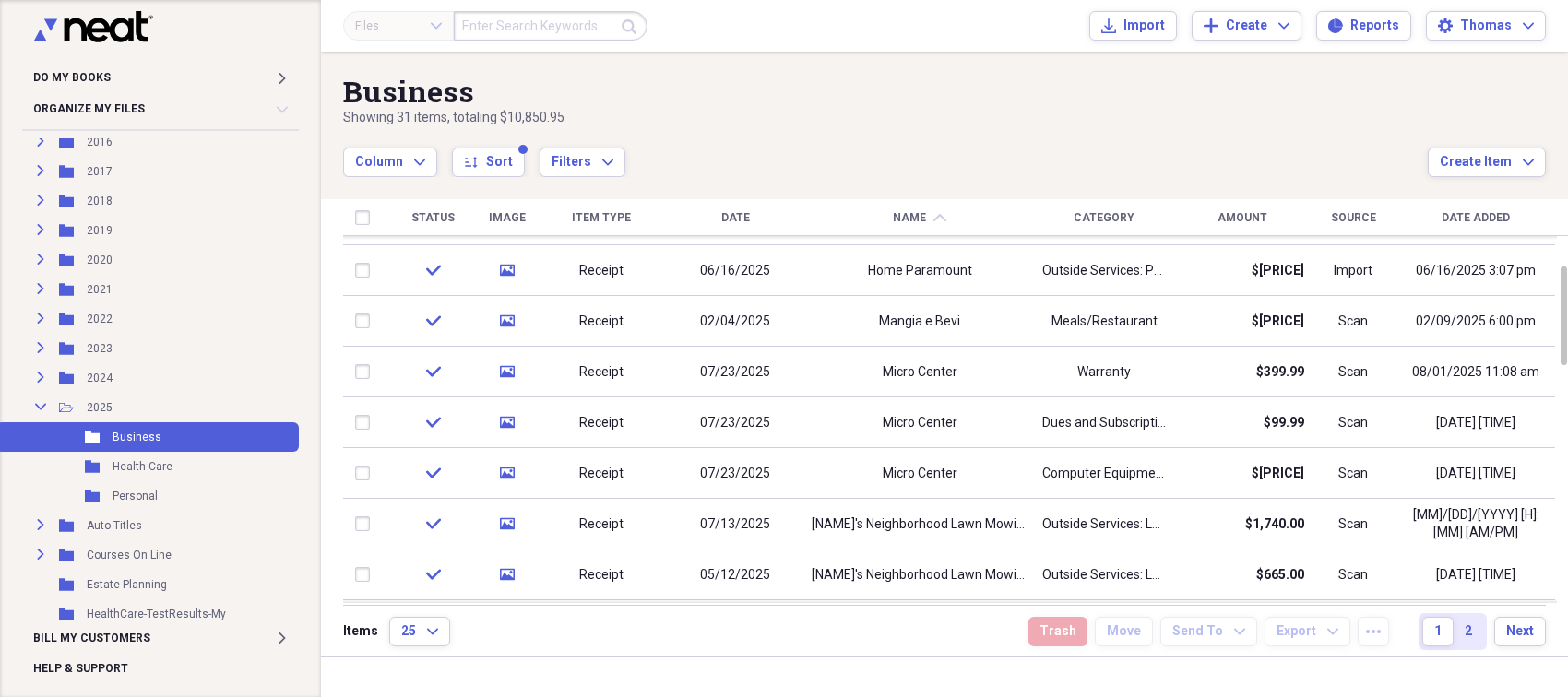 click on "Name" at bounding box center (909, 218) 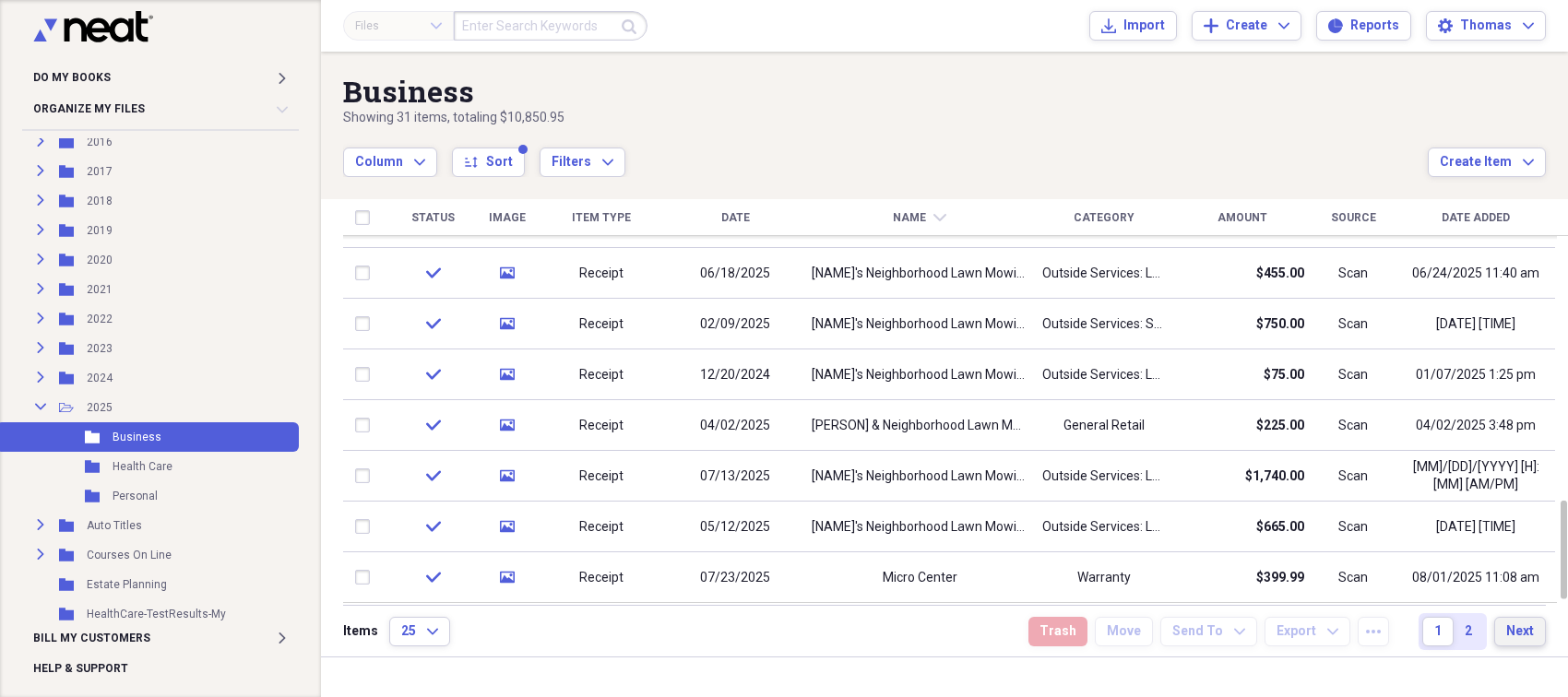 click on "Next" at bounding box center [1520, 632] 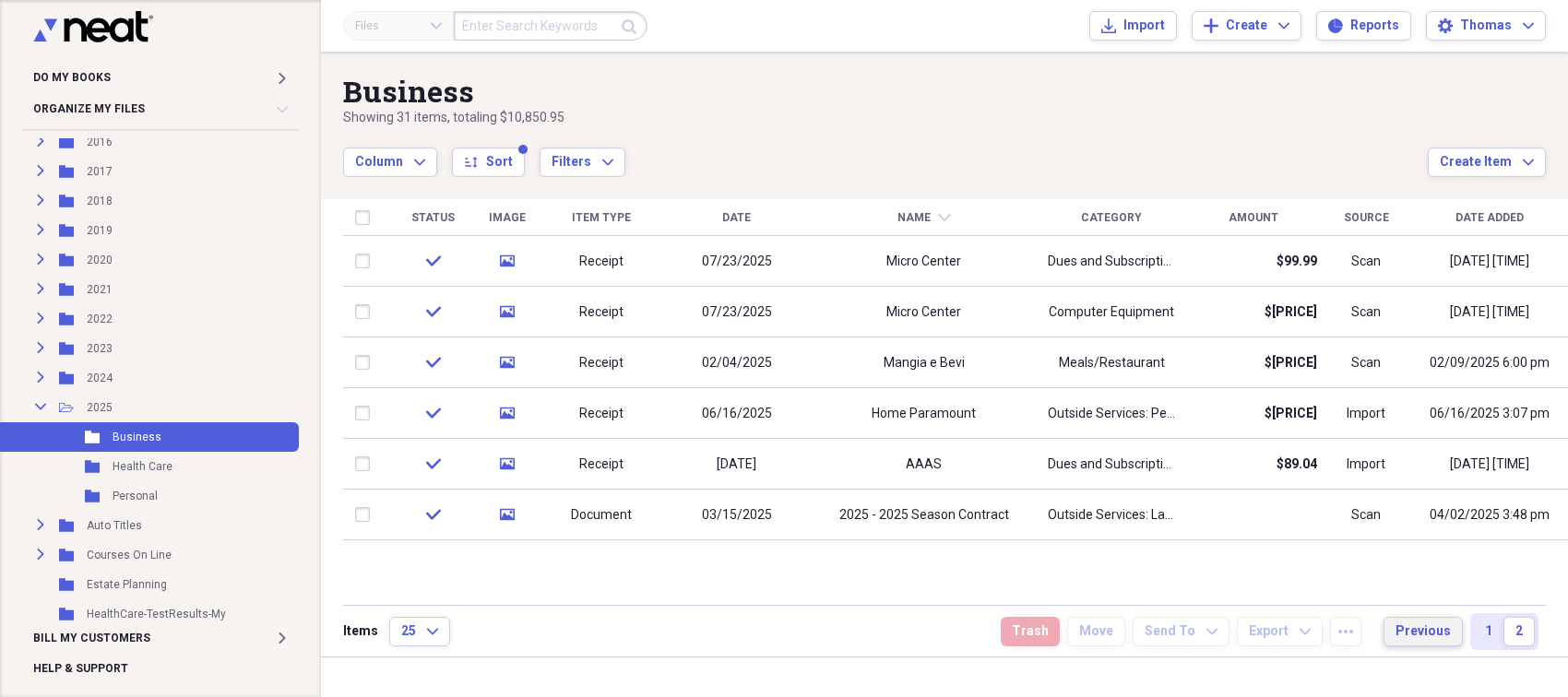 click on "Previous" at bounding box center [1423, 632] 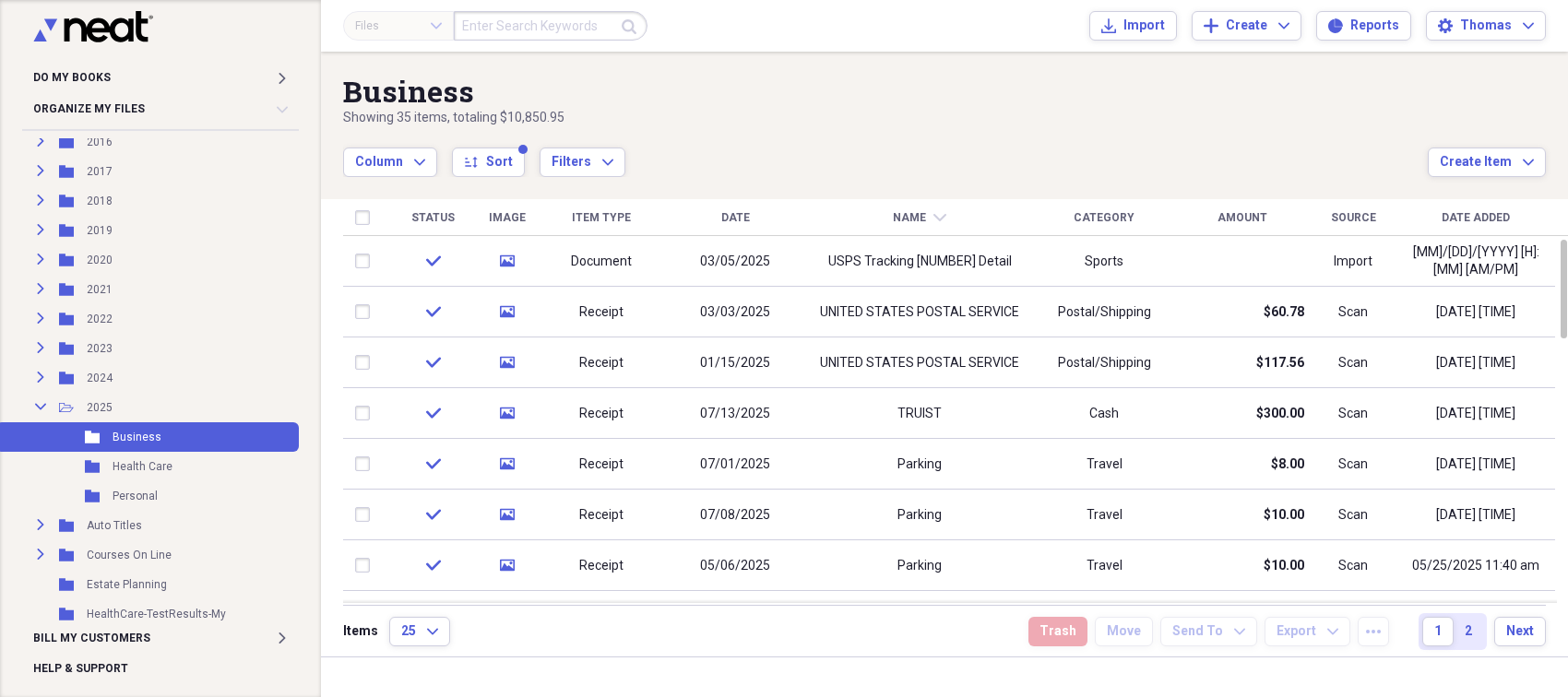 click on "Help & Support" at bounding box center [149, 671] 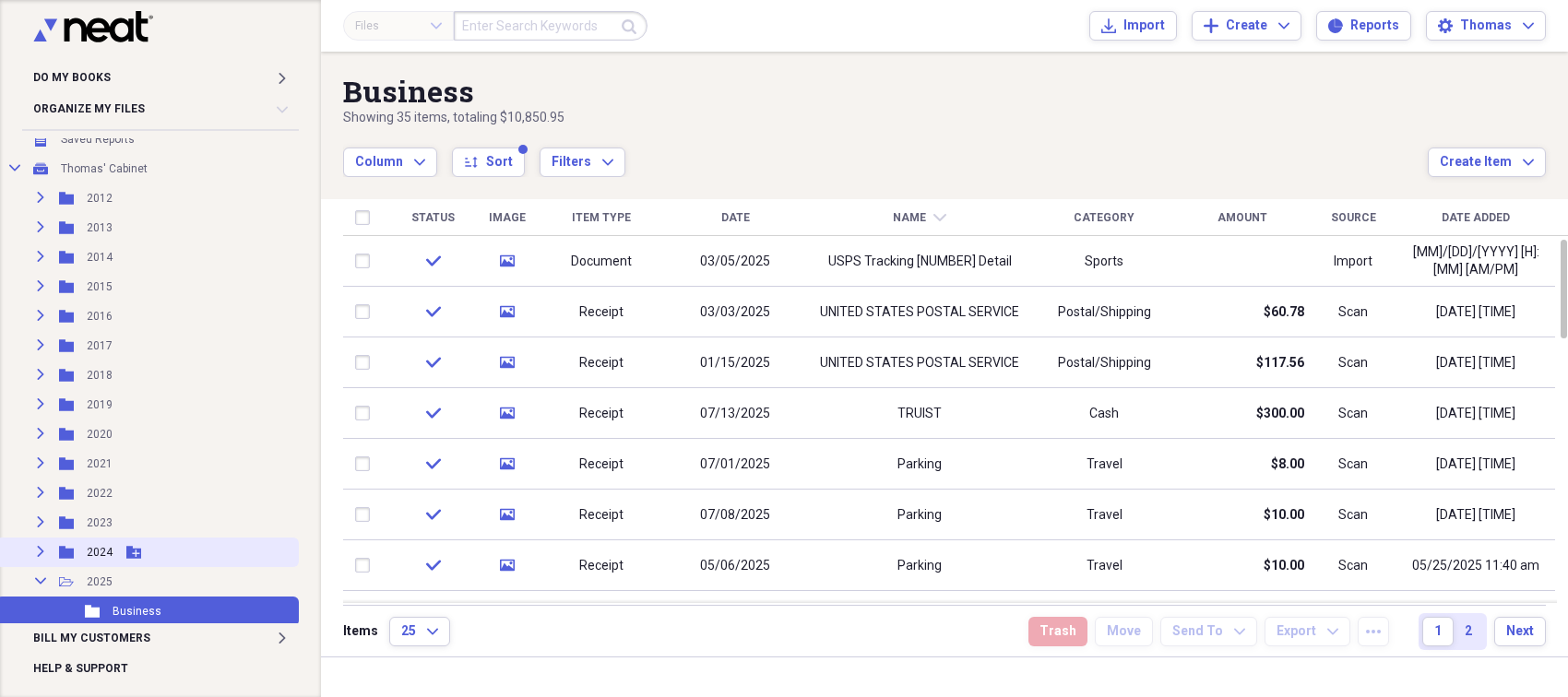 scroll, scrollTop: 0, scrollLeft: 0, axis: both 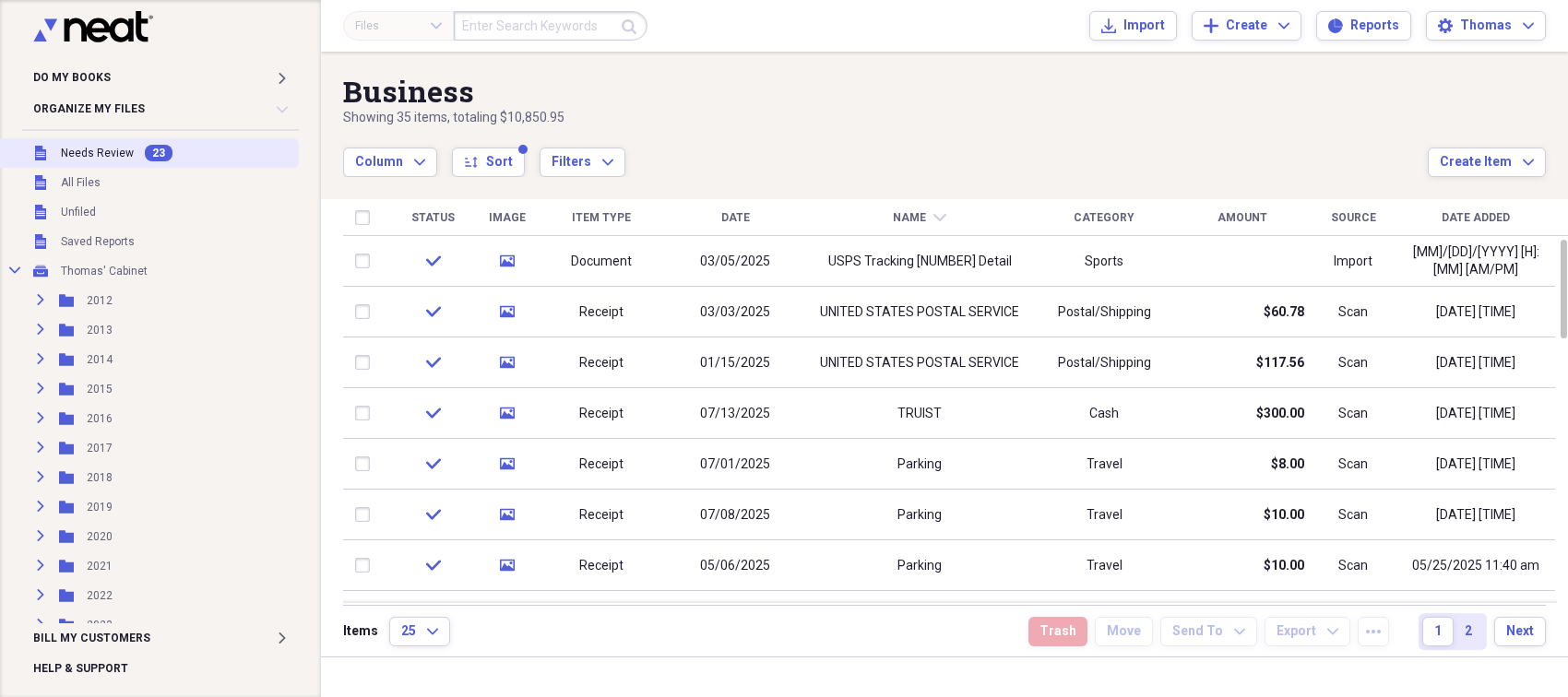 click on "Unfiled Needs Review 23" at bounding box center (148, 153) 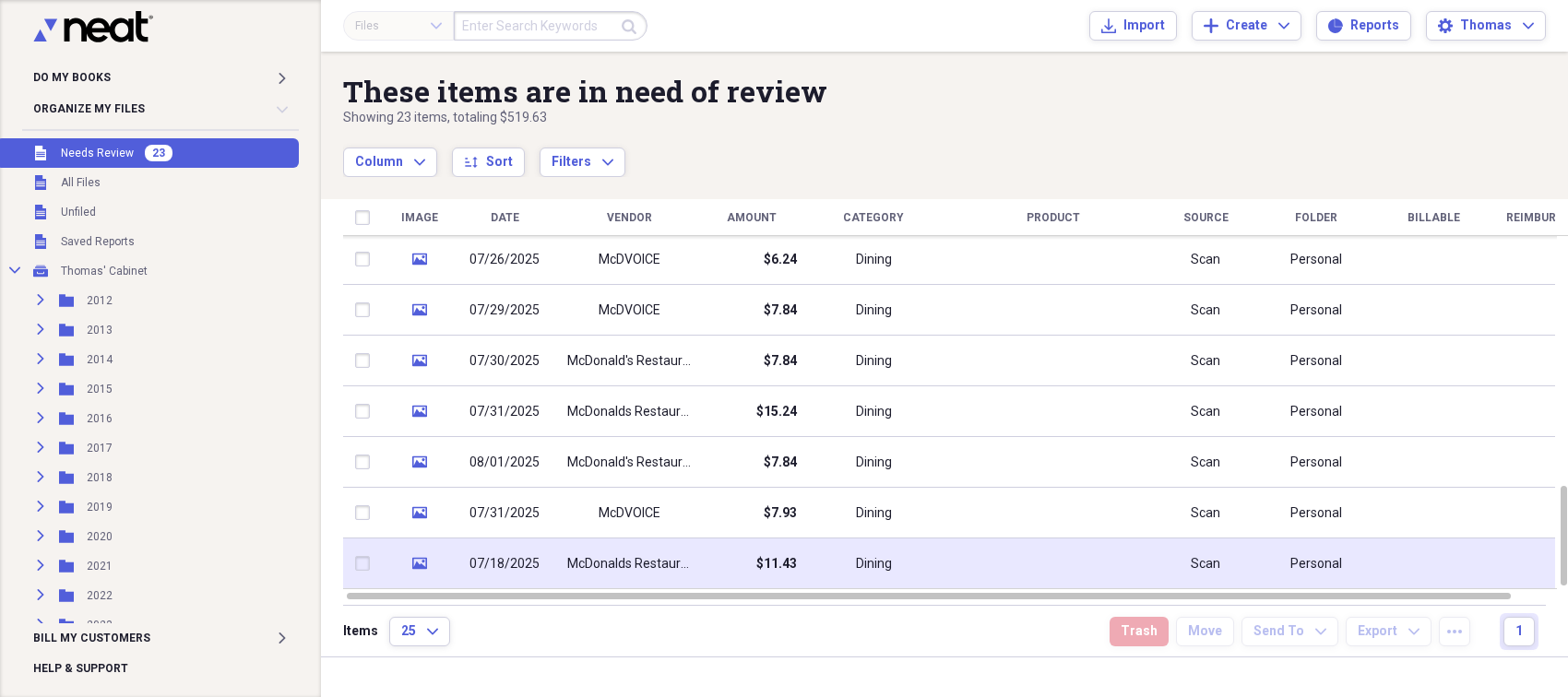 click on "McDonalds Restaurant" at bounding box center (629, 564) 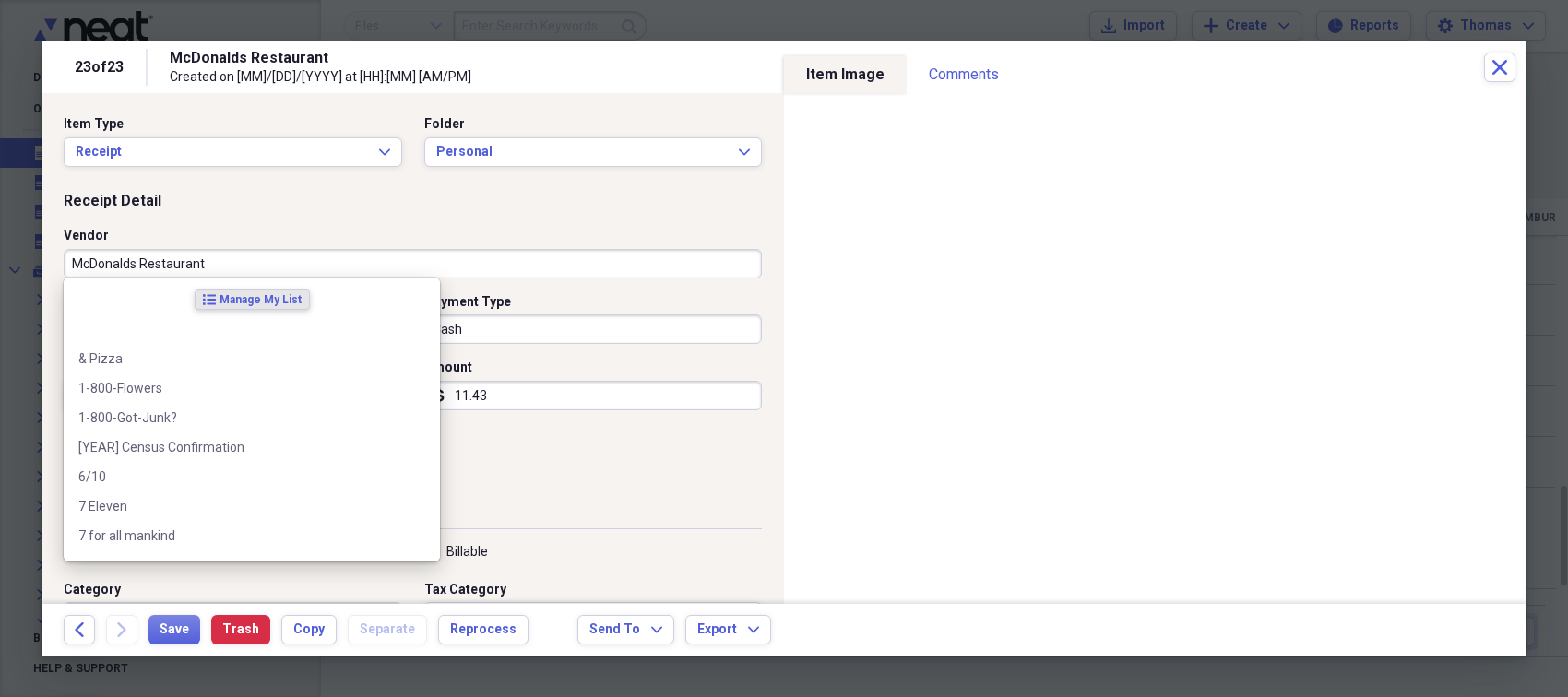 click on "McDonalds Restaurant" at bounding box center (412, 264) 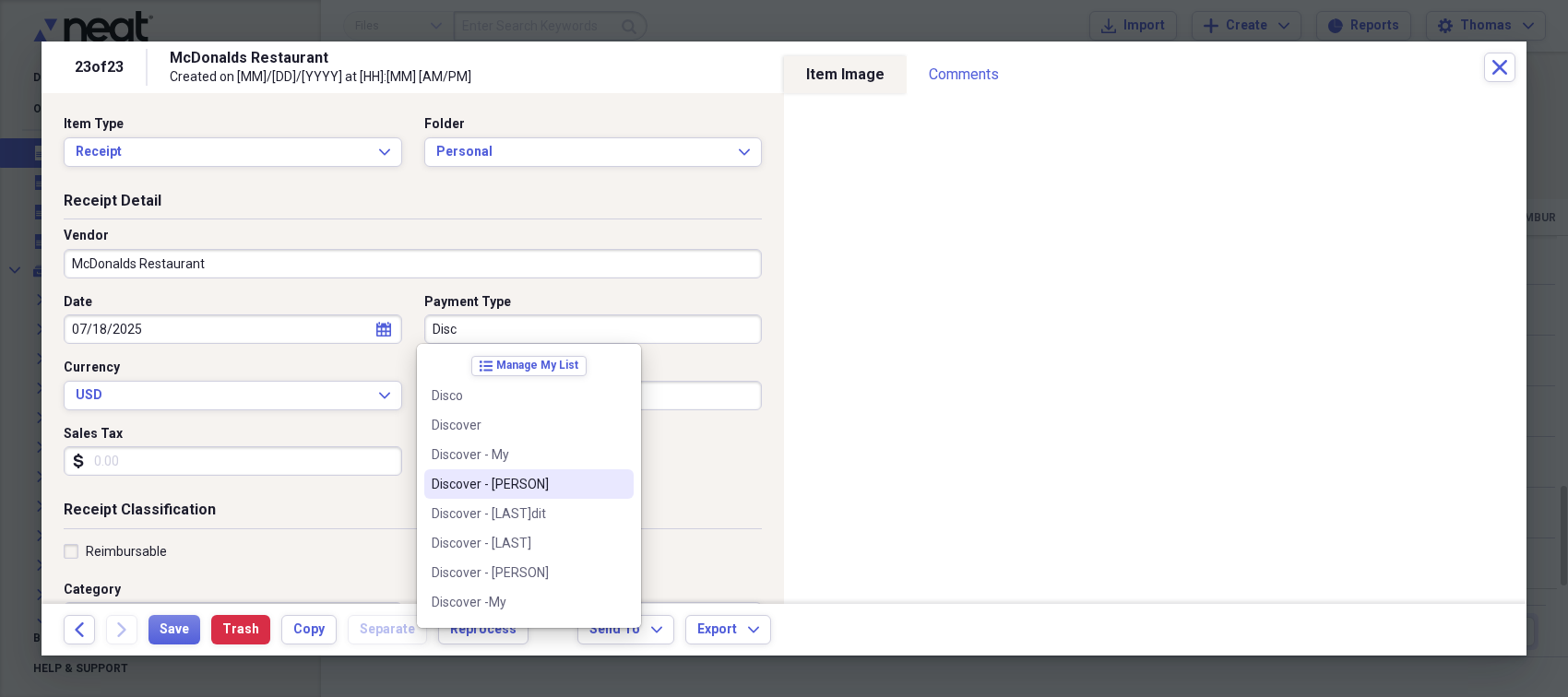 click on "Discover - [PERSON]" at bounding box center [529, 484] 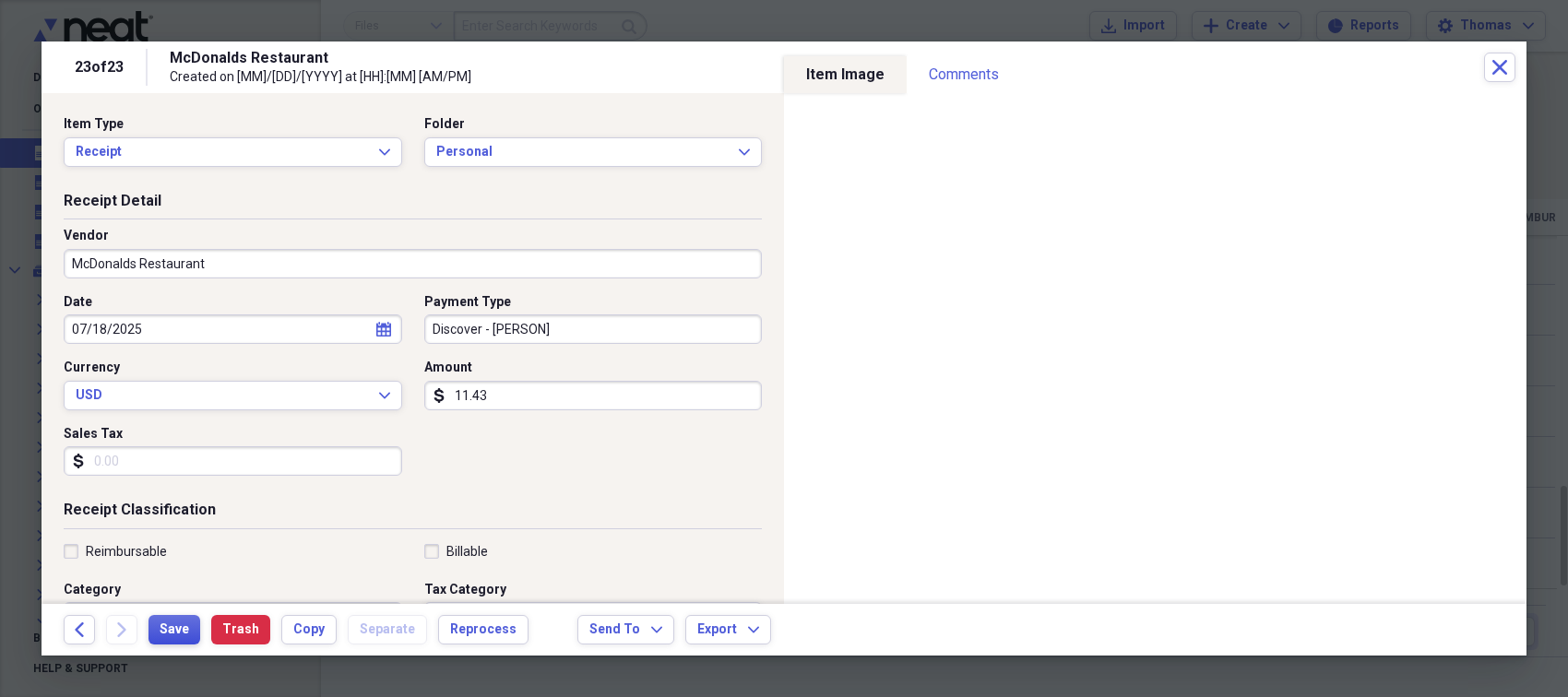 click on "Save" at bounding box center (174, 630) 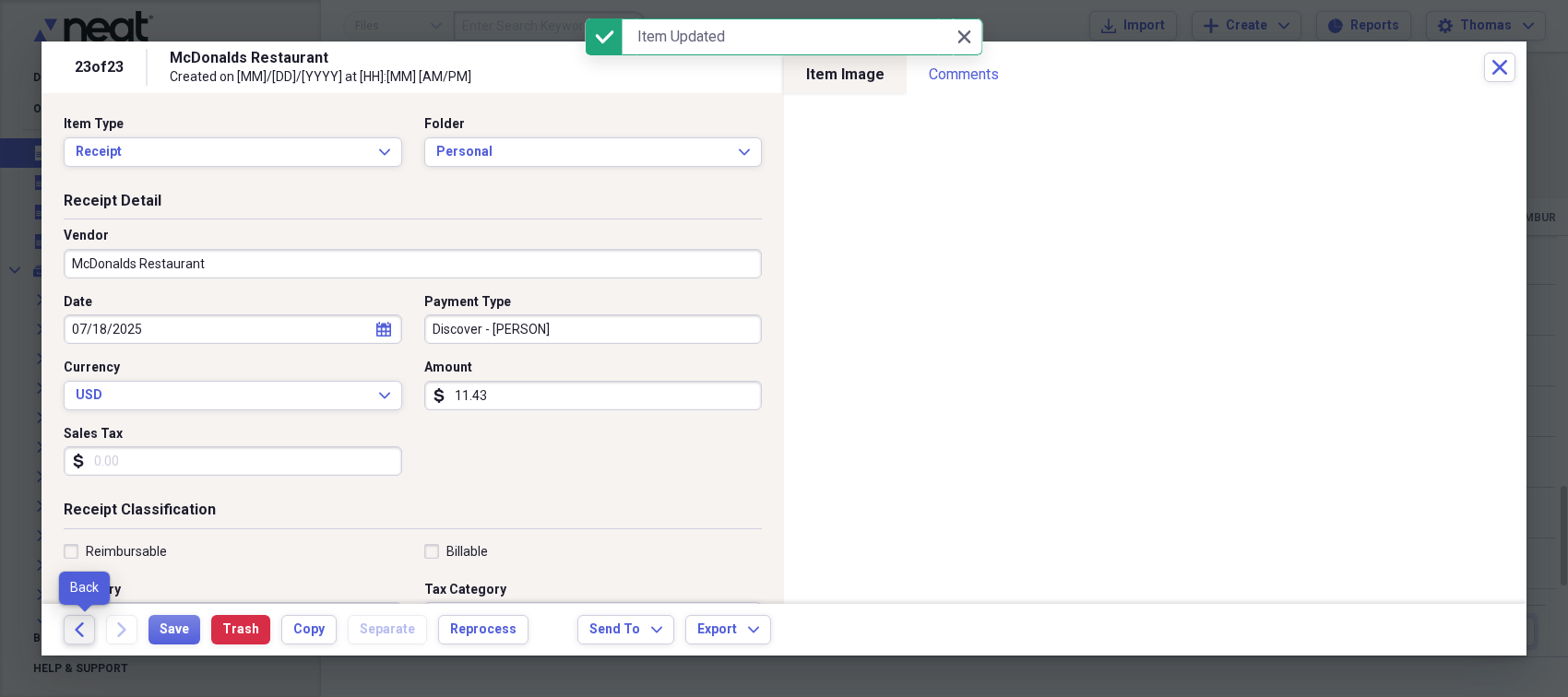 click on "Back" at bounding box center (79, 630) 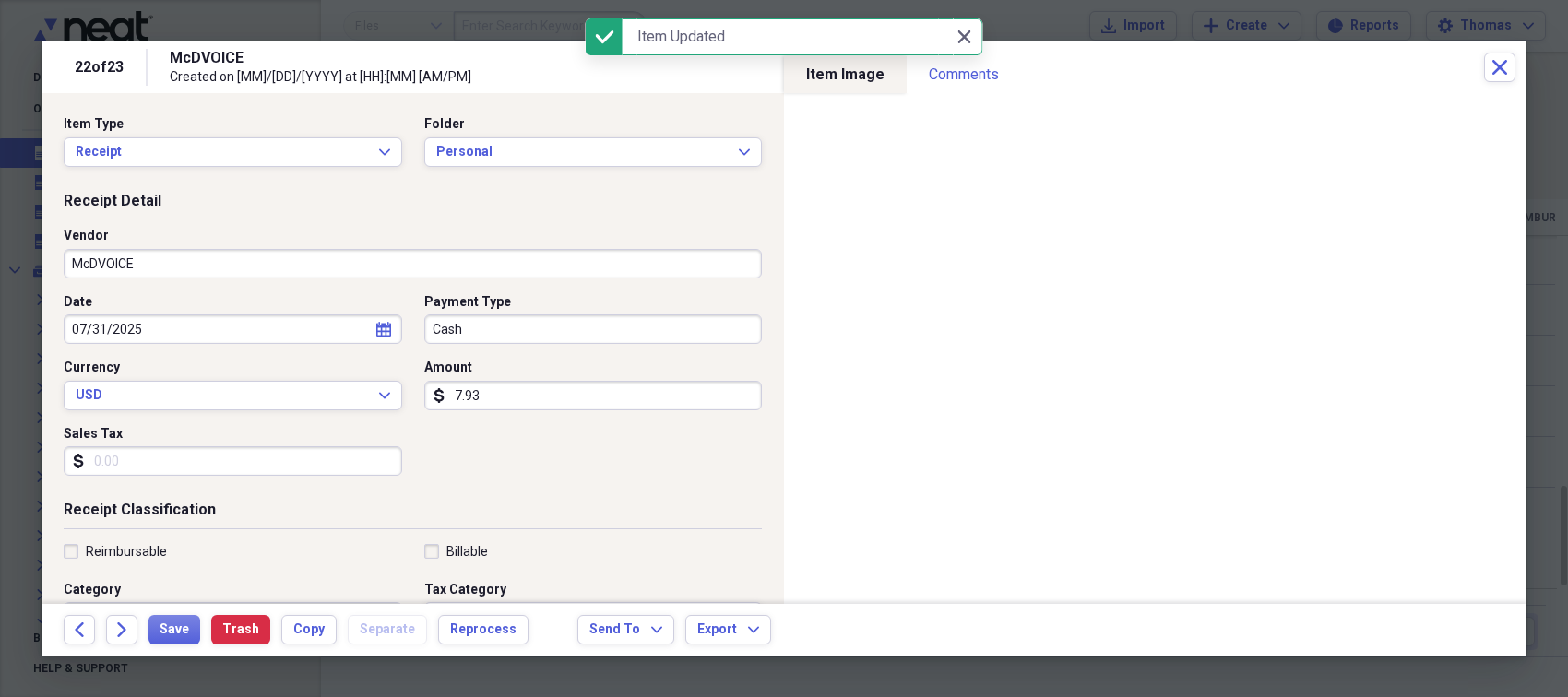 click on "McDVOICE" at bounding box center [412, 264] 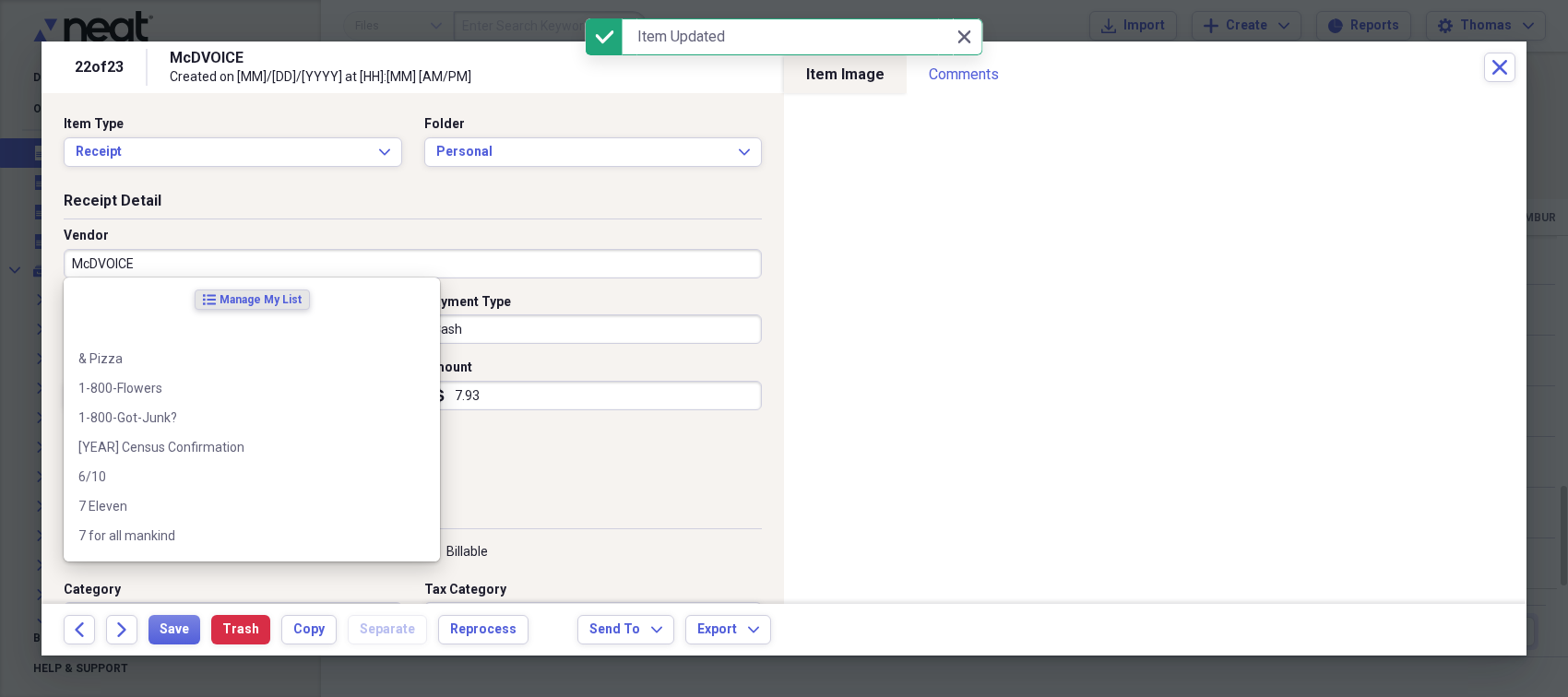 paste on "onalds Restaurant" 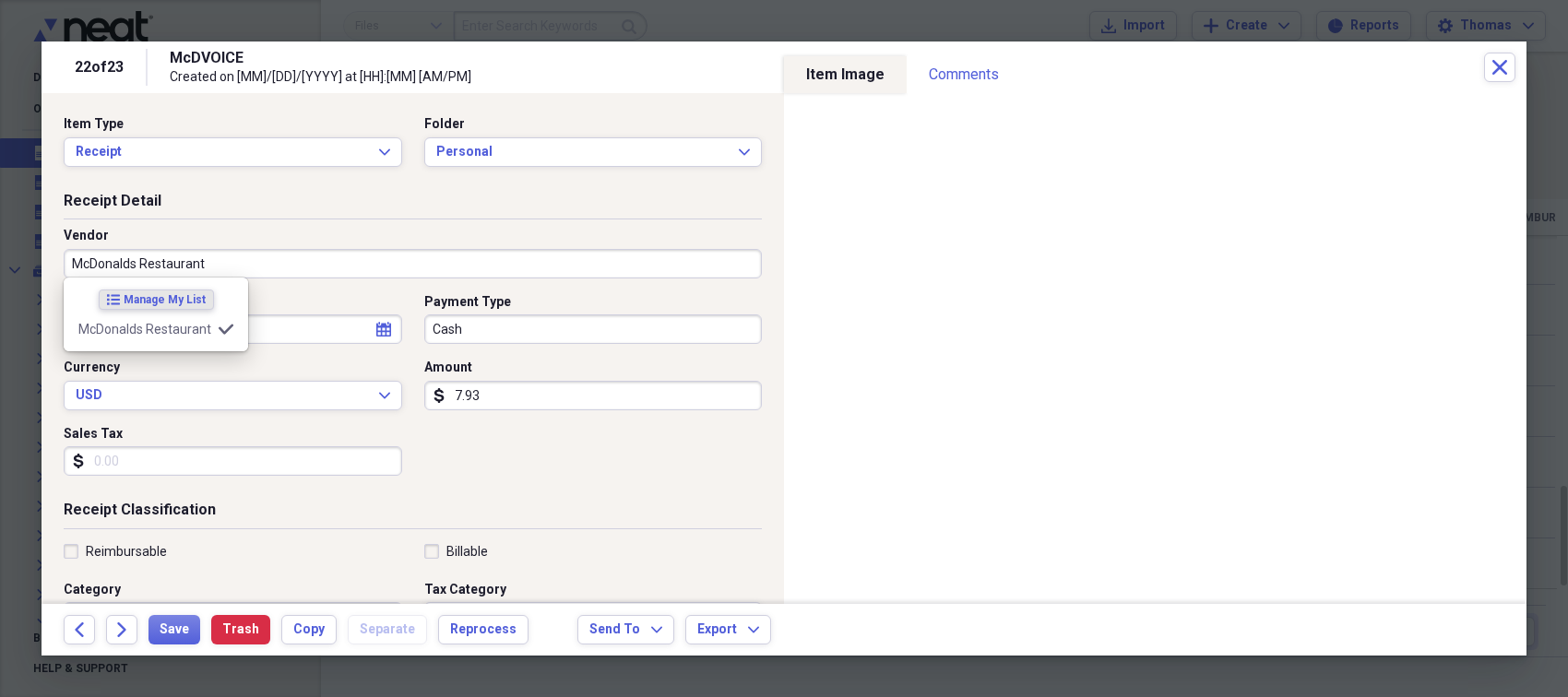 type on "McDonalds Restaurant" 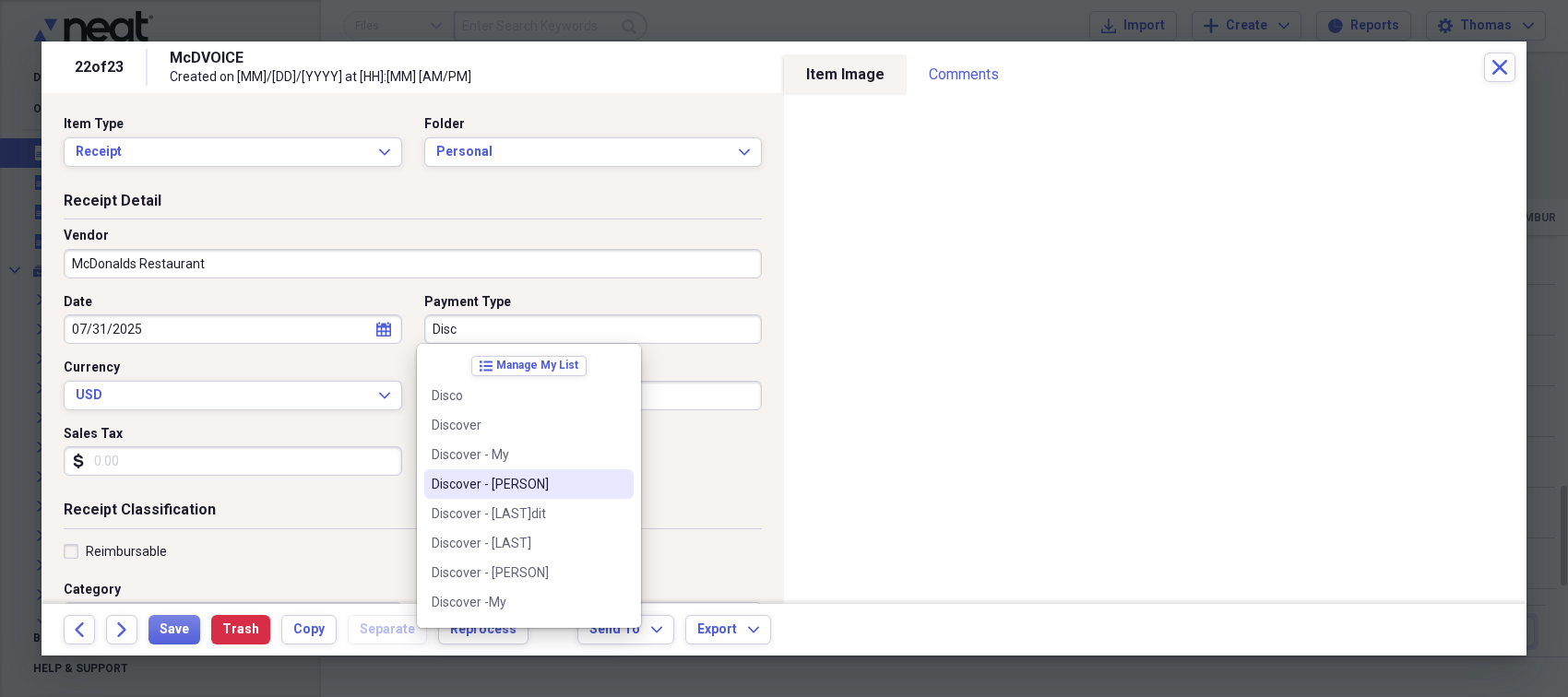 click on "Discover - [PERSON]" at bounding box center [517, 484] 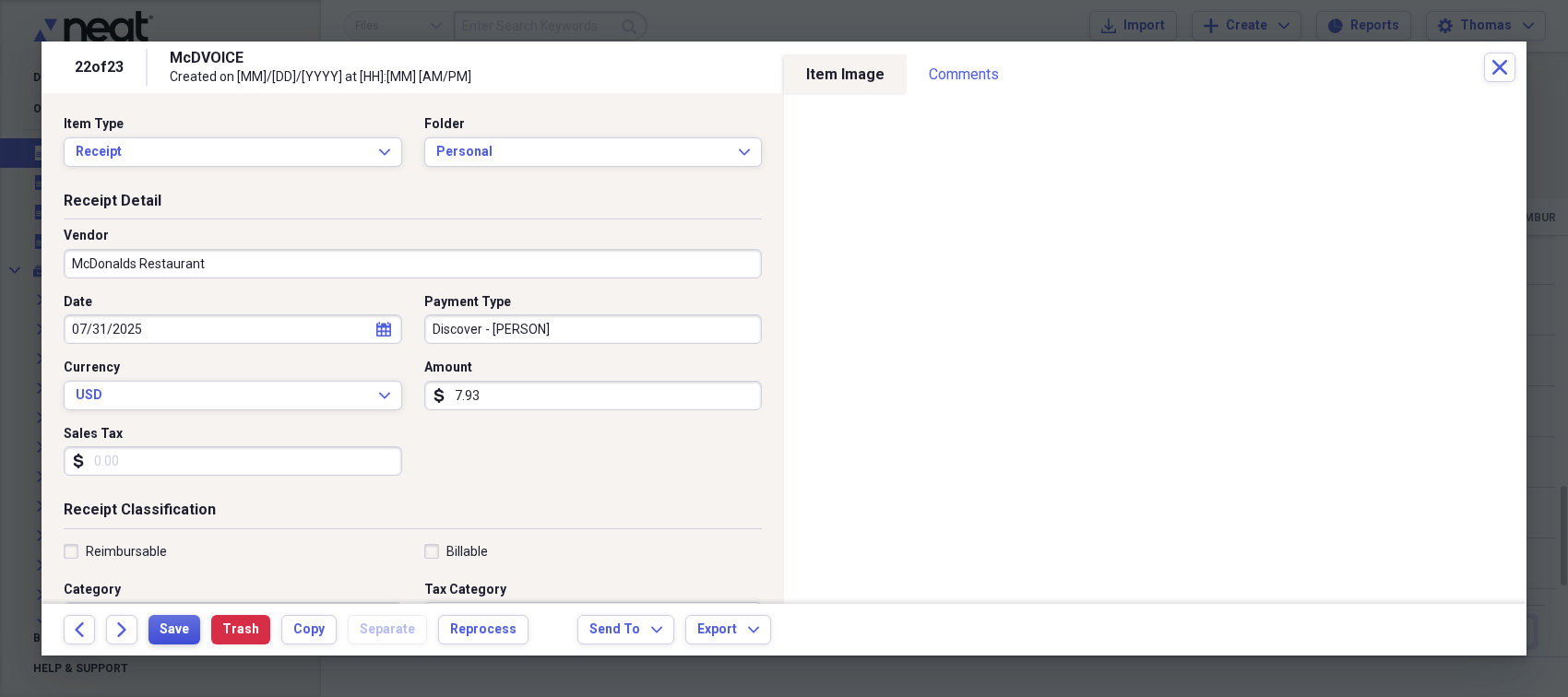 click on "Save" at bounding box center (174, 630) 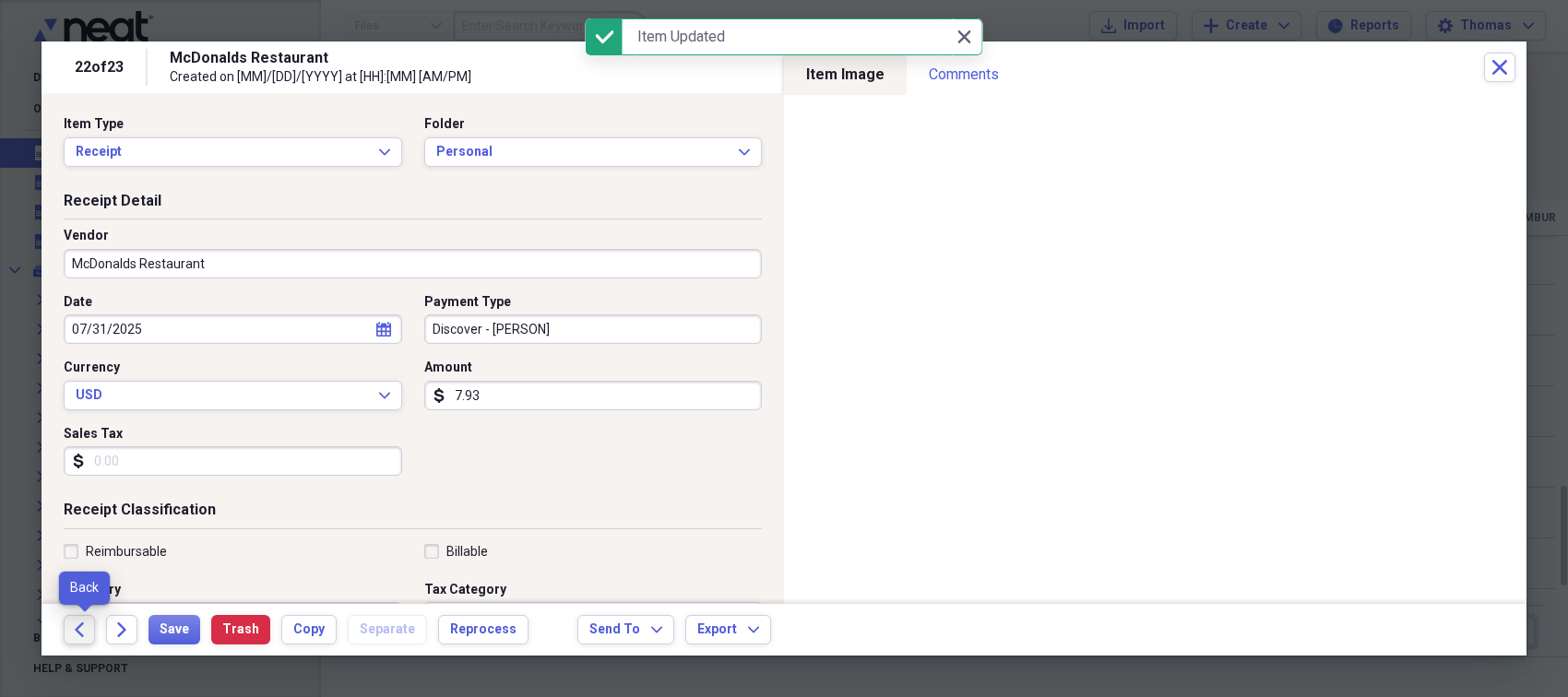 click on "Back" at bounding box center [79, 630] 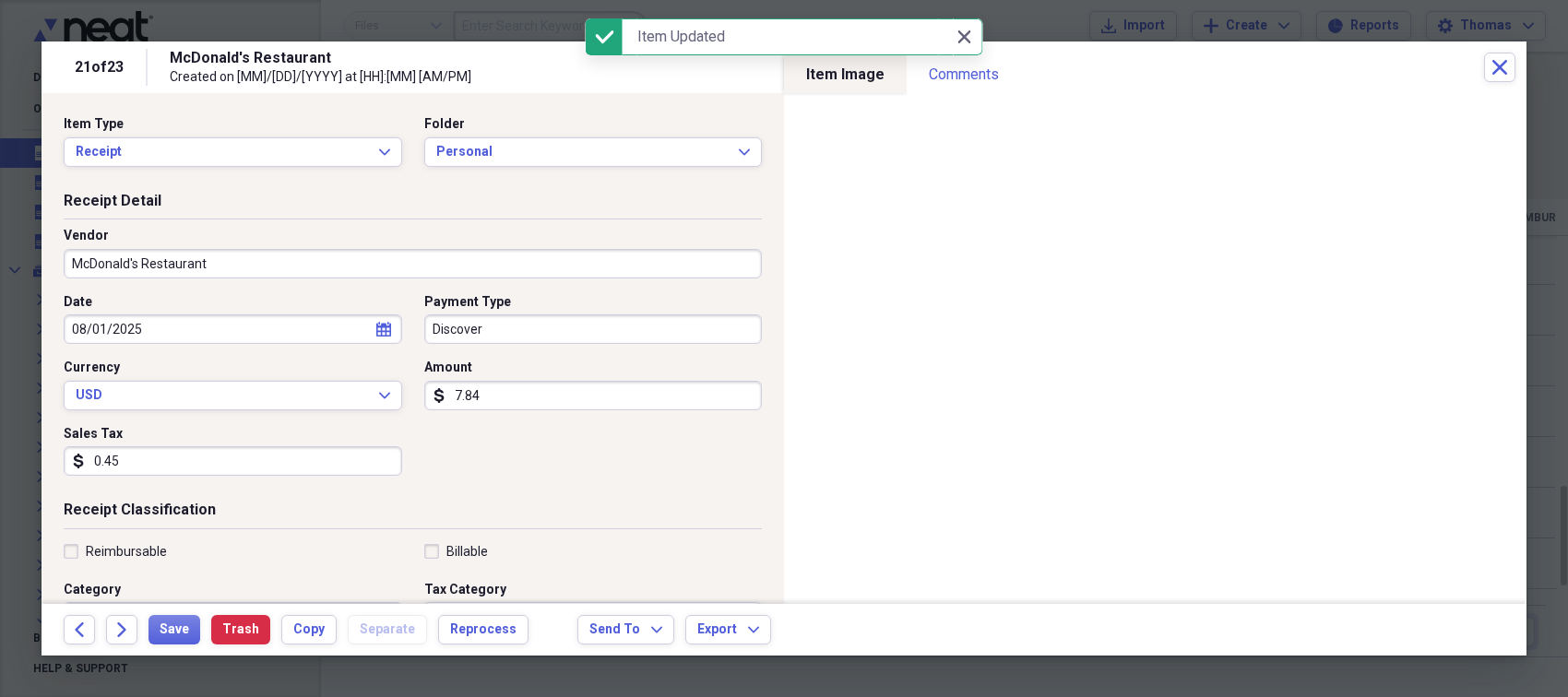 click on "Discover" at bounding box center (593, 329) 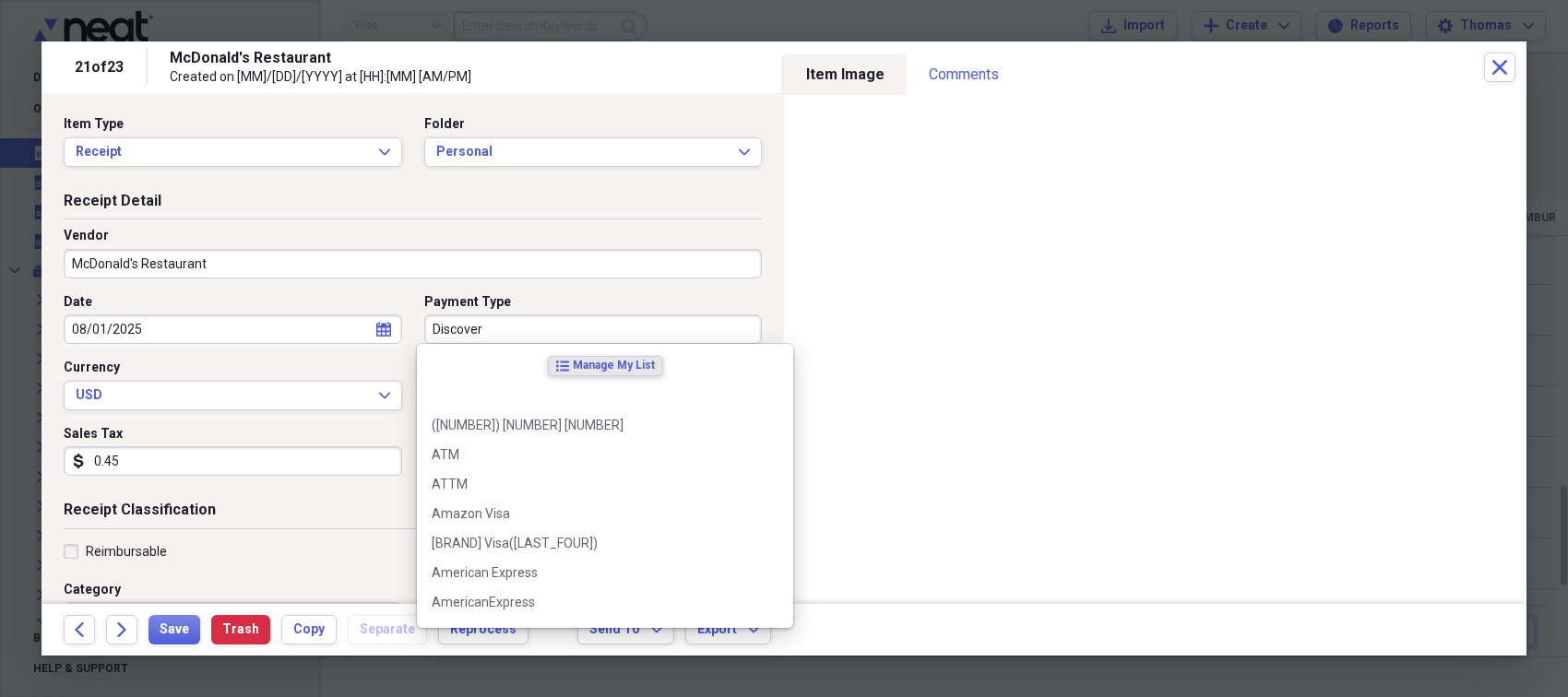 click on "Discover" at bounding box center (593, 329) 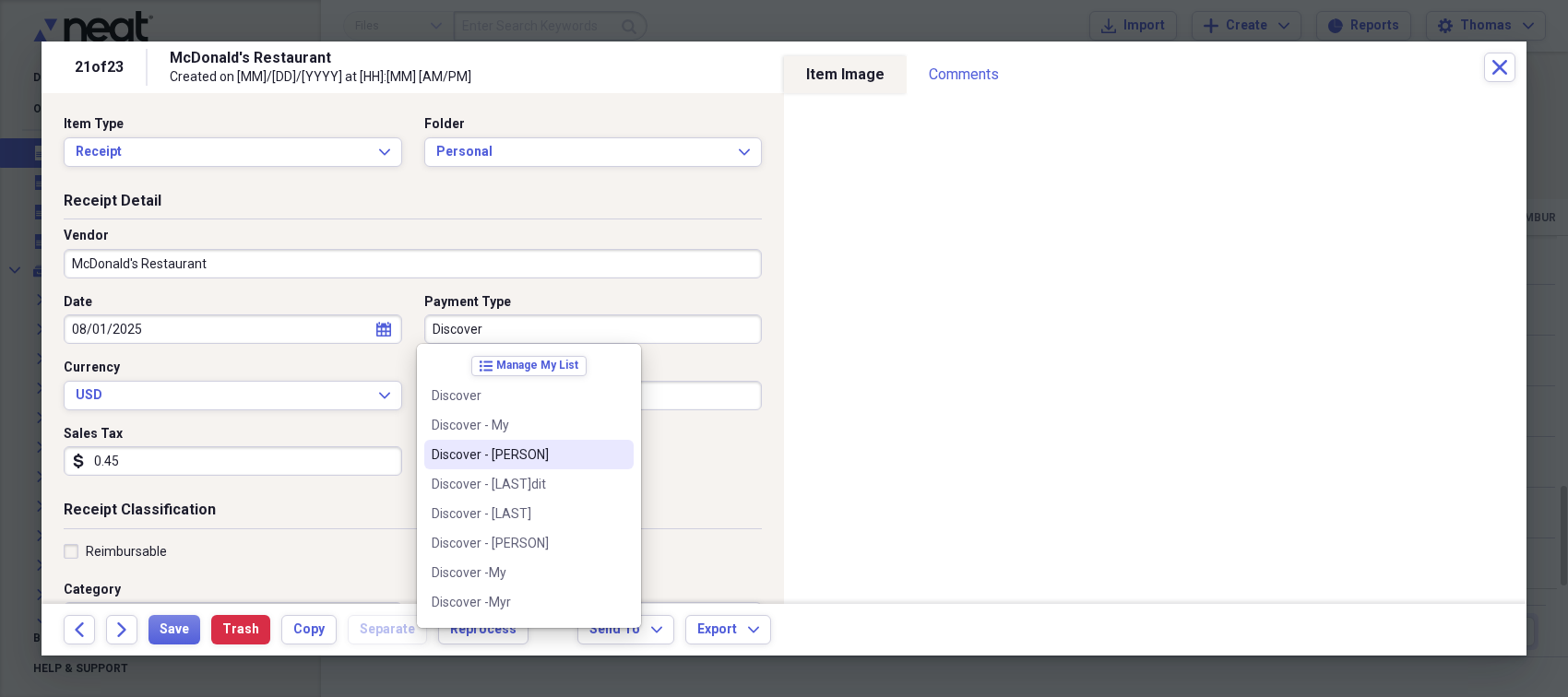 click at bounding box center (619, 455) 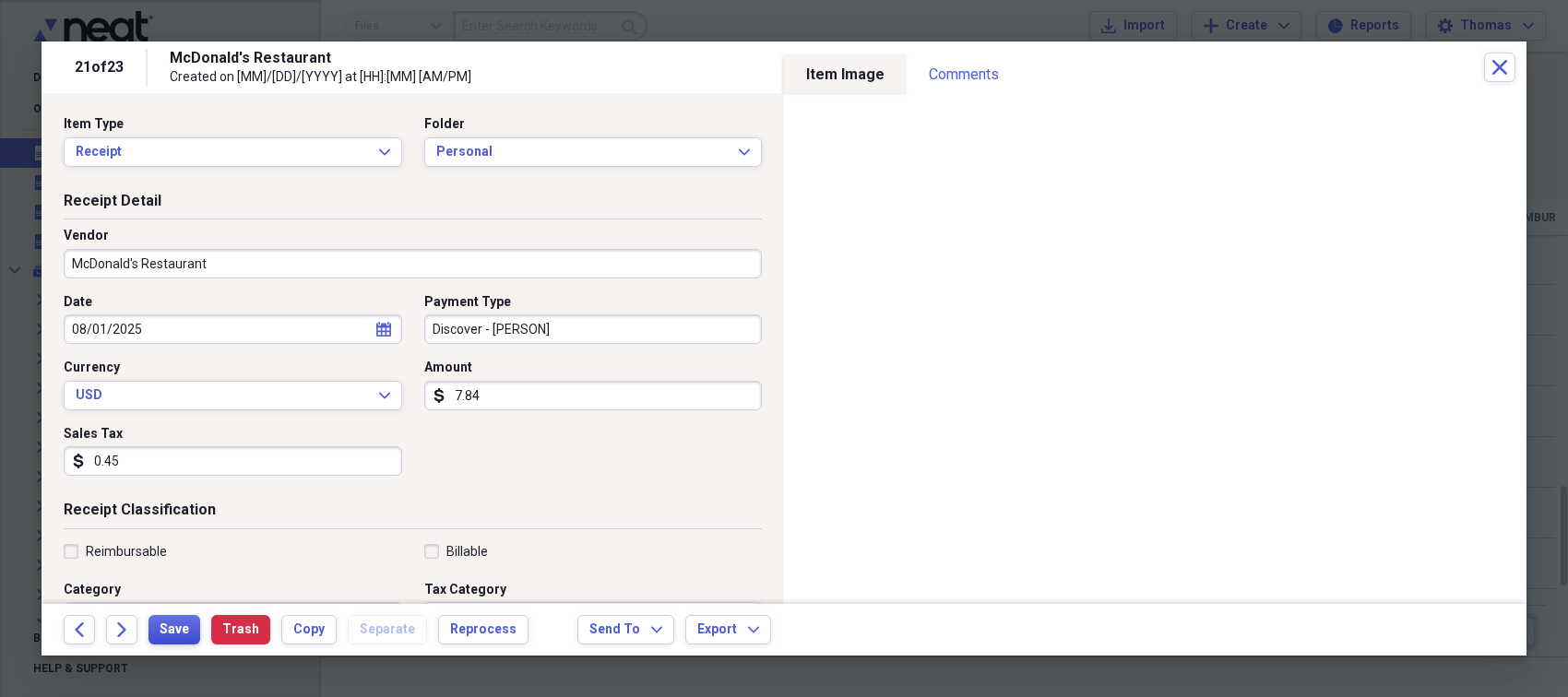 click on "Save" at bounding box center [174, 630] 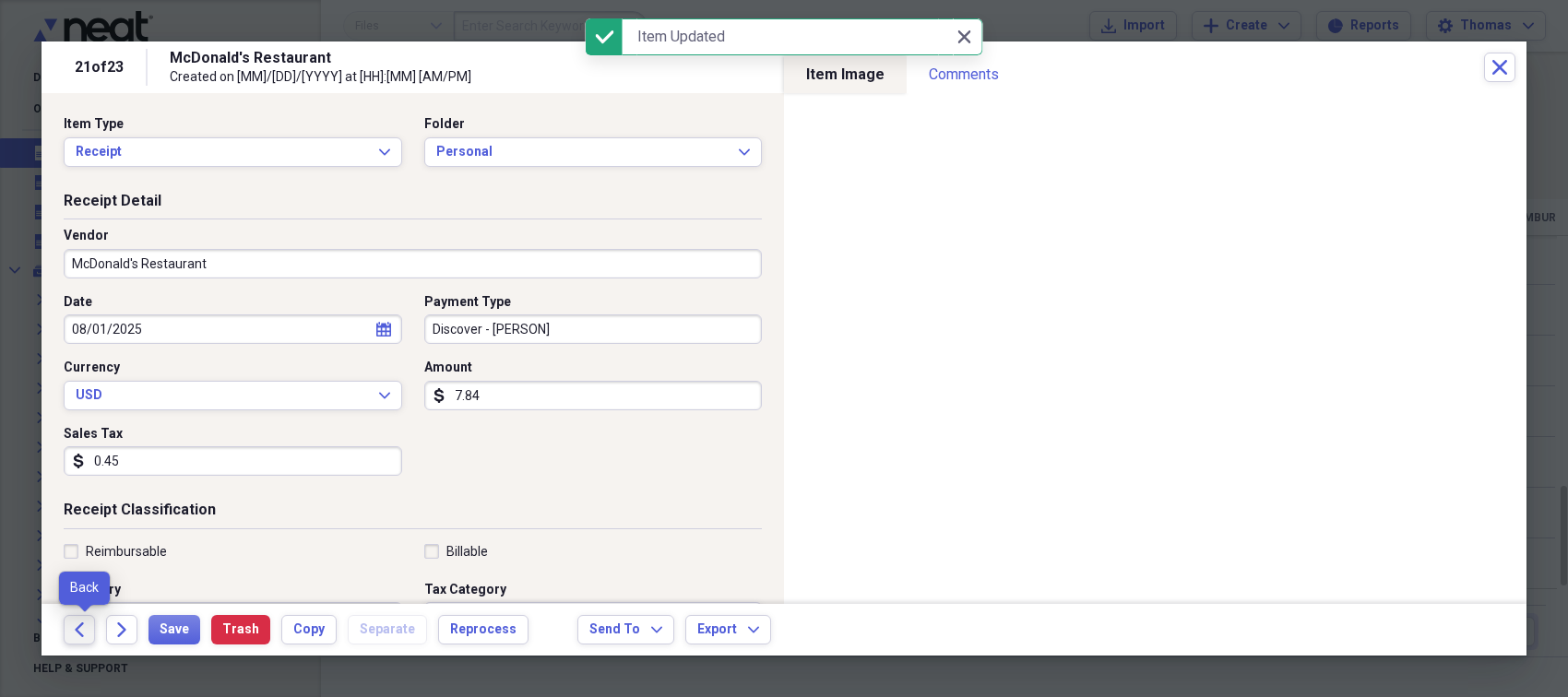 click 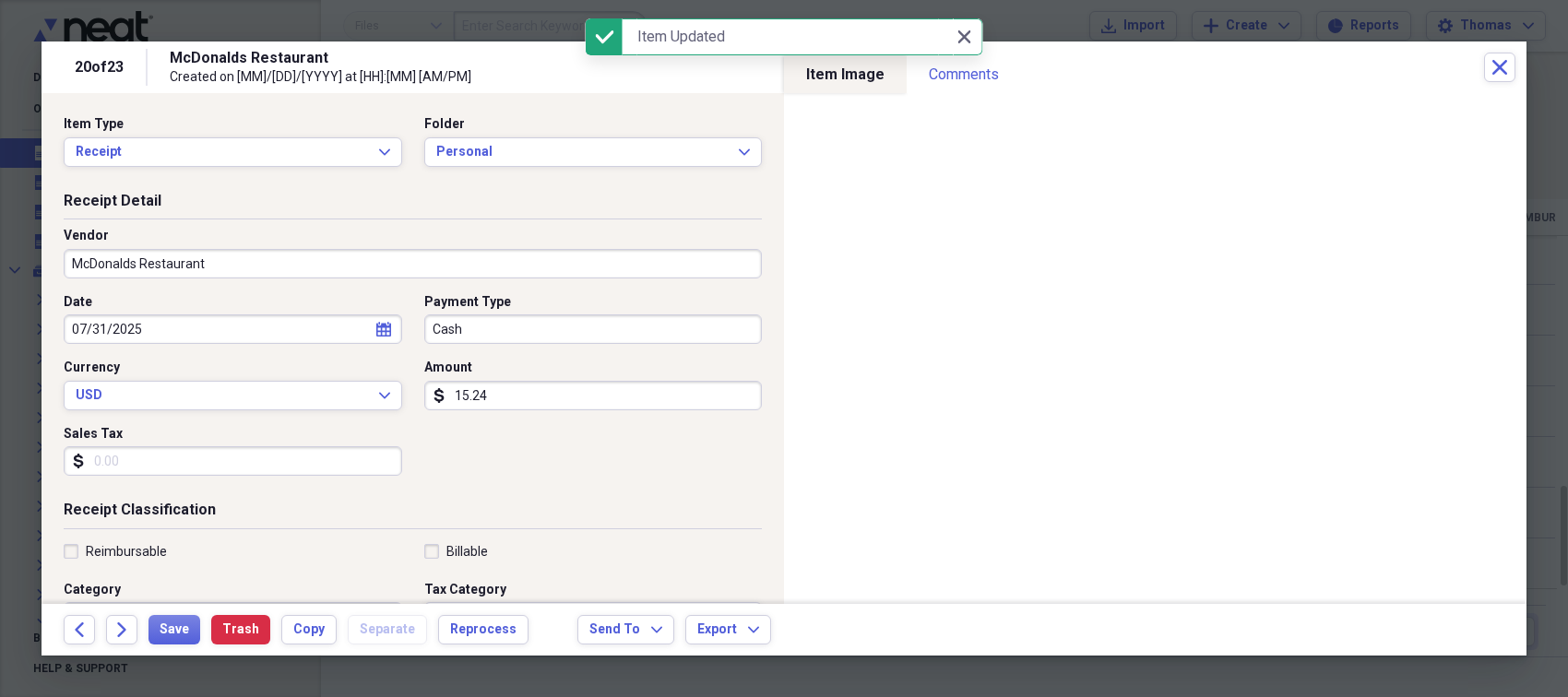 click on "Cash" at bounding box center [593, 329] 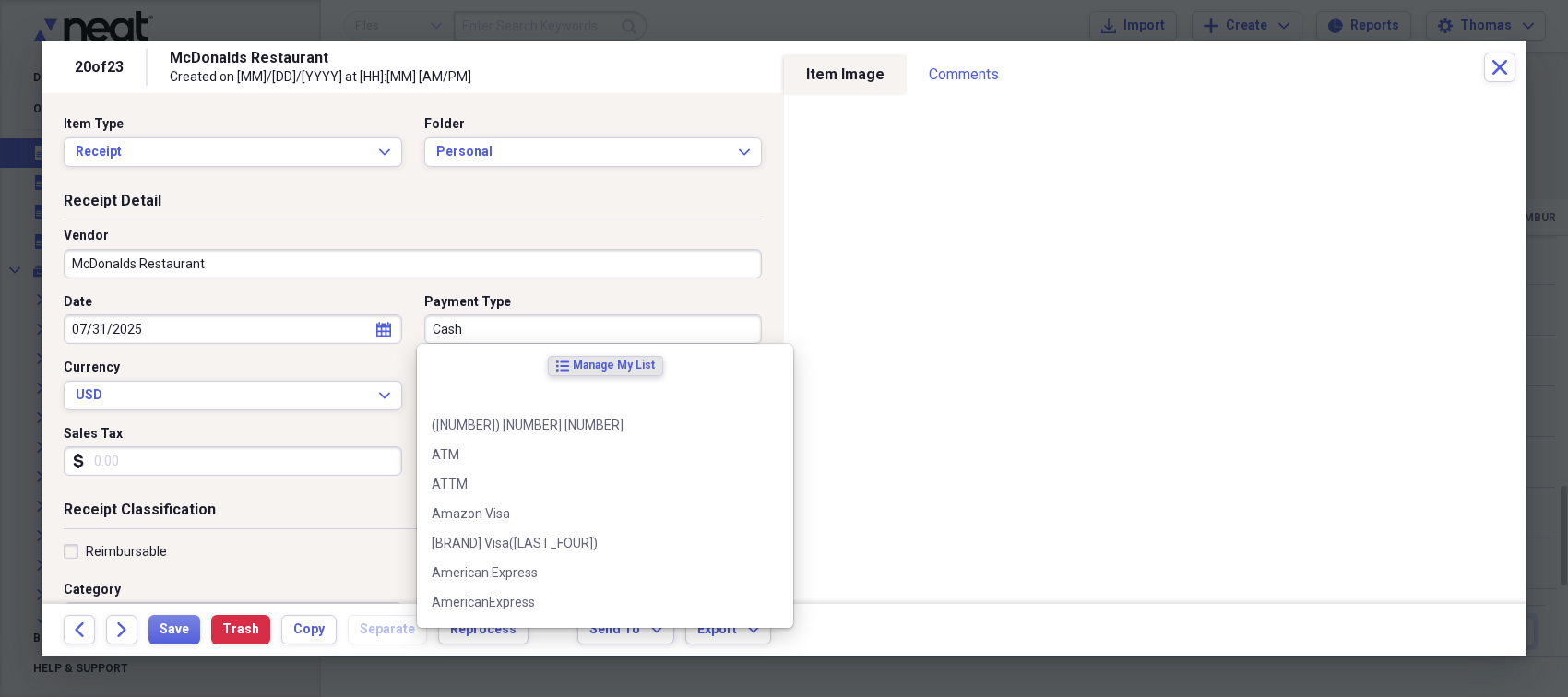 click on "Cash" at bounding box center (593, 329) 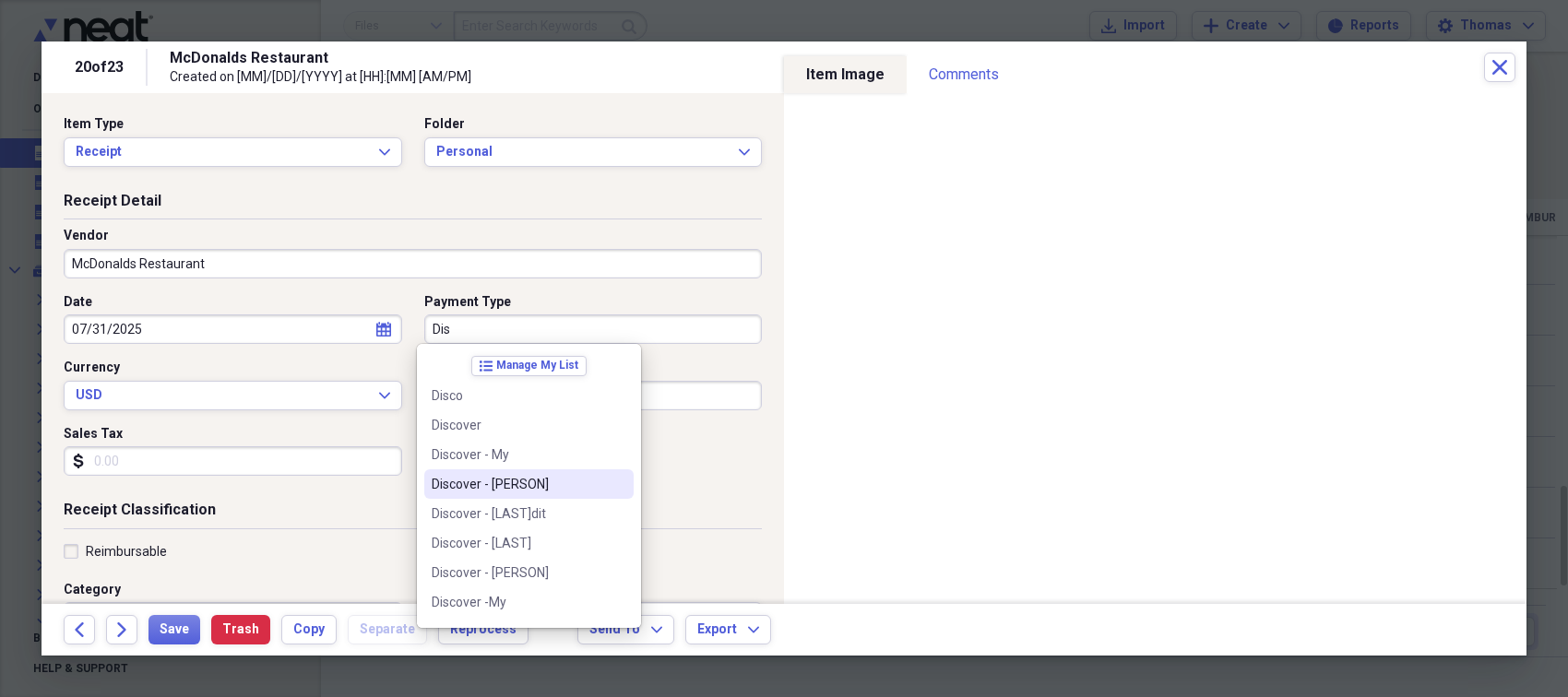 click on "Discover - [PERSON]" at bounding box center [529, 484] 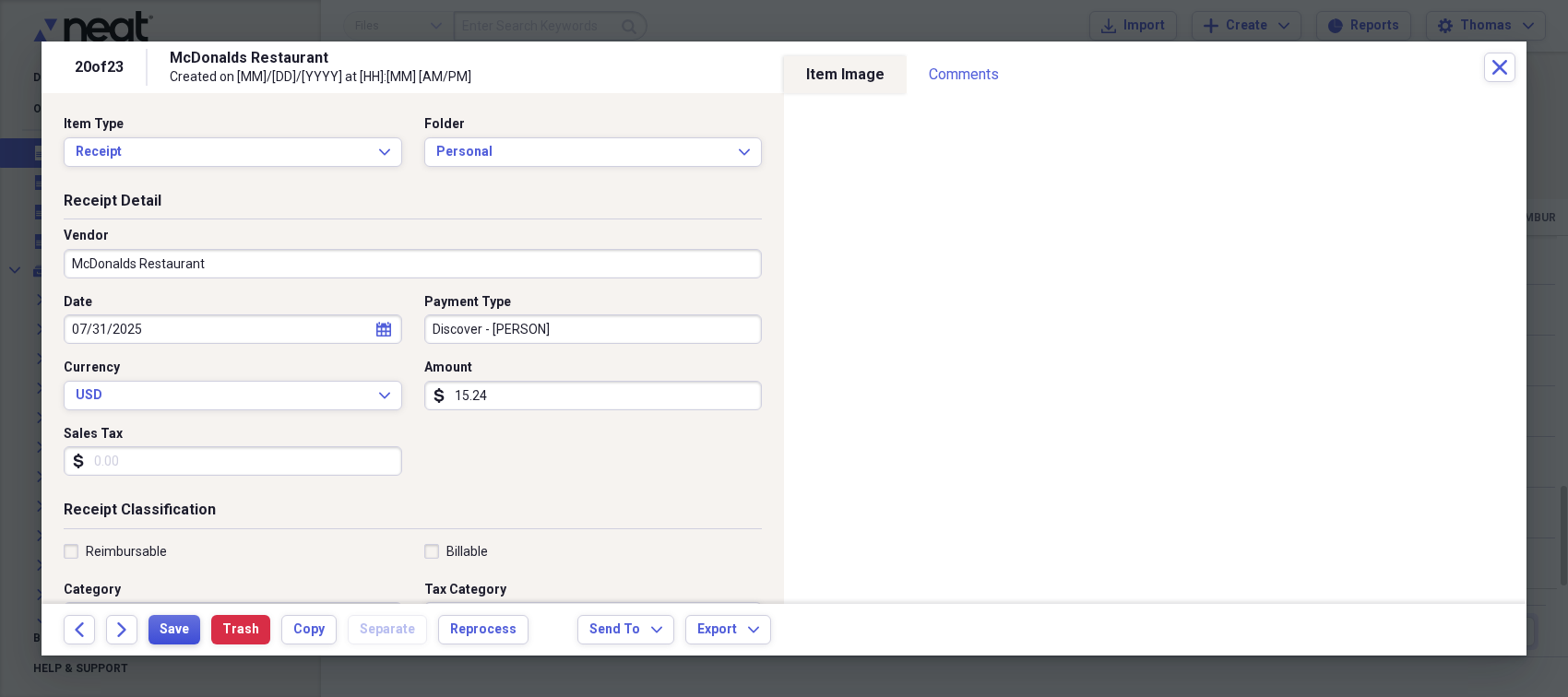 click on "Save" at bounding box center (174, 630) 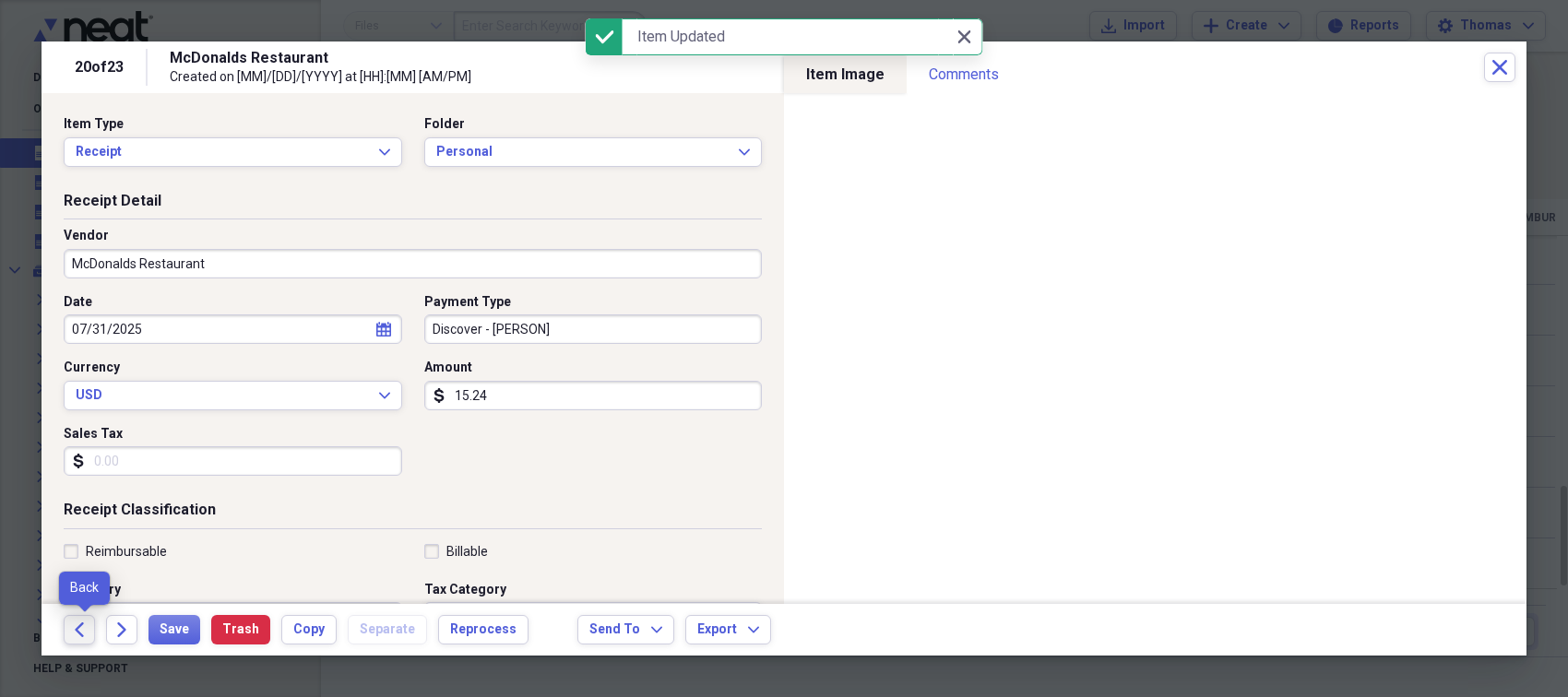 click on "Back" at bounding box center (79, 630) 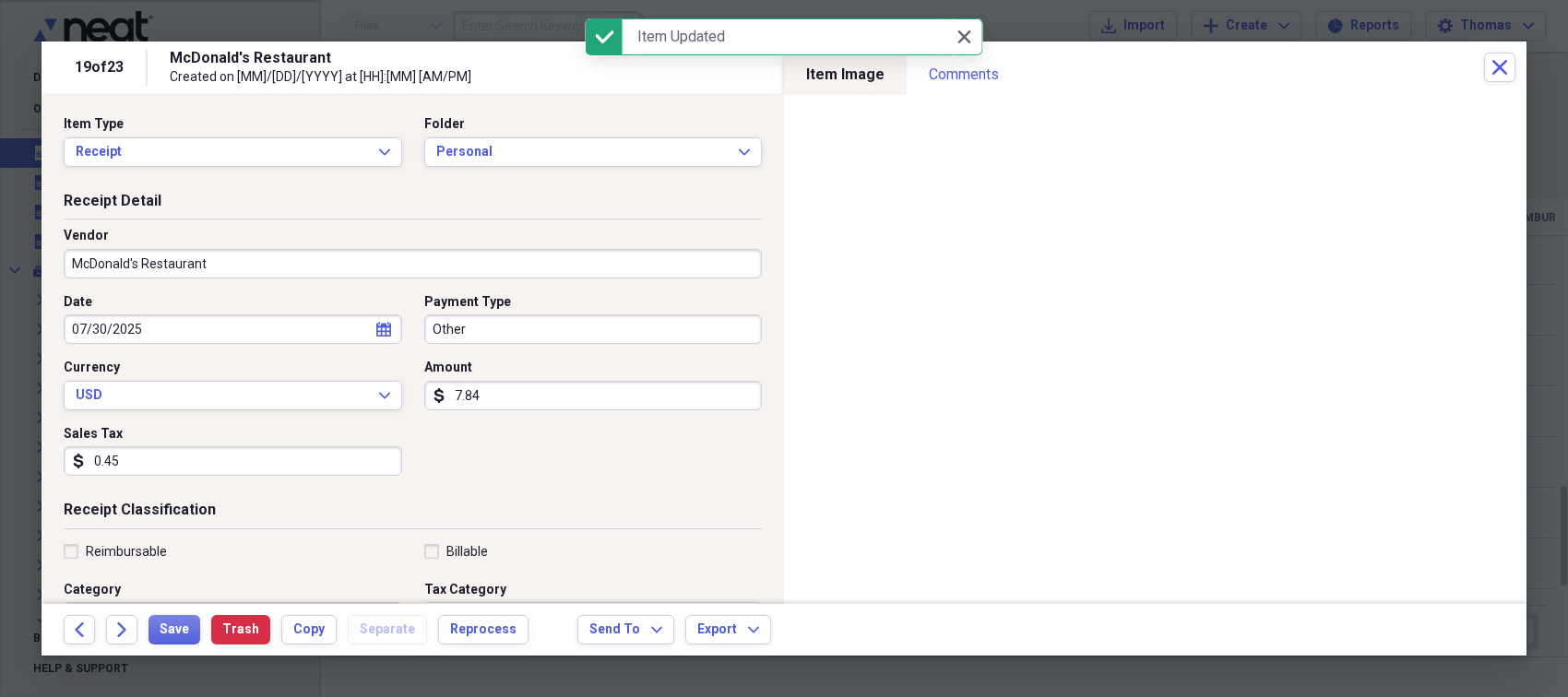 click on "Other" at bounding box center [593, 329] 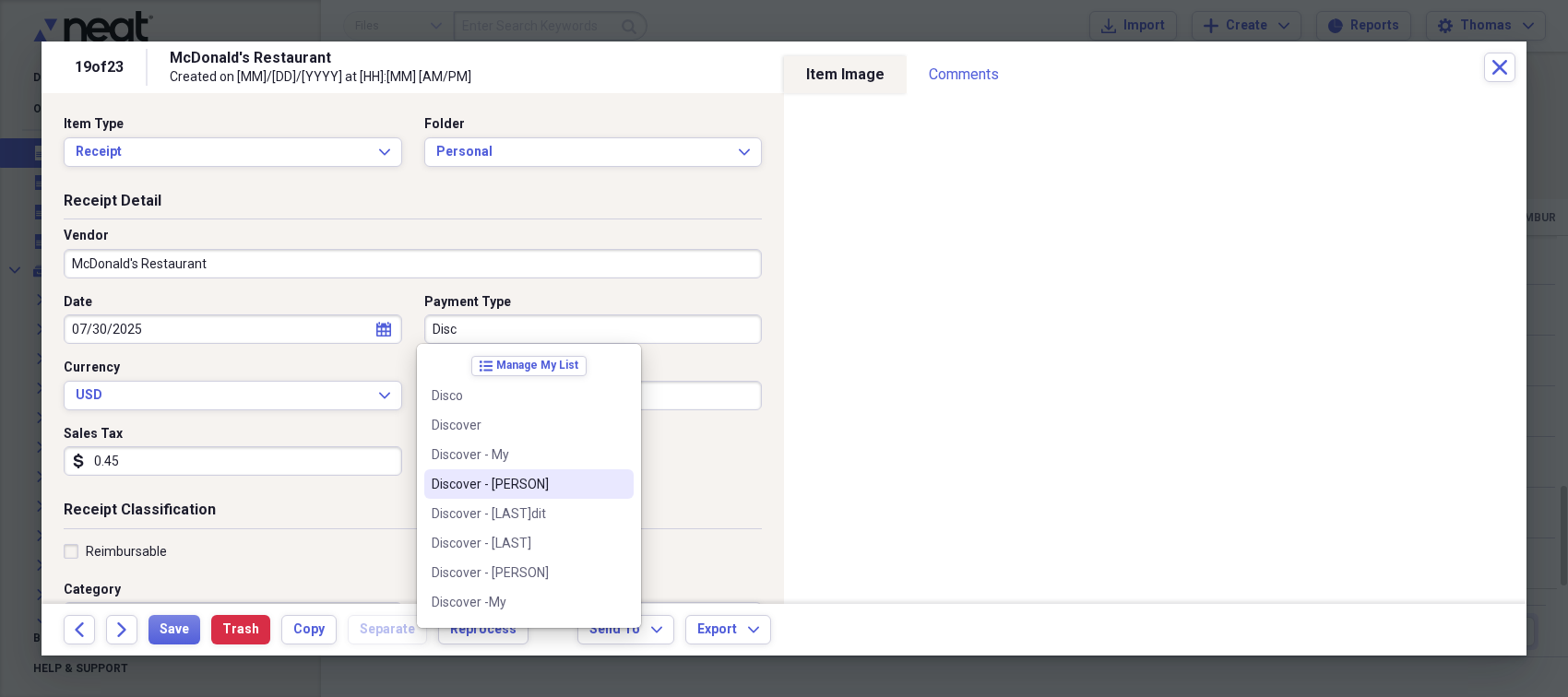 click on "Discover - [PERSON]" at bounding box center [517, 484] 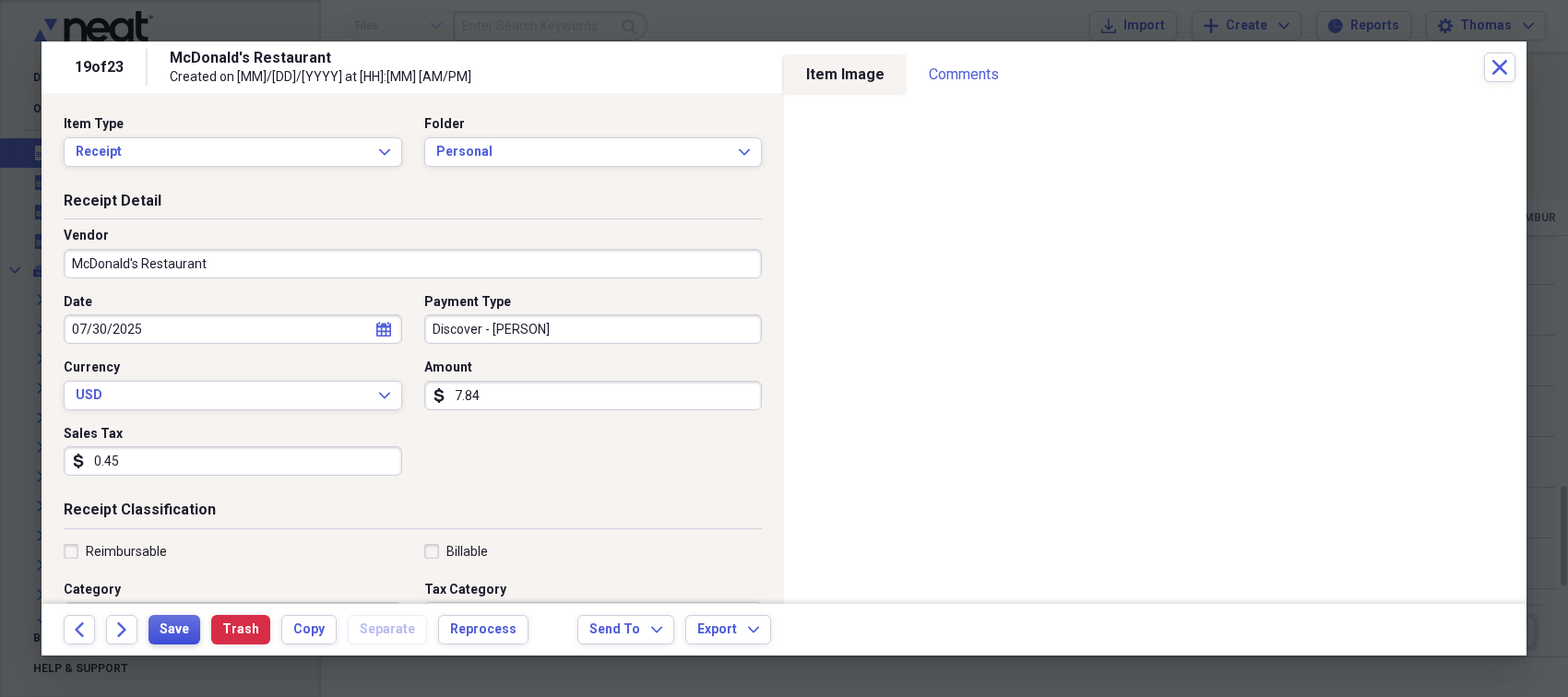 click on "Save" at bounding box center (174, 630) 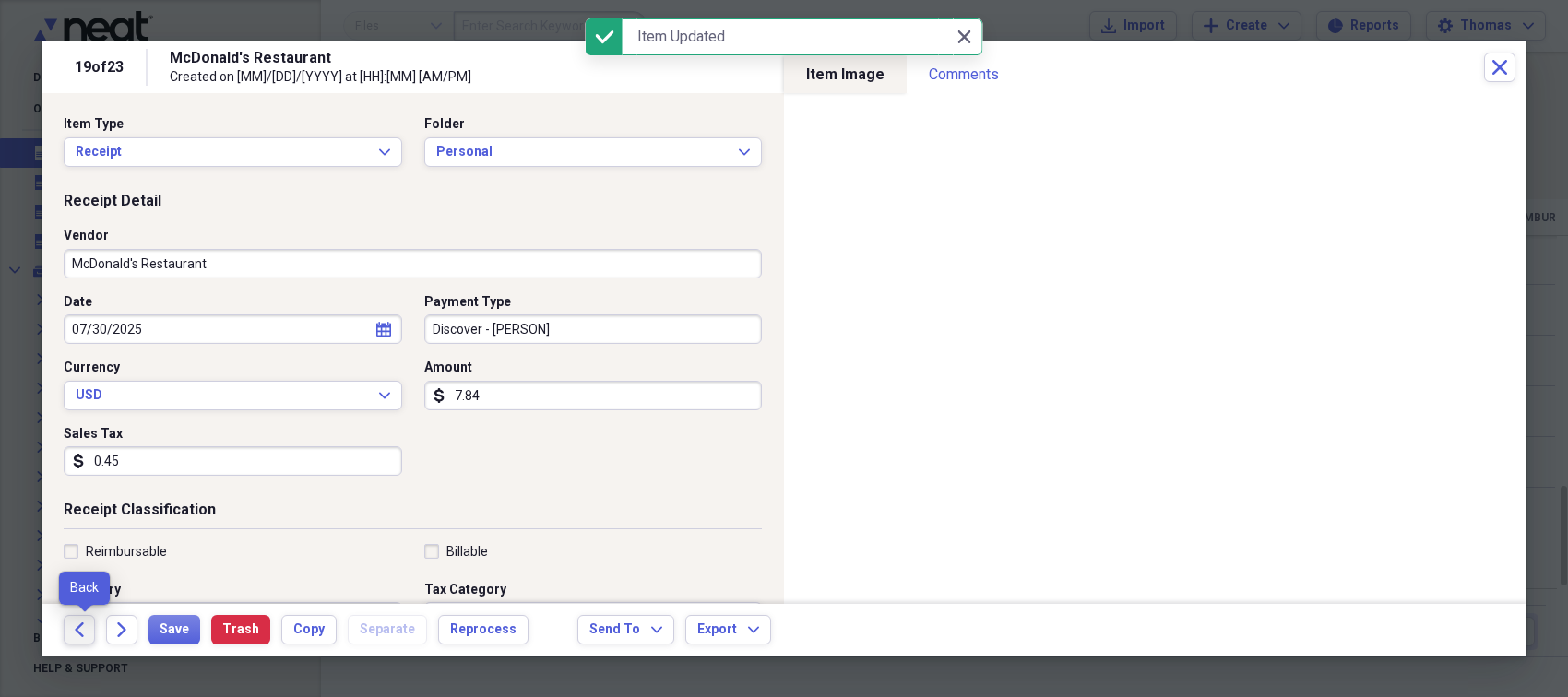click on "Back" 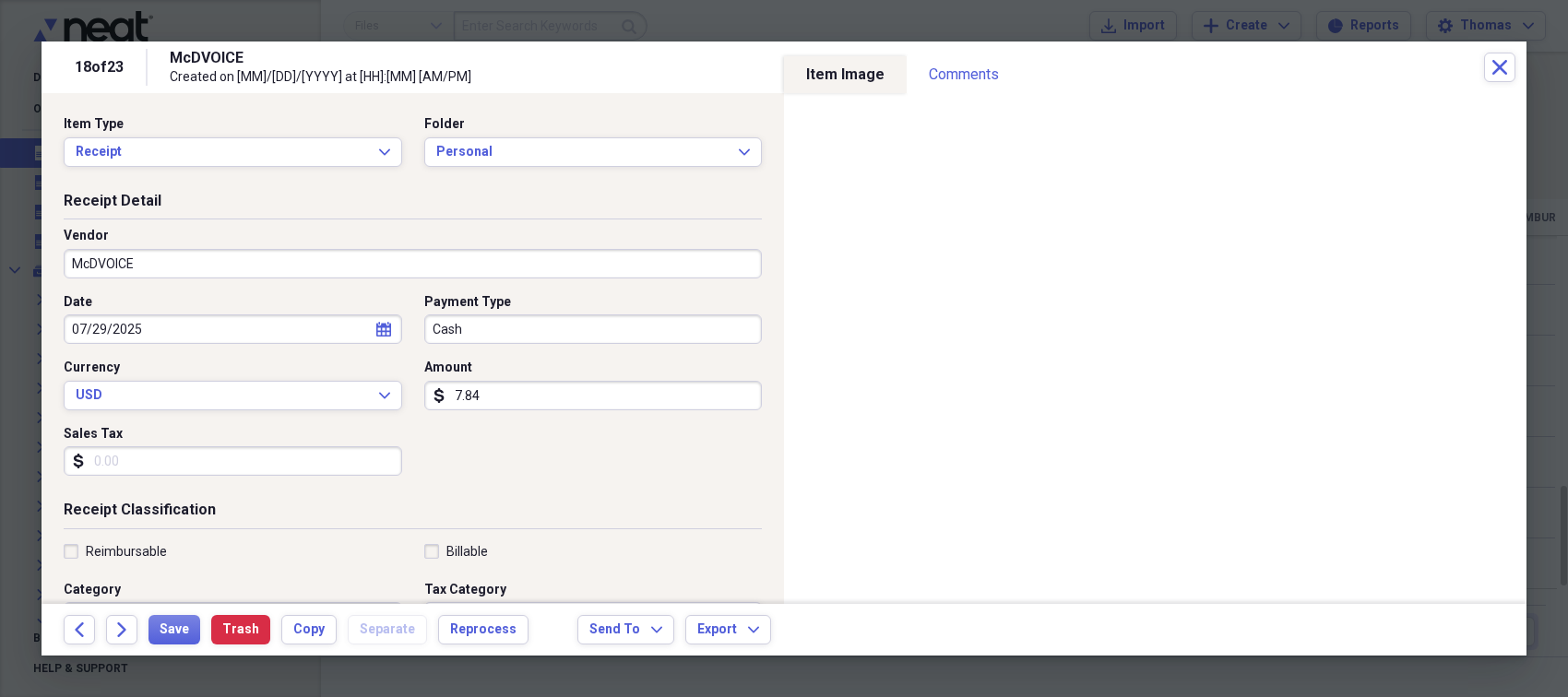 click on "Cash" at bounding box center (593, 329) 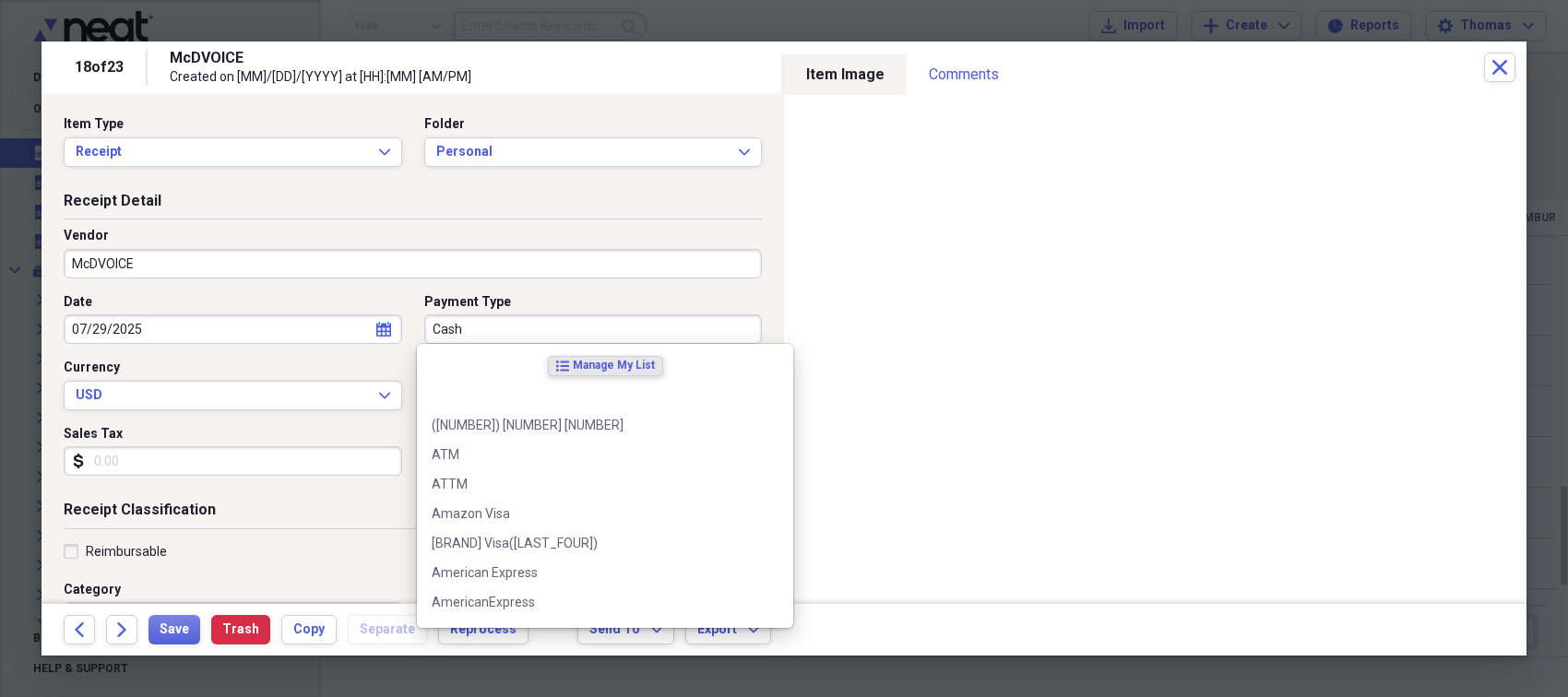 click on "McDVOICE" at bounding box center [412, 264] 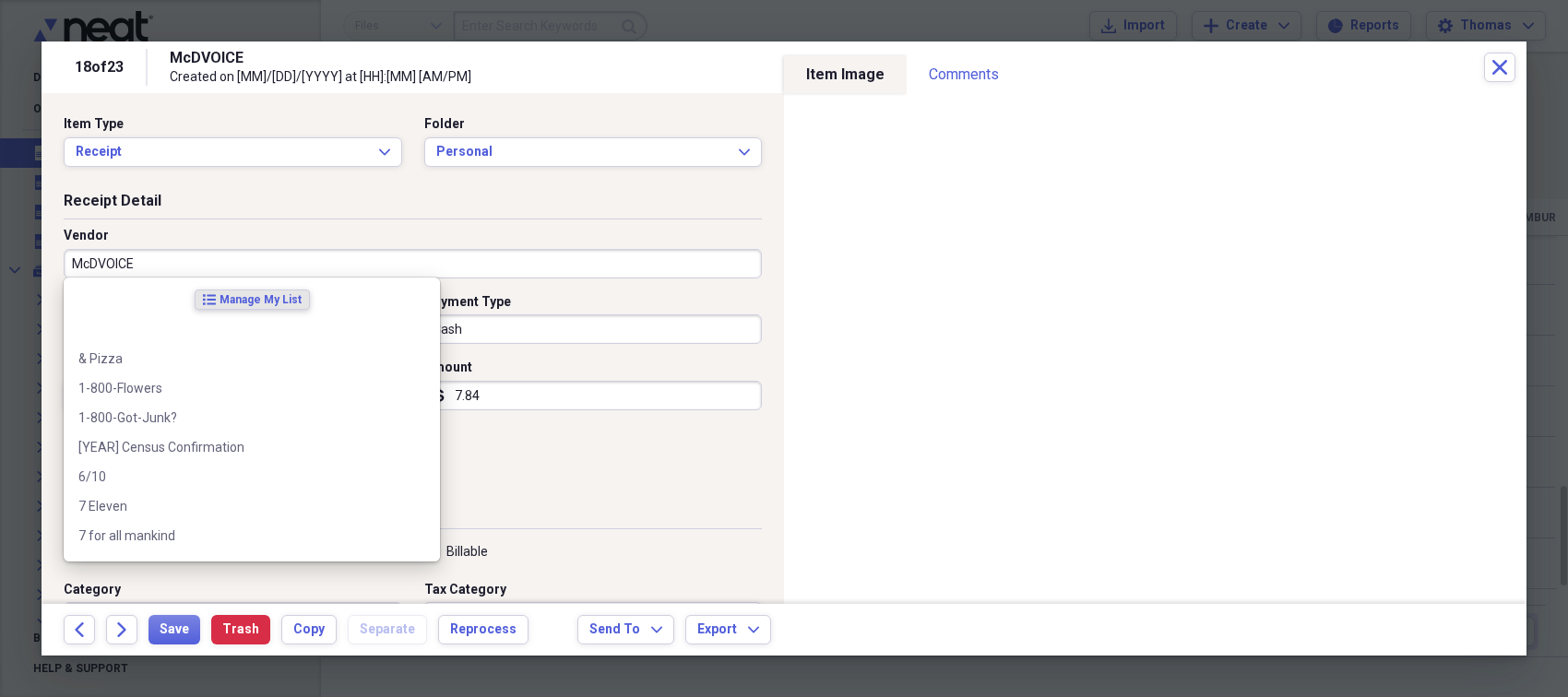 paste on "onalds Restaurant" 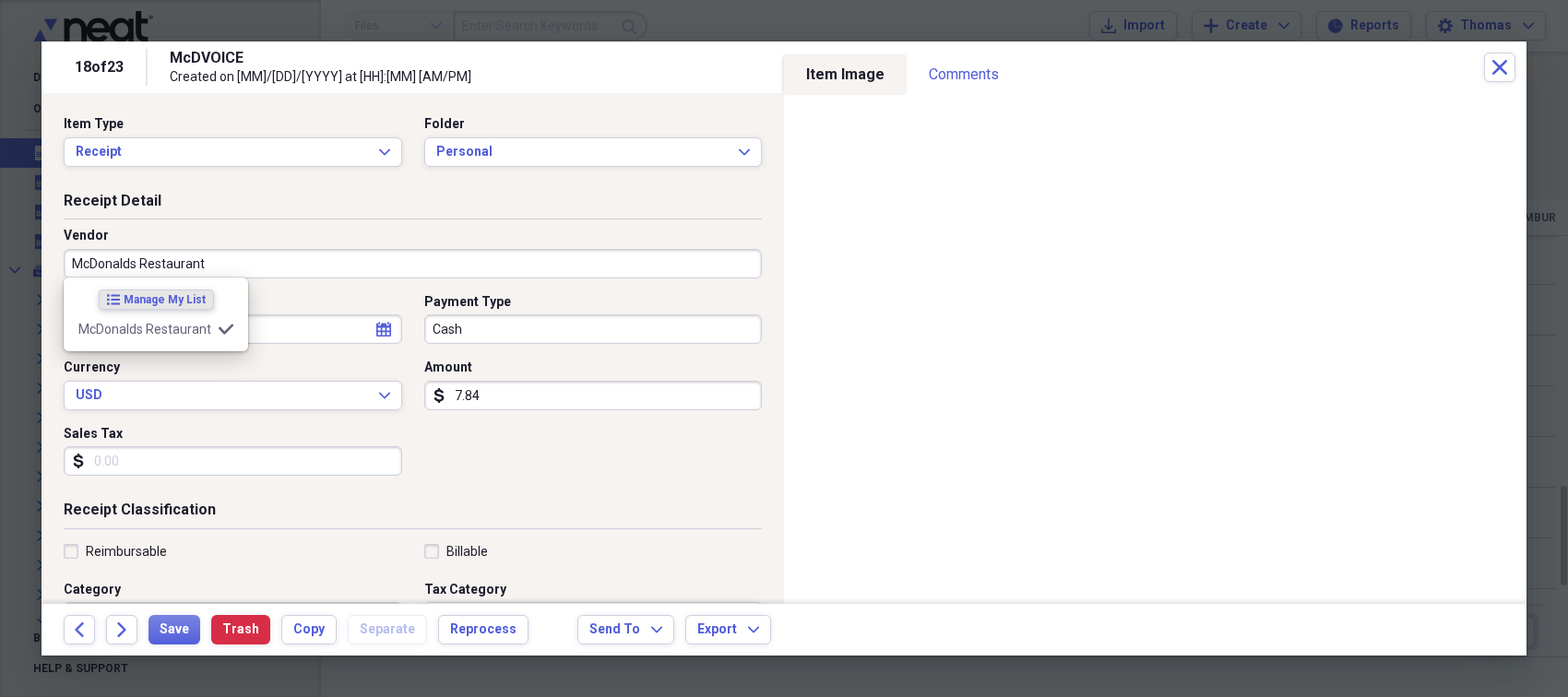 type on "McDonalds Restaurant" 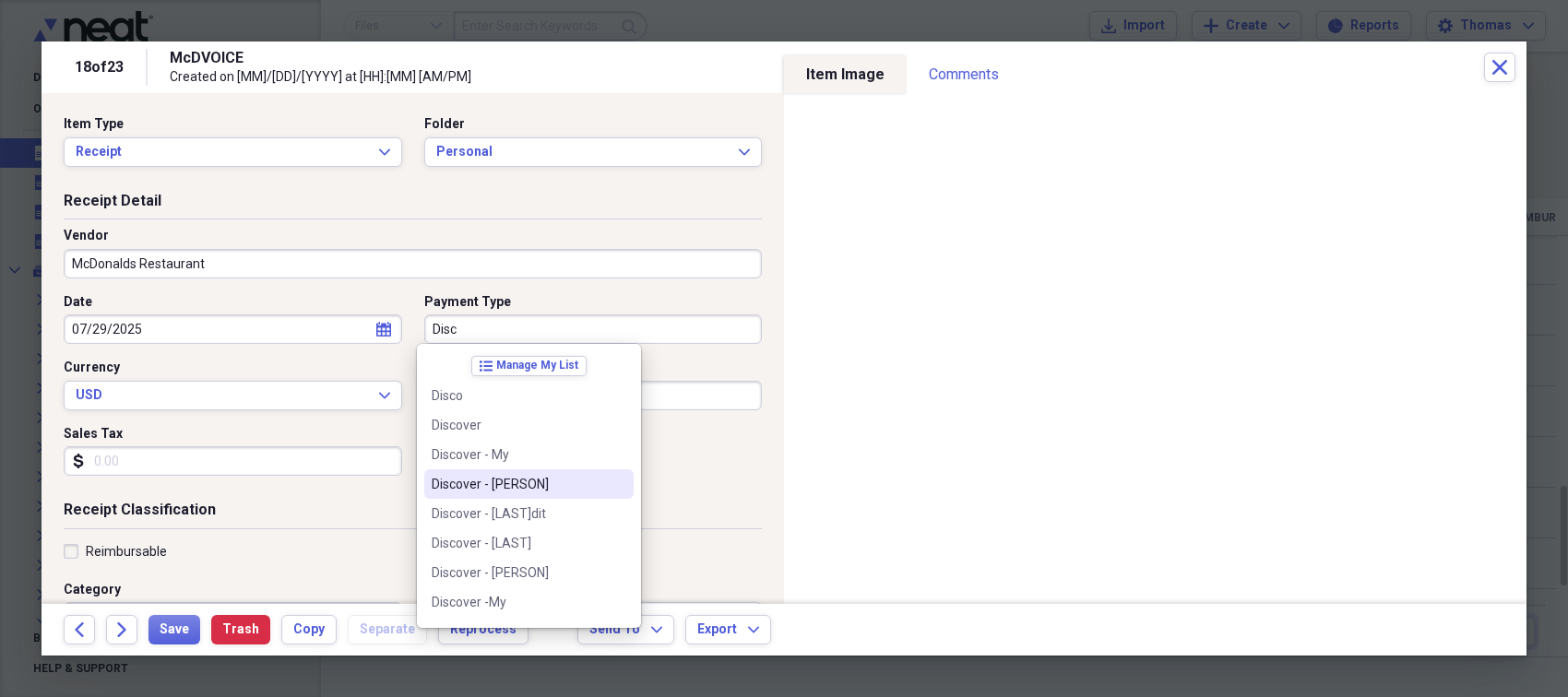 click on "Discover - [PERSON]" at bounding box center (517, 484) 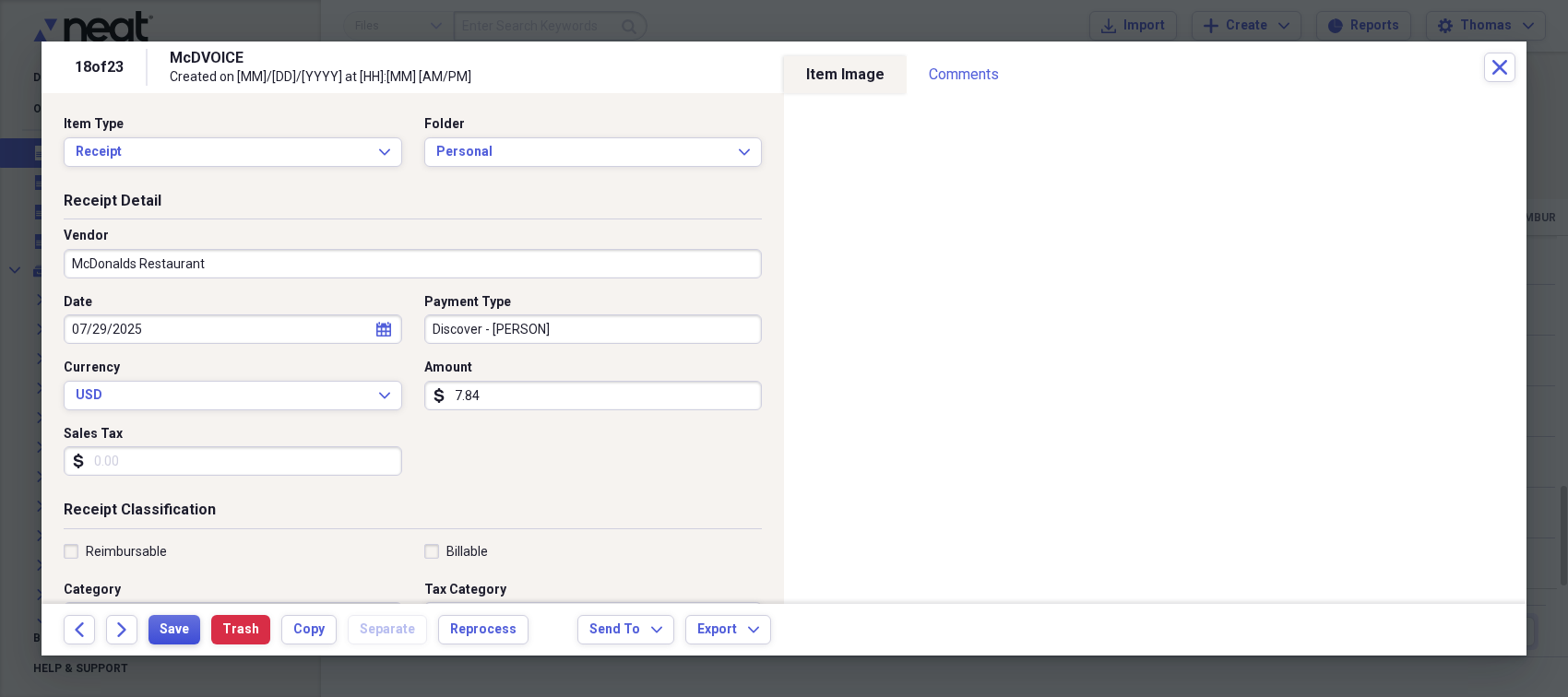 click on "Save" at bounding box center [174, 630] 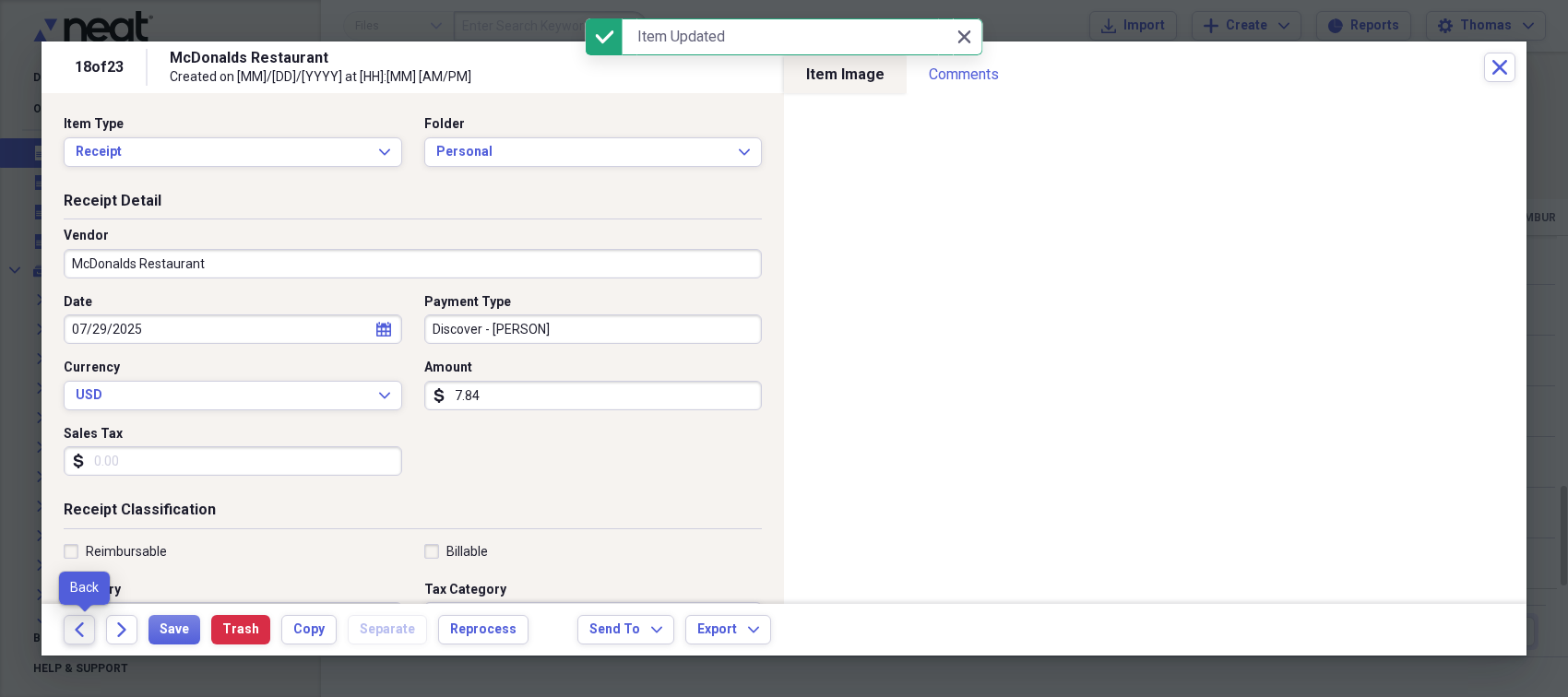 click on "Back" 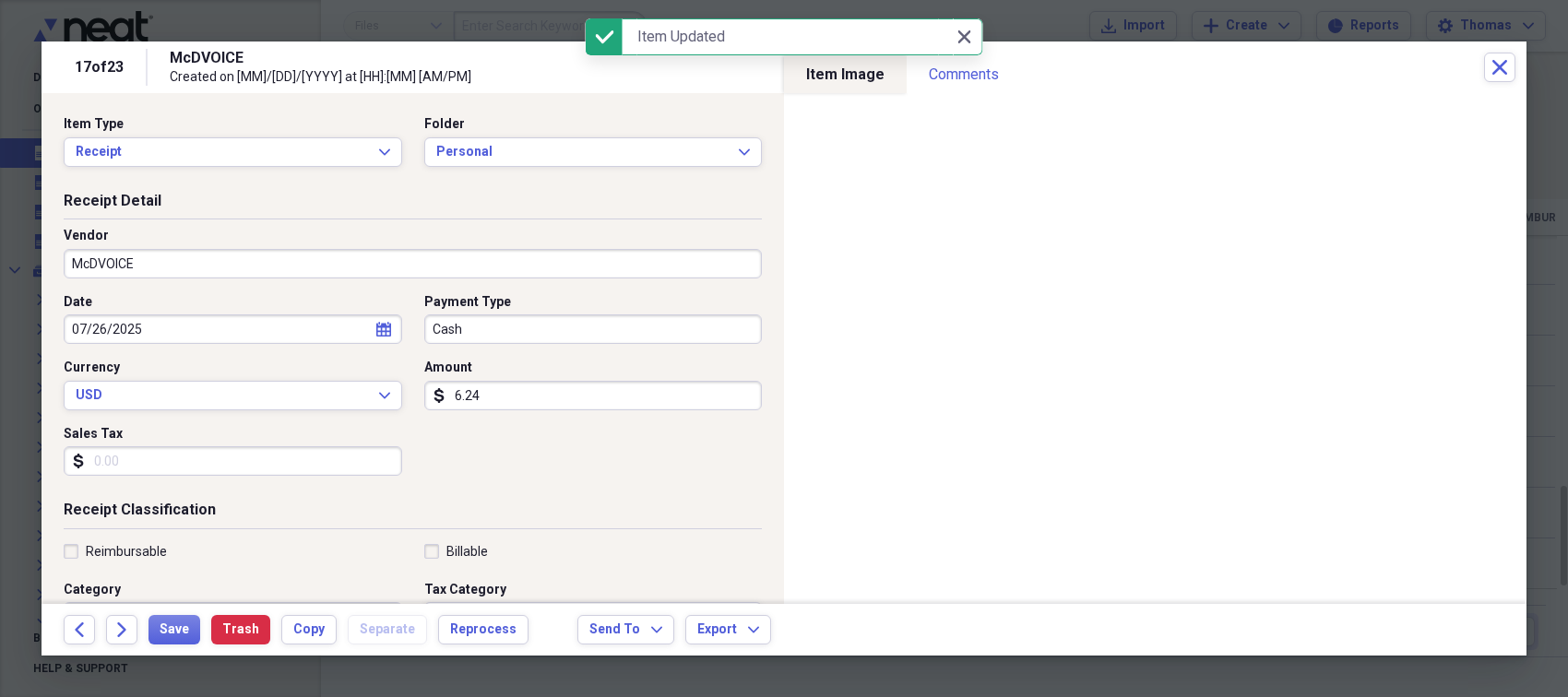 click on "McDVOICE" at bounding box center (412, 264) 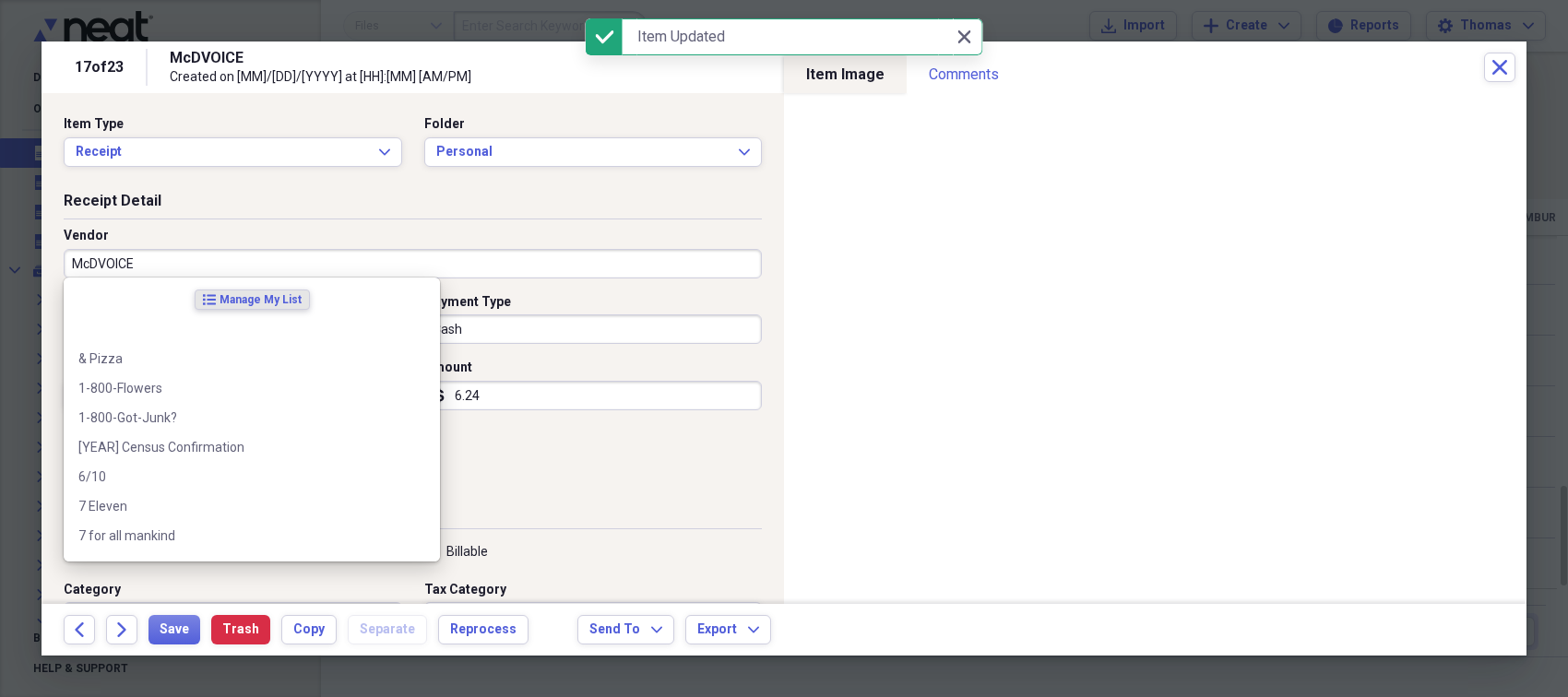 paste on "onalds Restaurant" 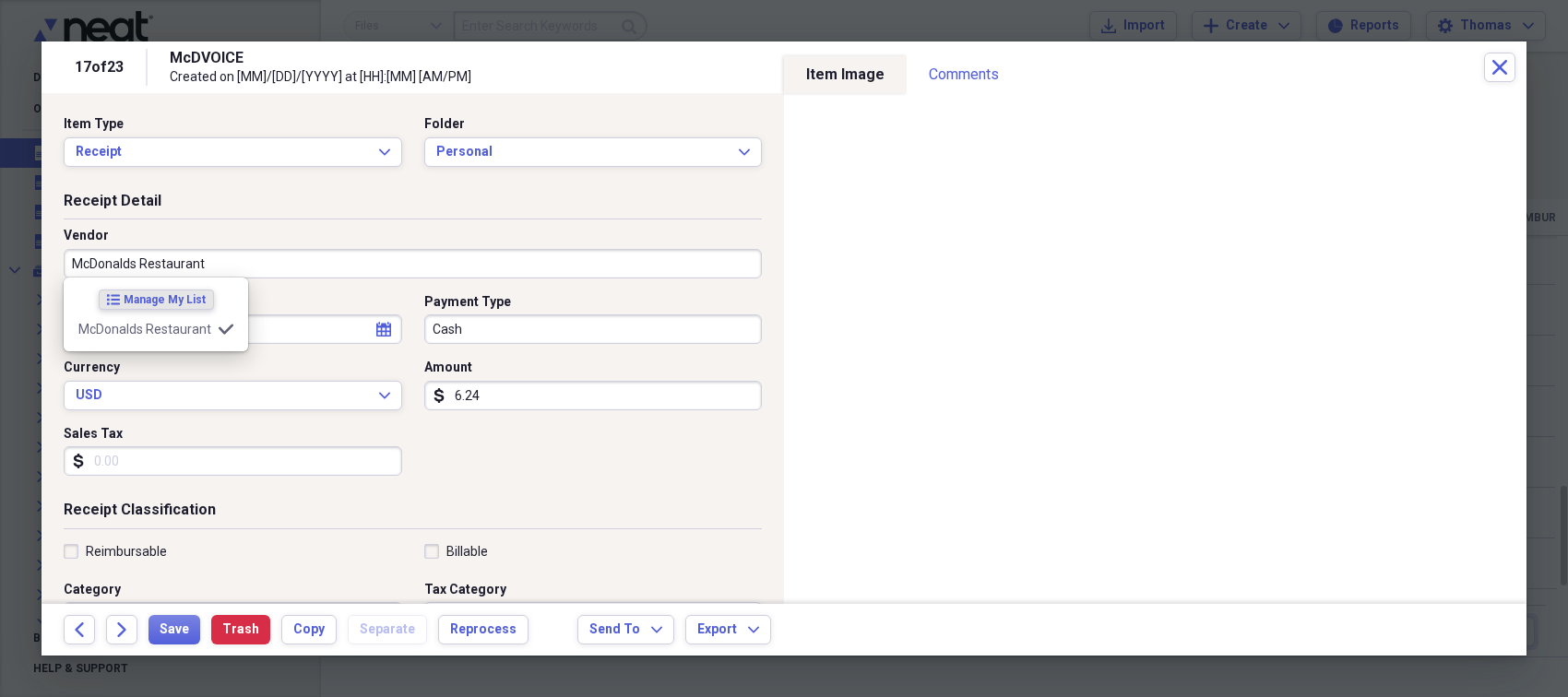 type on "McDonalds Restaurant" 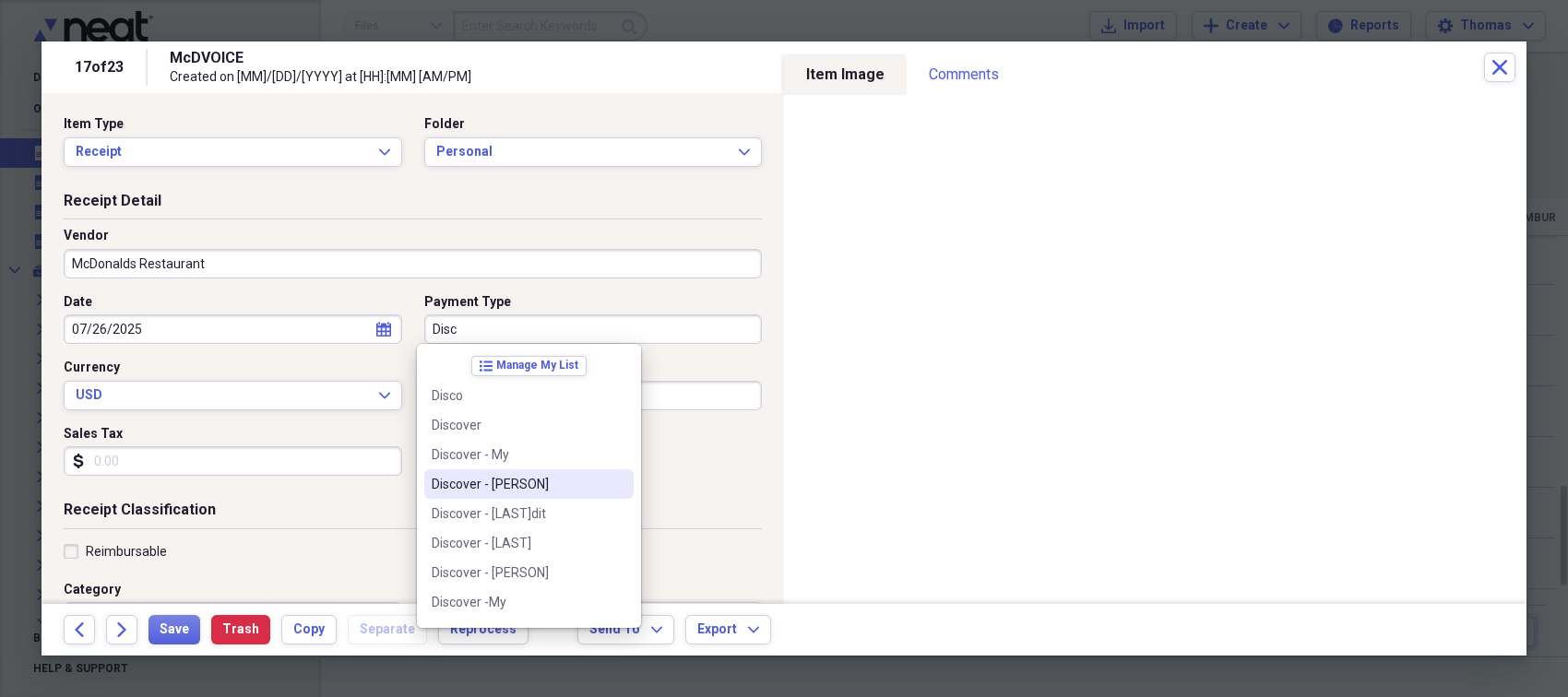 click on "Discover - [PERSON]" at bounding box center [529, 484] 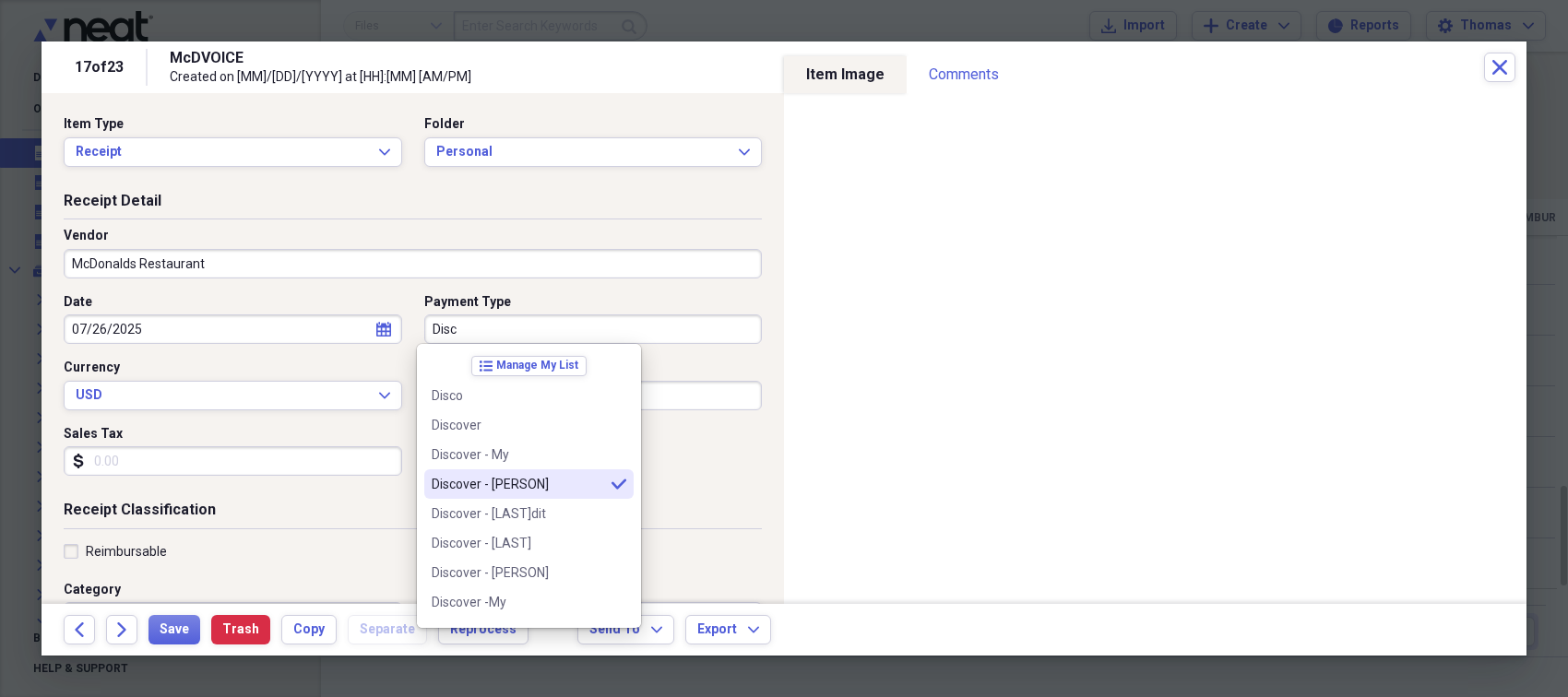 type on "Discover - [PERSON]" 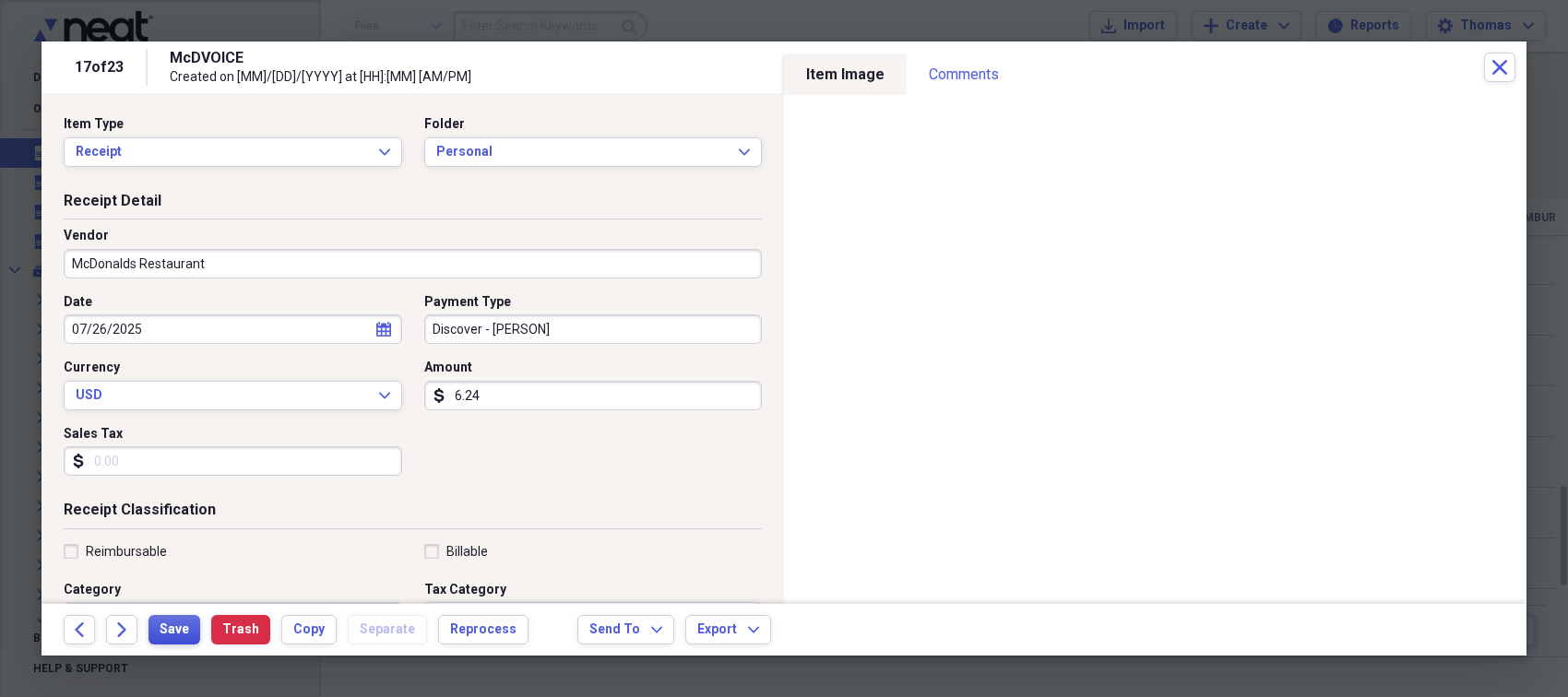click on "Save" at bounding box center [174, 630] 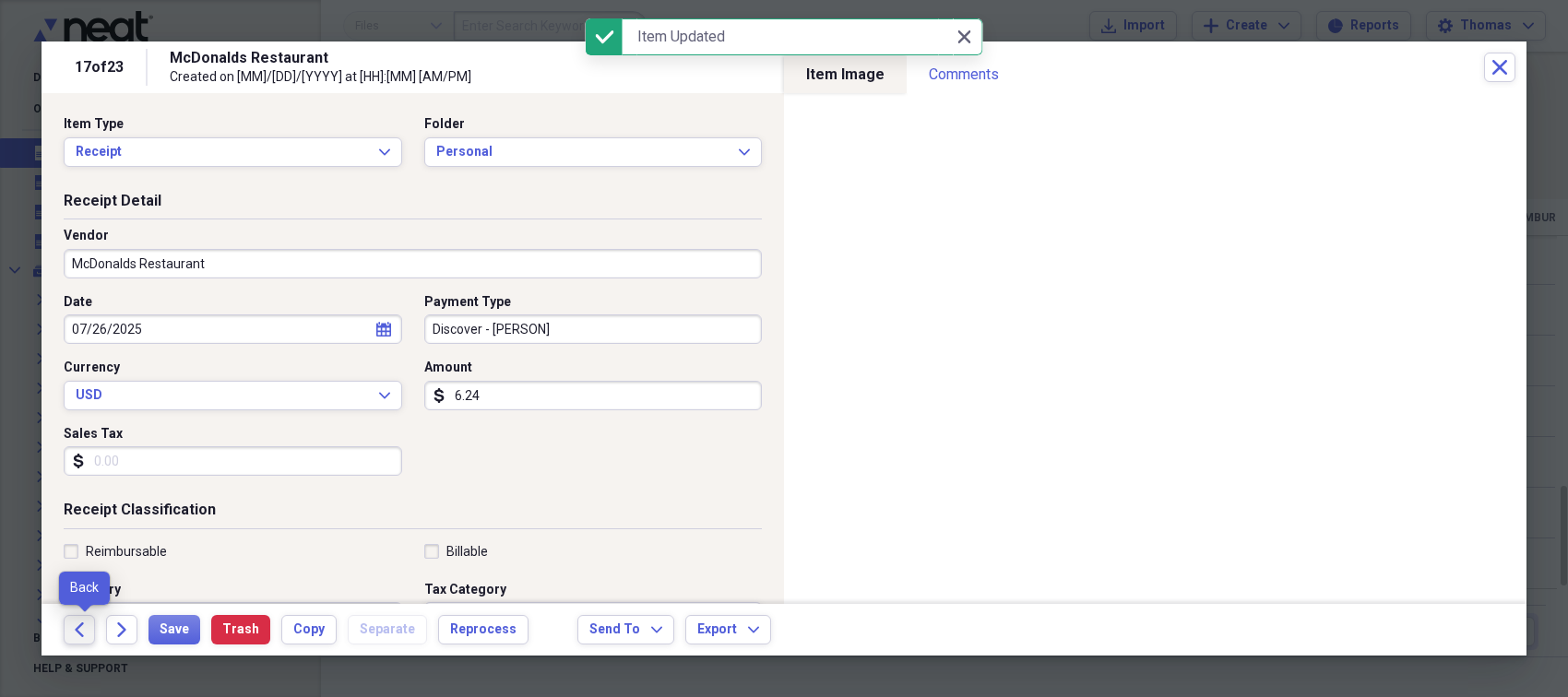 click on "Back" at bounding box center [79, 630] 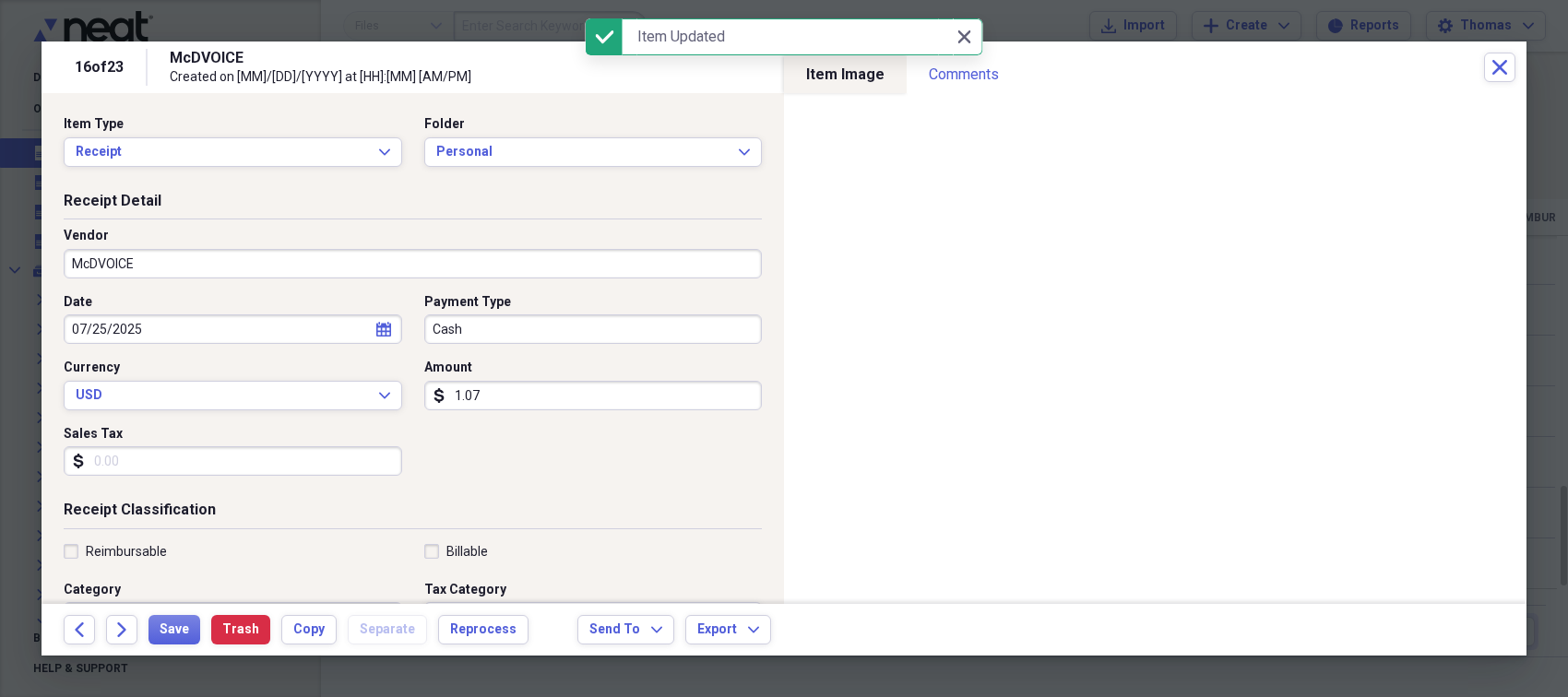 click on "McDVOICE" at bounding box center [412, 264] 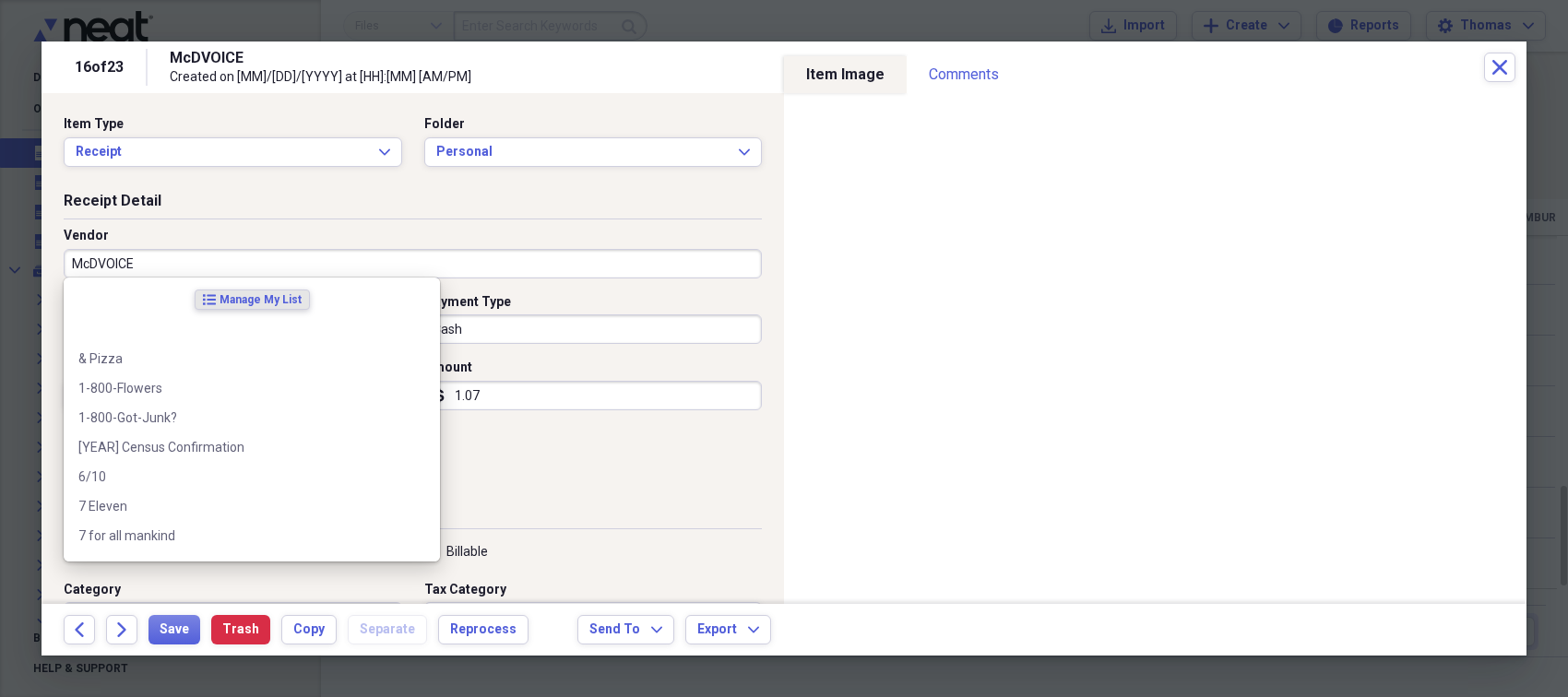 paste on "onalds Restaurant" 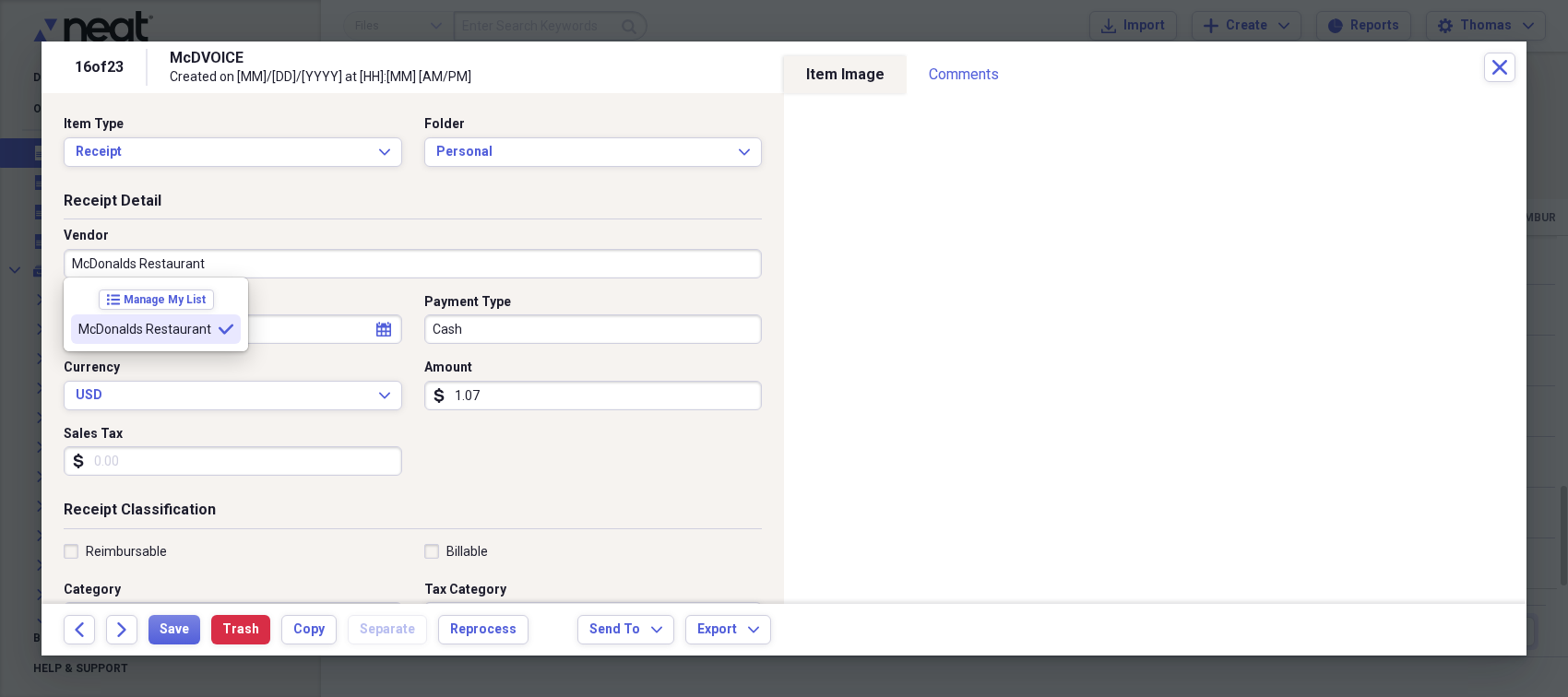 type on "McDonalds Restaurant" 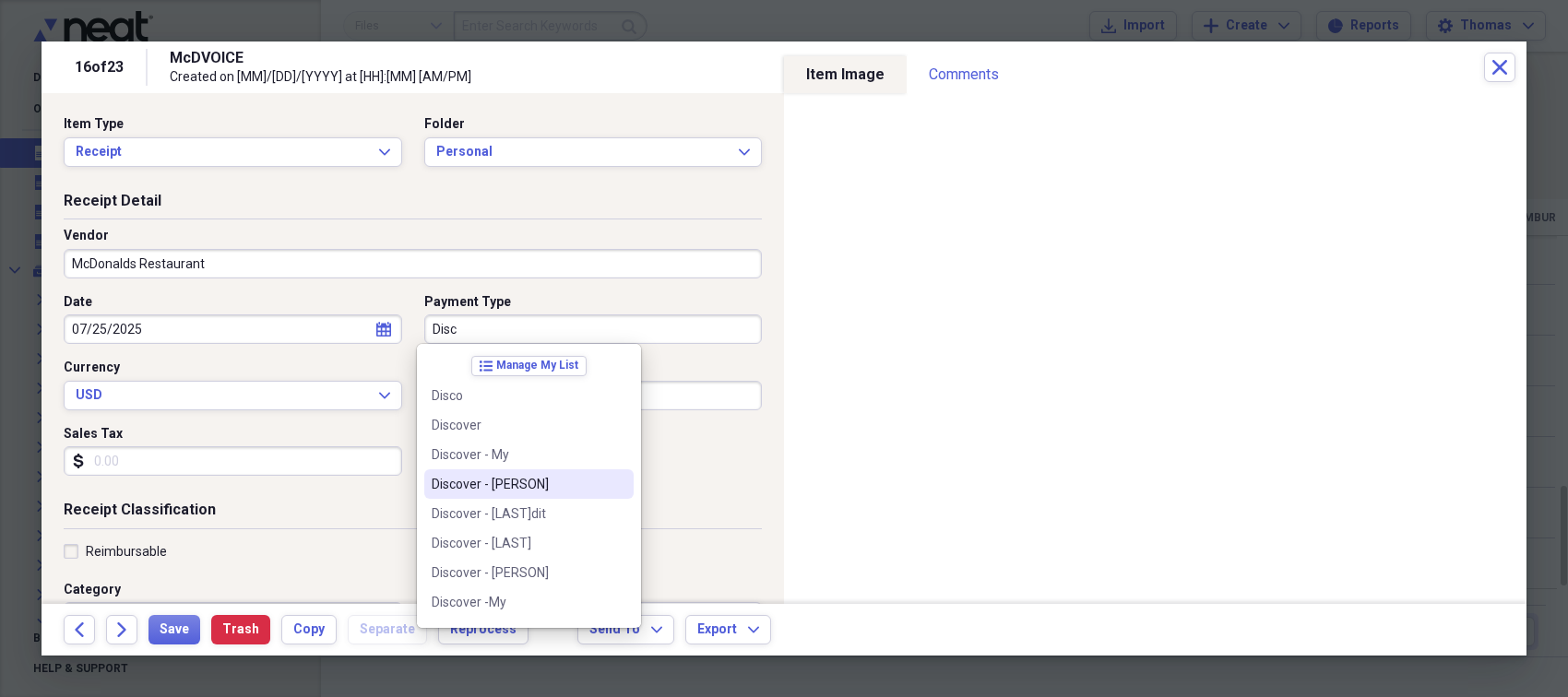 click on "Discover - [PERSON]" at bounding box center [529, 484] 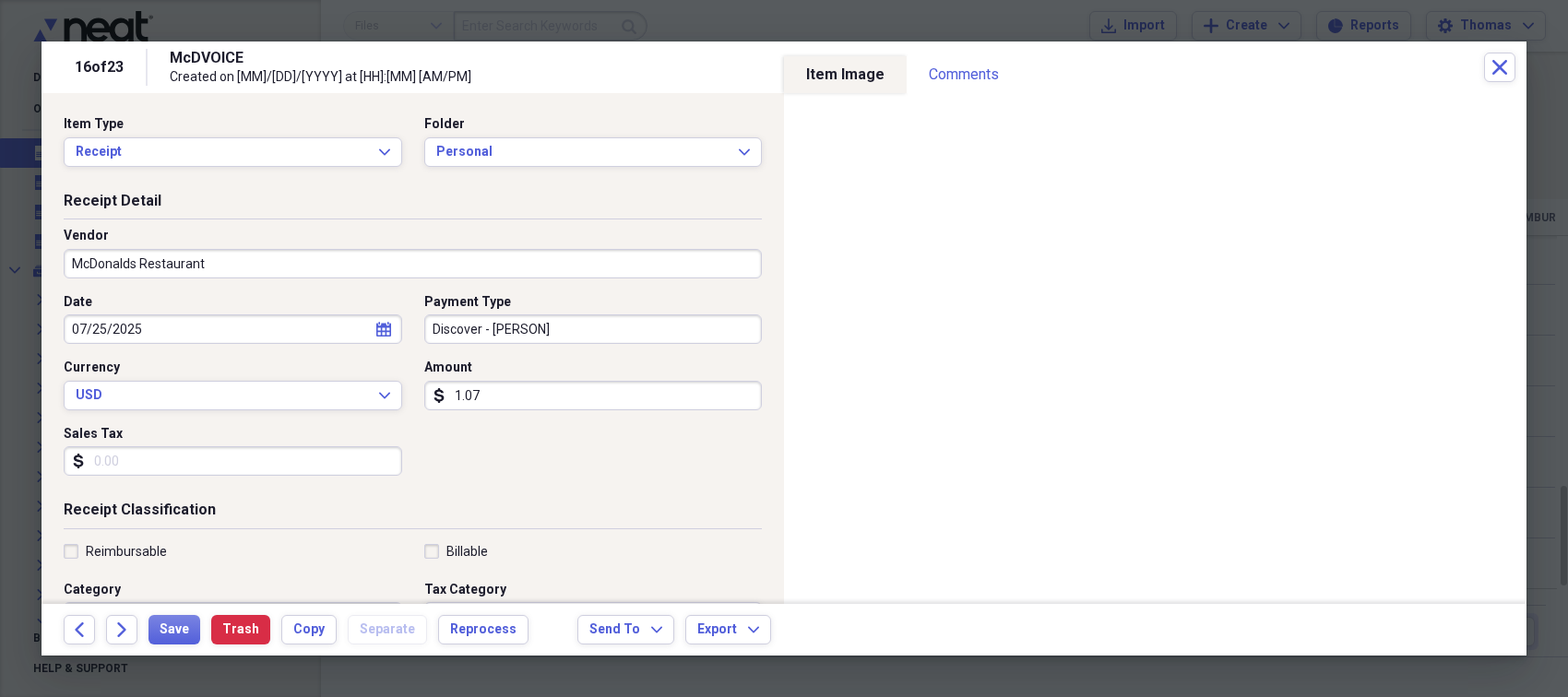click on "1.07" at bounding box center (593, 396) 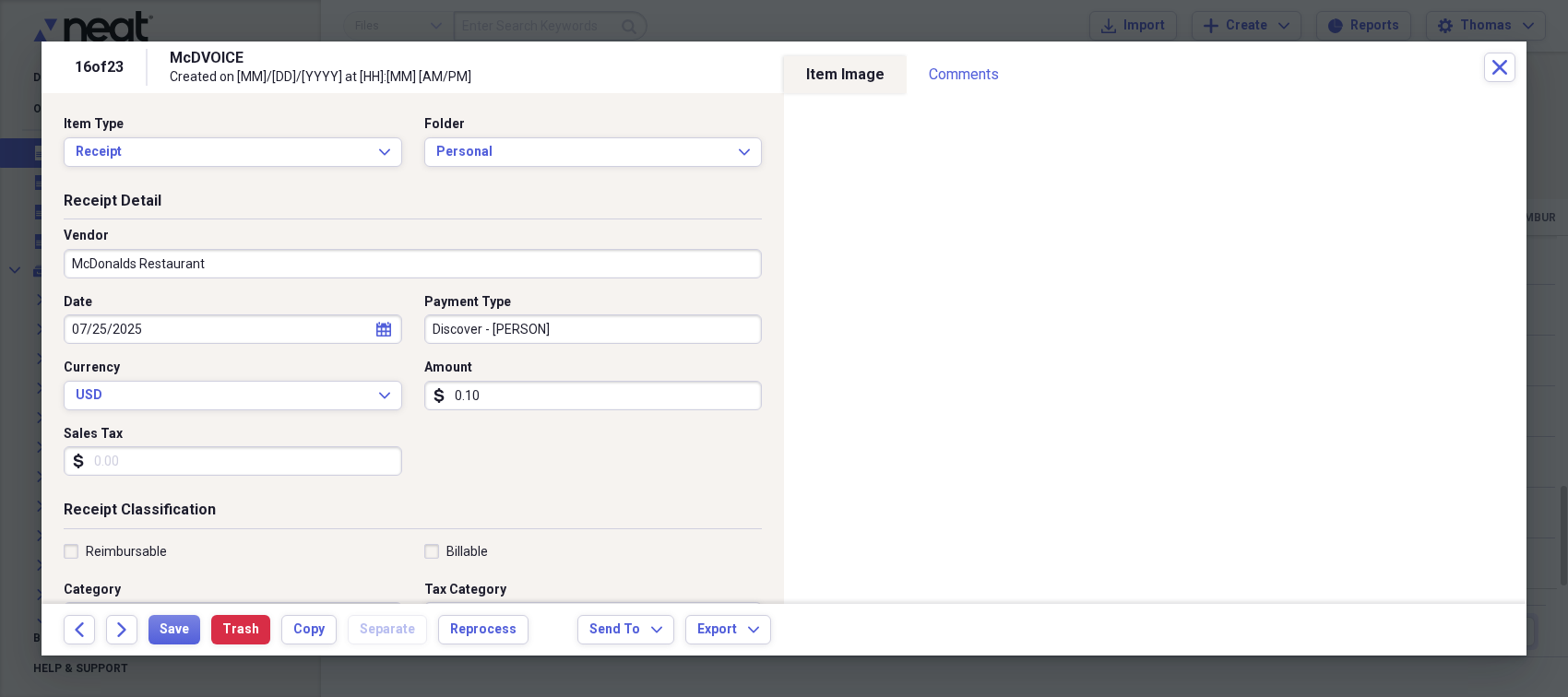 type on "0.01" 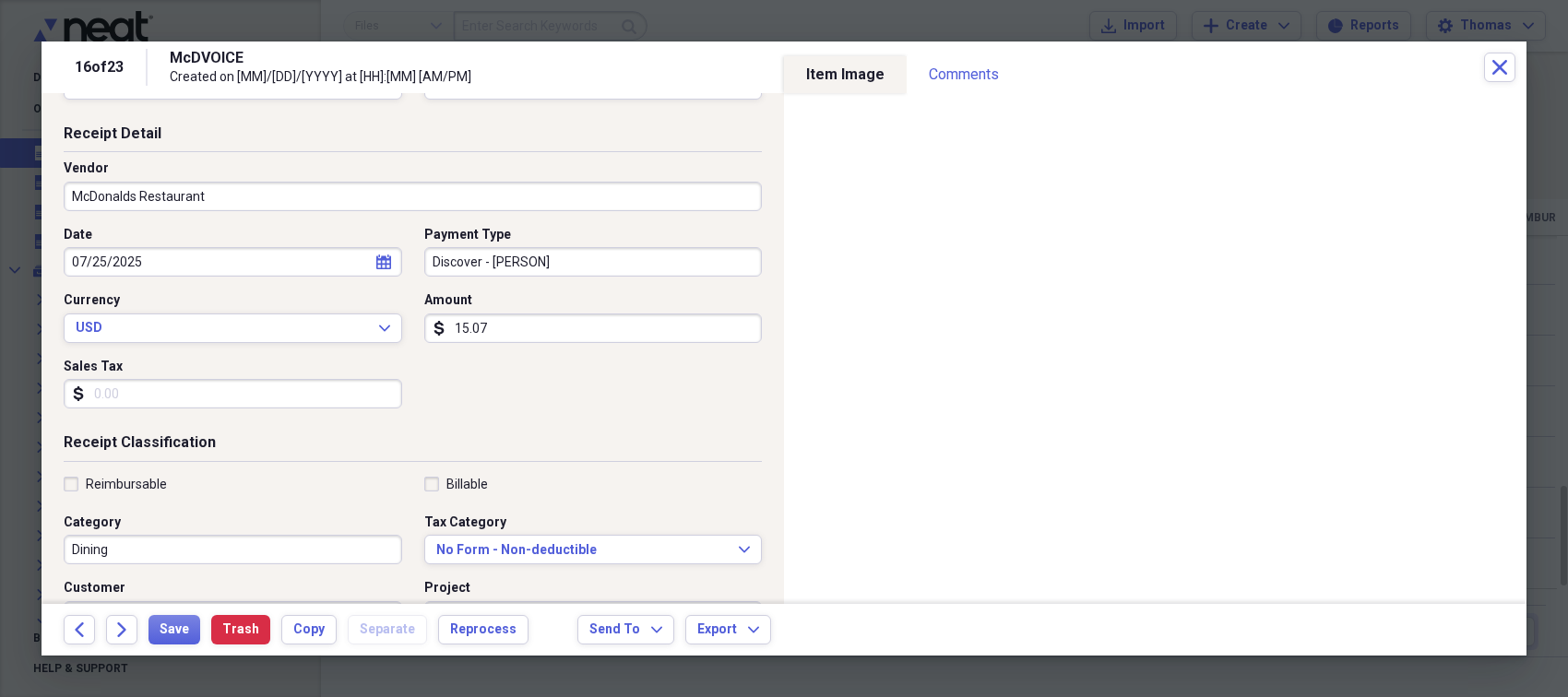 scroll, scrollTop: 92, scrollLeft: 0, axis: vertical 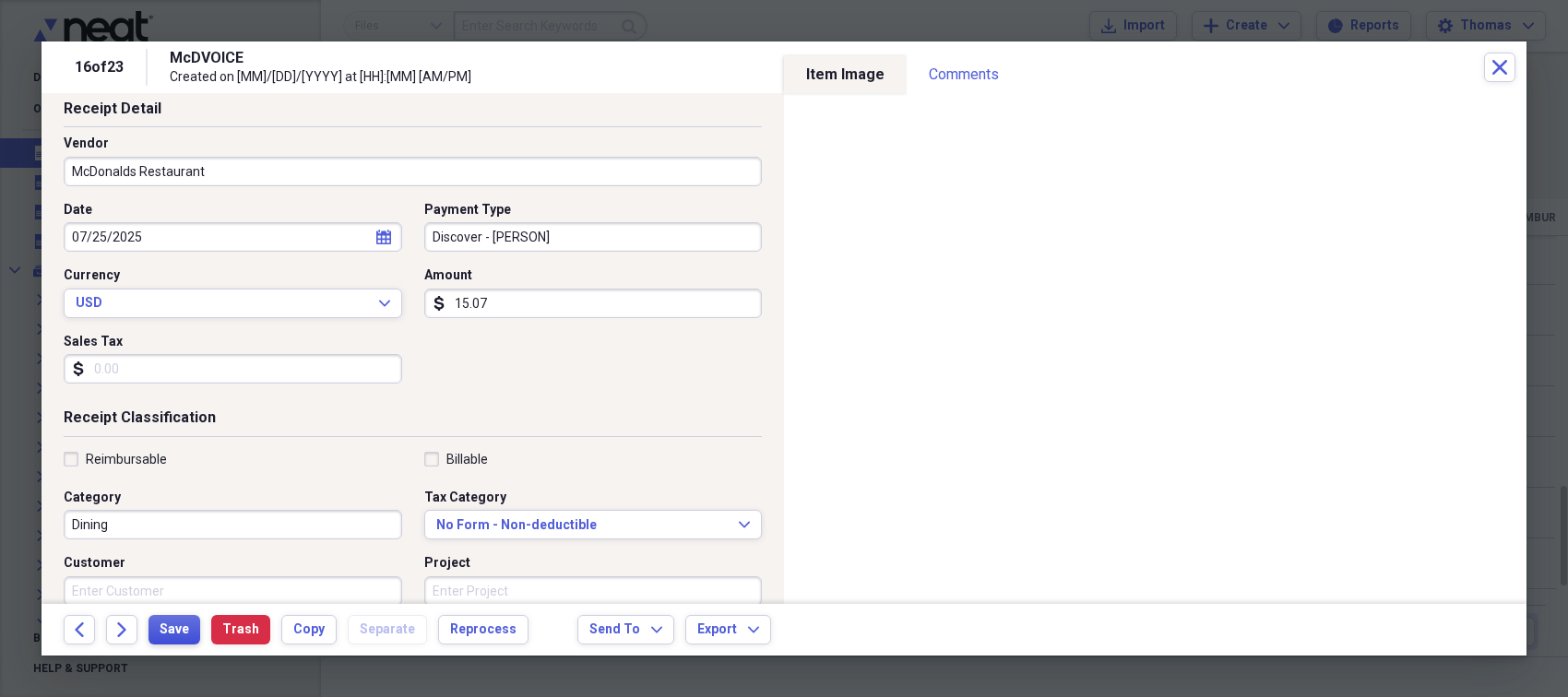 type on "15.07" 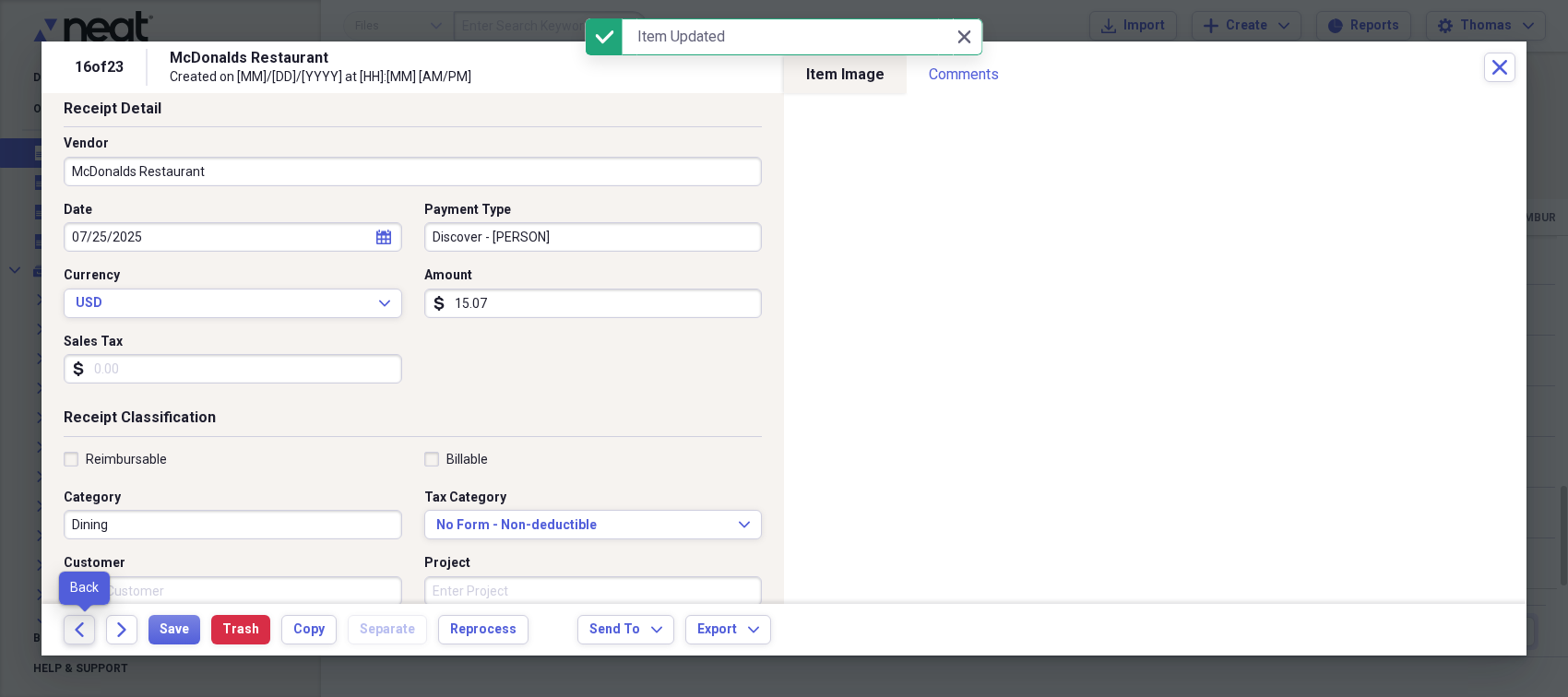 click 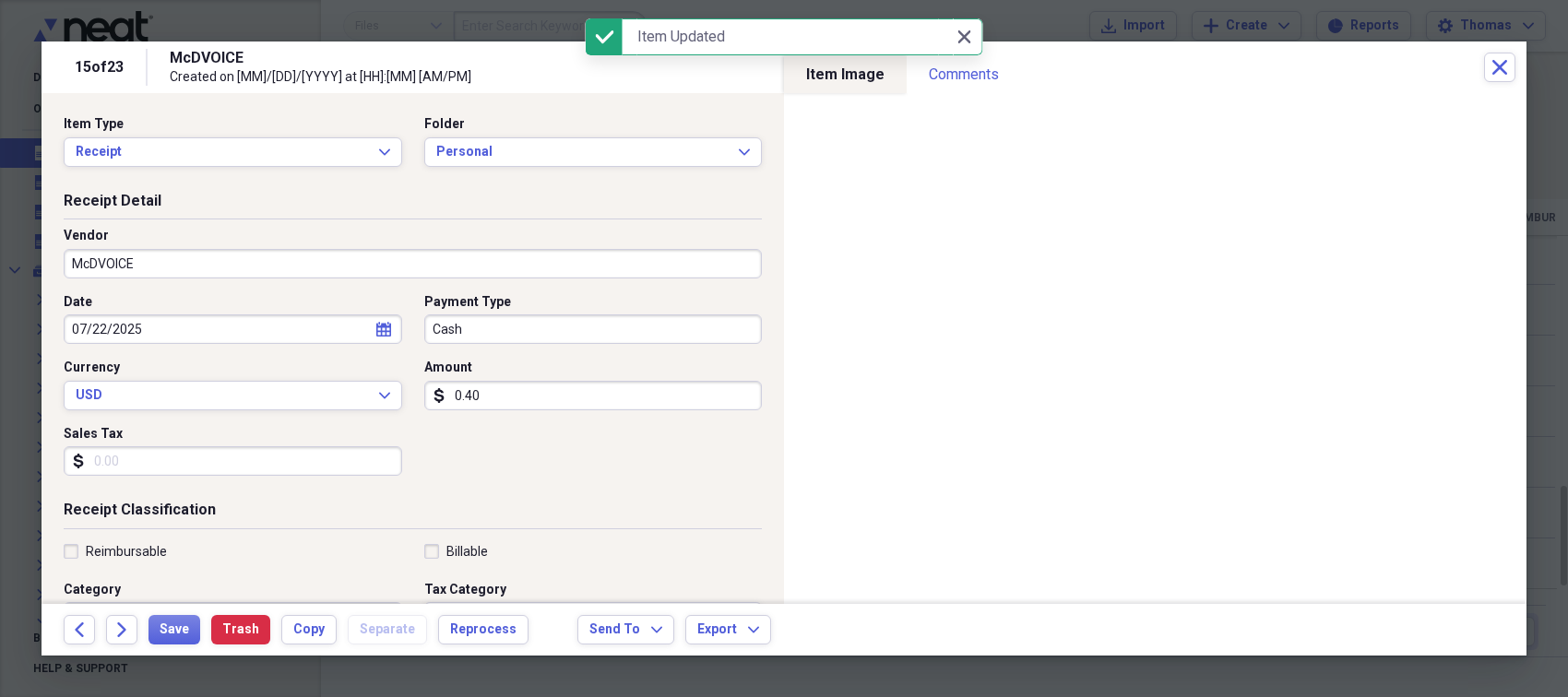 click on "McDVOICE" at bounding box center (412, 264) 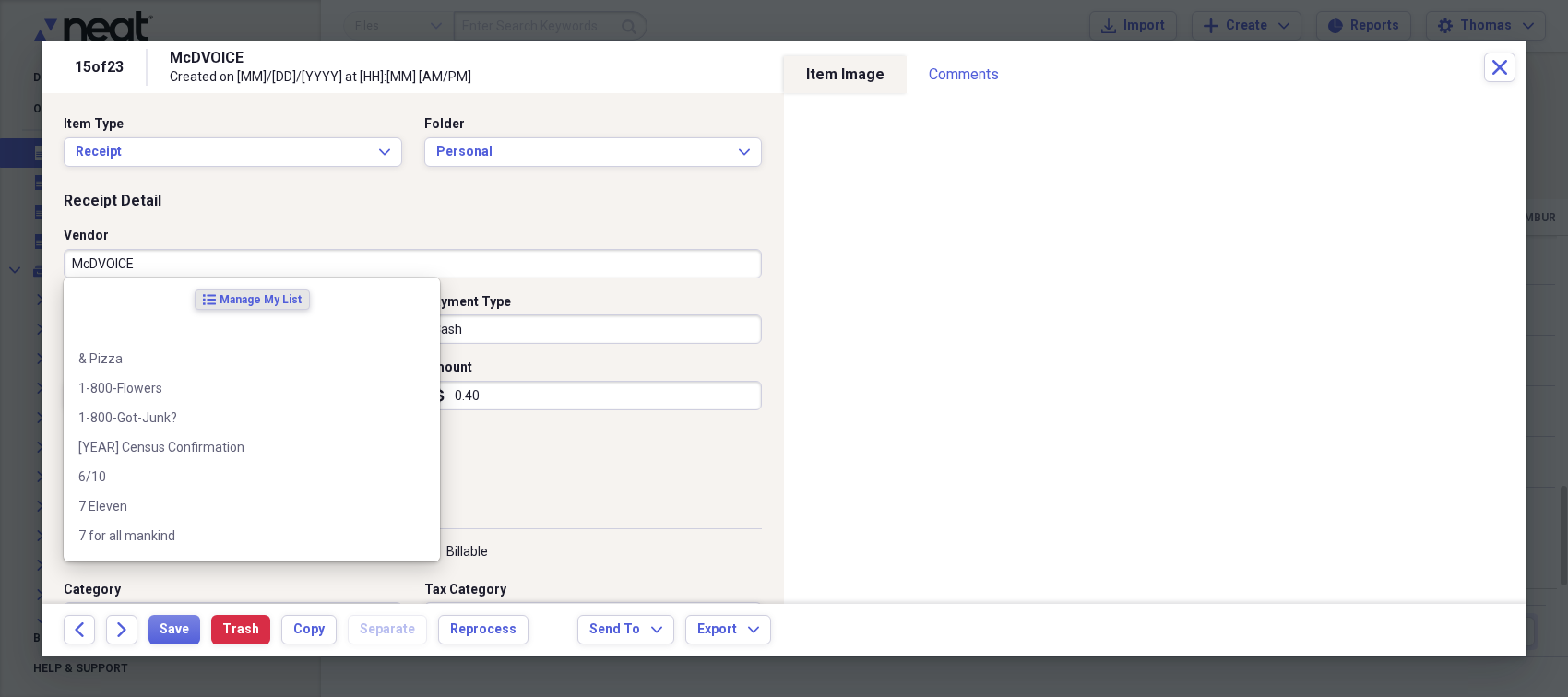 paste on "onalds Restaurant" 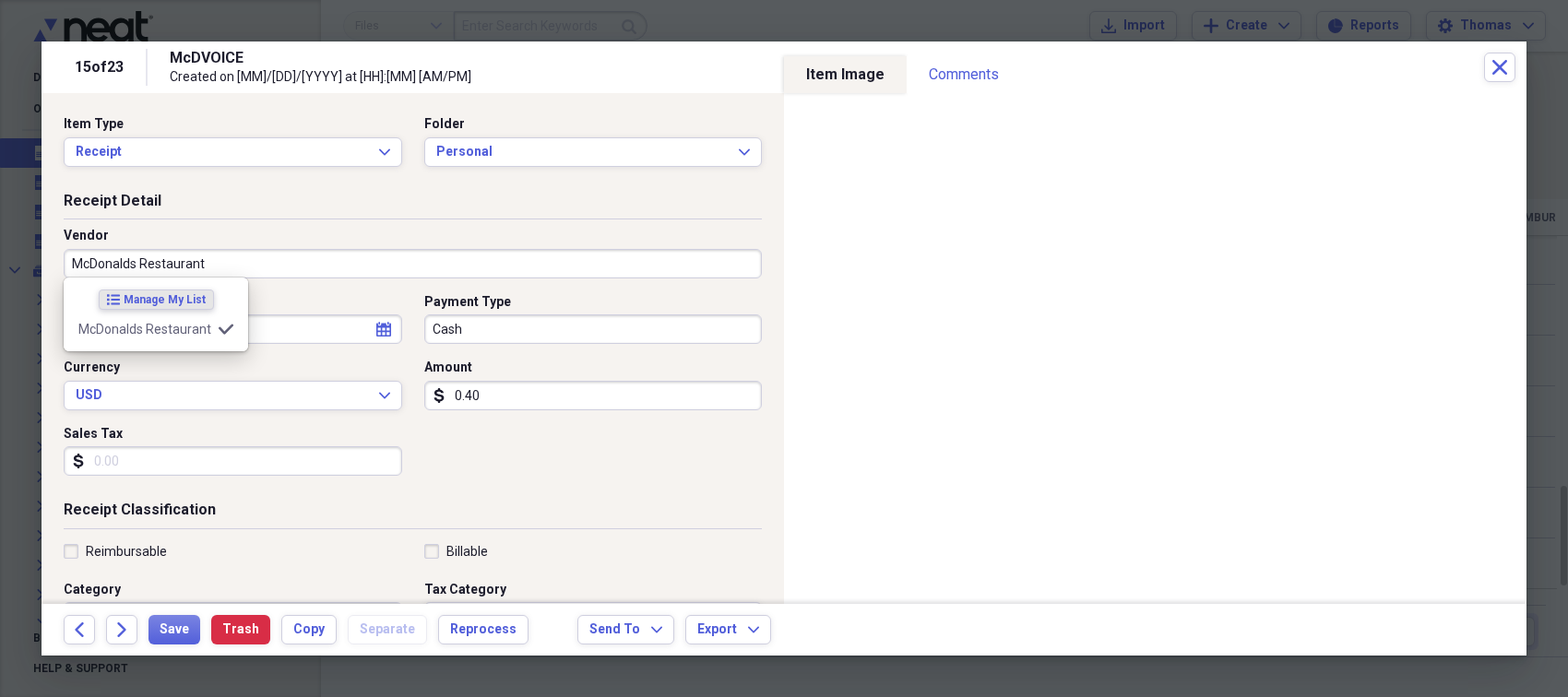 type on "McDonalds Restaurant" 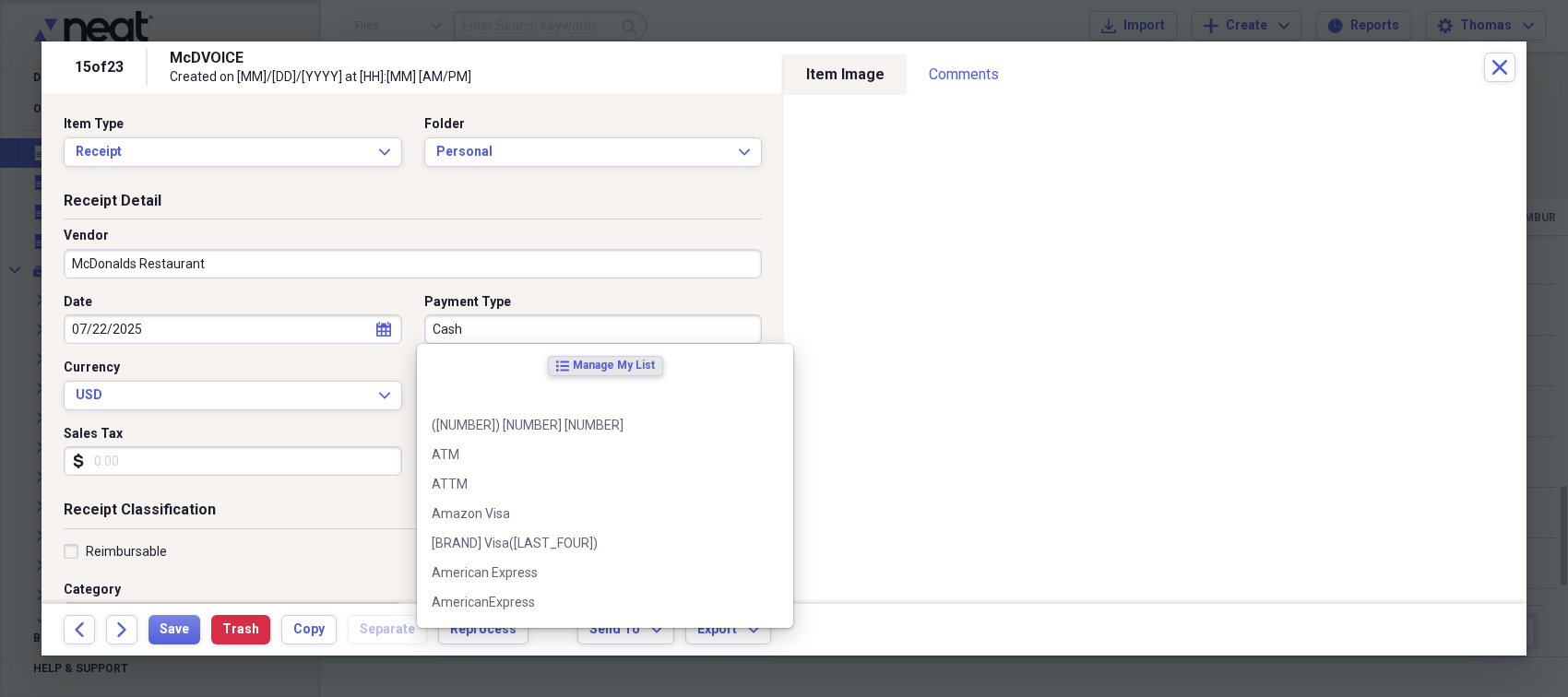 click on "Cash" at bounding box center (593, 329) 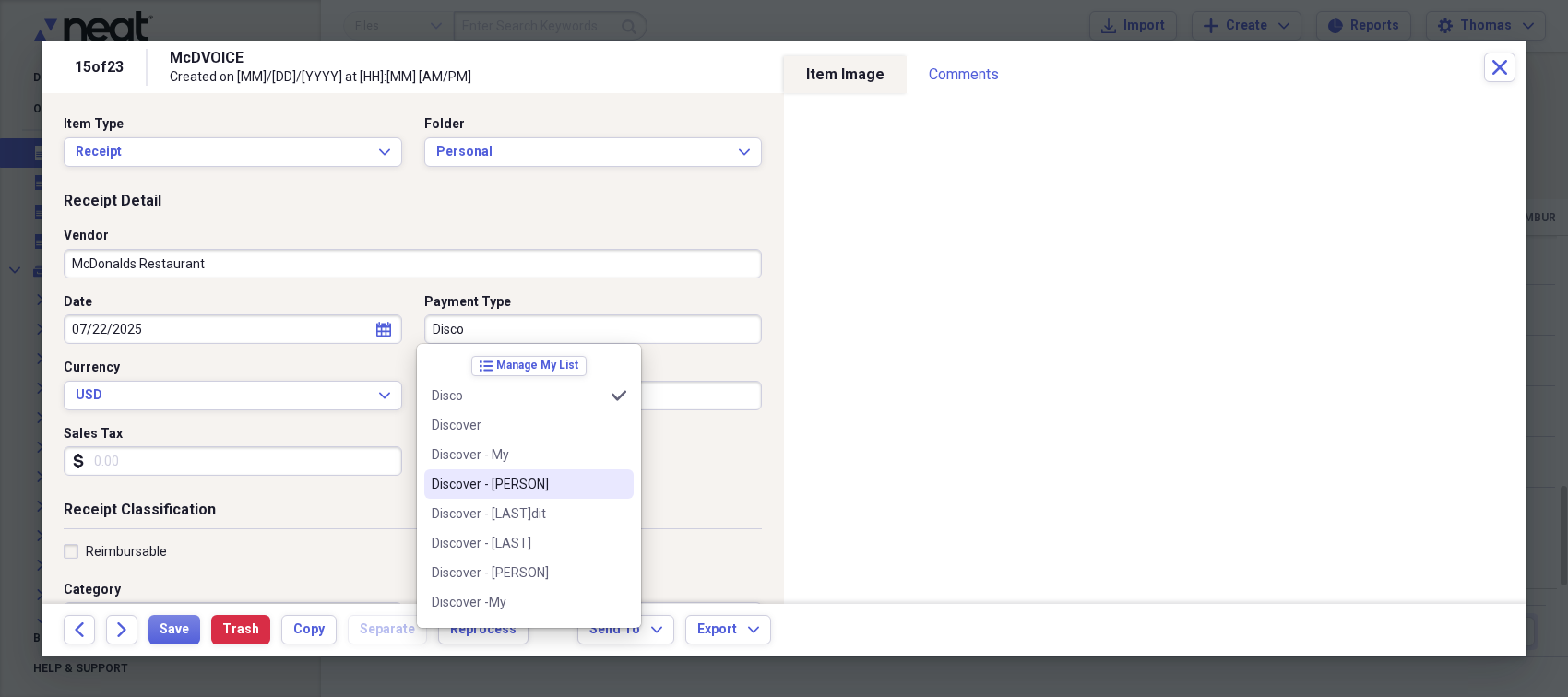 click on "Discover - [PERSON]" at bounding box center [517, 484] 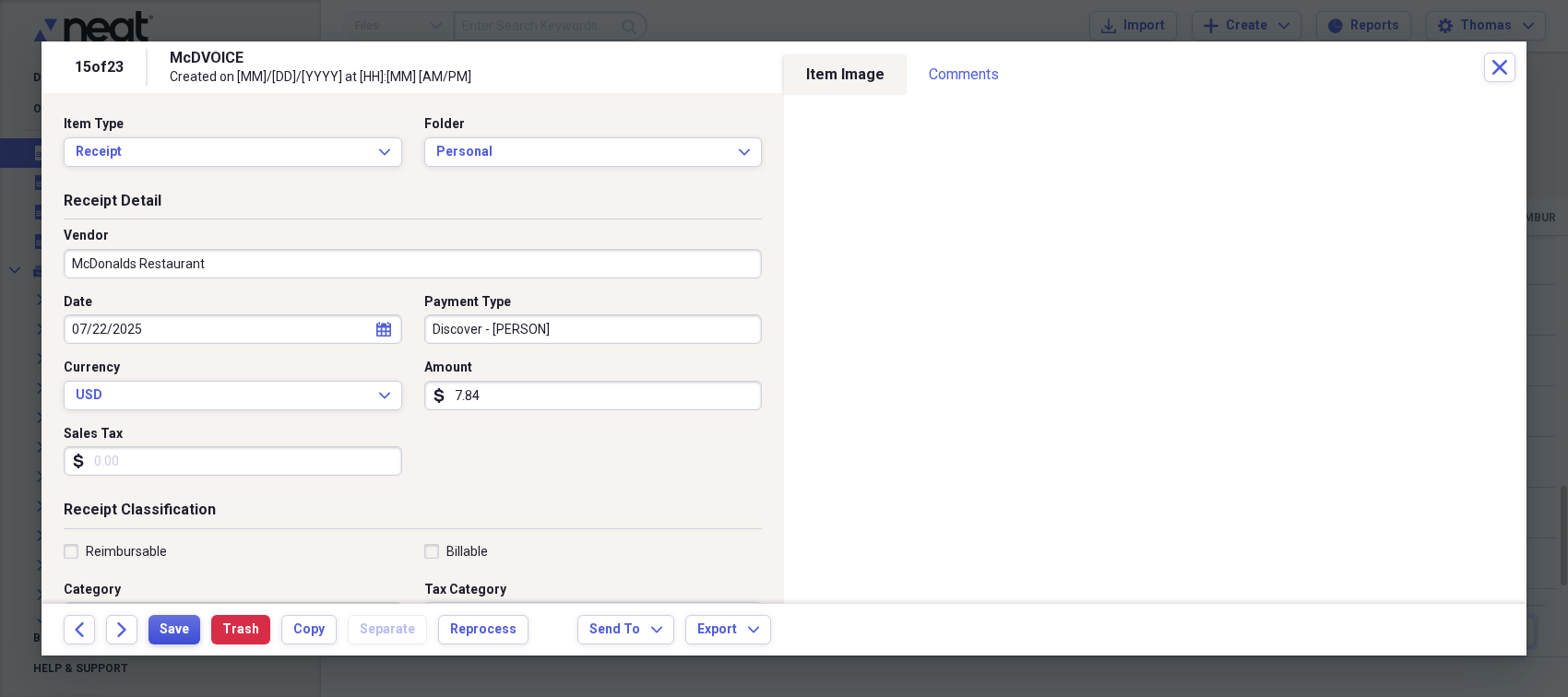 type on "7.84" 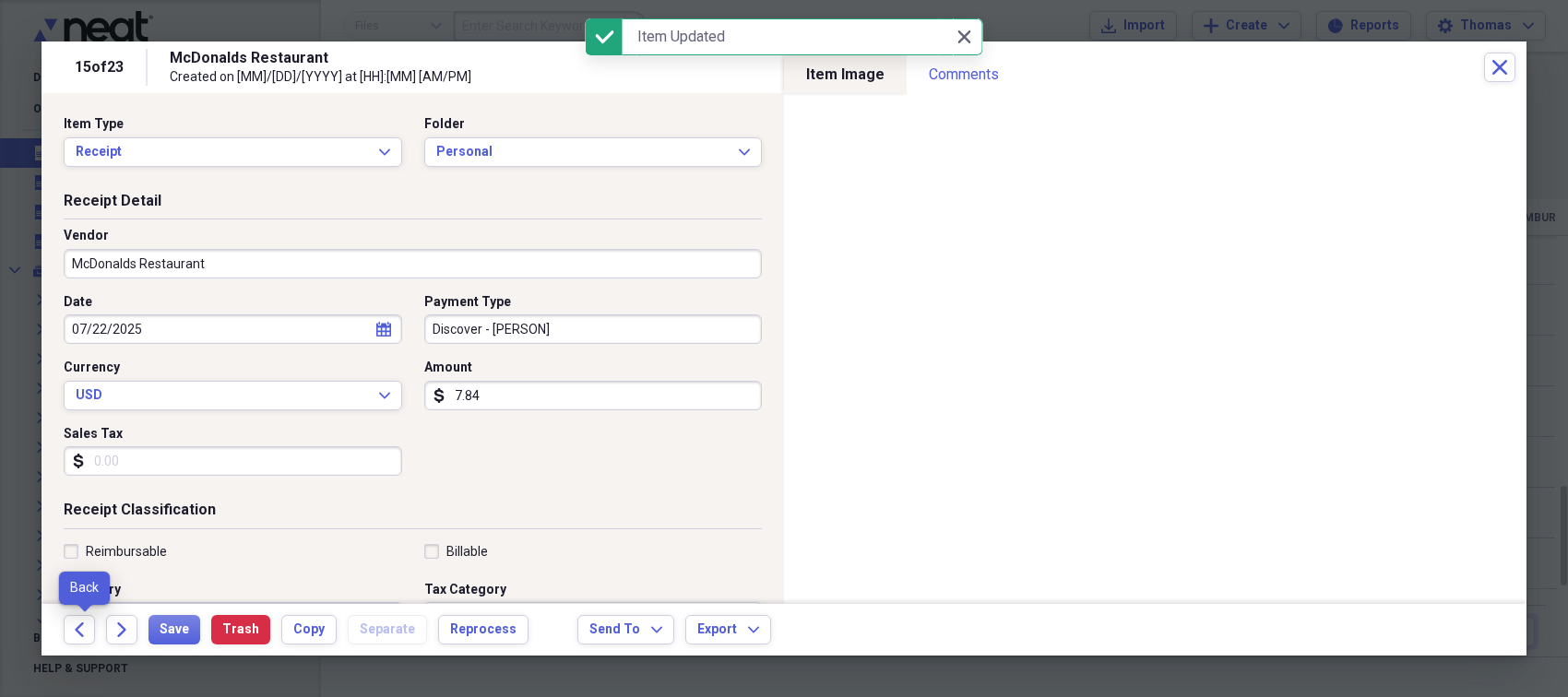 click on "Back" at bounding box center (85, 630) 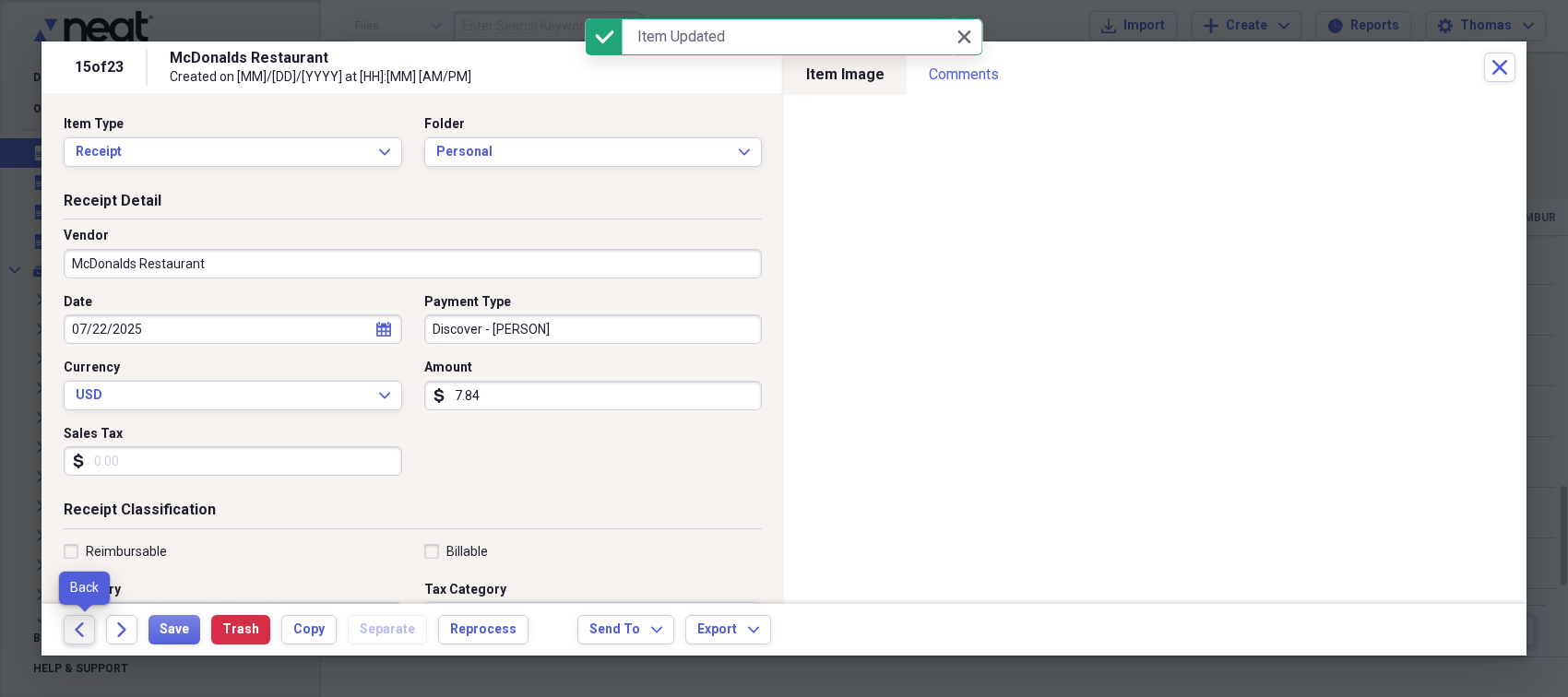 click 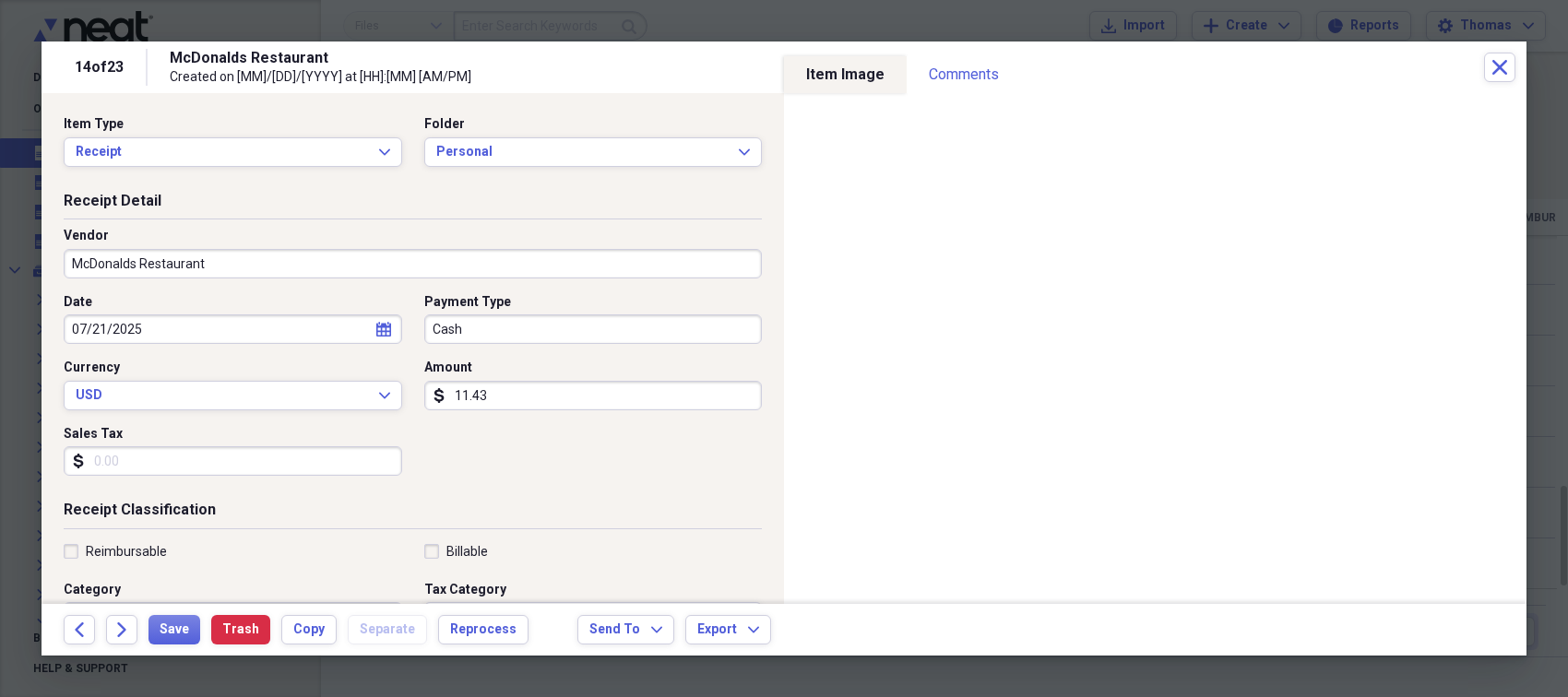 click on "Cash" at bounding box center [593, 329] 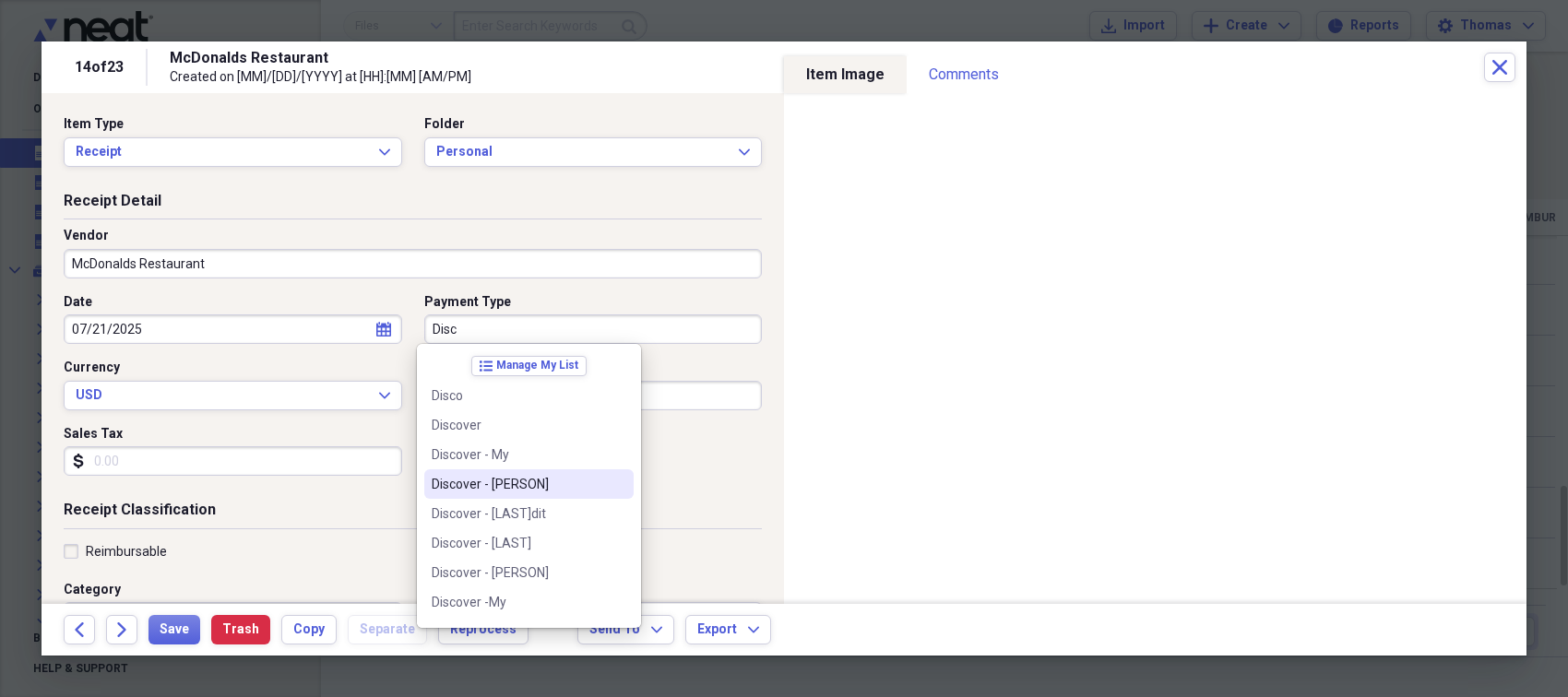 click on "Discover - [PERSON]" at bounding box center (517, 484) 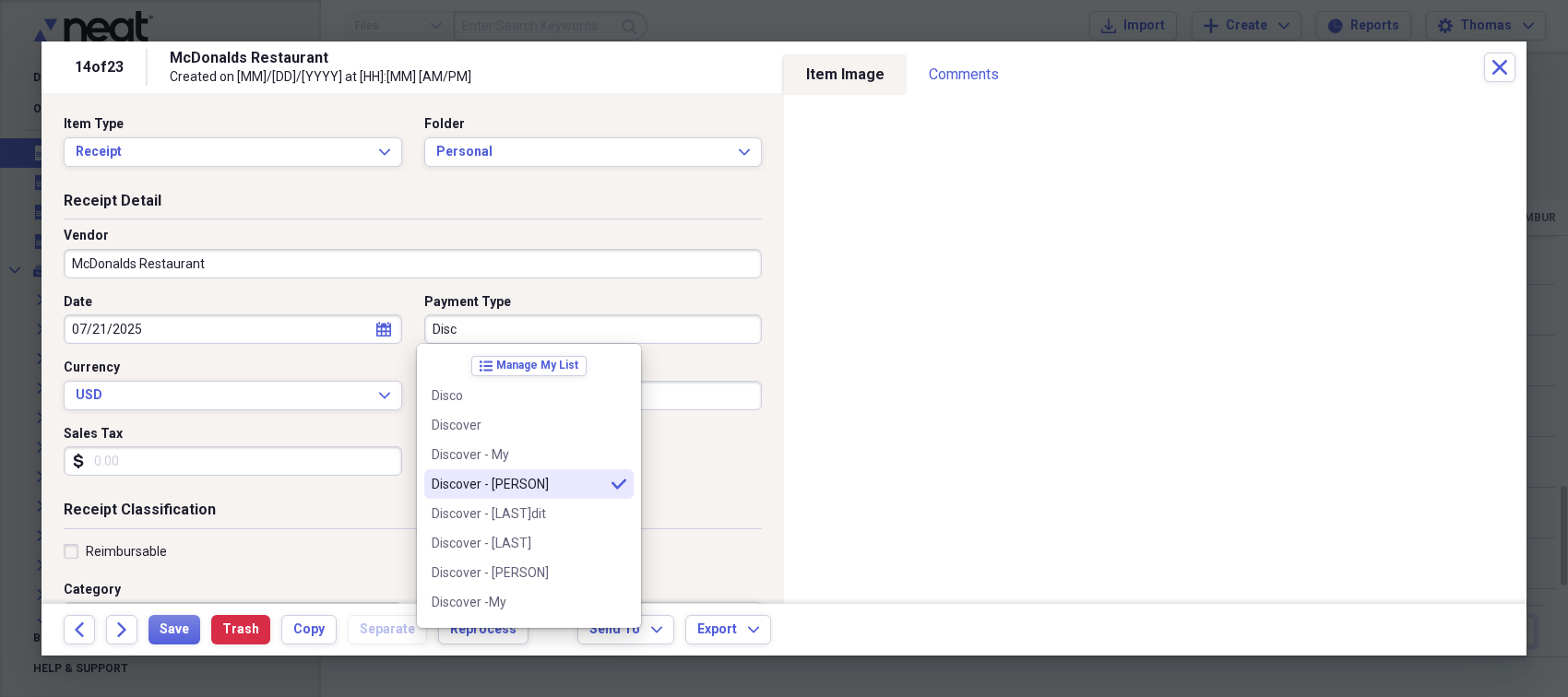 type on "Discover - [PERSON]" 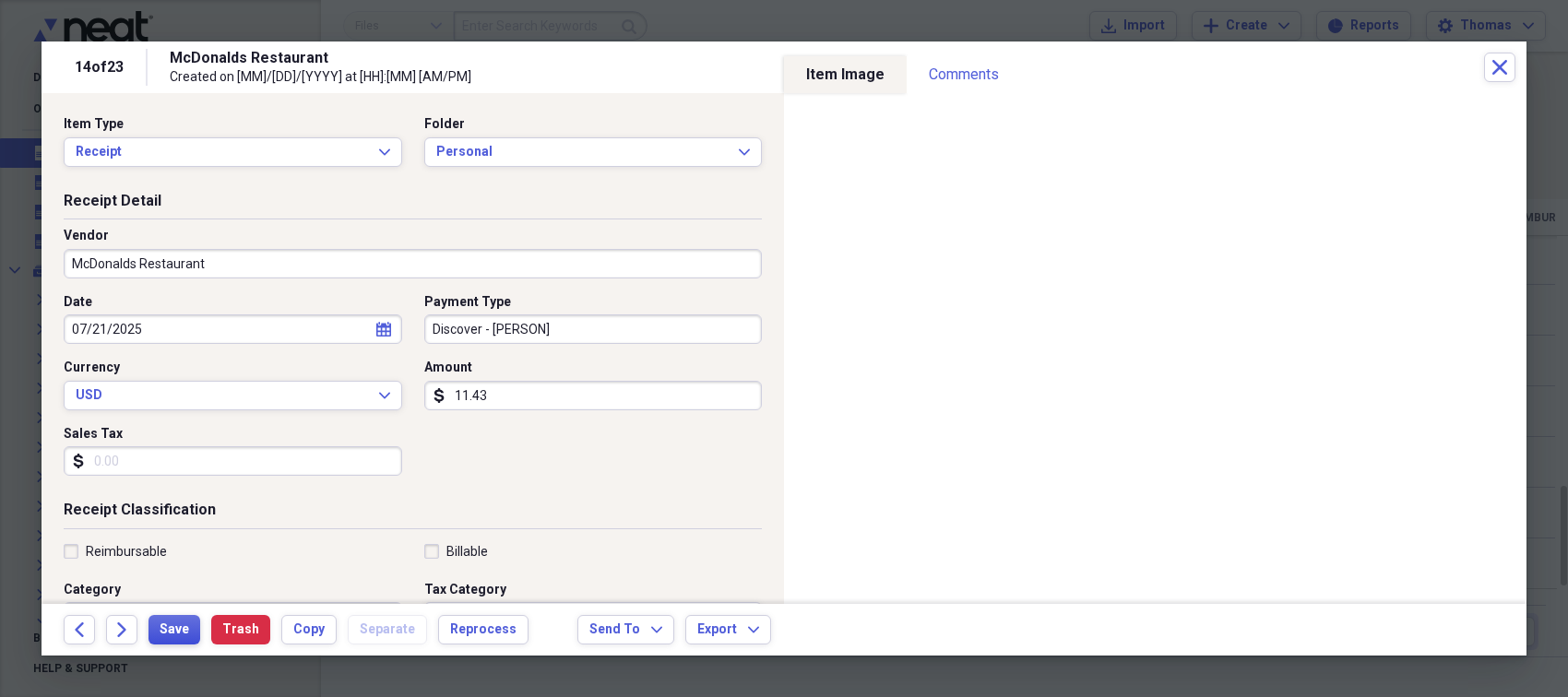 click on "Save" at bounding box center (174, 630) 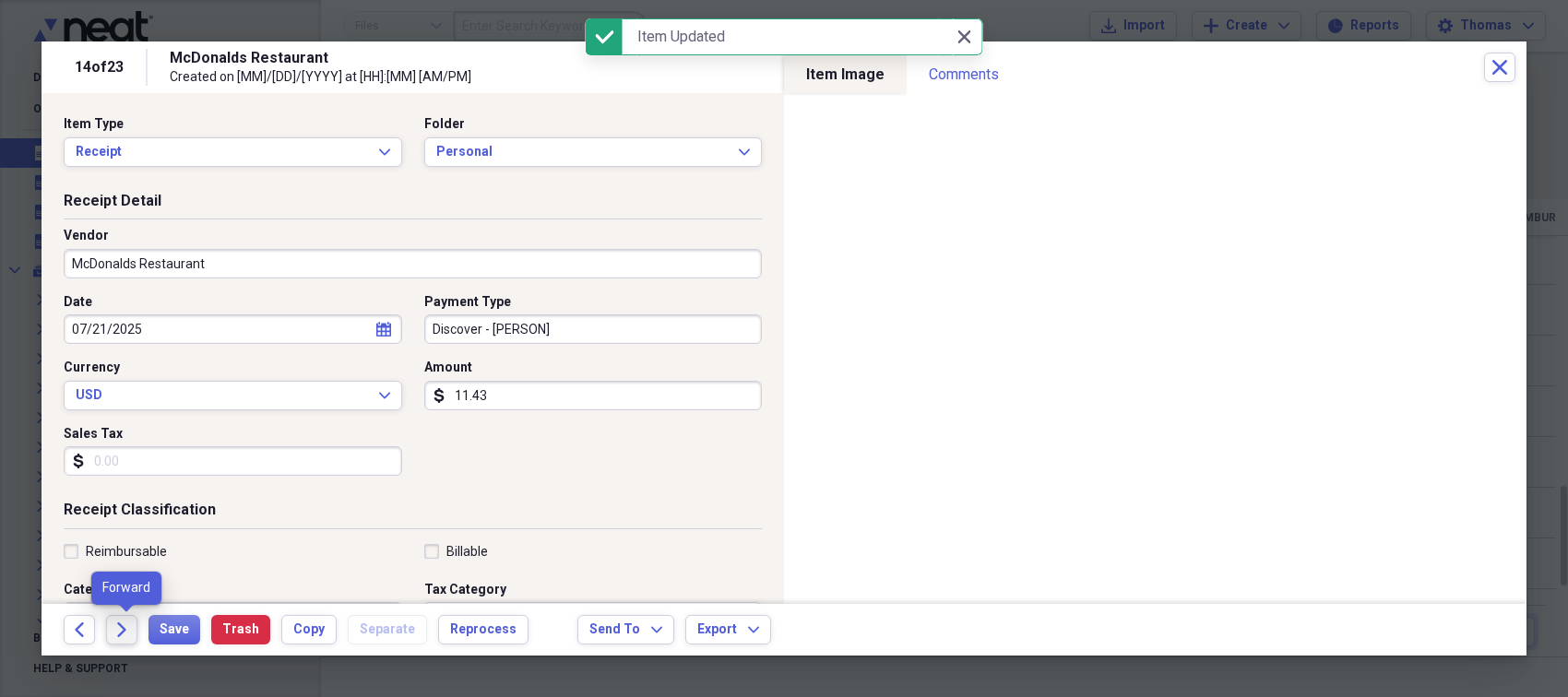 click on "Forward" at bounding box center [122, 630] 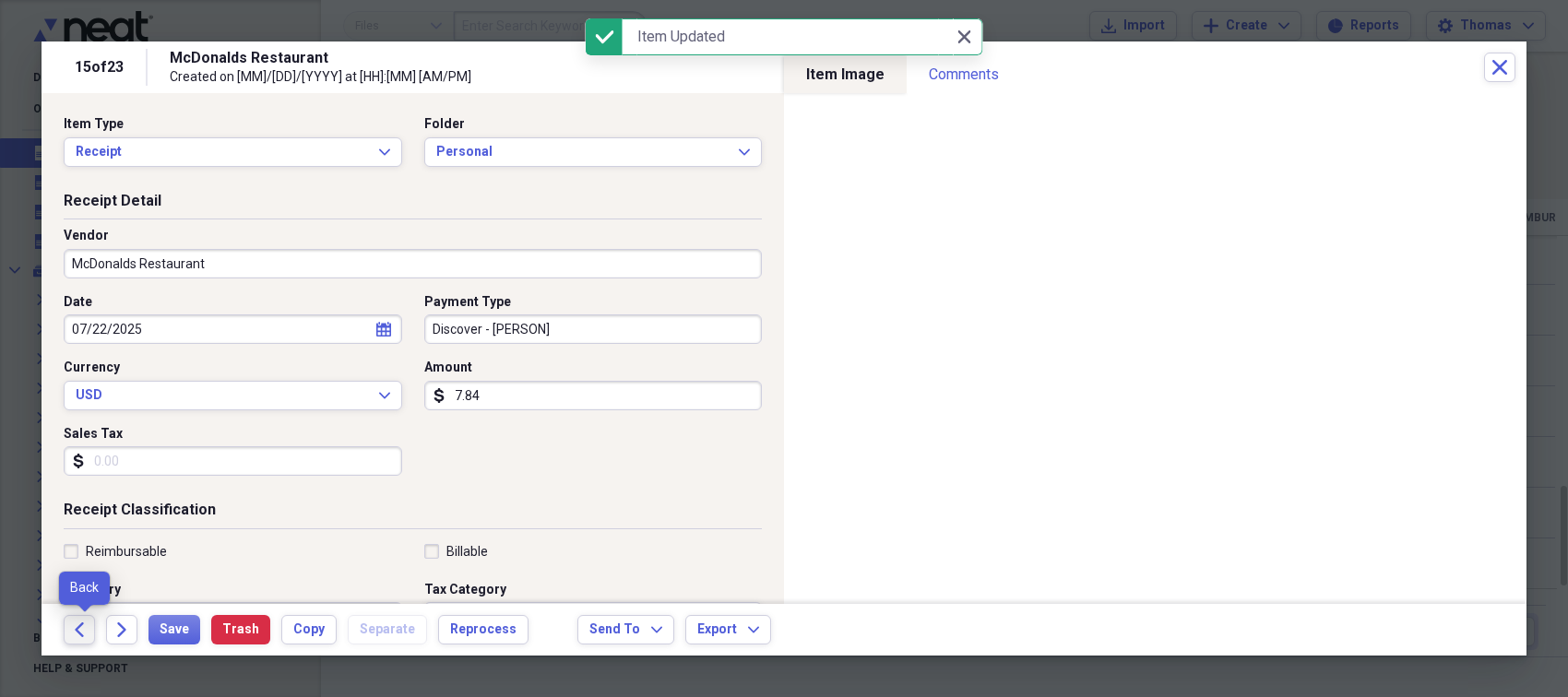 click on "Back" at bounding box center [79, 630] 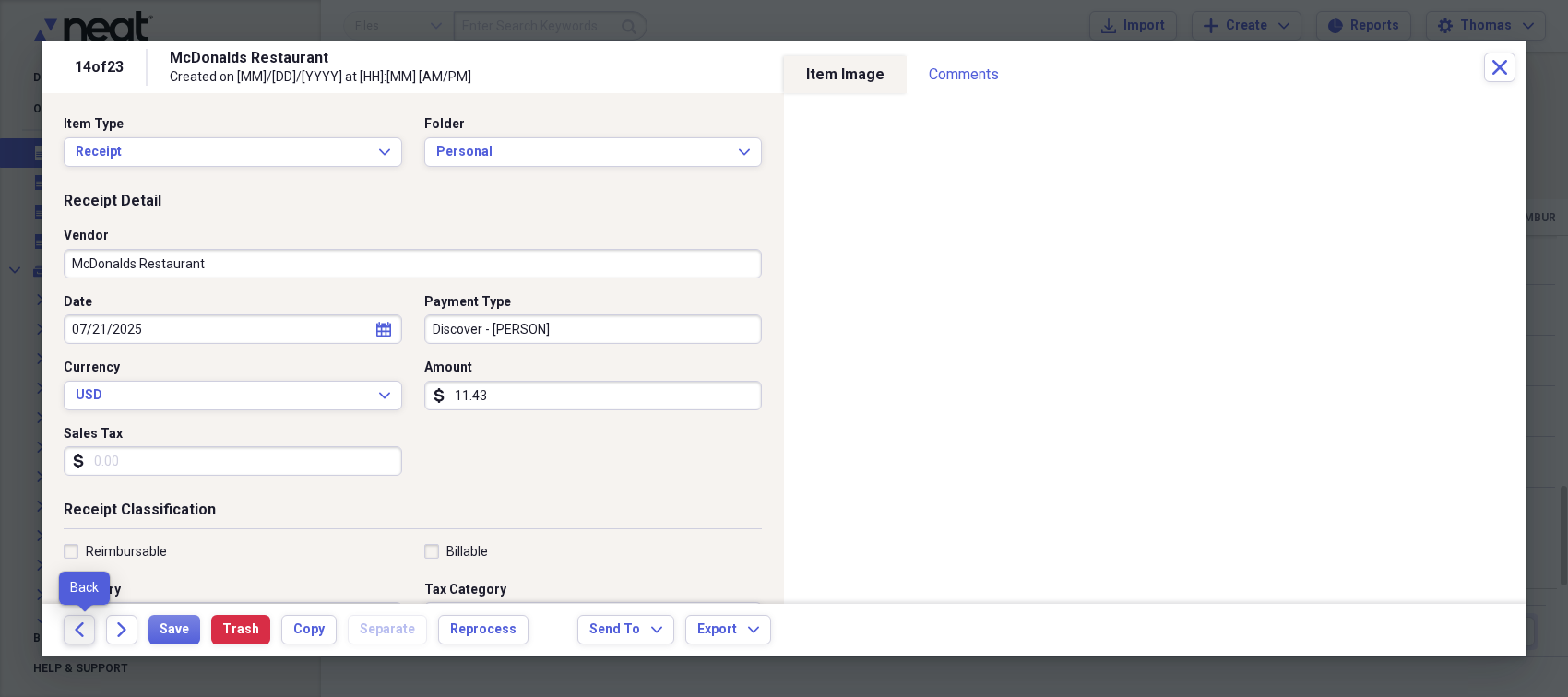 click on "Back" at bounding box center [79, 630] 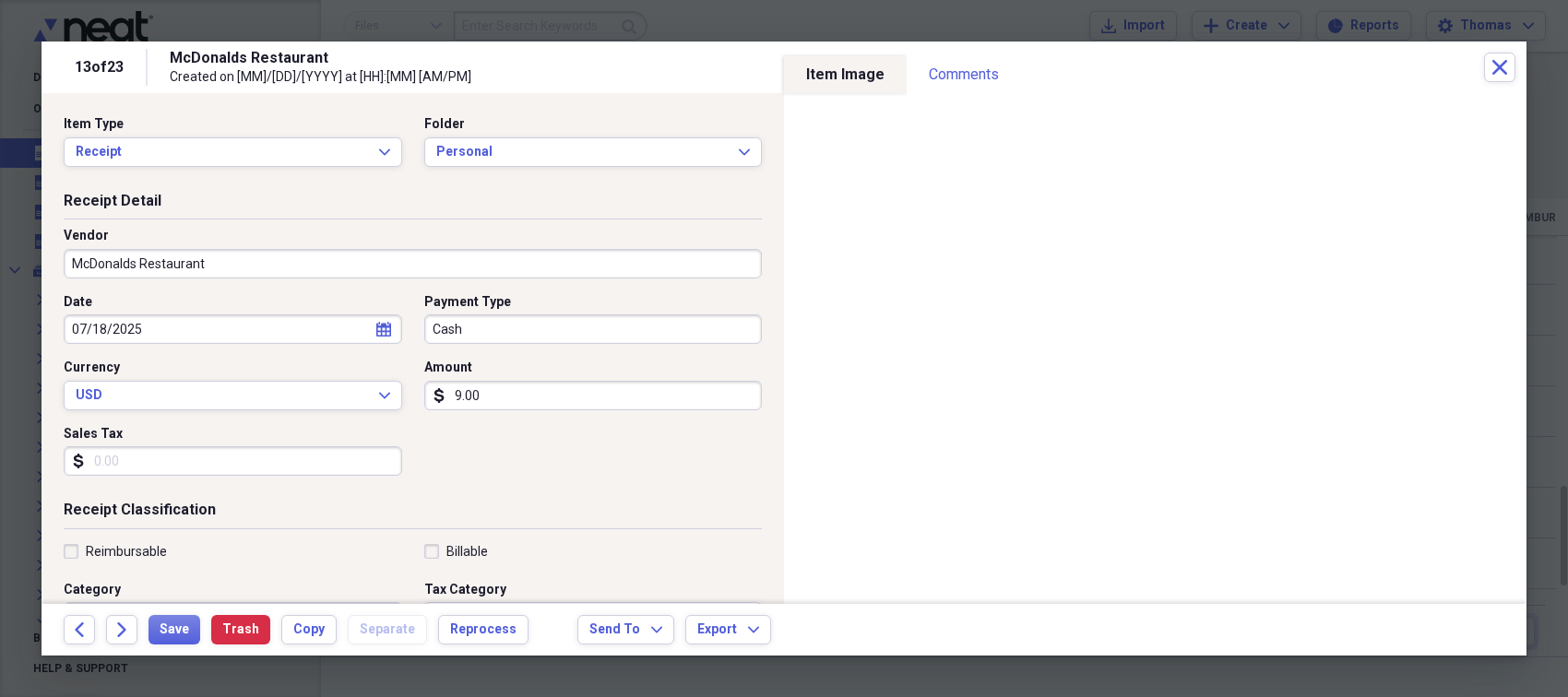 click on "Cash" at bounding box center (593, 329) 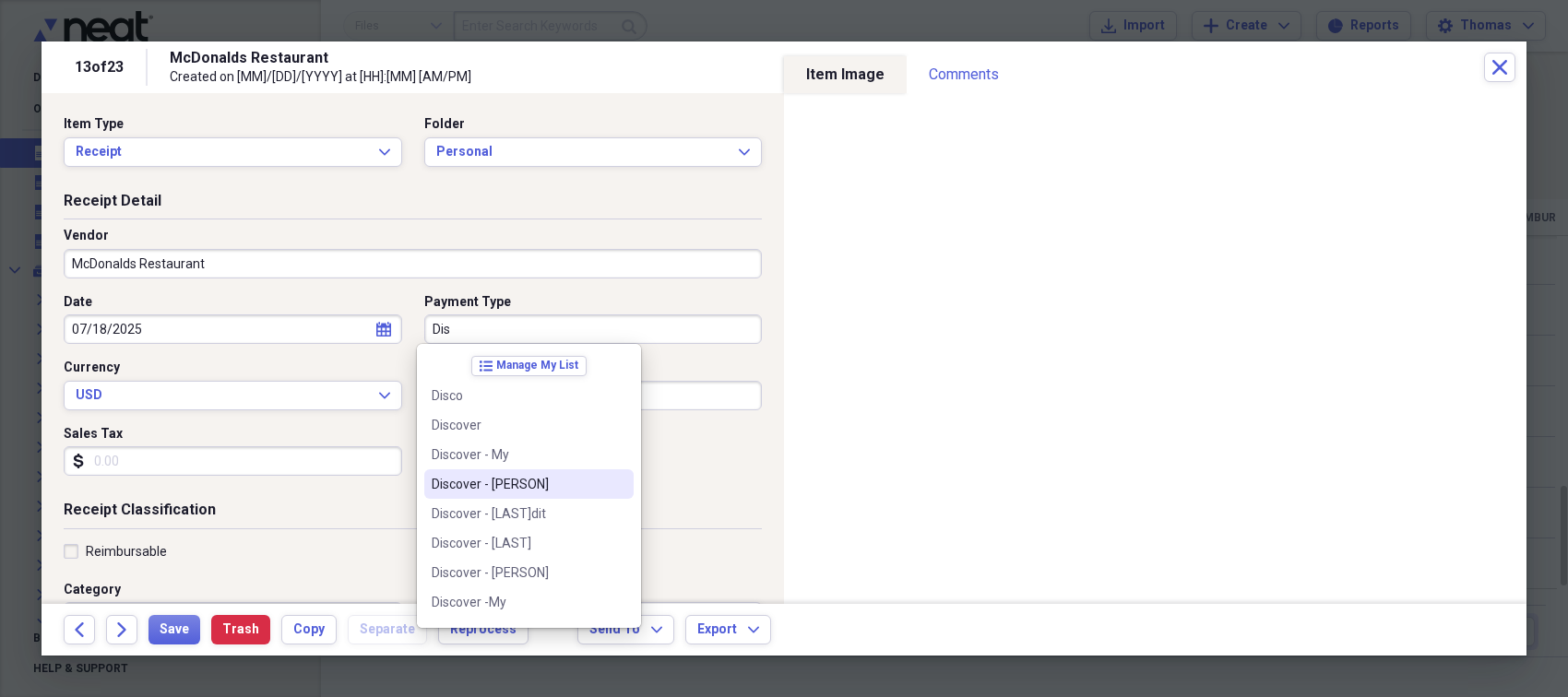 click on "Discover - [PERSON]" at bounding box center [517, 484] 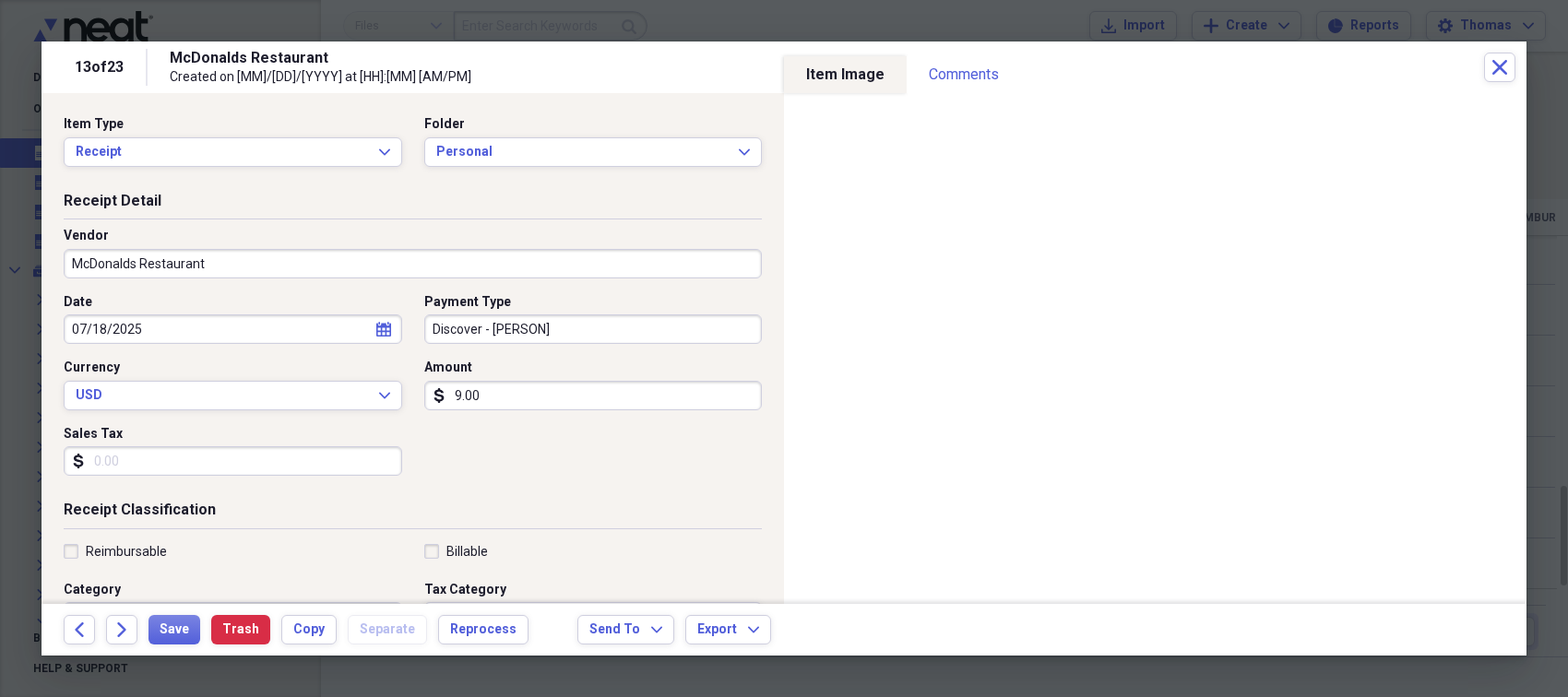 scroll, scrollTop: 92, scrollLeft: 0, axis: vertical 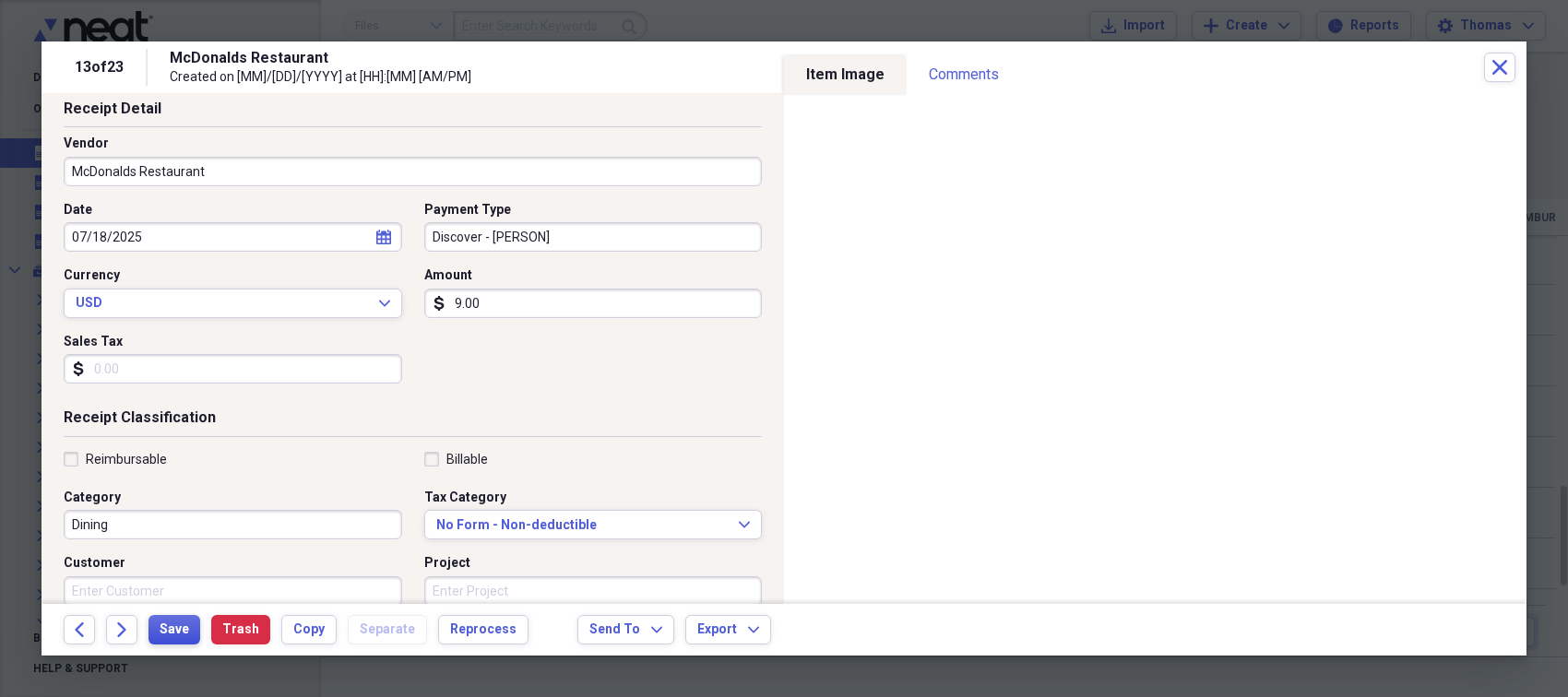 click on "Save" at bounding box center [174, 630] 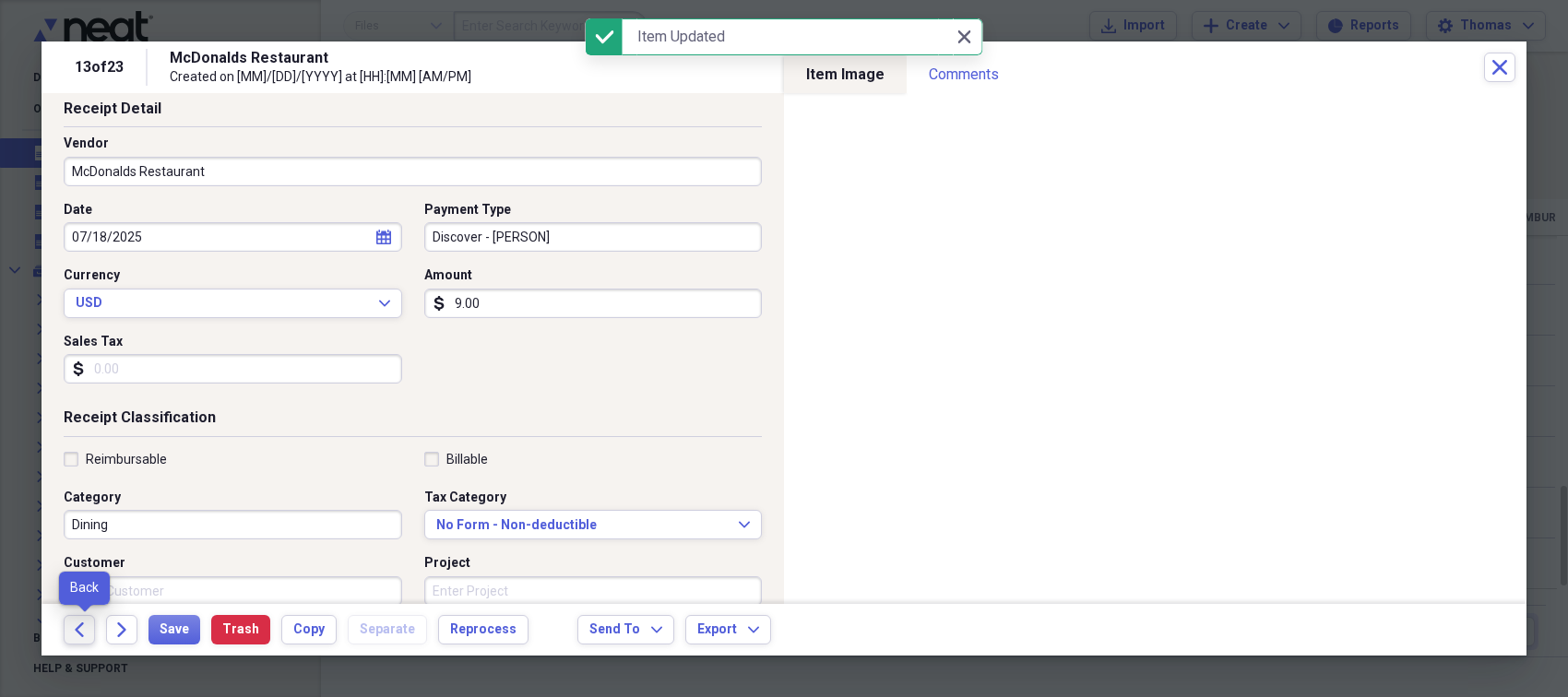 click on "Back" 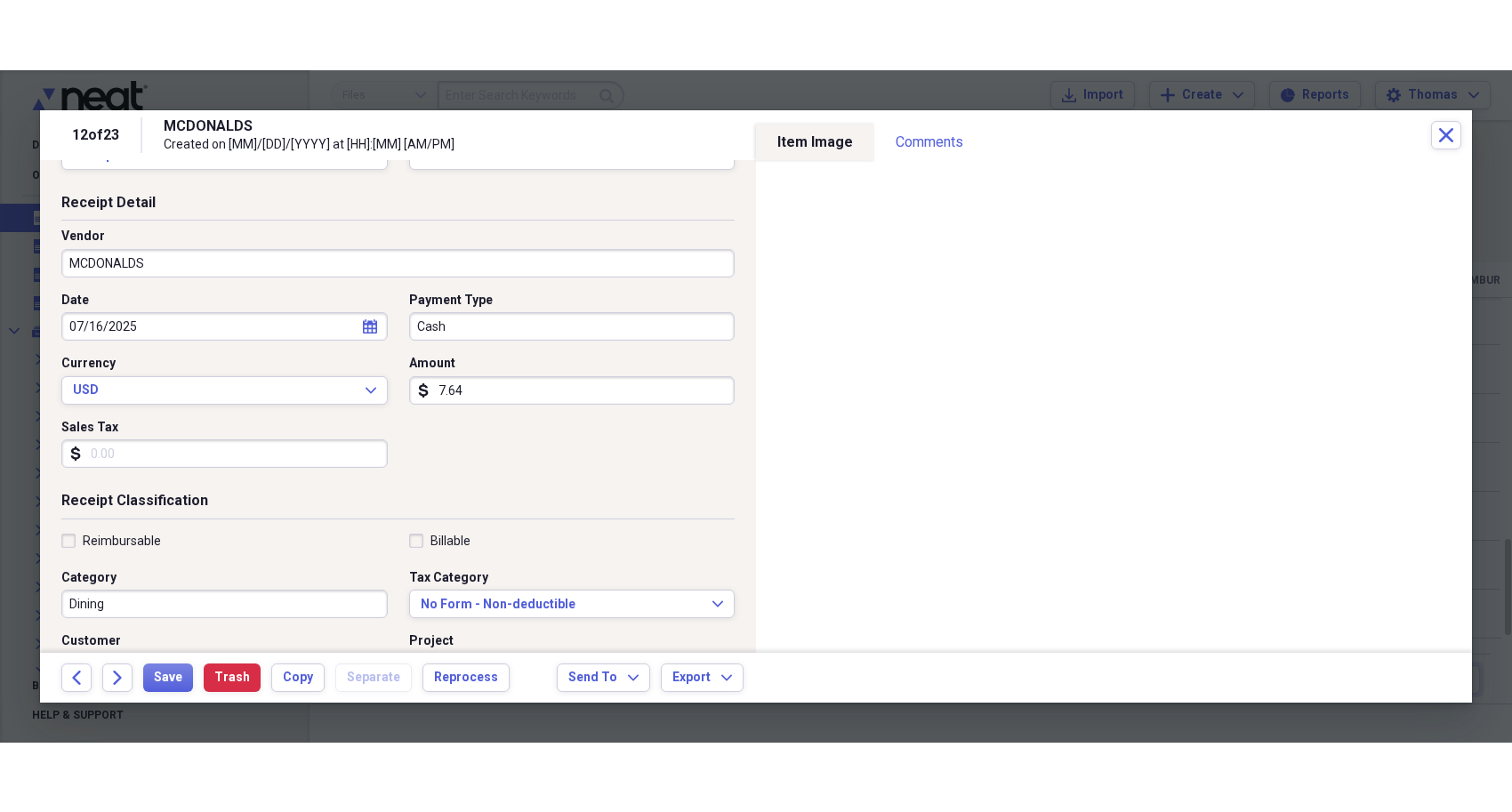 scroll, scrollTop: 89, scrollLeft: 0, axis: vertical 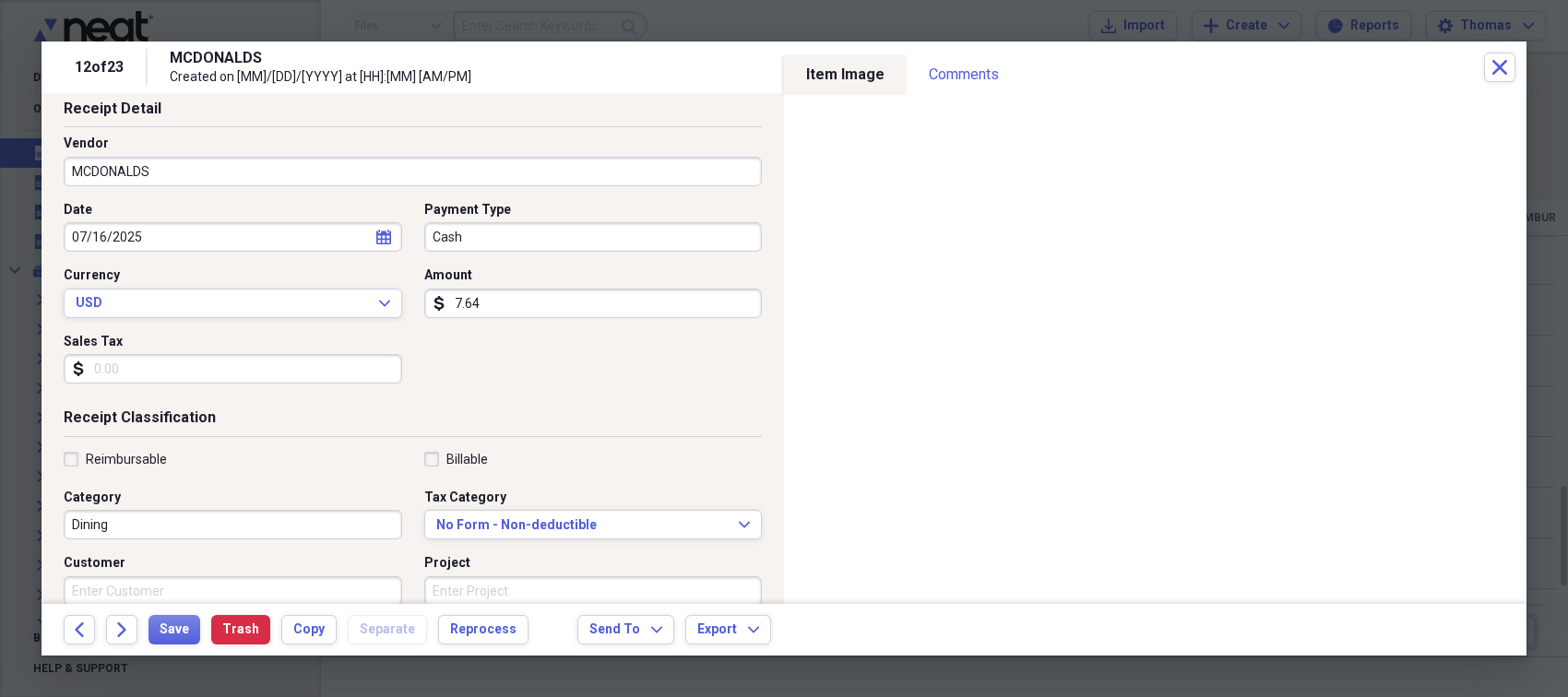 click on "MCDONALDS" at bounding box center [412, 171] 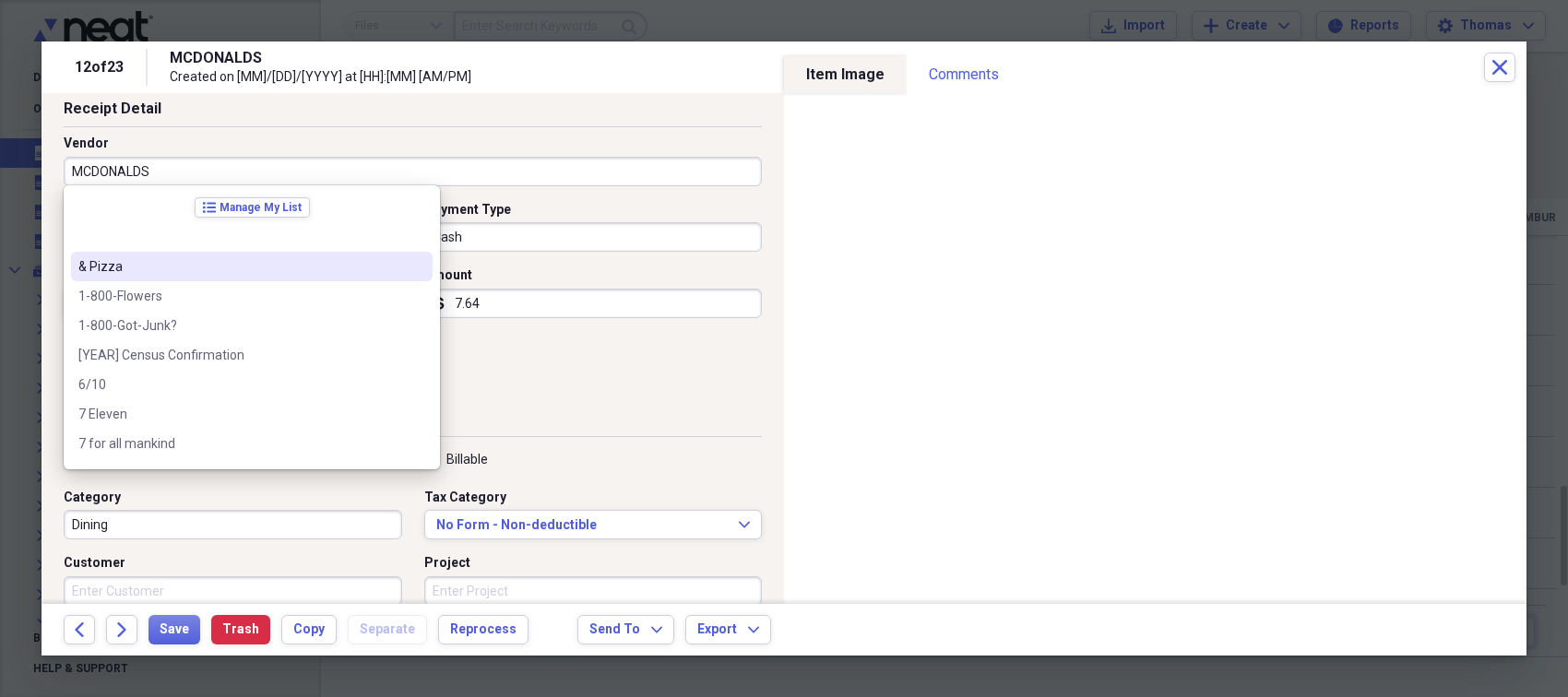 click on "Date [DATE] calendar Calendar Payment Type Cash Currency USD Expand Amount dollar-sign [AMOUNT] Sales Tax dollar-sign" at bounding box center (412, 300) 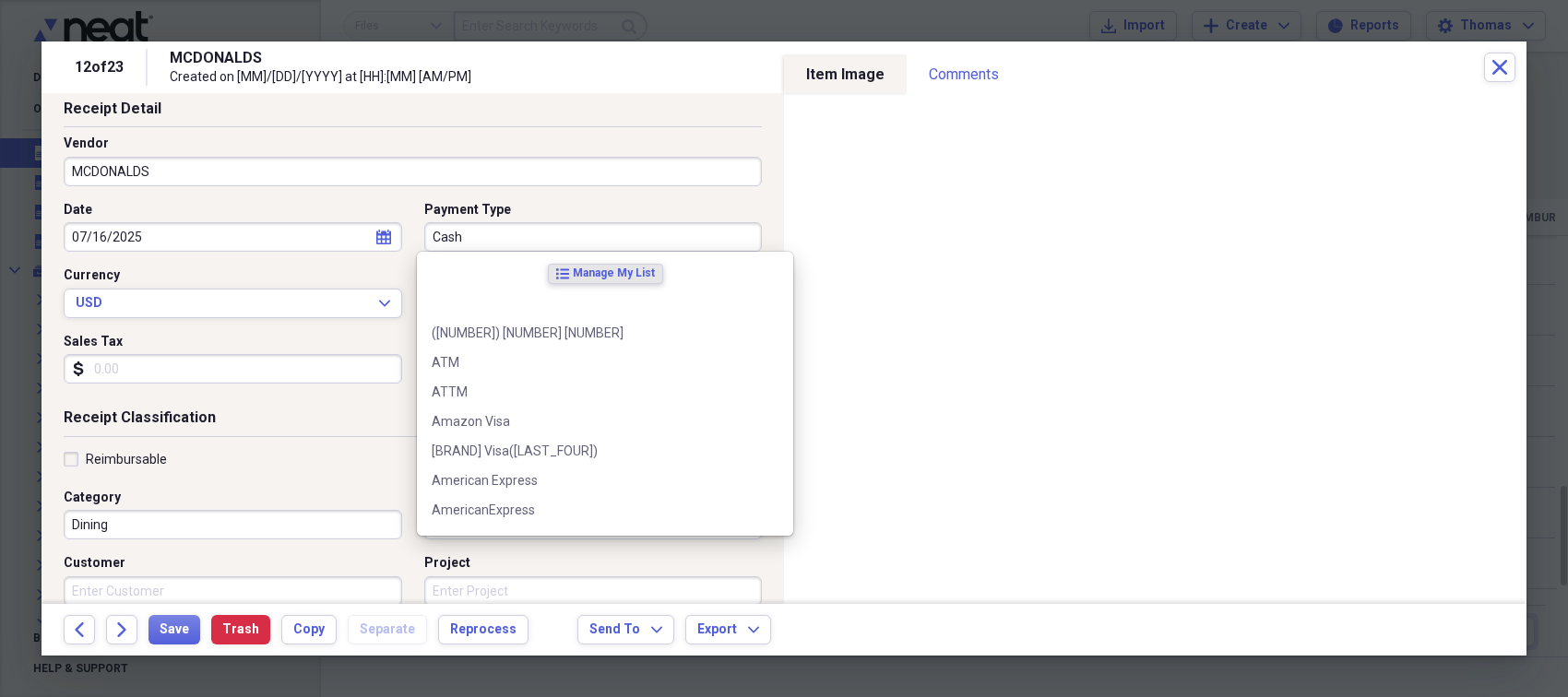 click on "Cash" at bounding box center (593, 237) 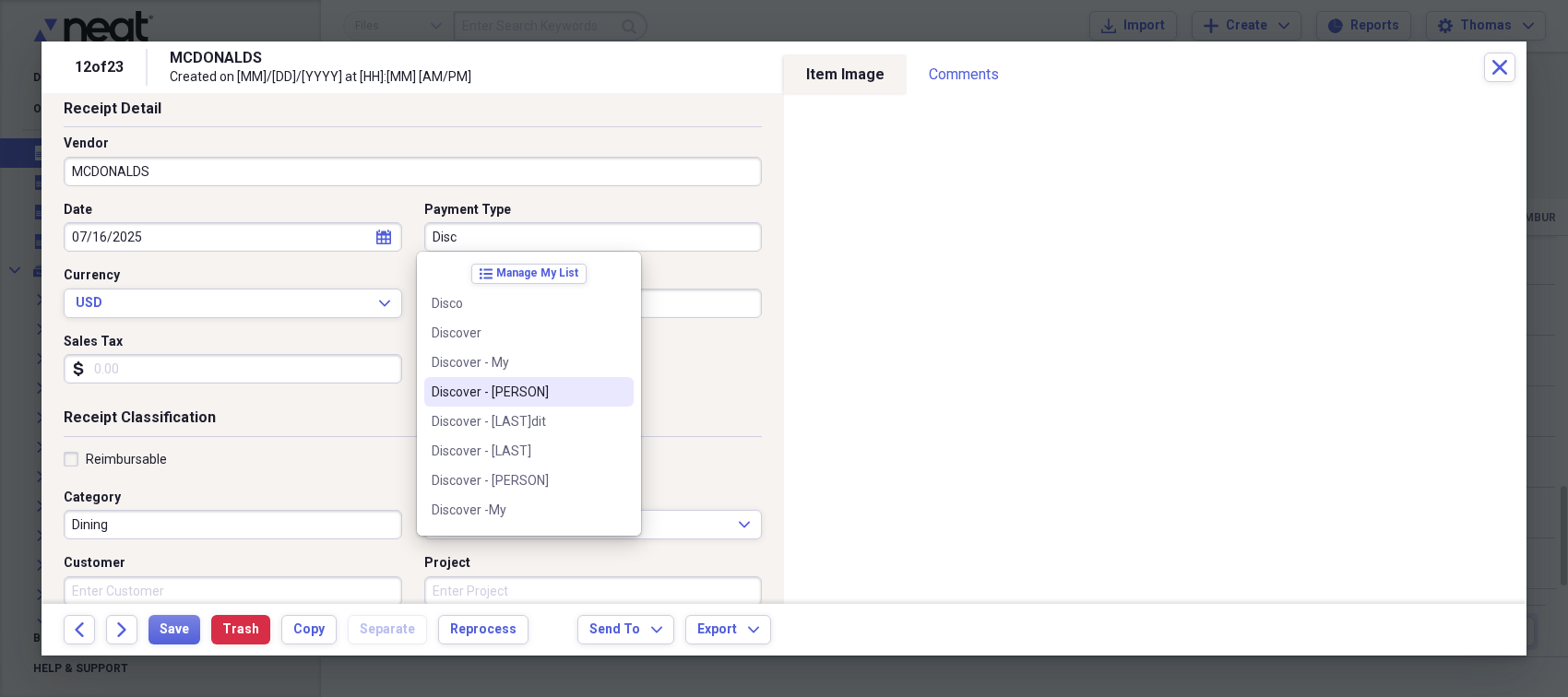 click on "Discover - [PERSON]" at bounding box center (517, 392) 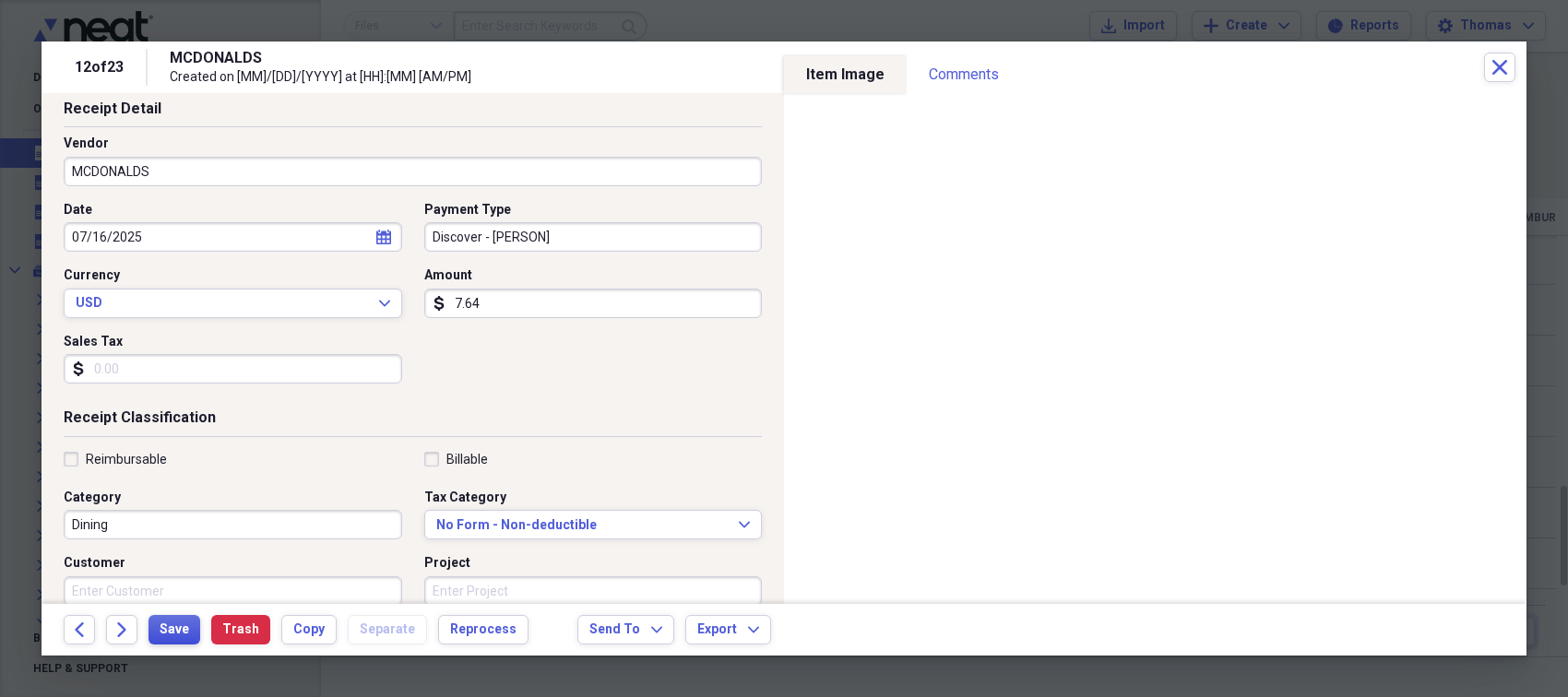click on "Save" at bounding box center [174, 630] 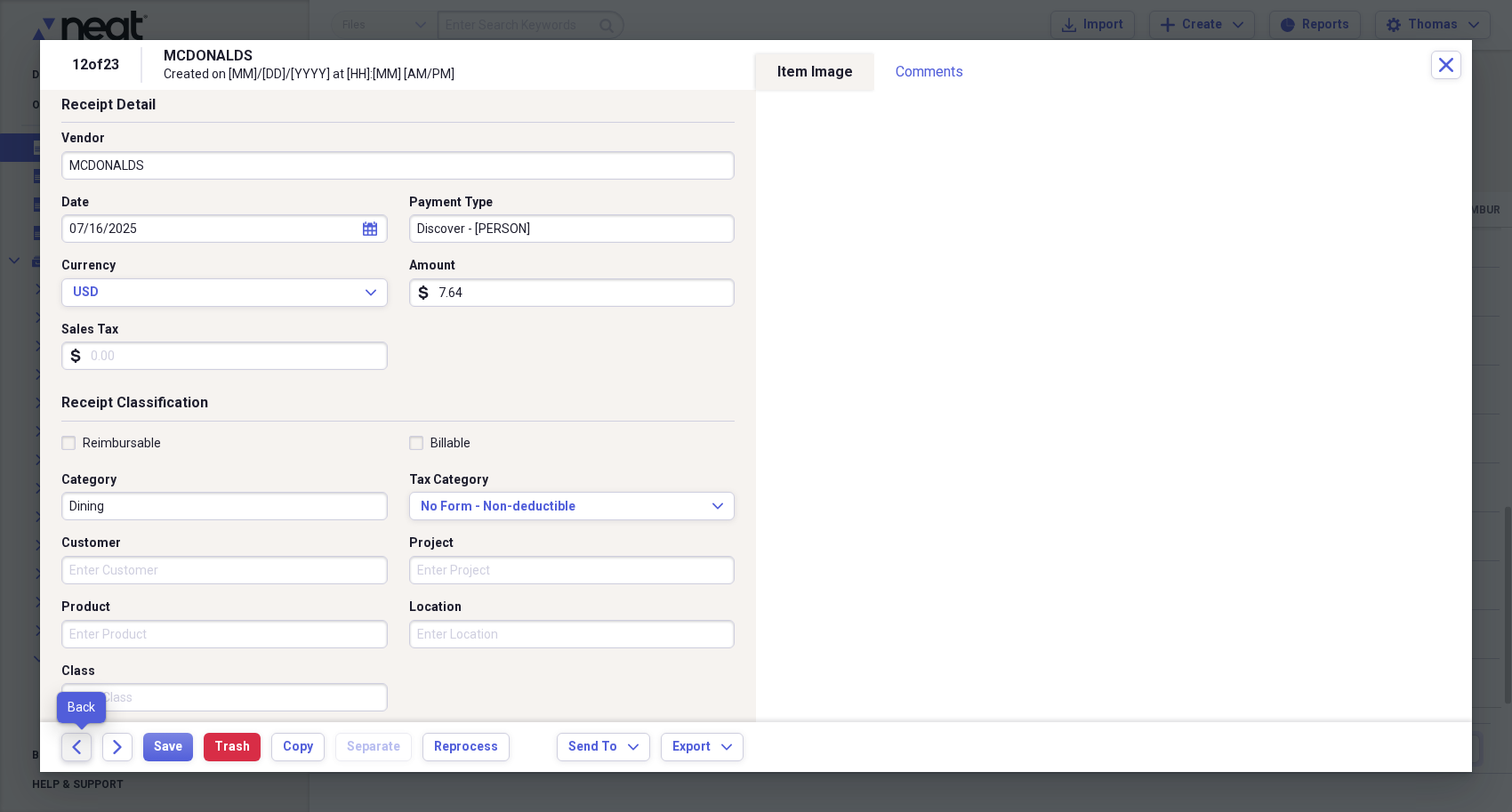 click on "Back" 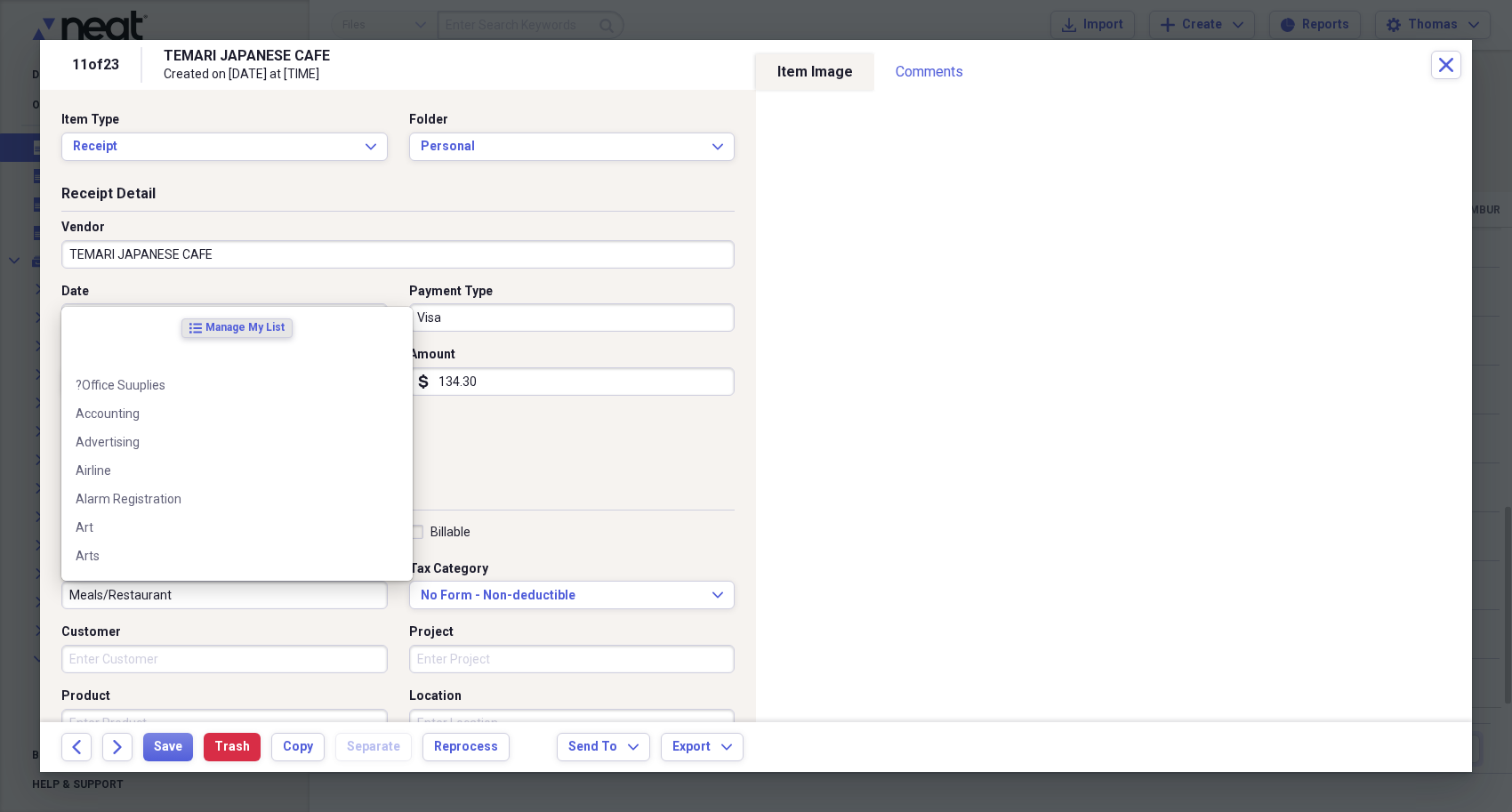 click on "Meals/Restaurant" at bounding box center (224, 595) 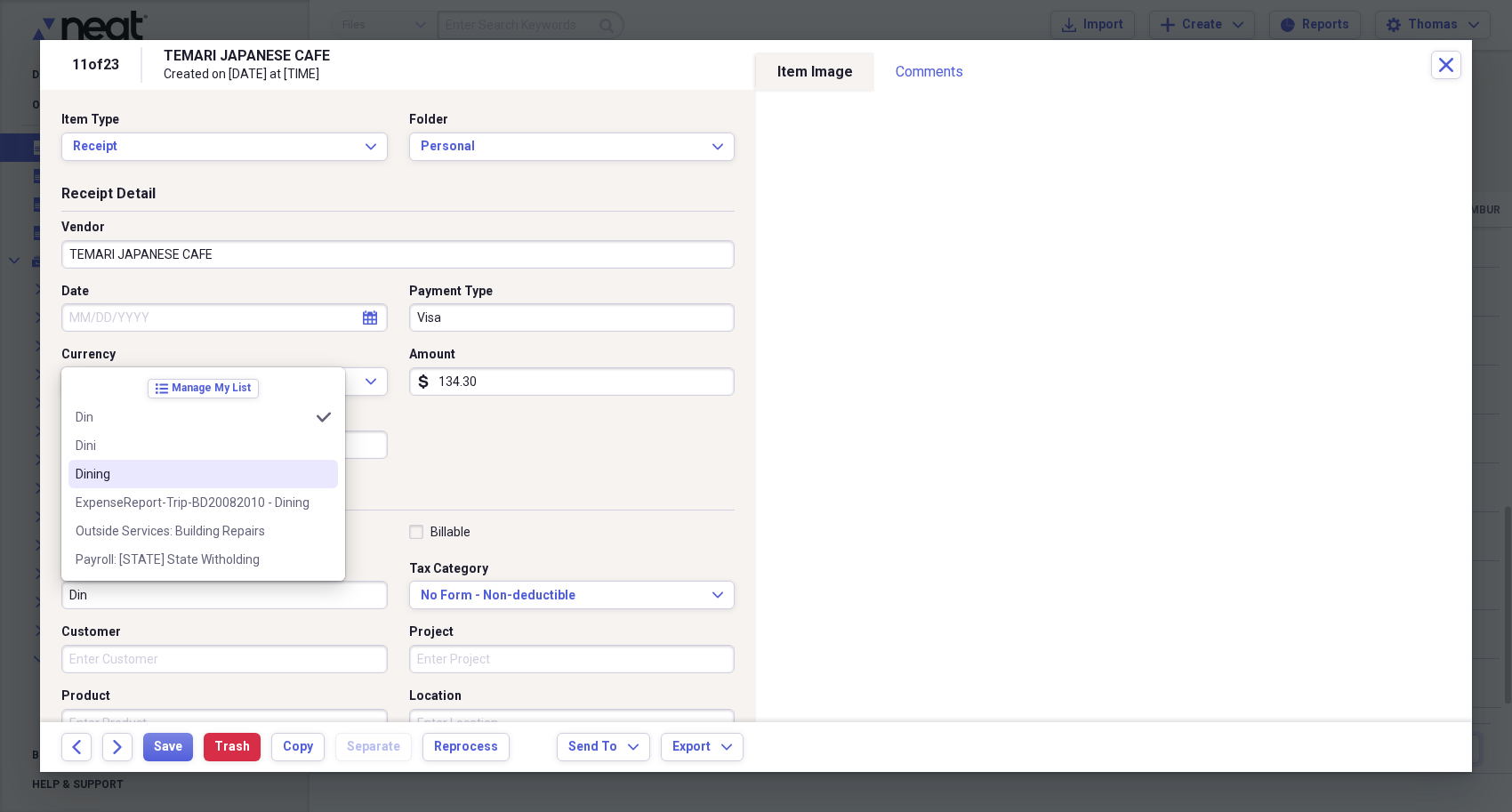 click on "Dining" at bounding box center (203, 474) 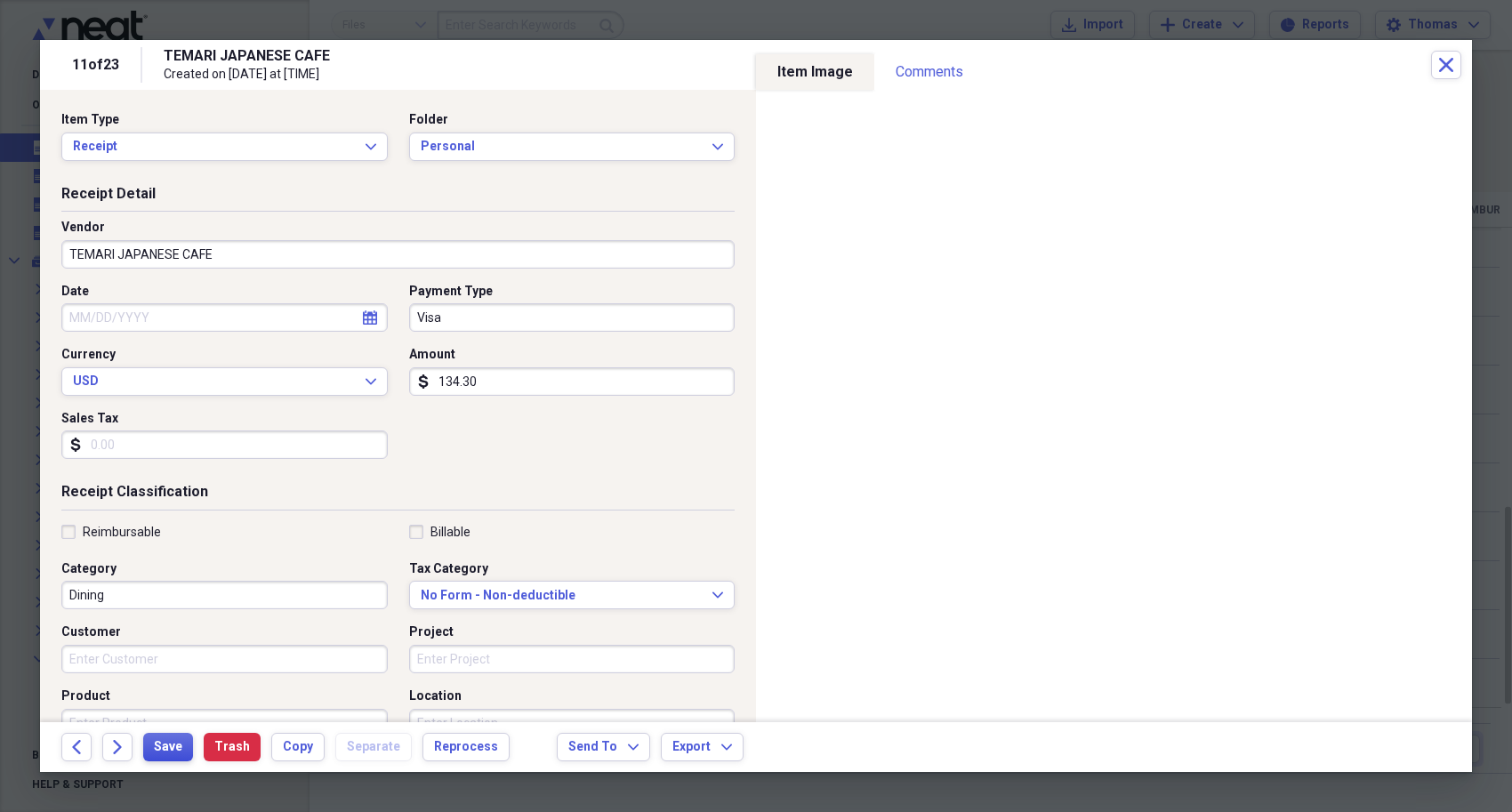 click on "Save" at bounding box center (168, 747) 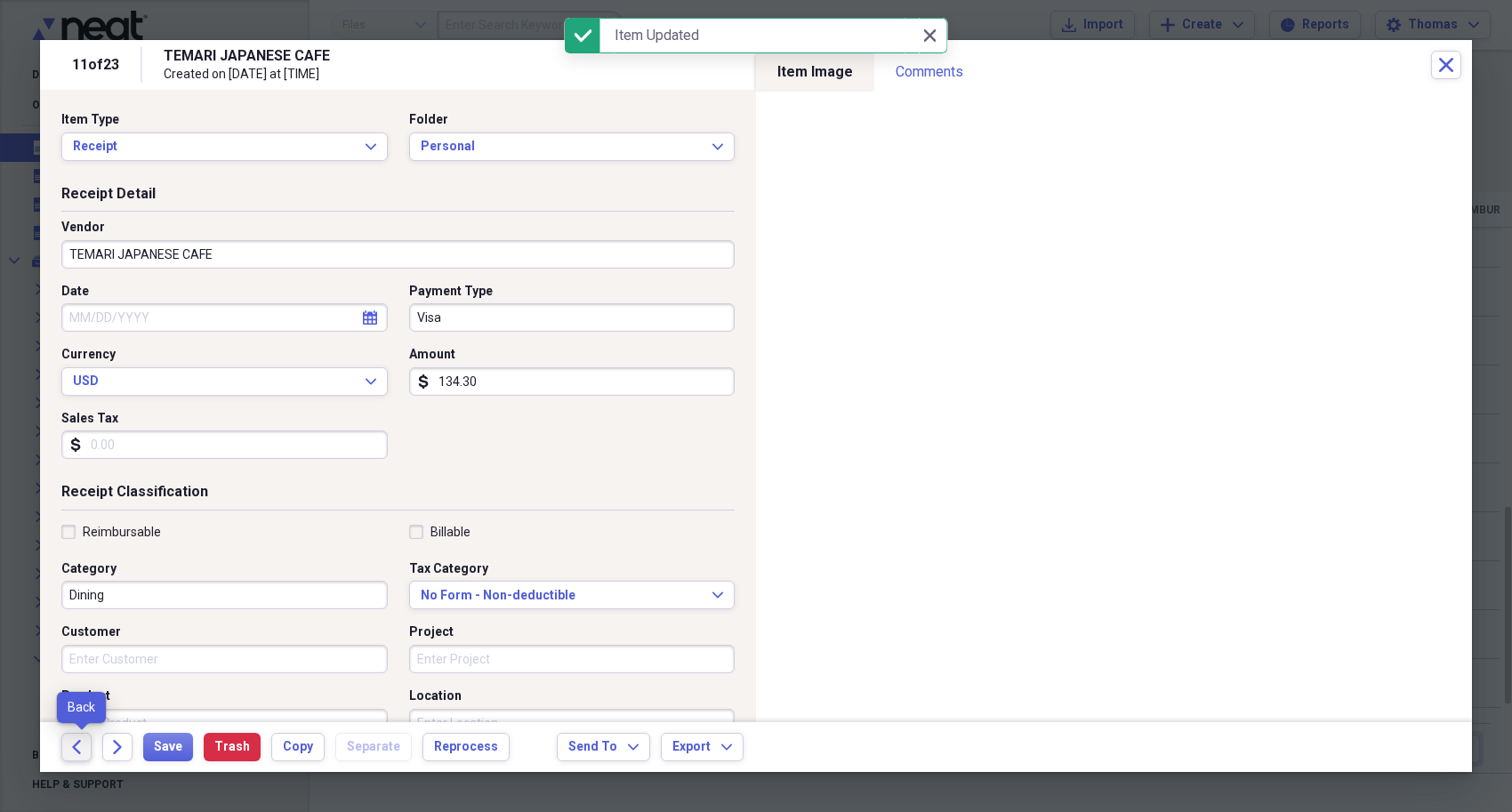 click on "Back" at bounding box center [76, 747] 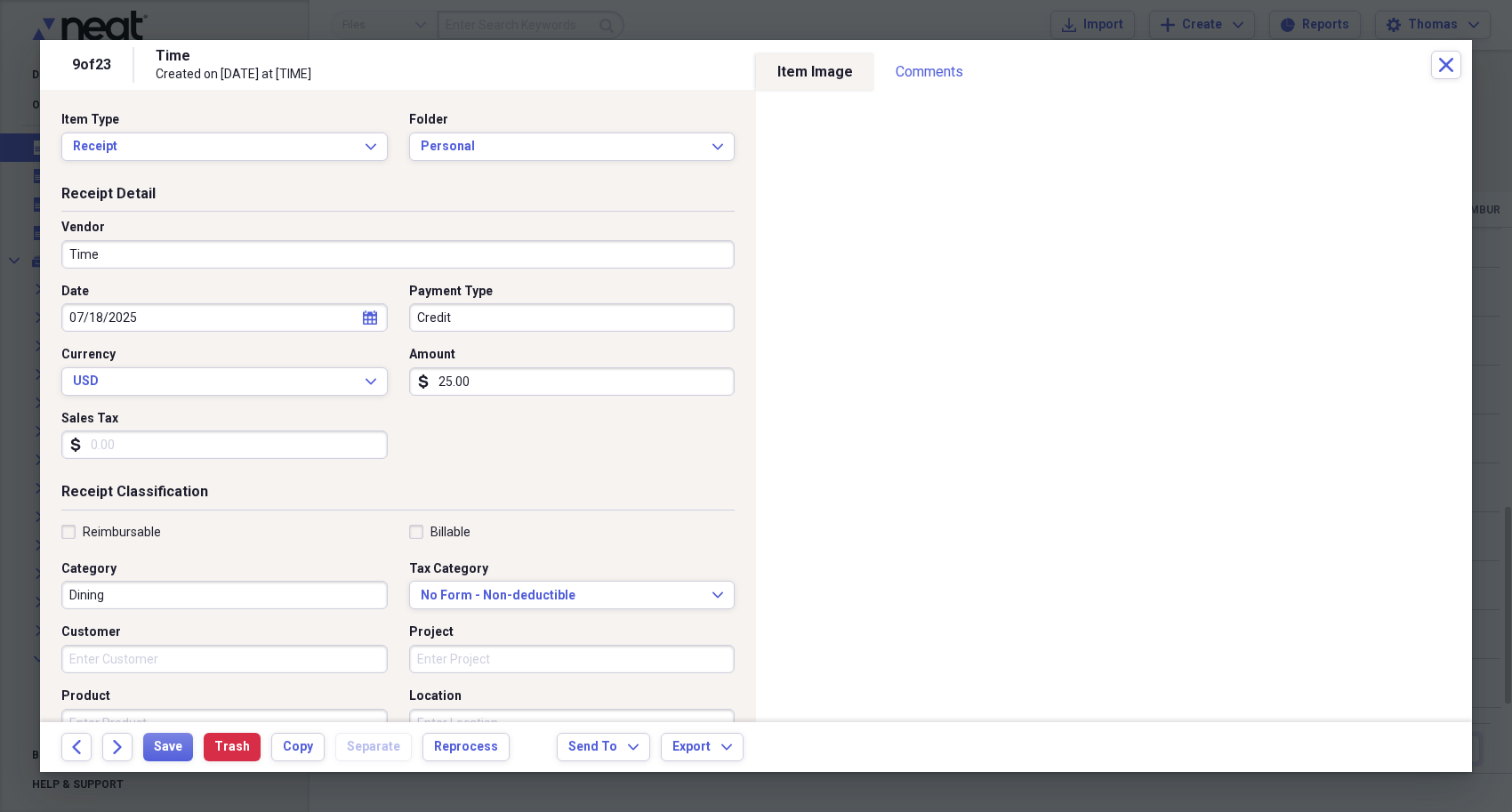 click on "Time" at bounding box center (398, 254) 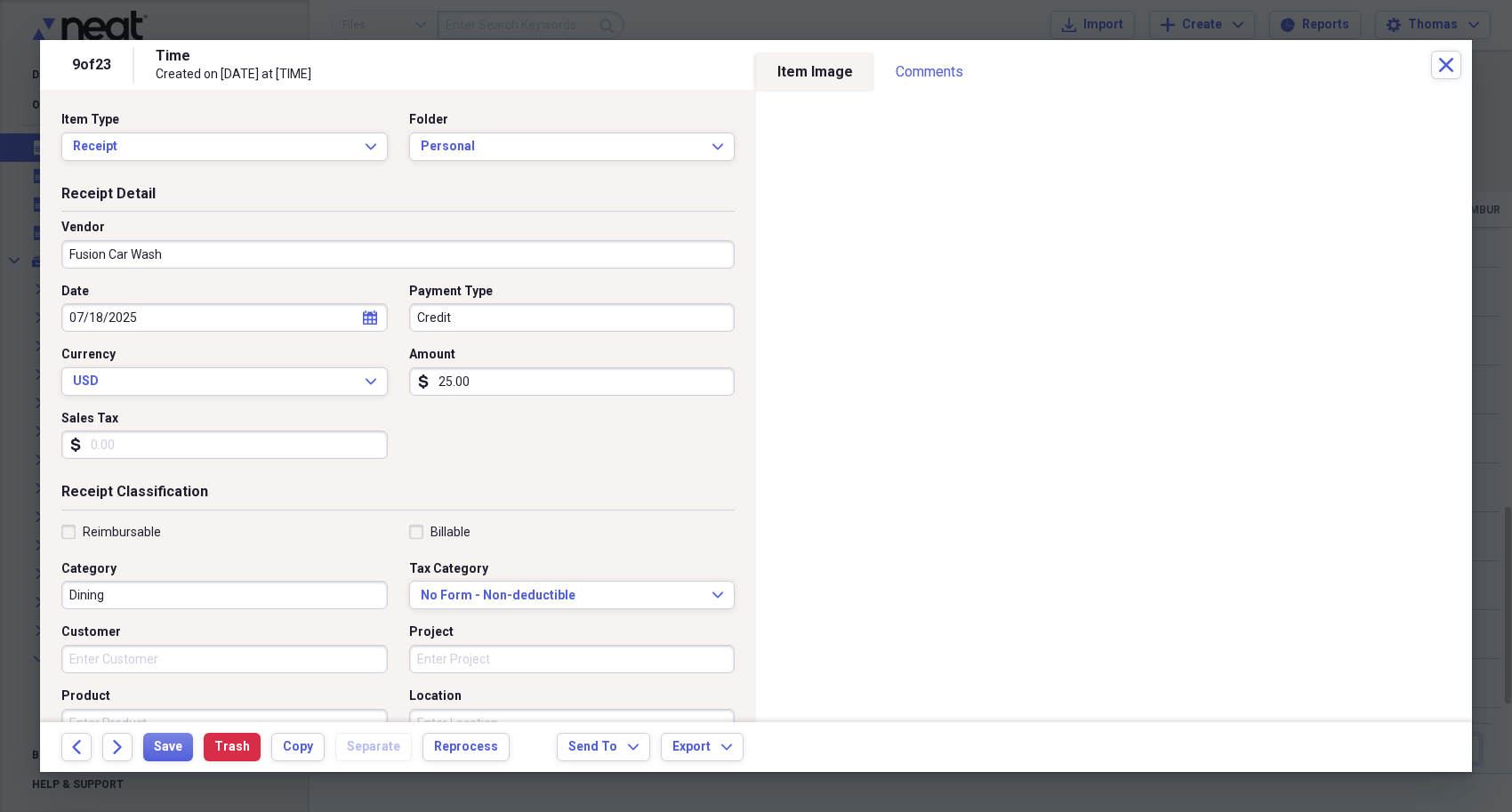 type on "Fusion Car Wash" 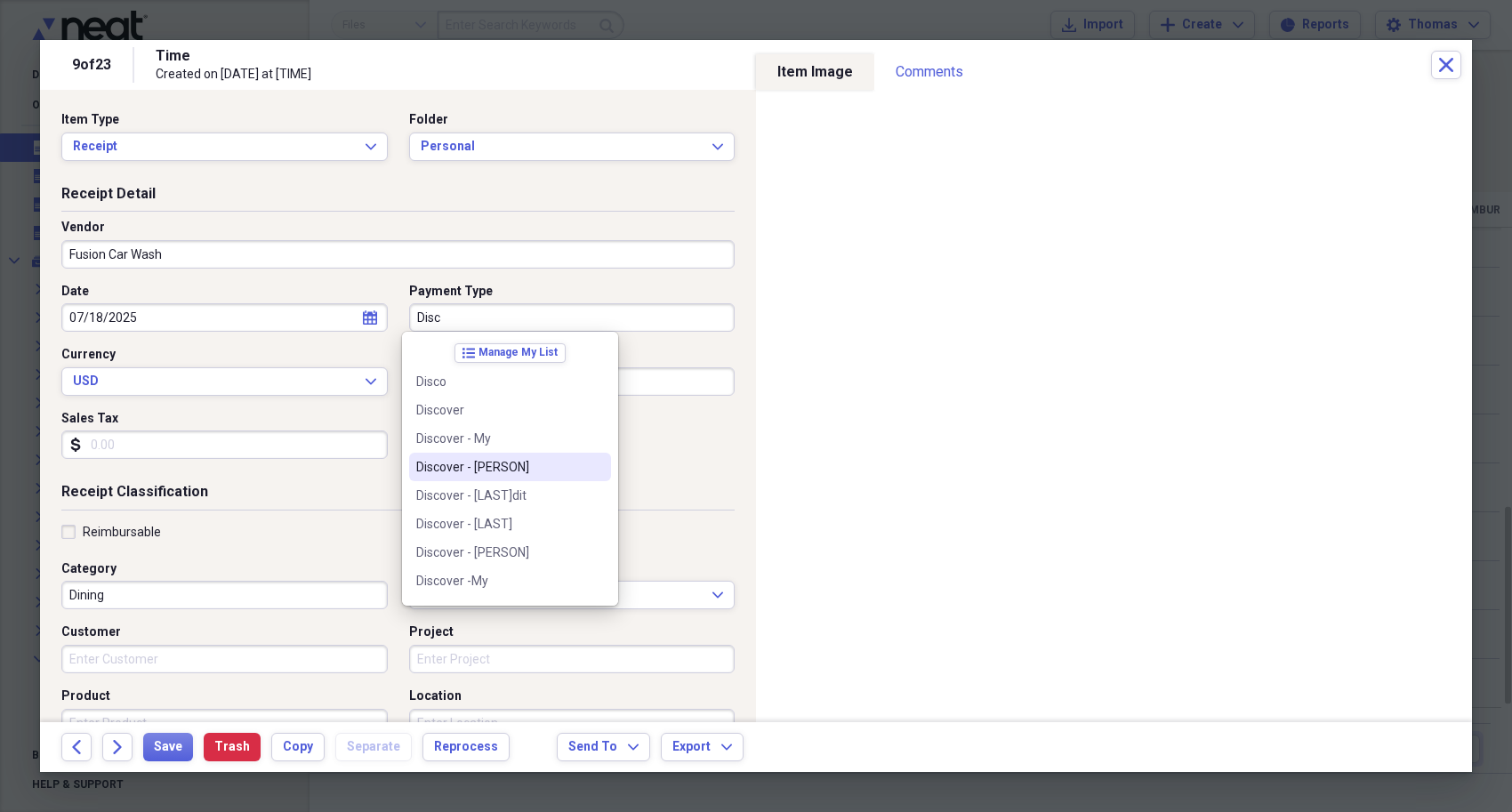 click on "Discover - [PERSON]" at bounding box center [499, 467] 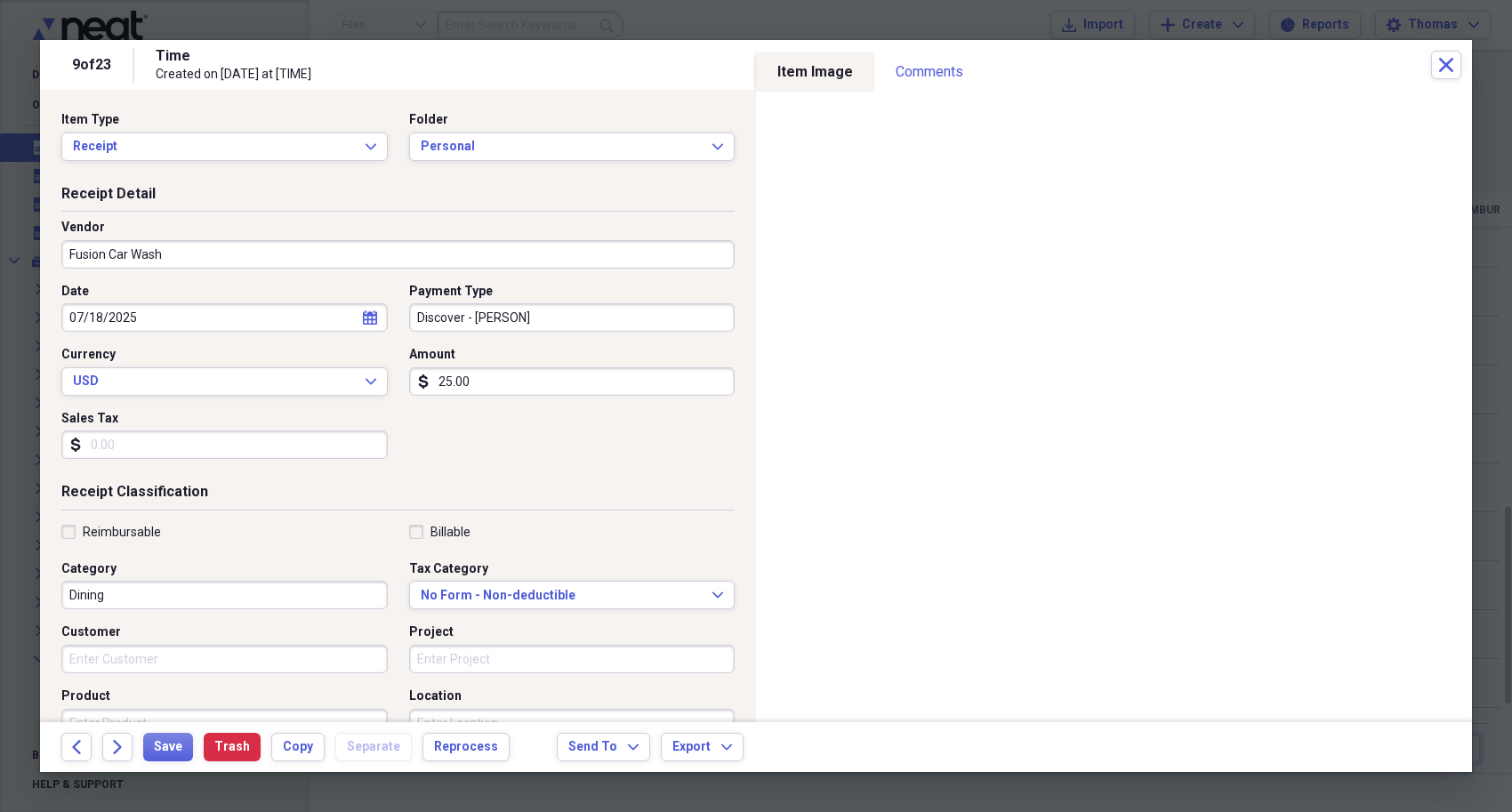 click on "Category" at bounding box center [224, 569] 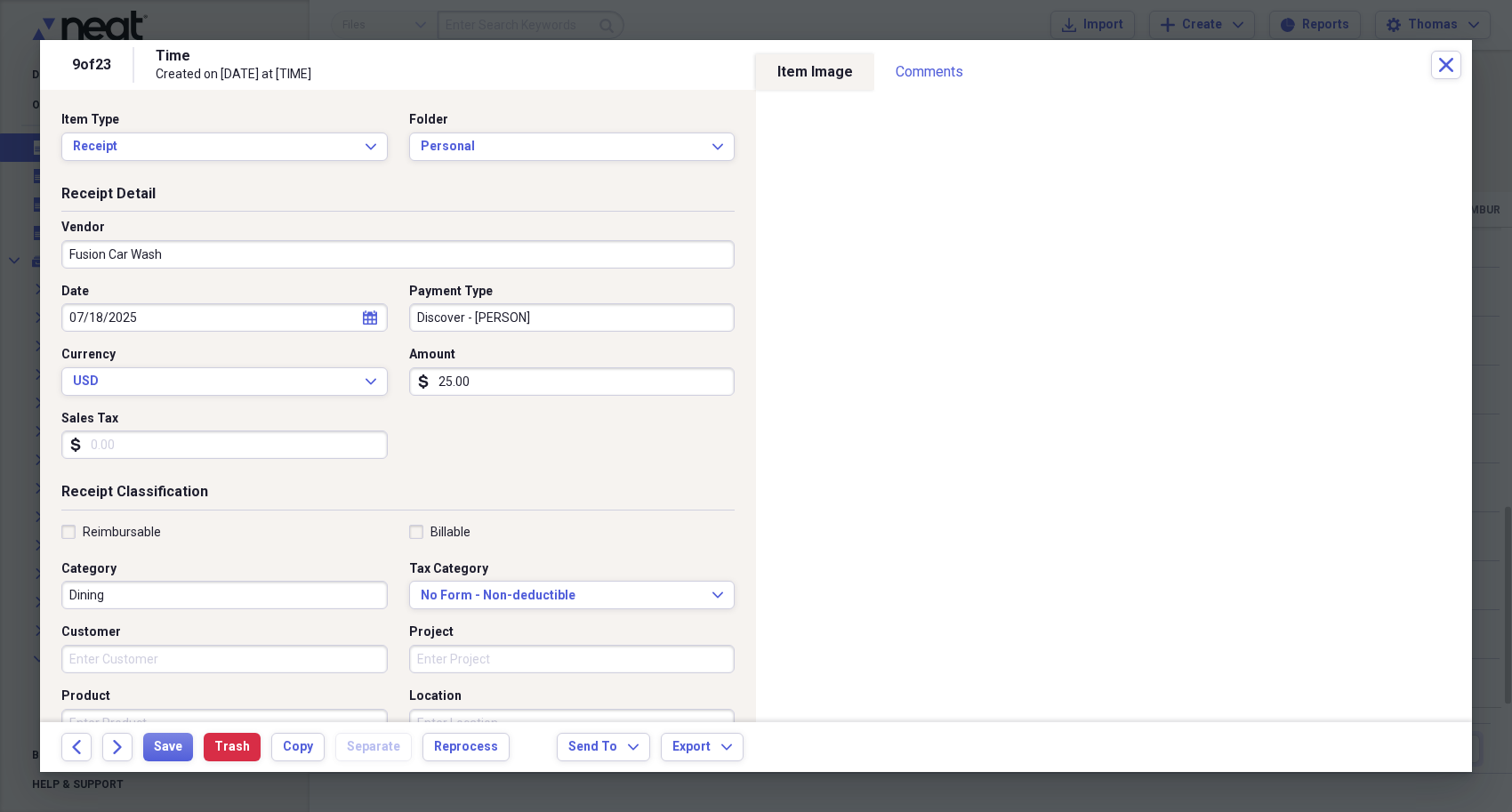 click on "Dining" at bounding box center [224, 595] 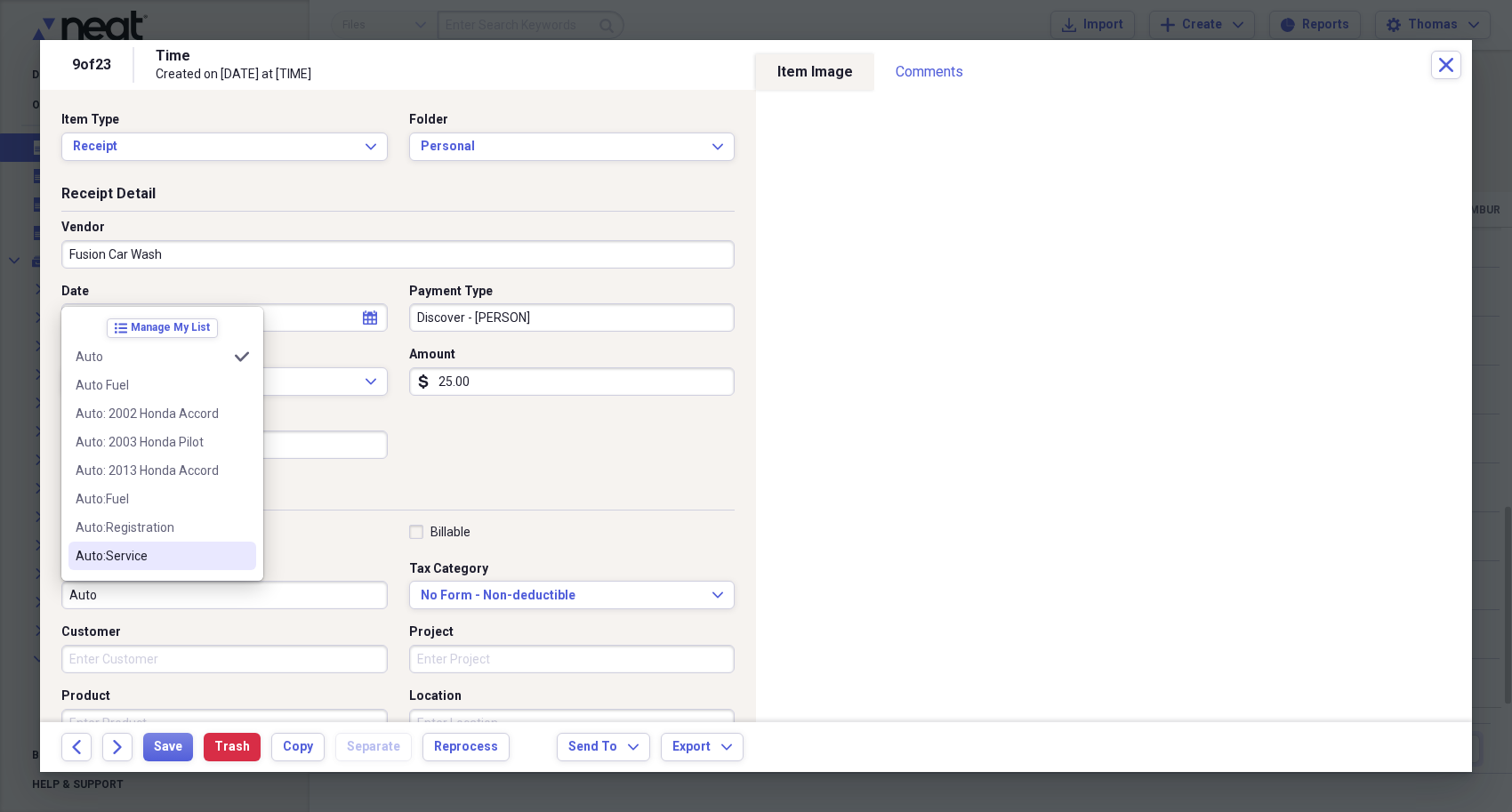 click on "Auto:Service" at bounding box center [151, 556] 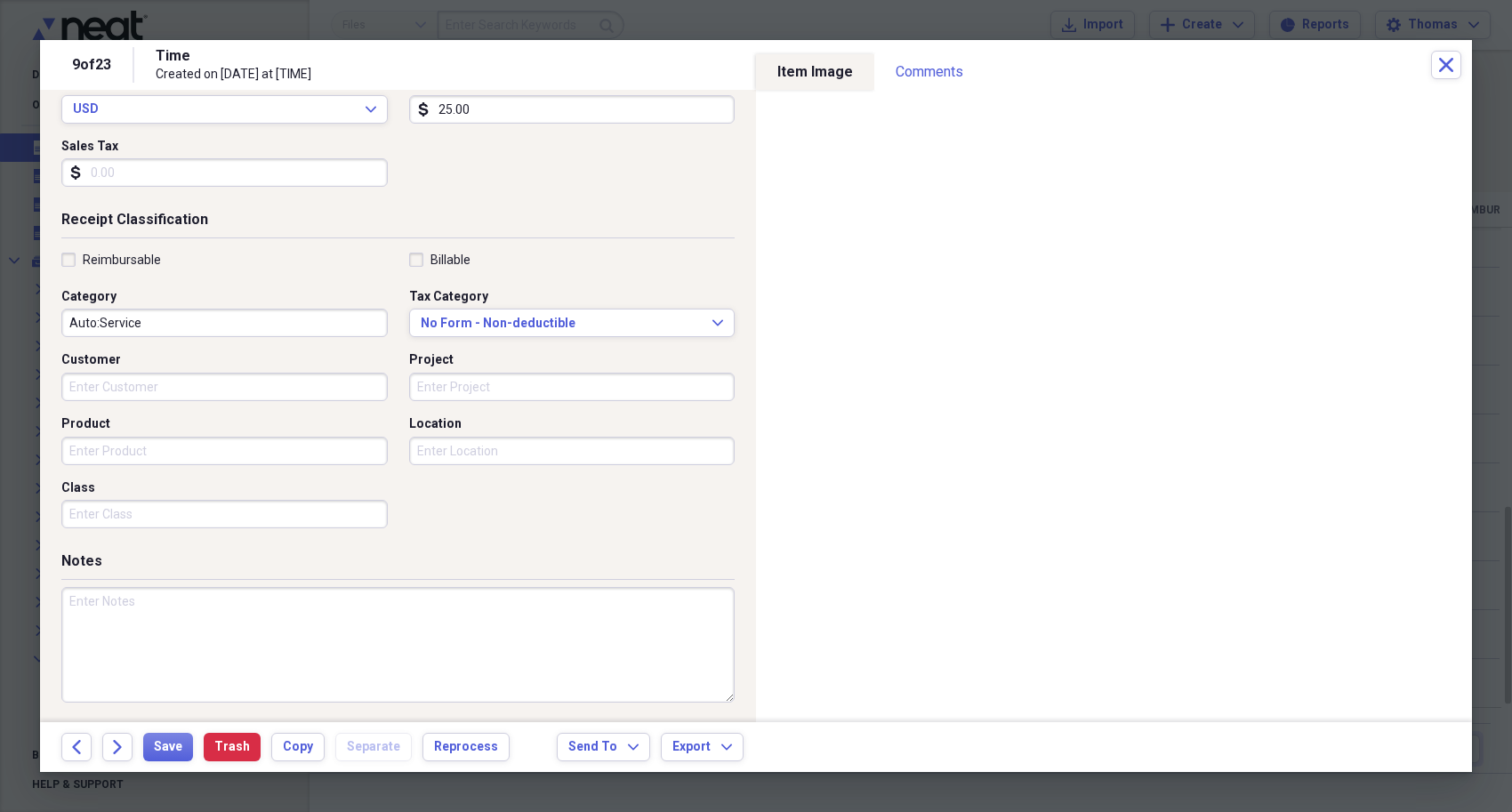 scroll, scrollTop: 273, scrollLeft: 0, axis: vertical 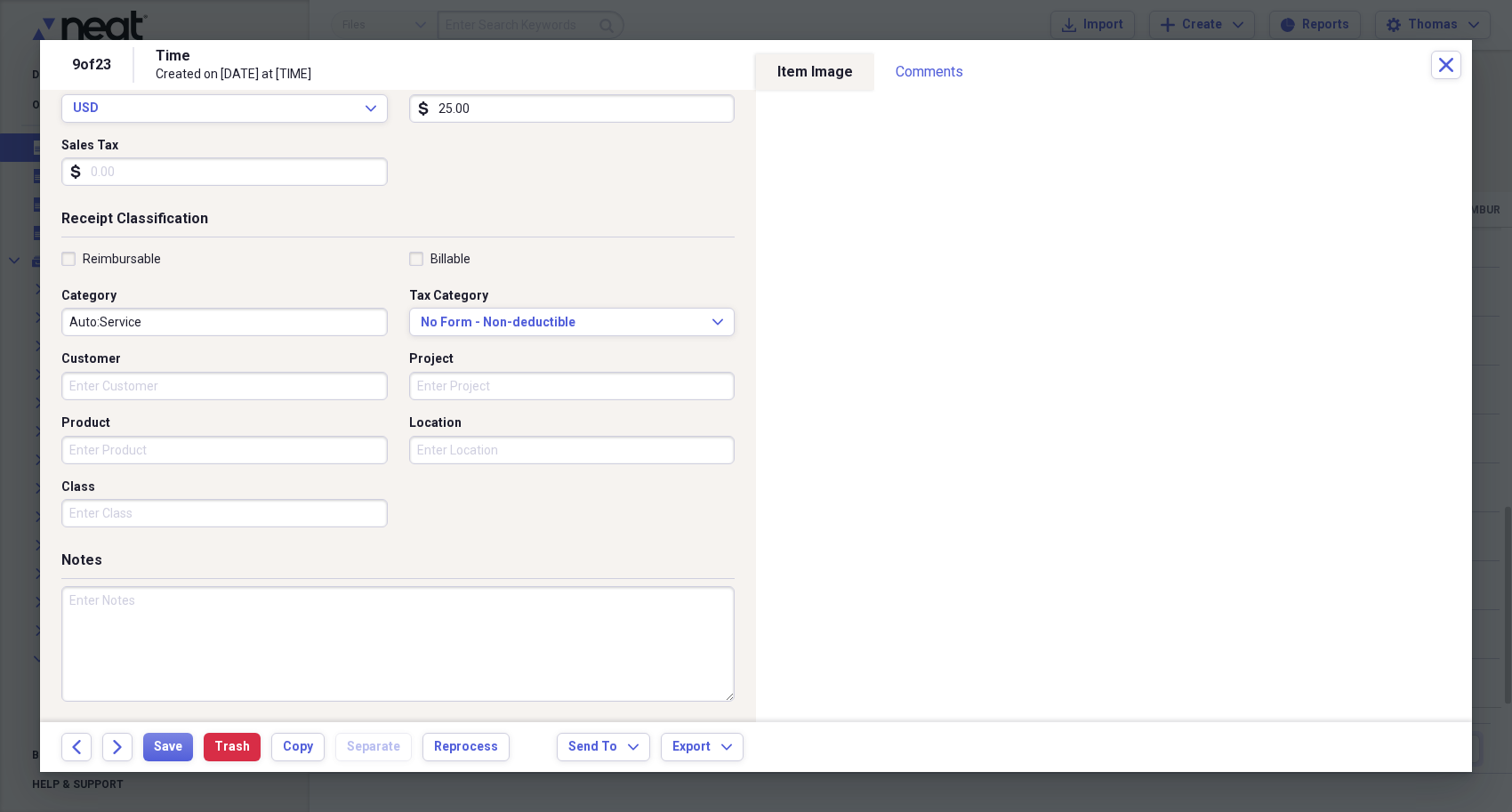 click at bounding box center [398, 644] 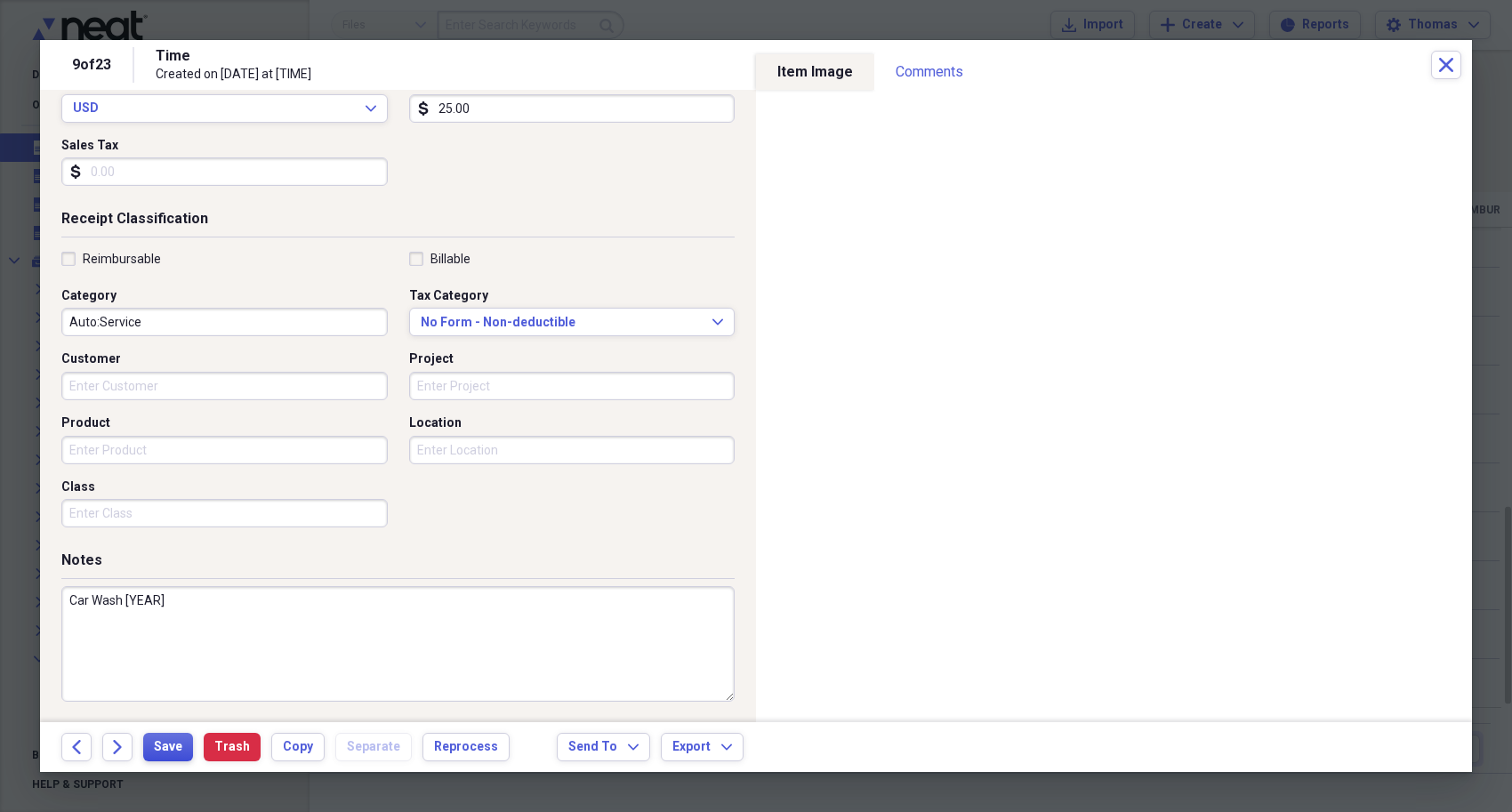 click on "Save" at bounding box center (168, 747) 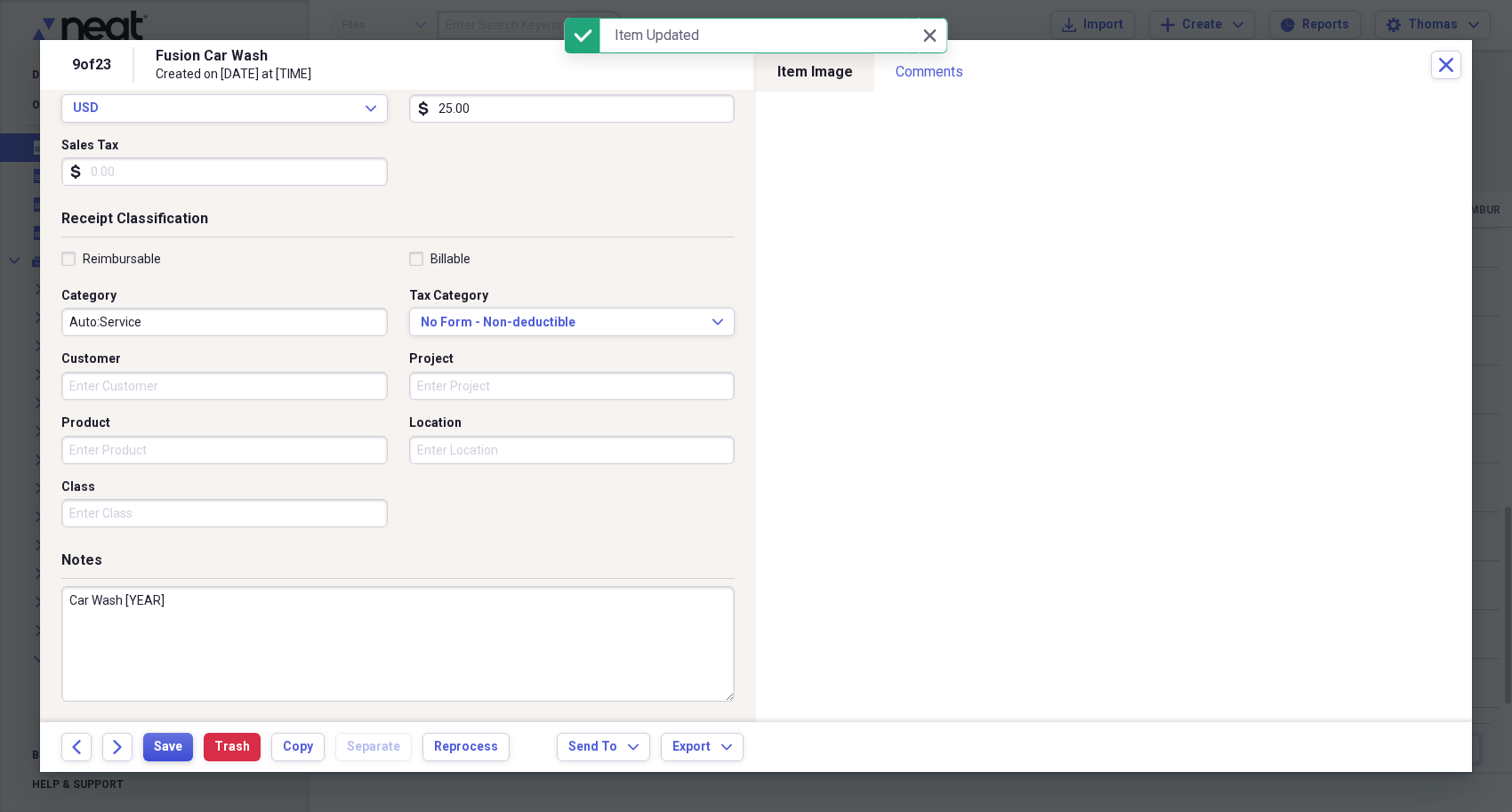 type on "Car Wash [YEAR]" 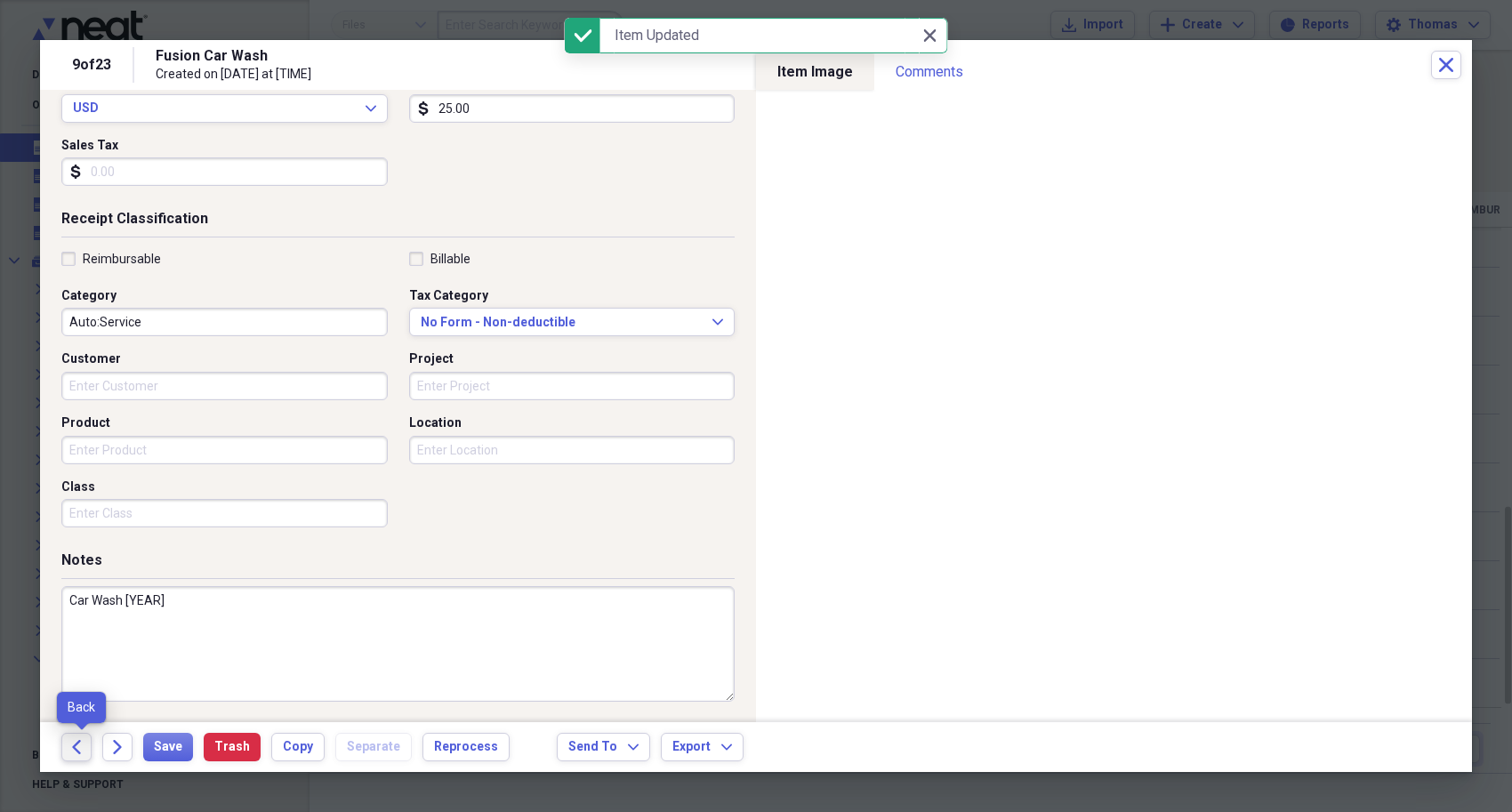 click on "Back" 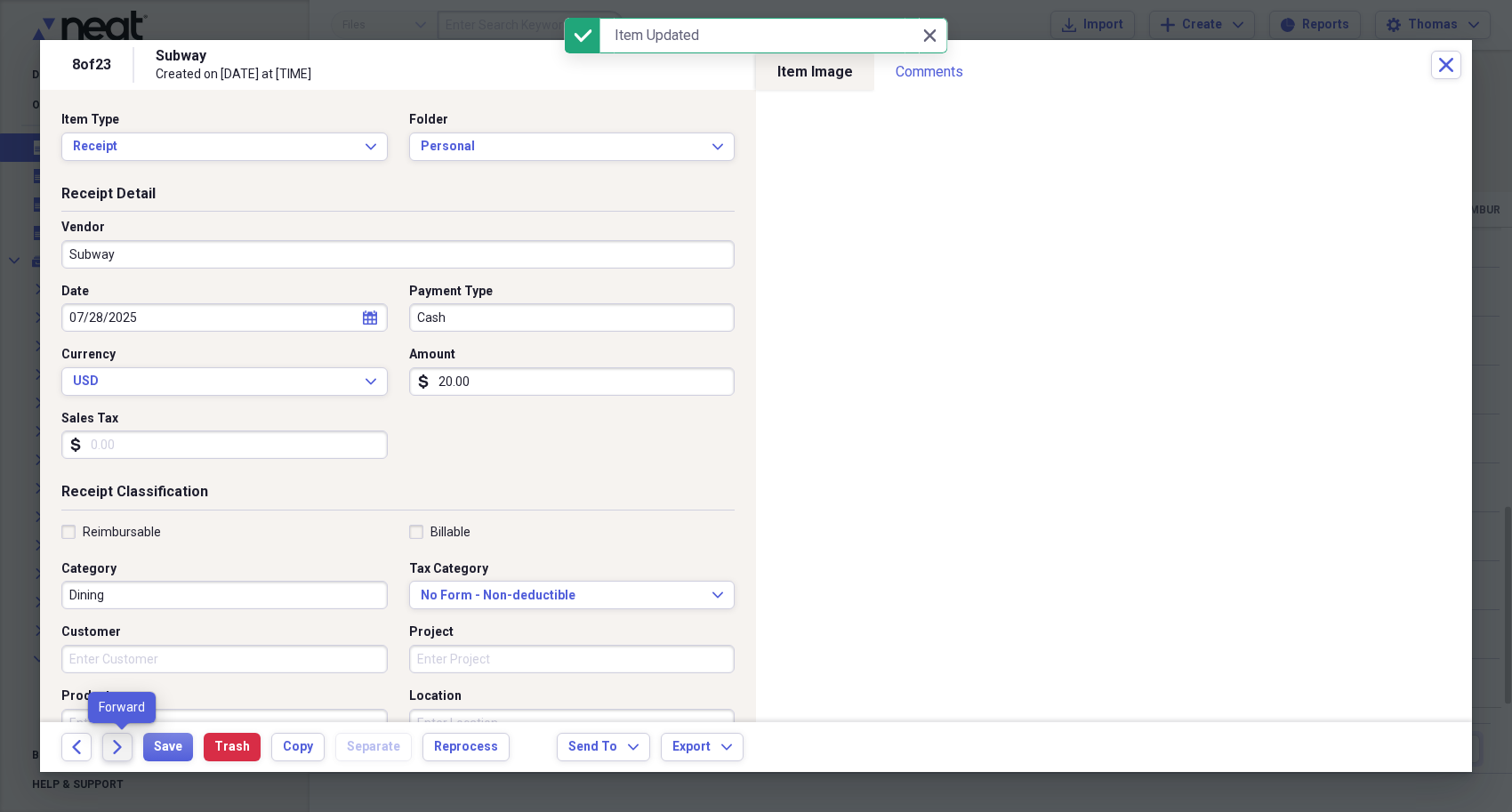 click on "Forward" at bounding box center (117, 747) 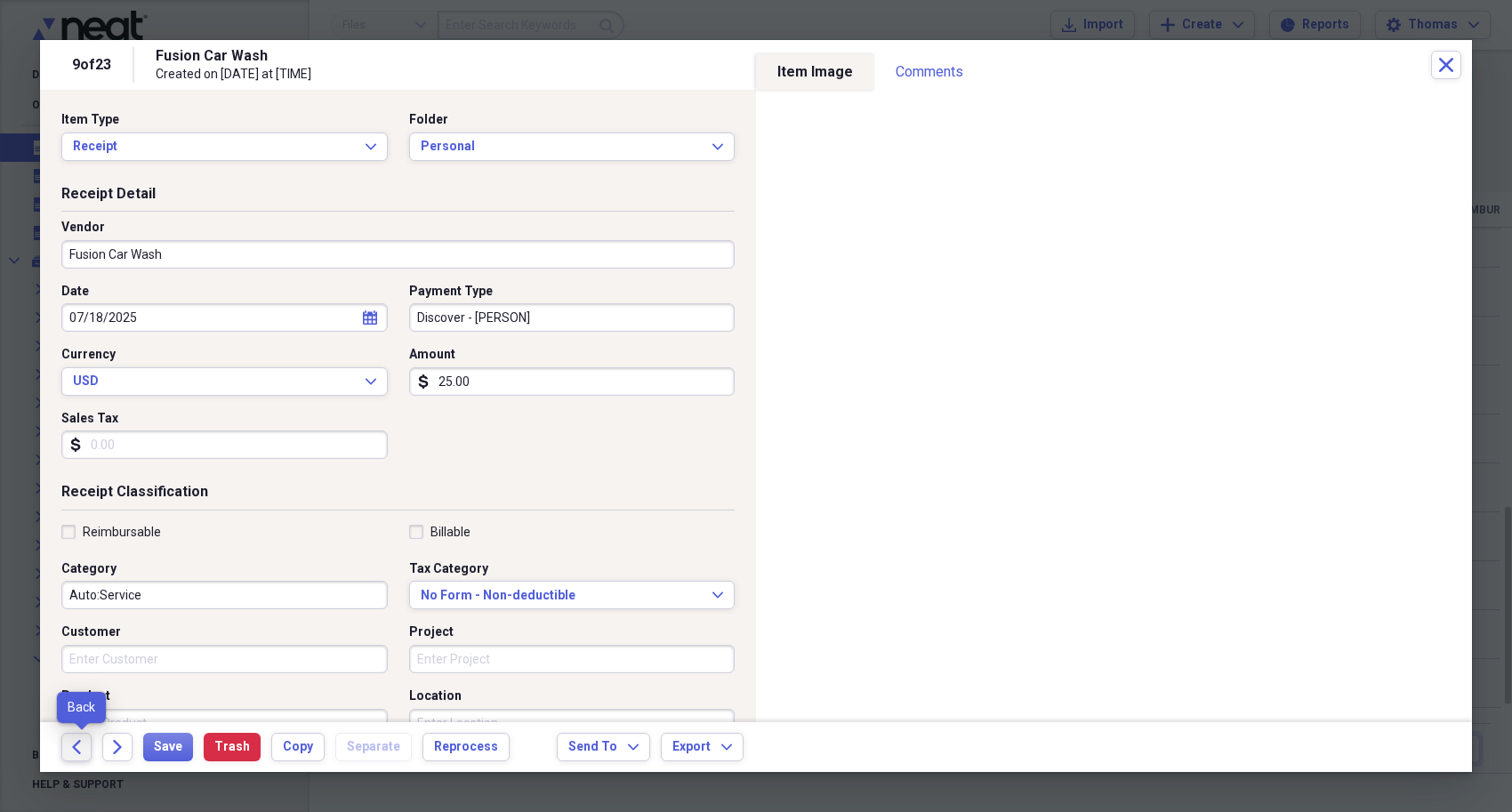 click on "Back" 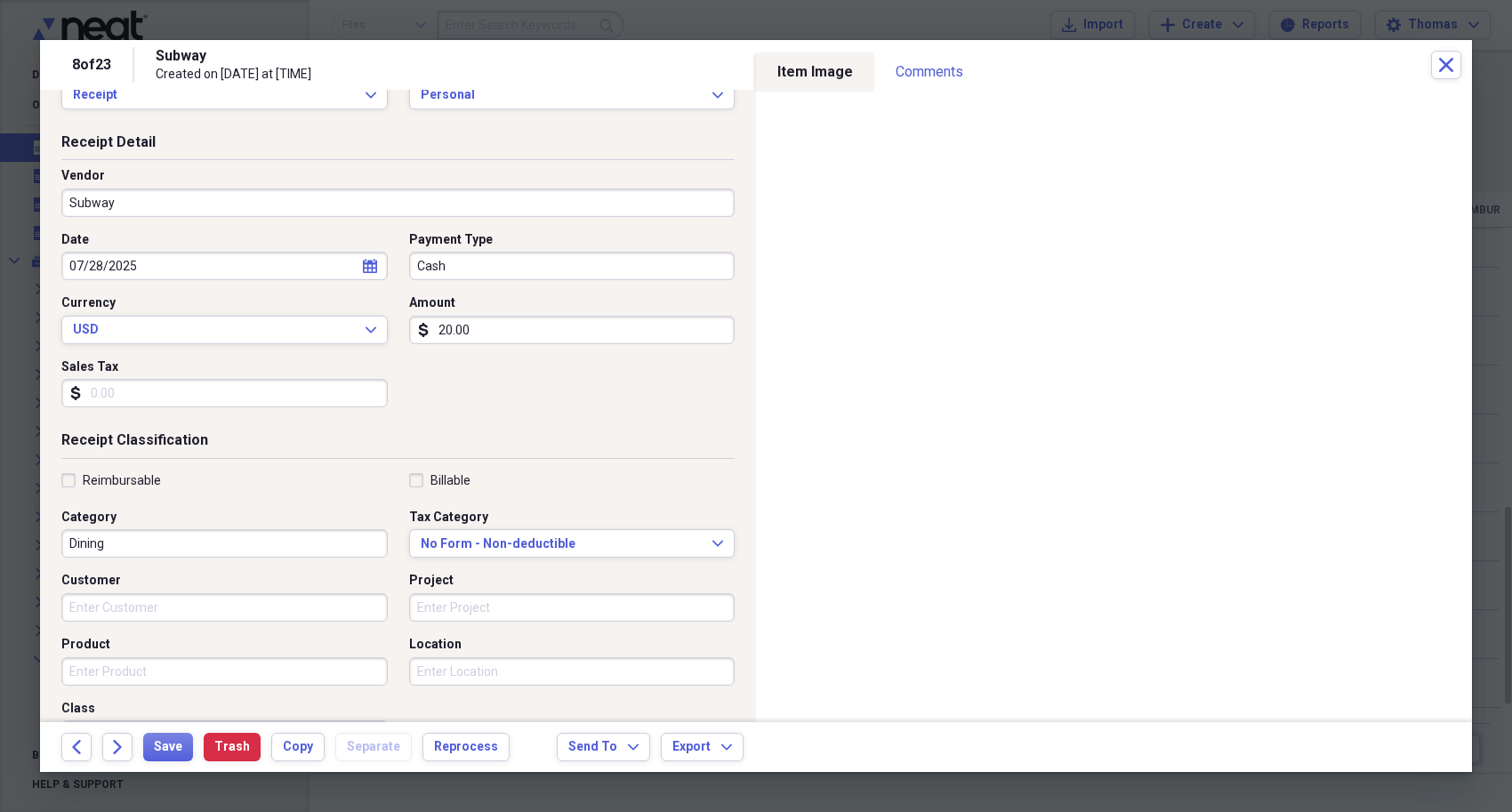 scroll, scrollTop: 89, scrollLeft: 0, axis: vertical 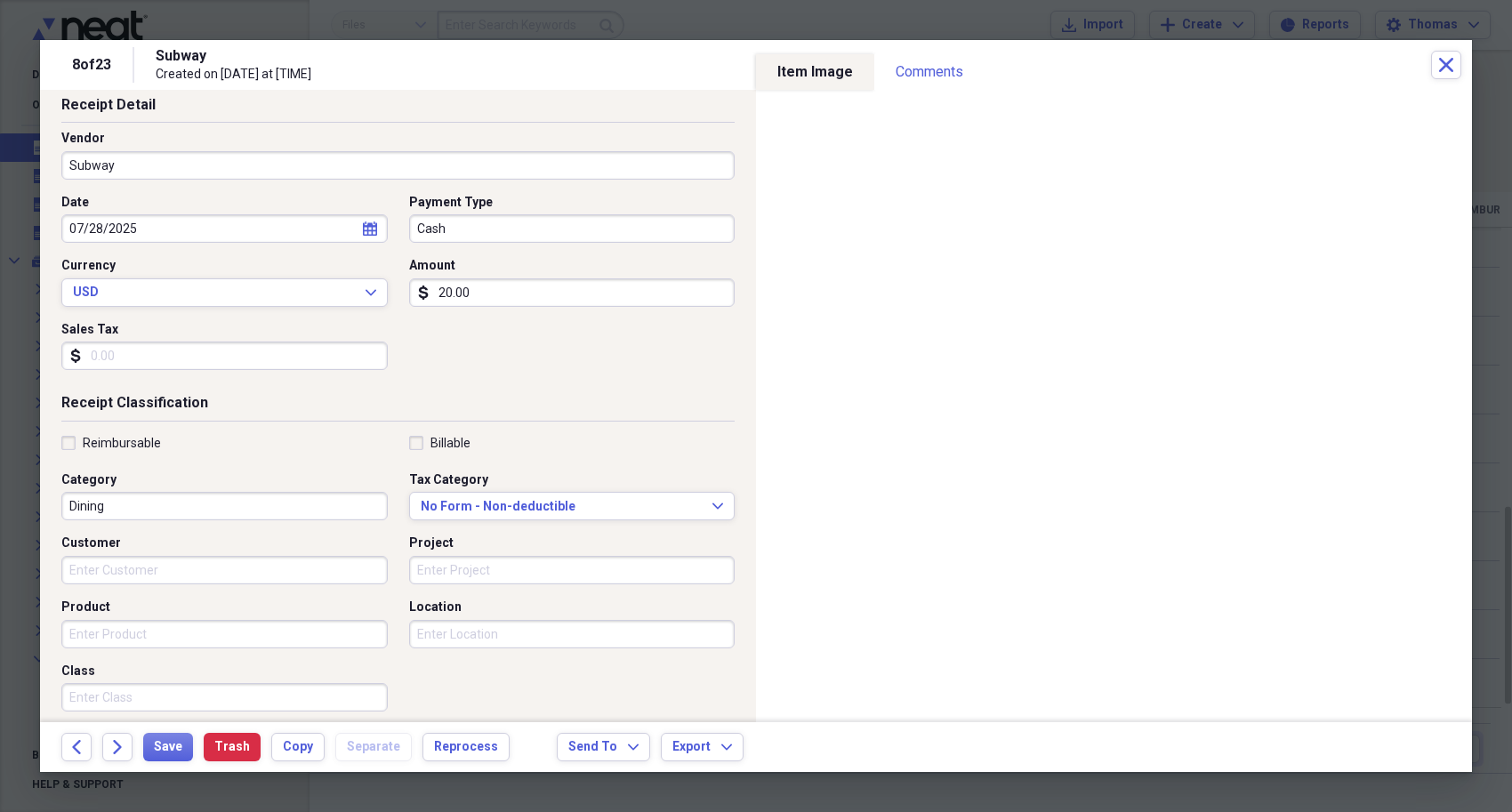 click on "20.00" at bounding box center [572, 293] 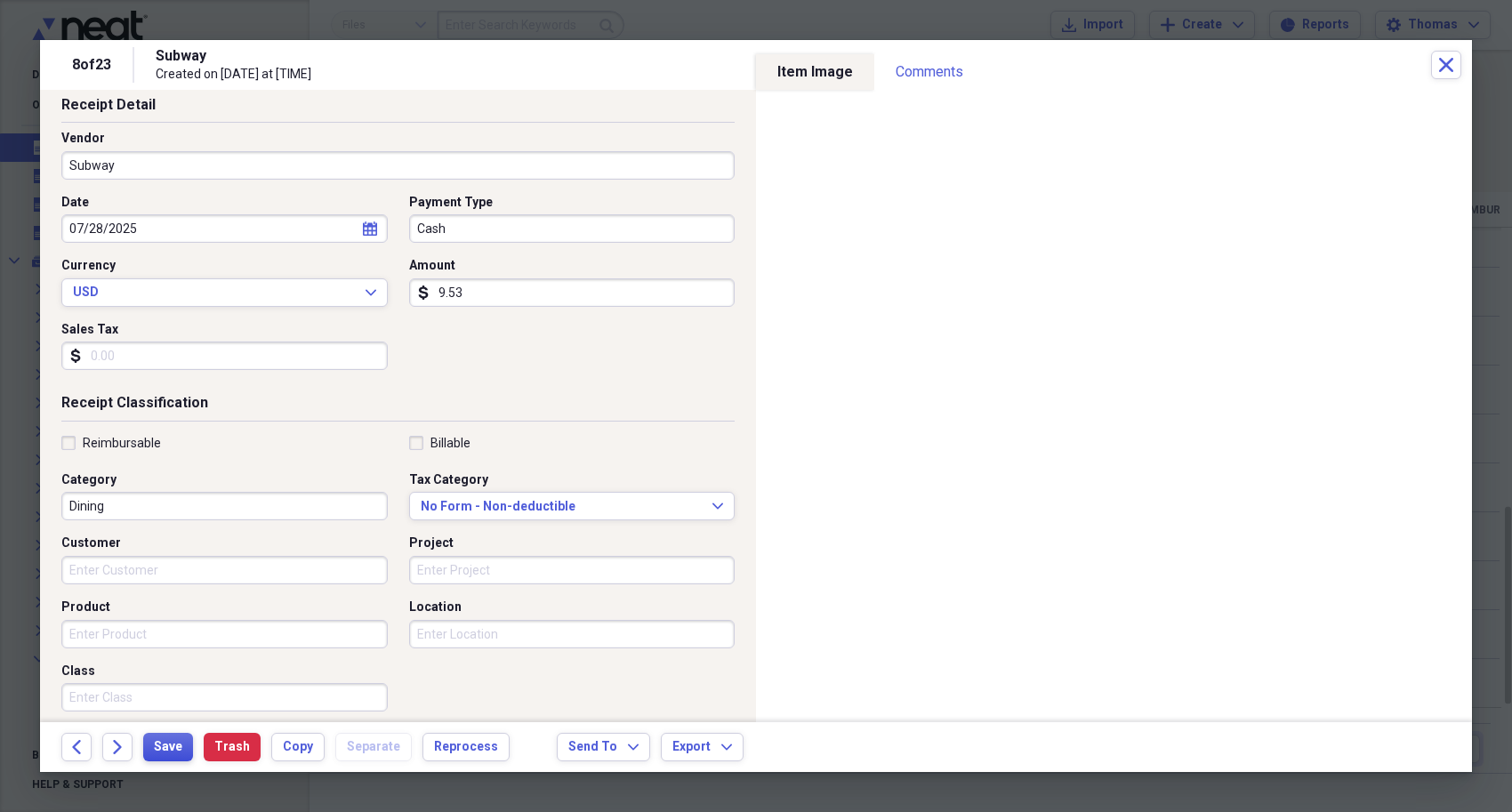 type on "9.53" 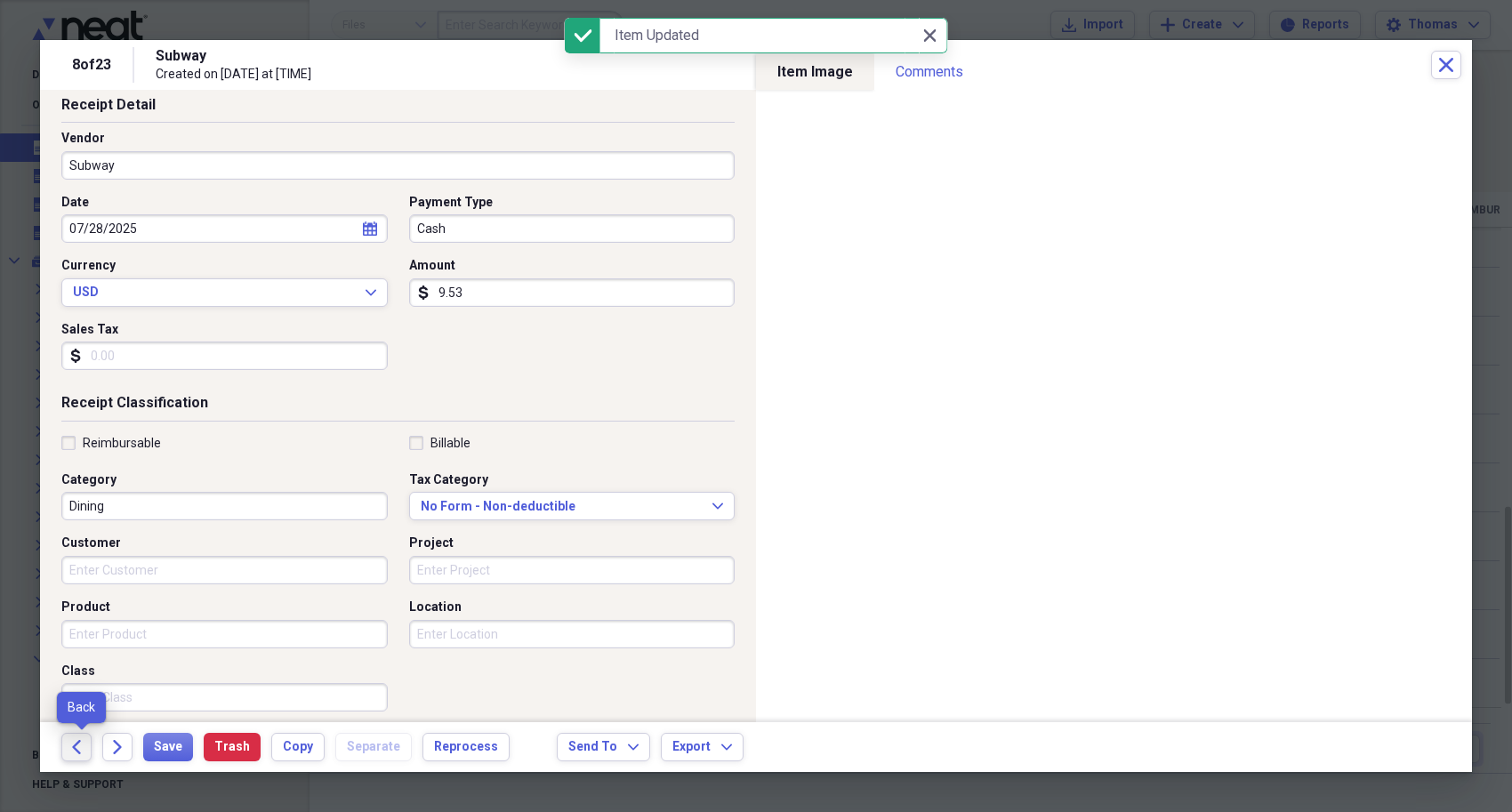 click on "Back" at bounding box center (76, 747) 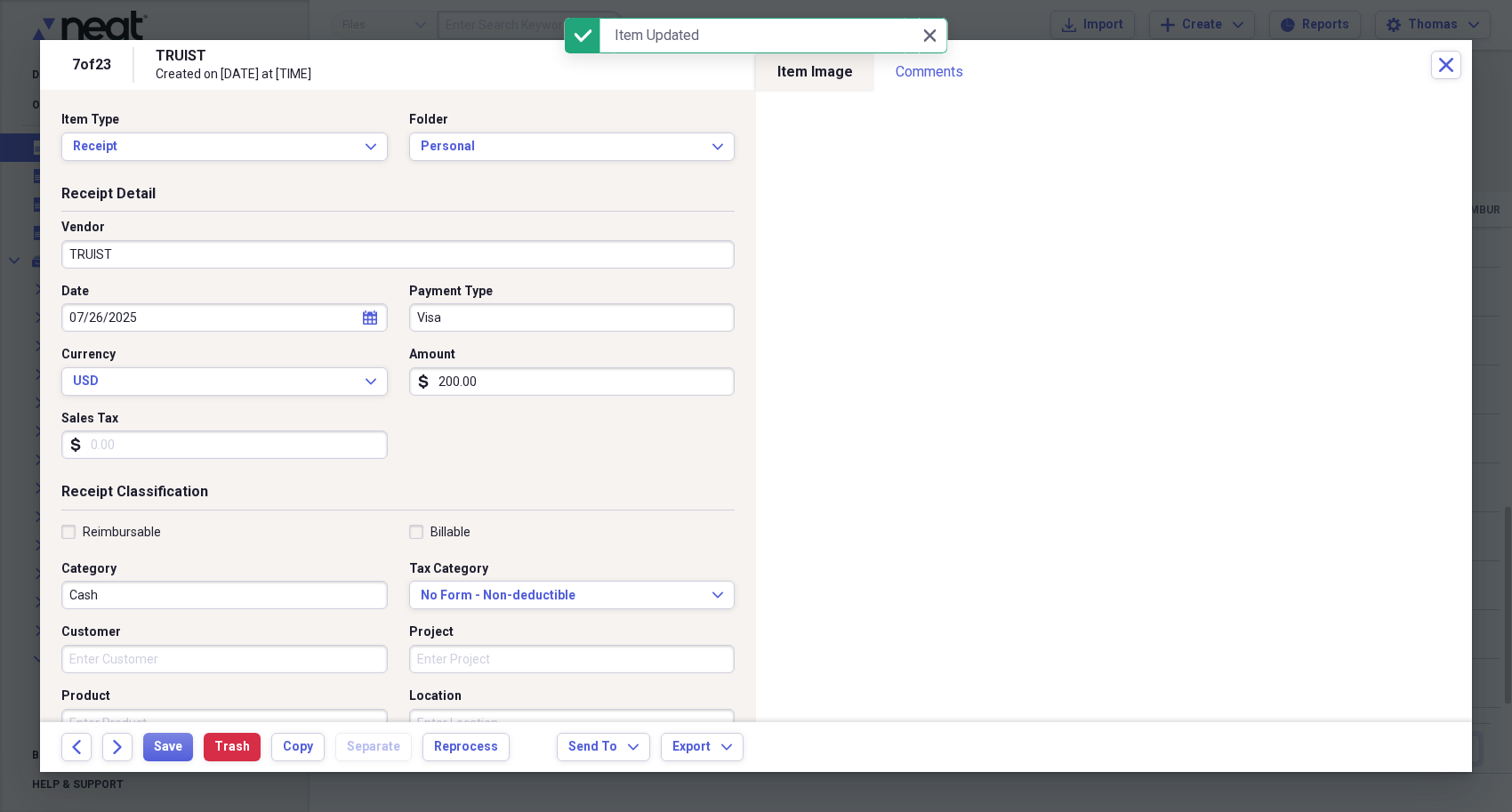 click on "Visa" at bounding box center (572, 318) 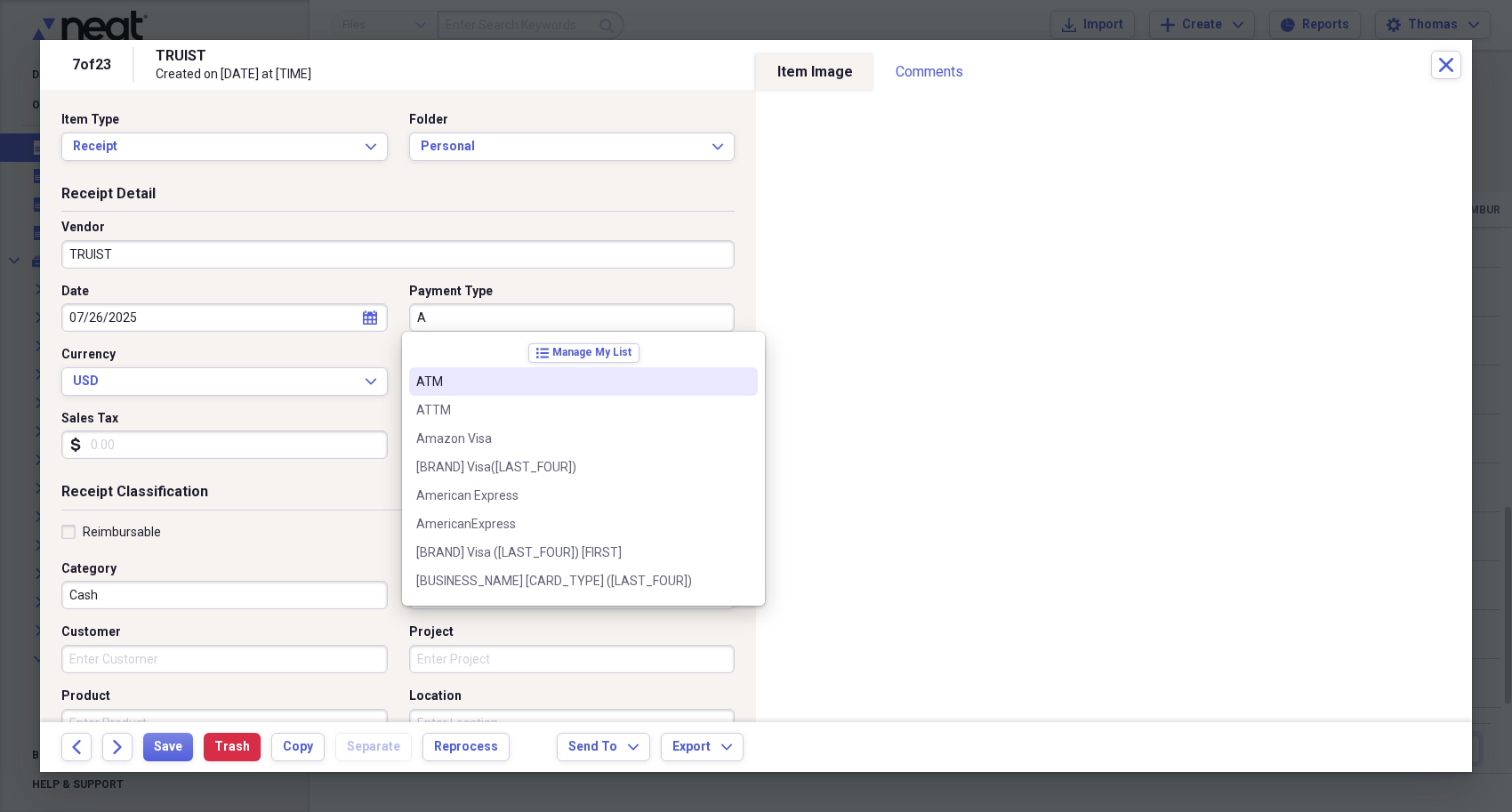 click on "ATM" at bounding box center [573, 382] 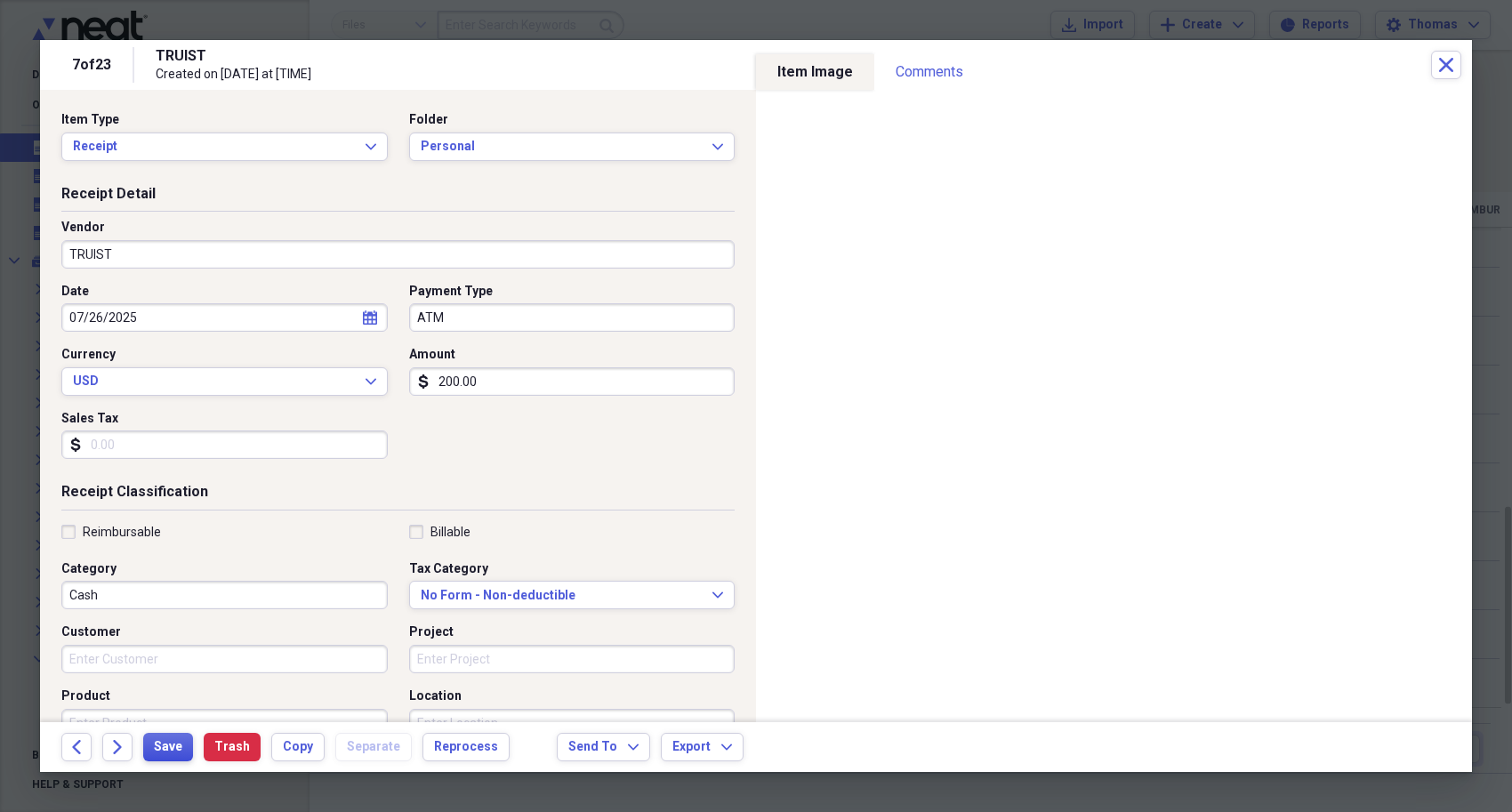 click on "Save" at bounding box center [168, 747] 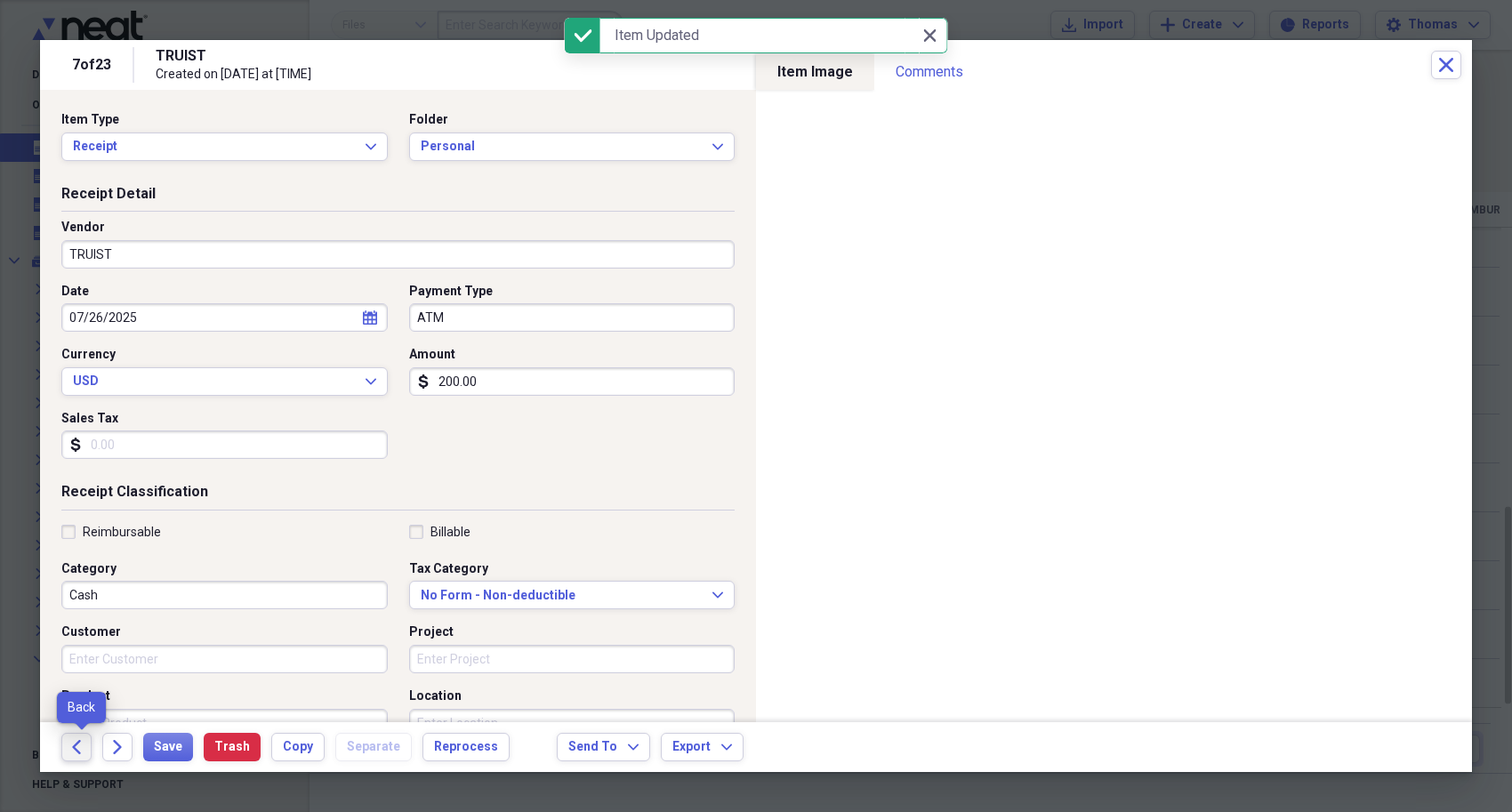 click on "Back" at bounding box center [76, 747] 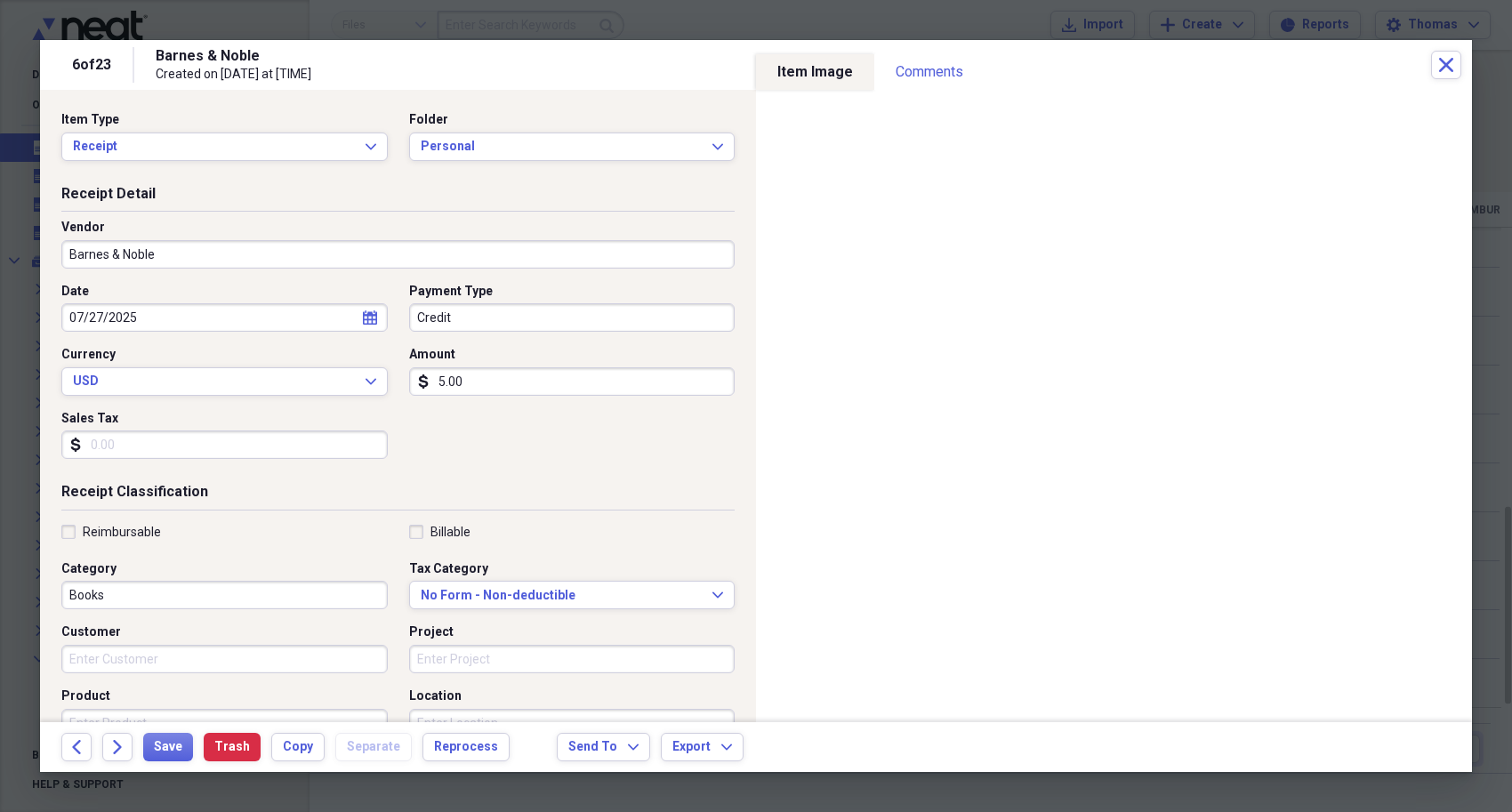 click on "Credit" at bounding box center [572, 318] 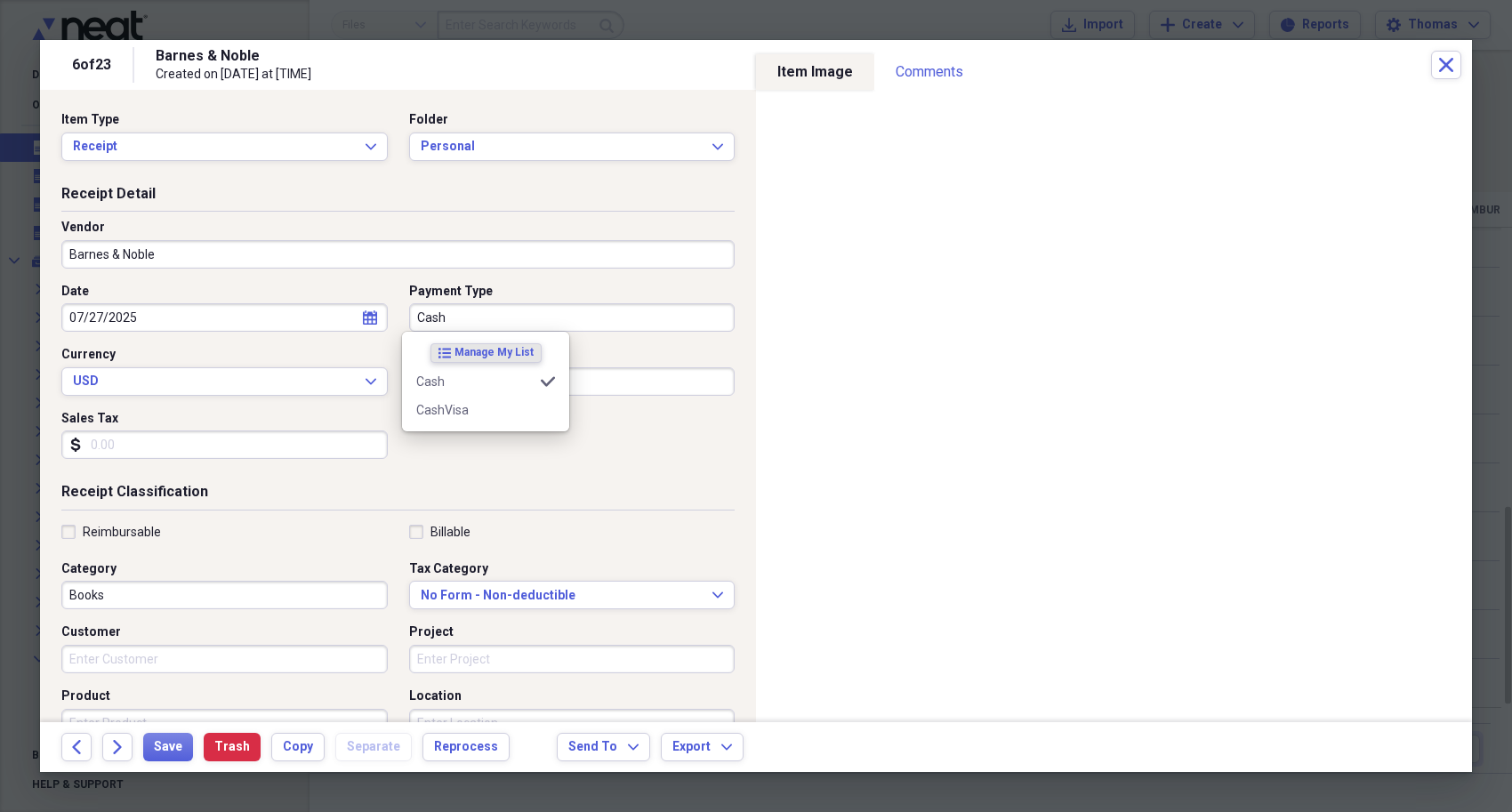 type on "Cash" 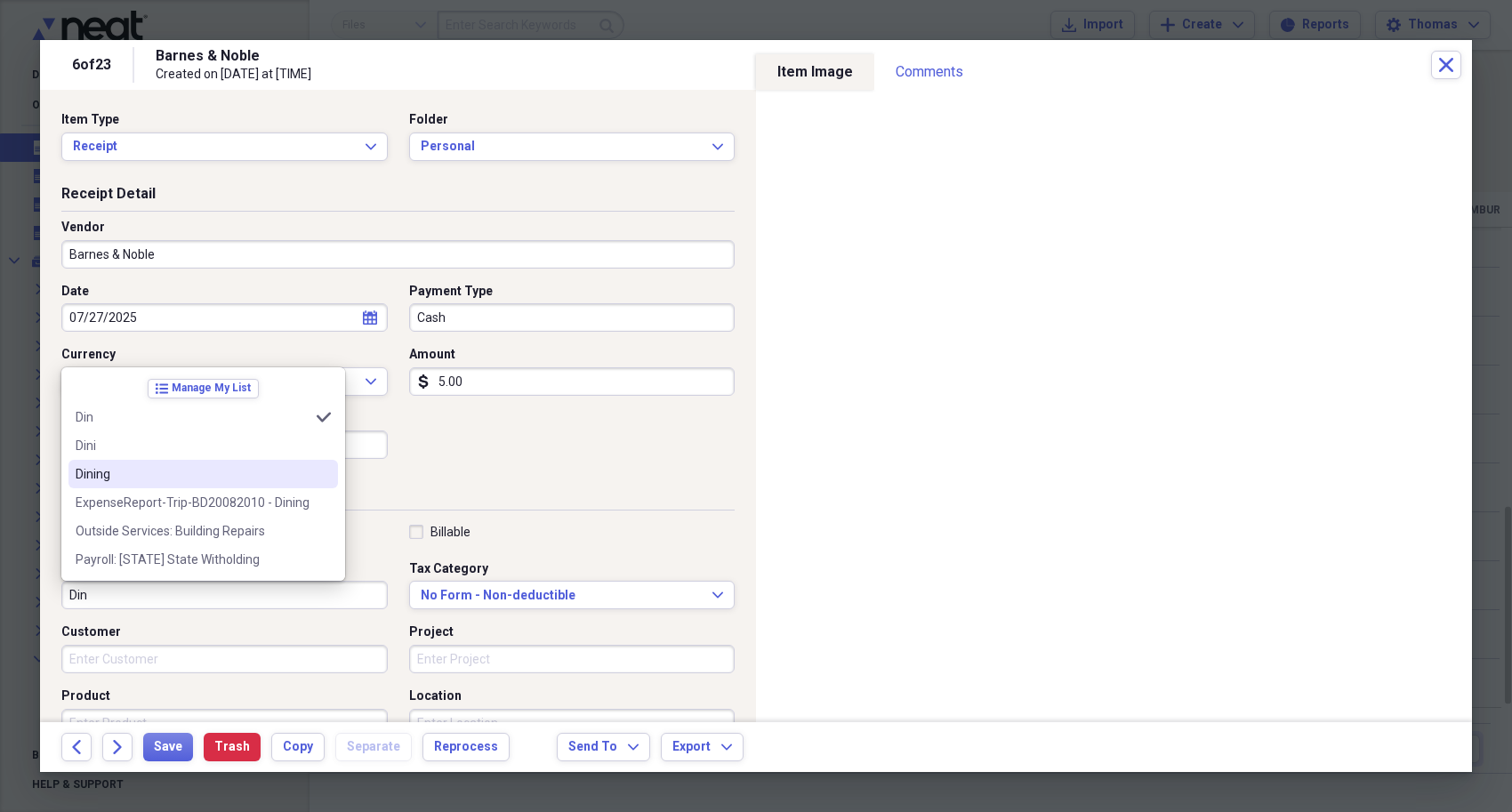 click on "Dining" at bounding box center [192, 474] 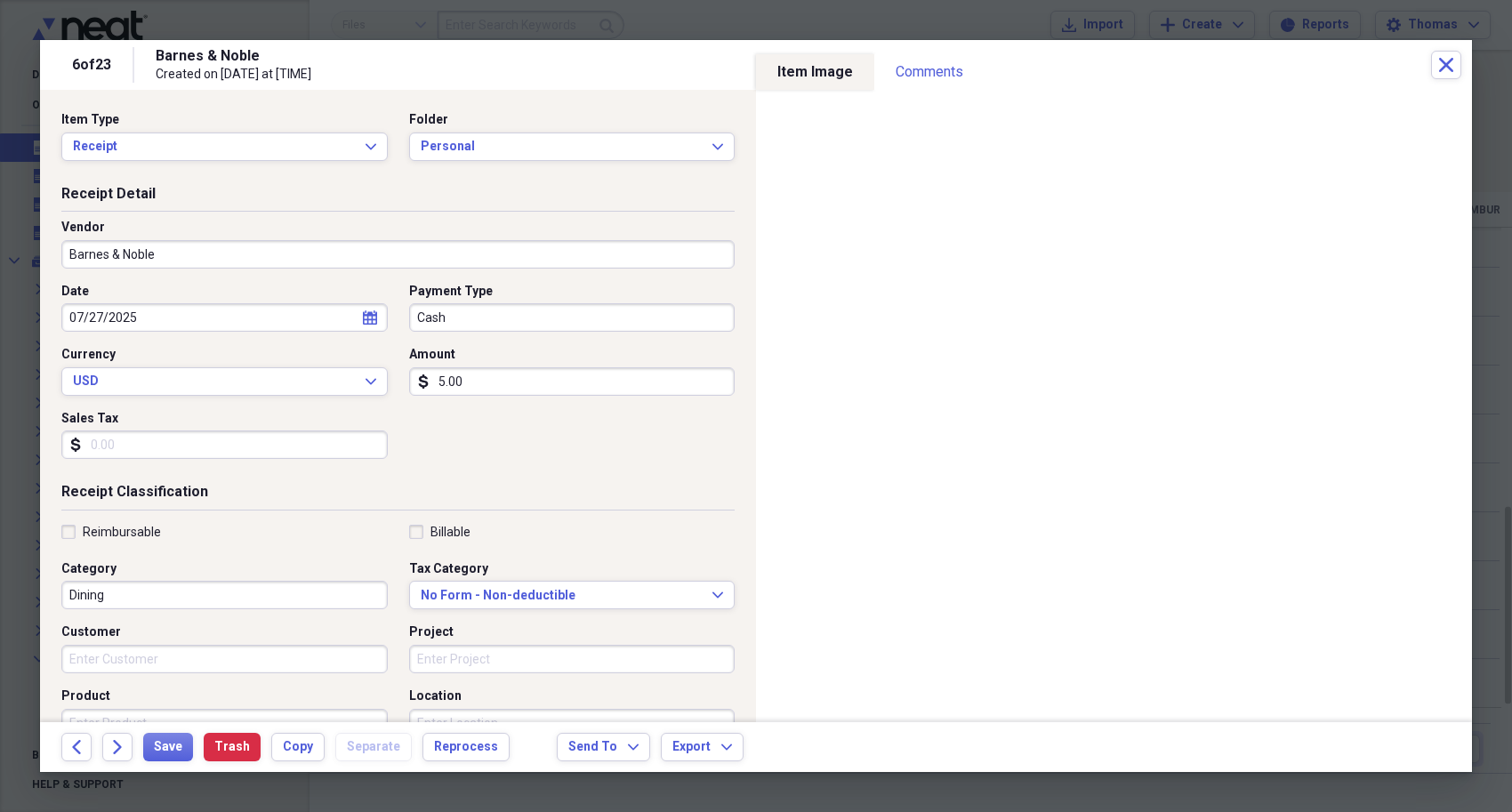click on "5.00" at bounding box center (572, 382) 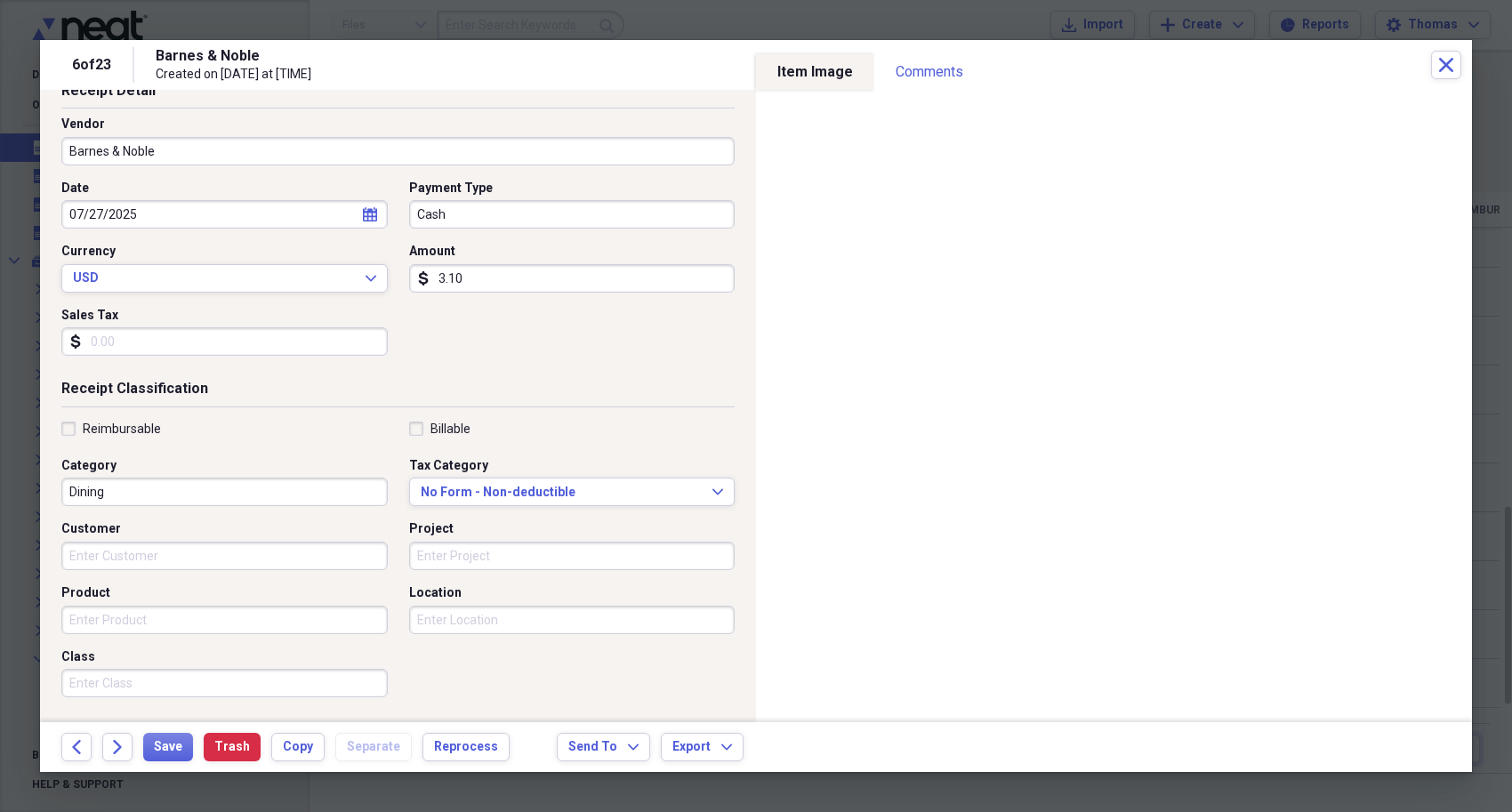 scroll, scrollTop: 178, scrollLeft: 0, axis: vertical 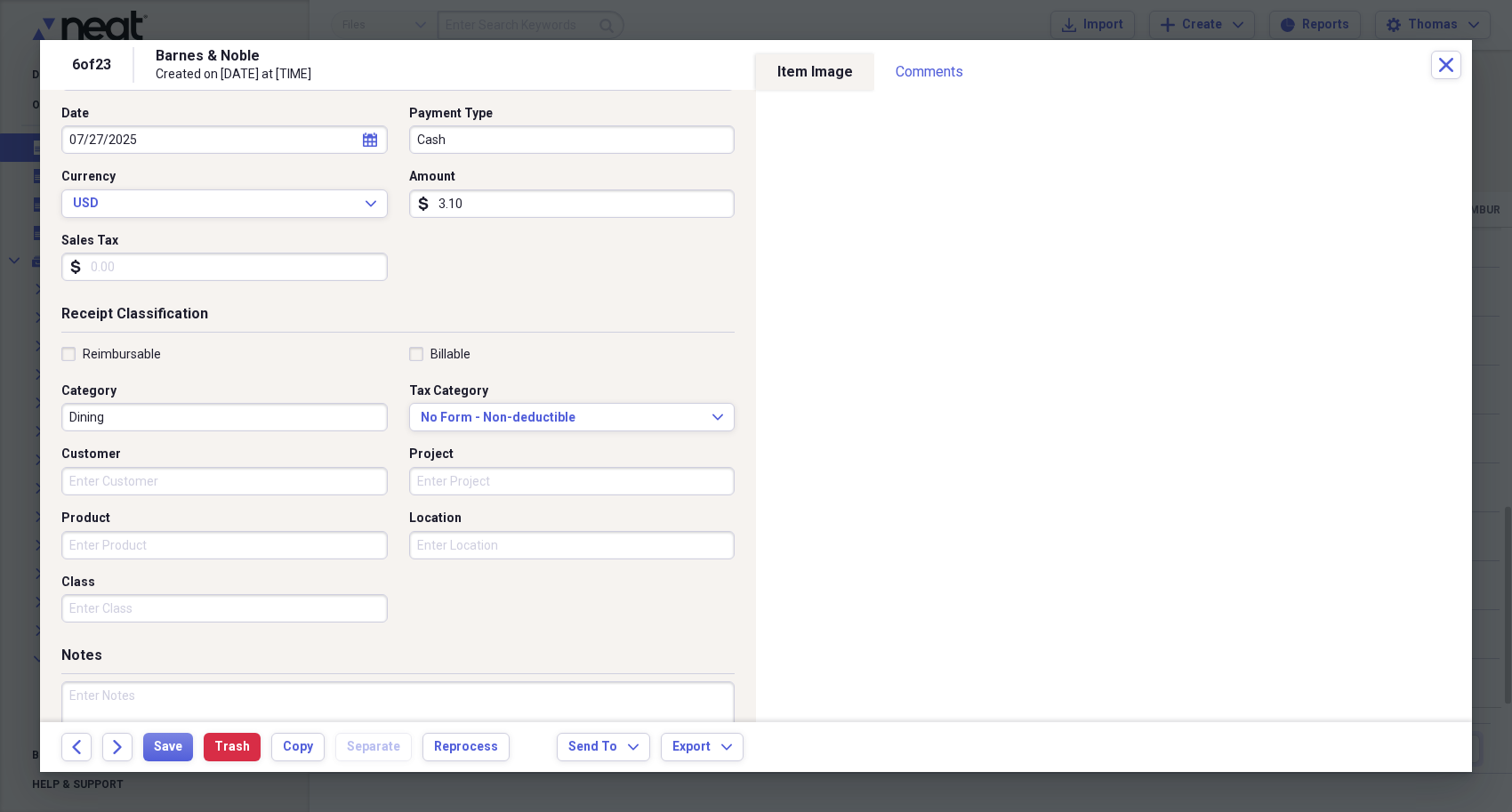type on "3.10" 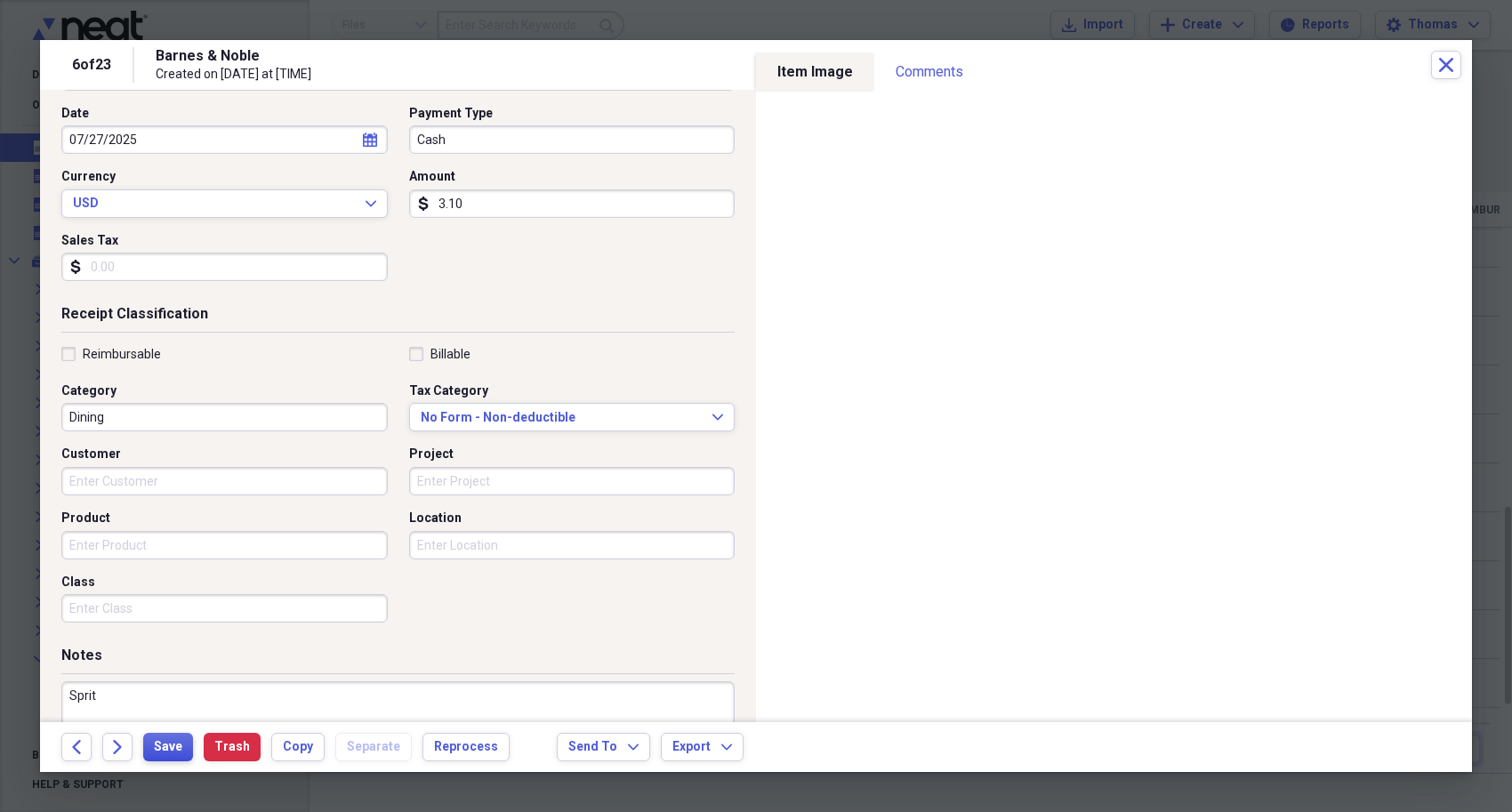 type on "Sprit" 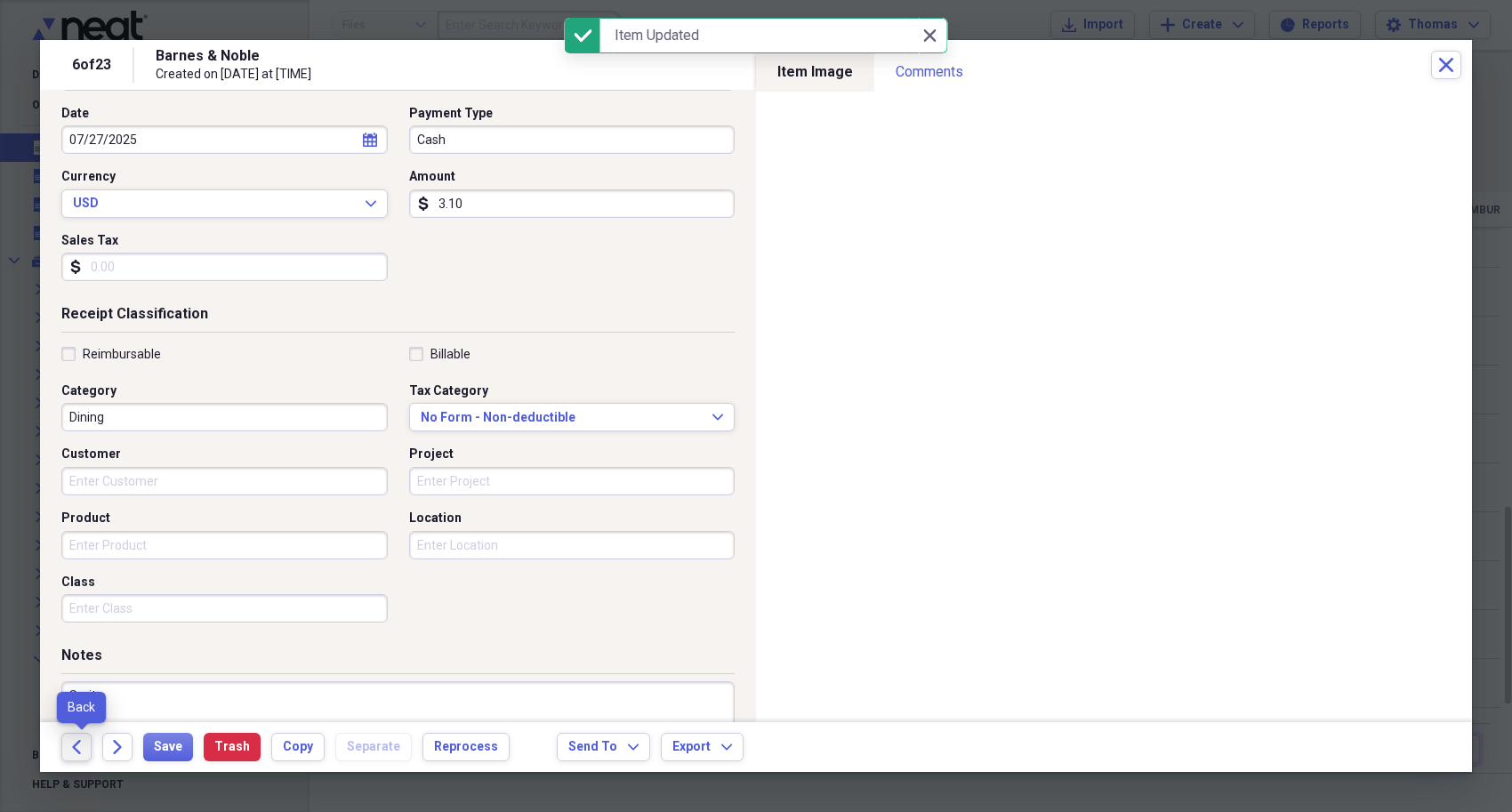 click on "Back" 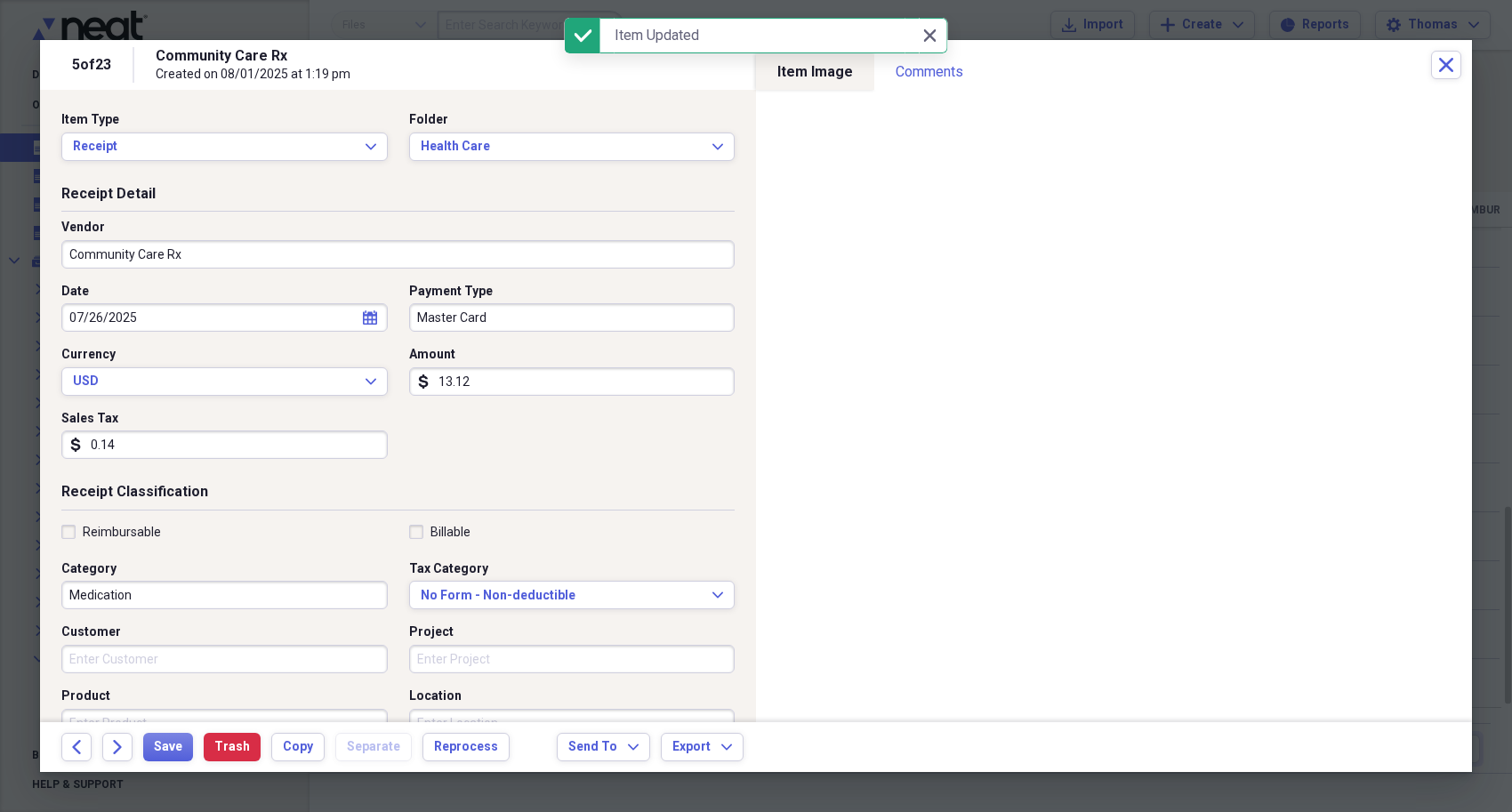 click on "Master Card" at bounding box center (572, 318) 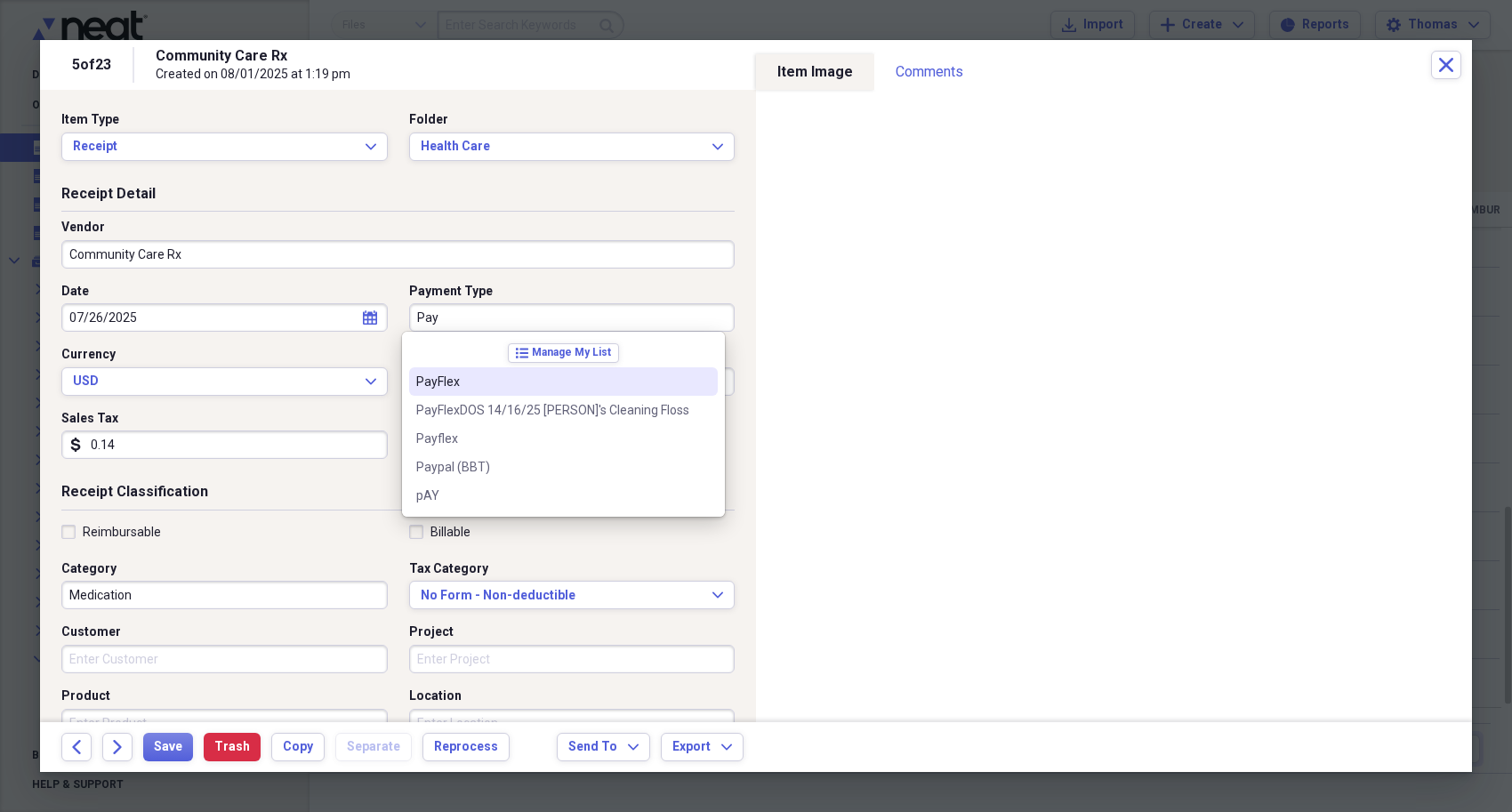click on "PayFlex" at bounding box center (552, 382) 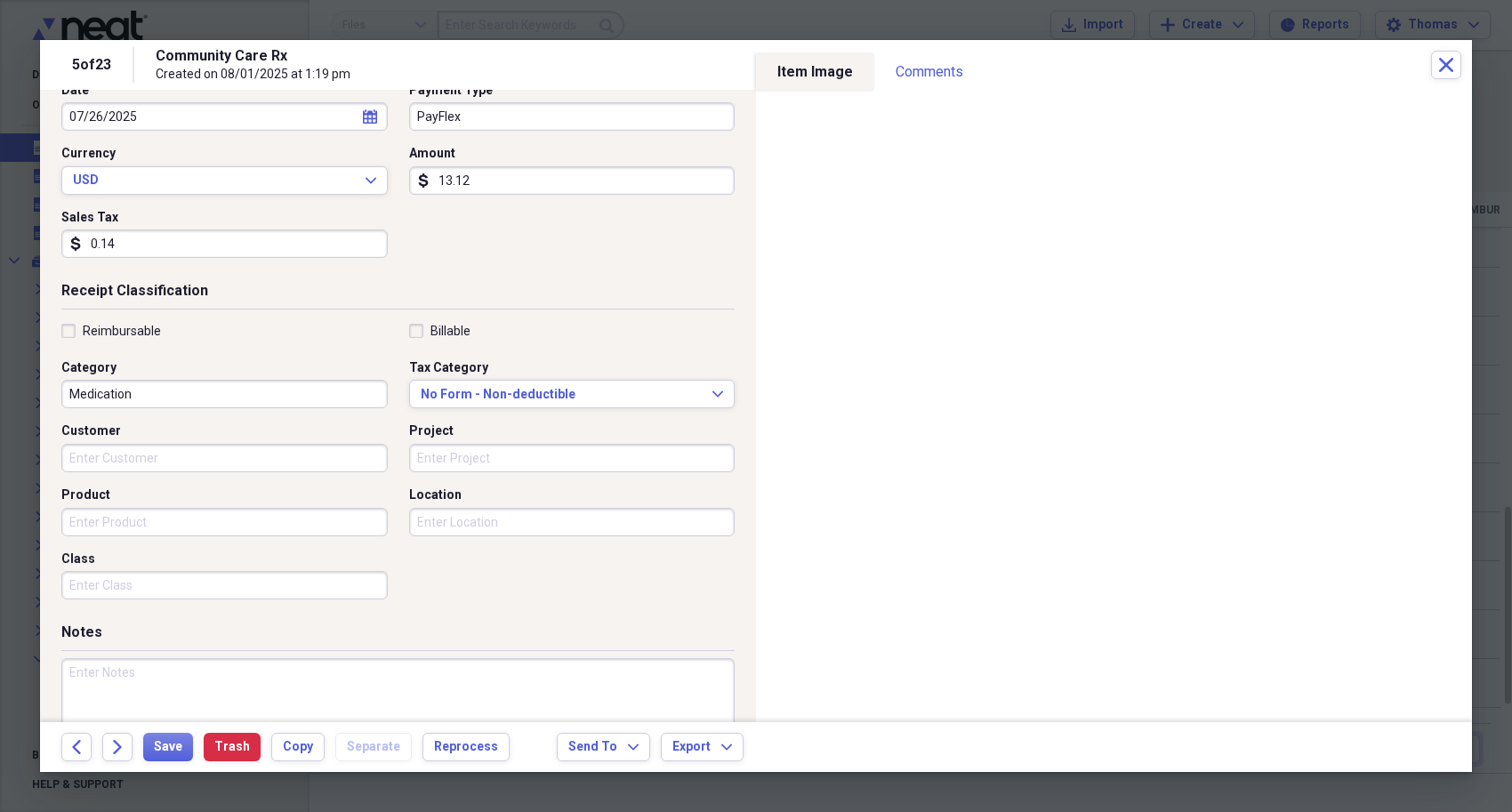 scroll, scrollTop: 267, scrollLeft: 0, axis: vertical 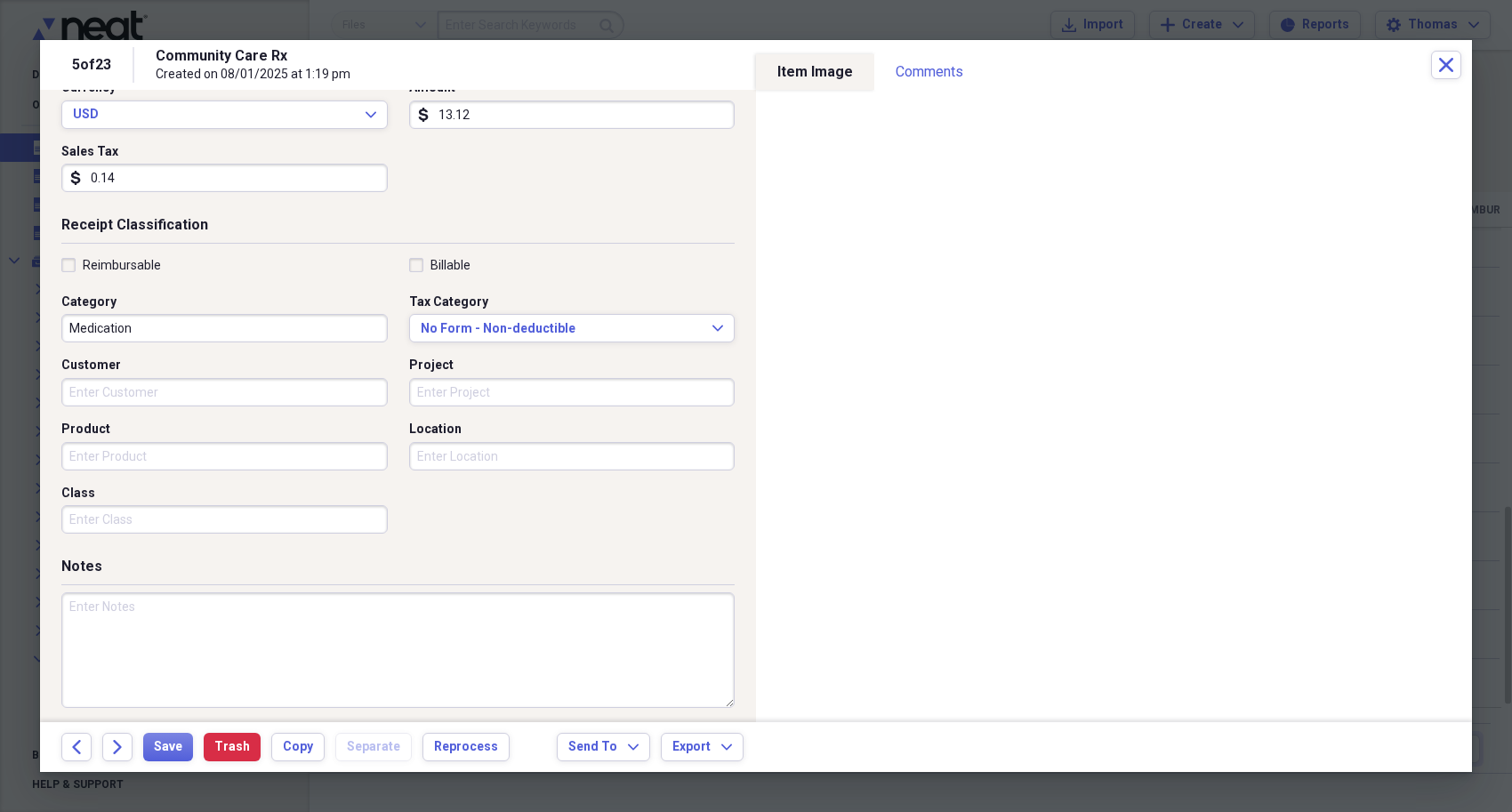 click at bounding box center [398, 650] 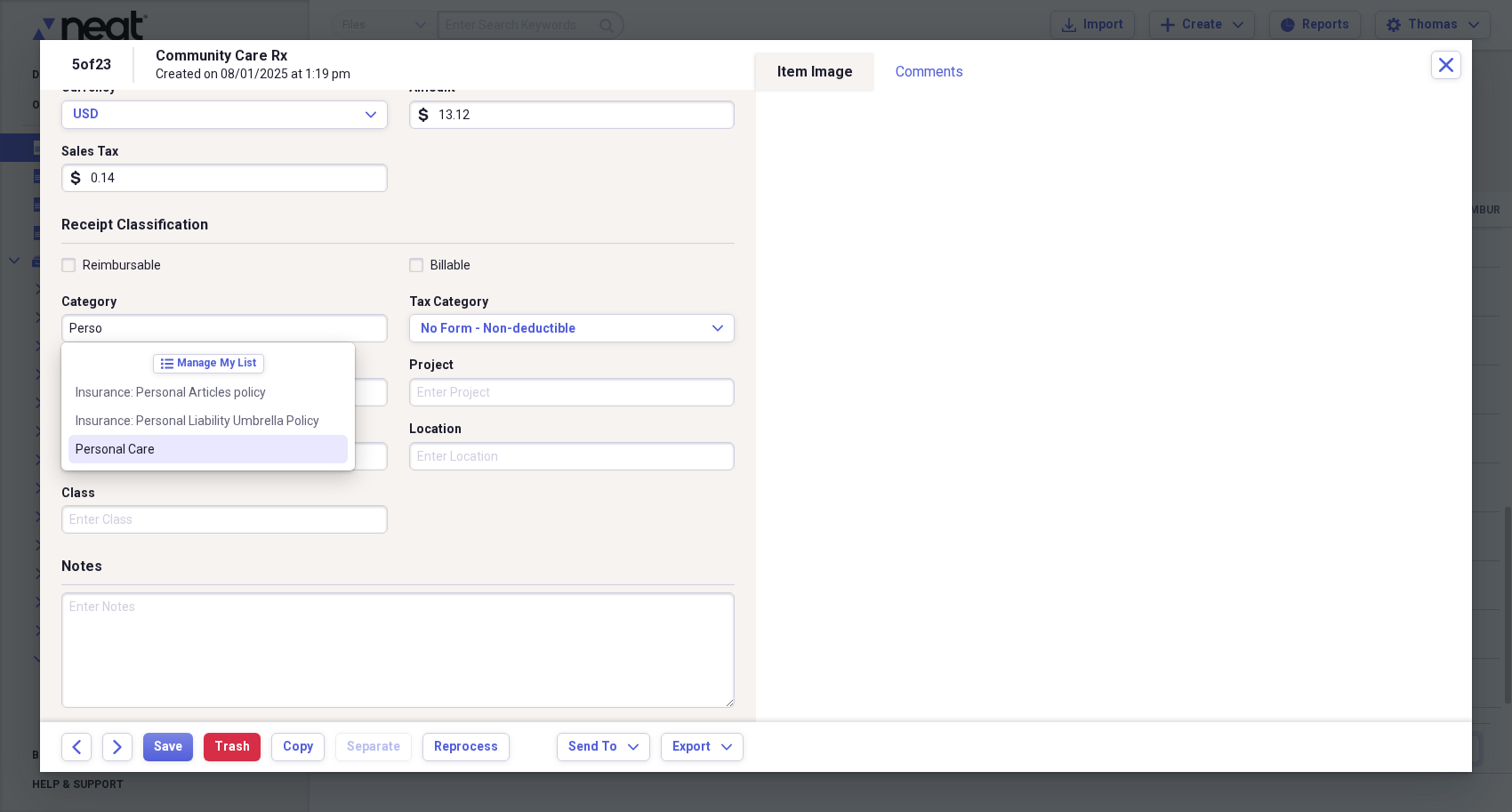 click on "Personal Care" at bounding box center [197, 449] 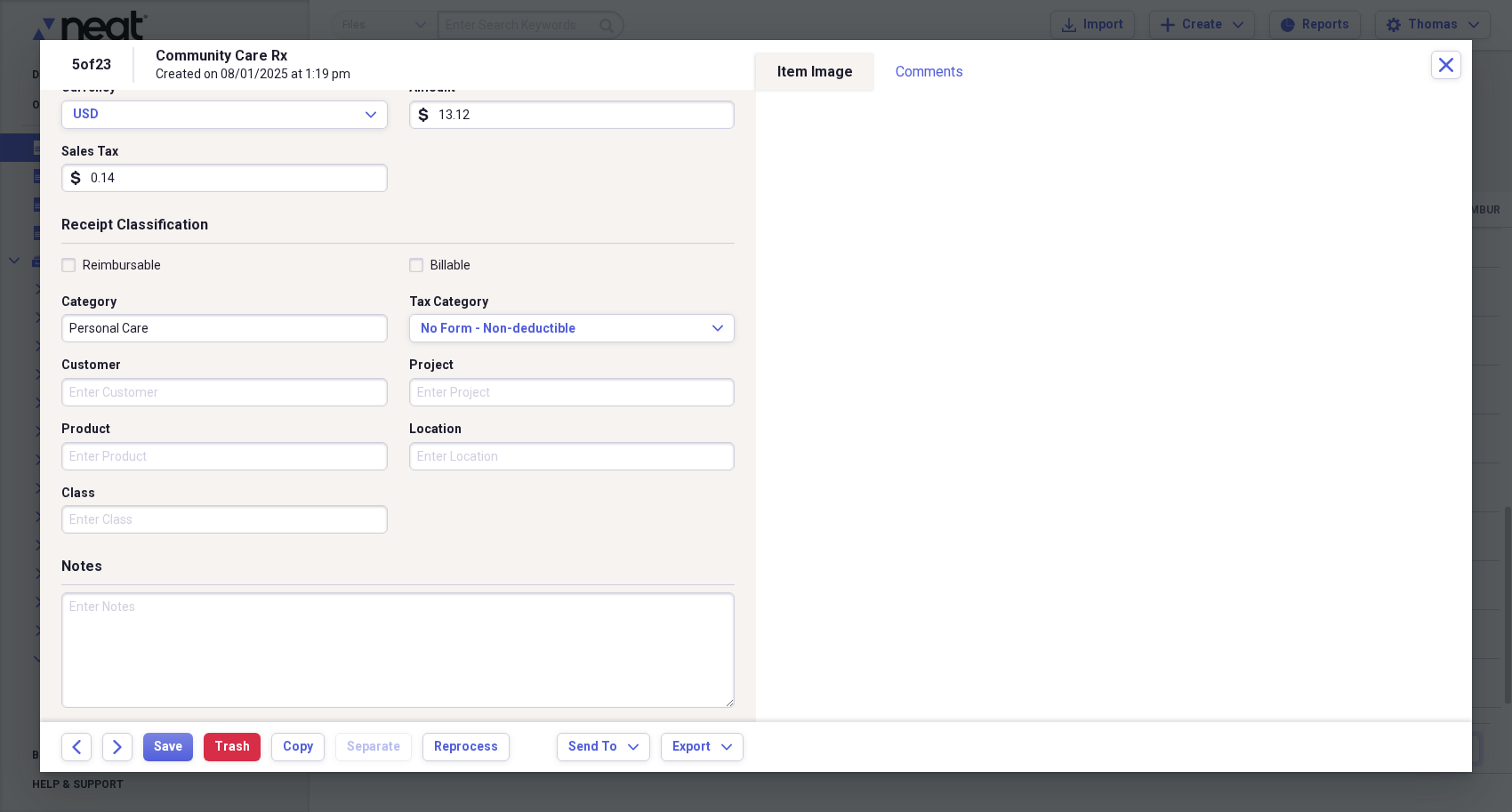 click at bounding box center [398, 650] 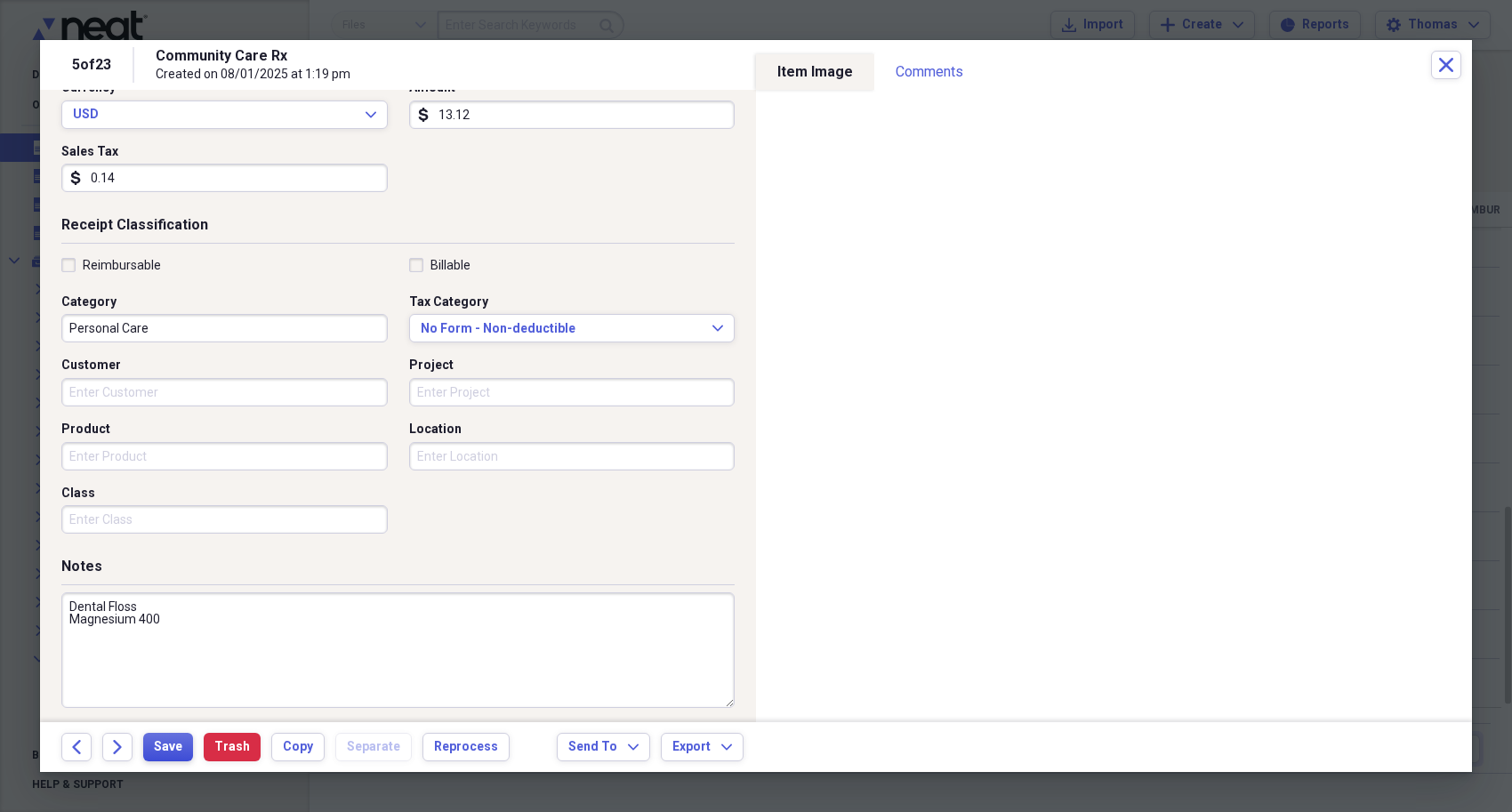 type on "Dental Floss
Magnesium 400" 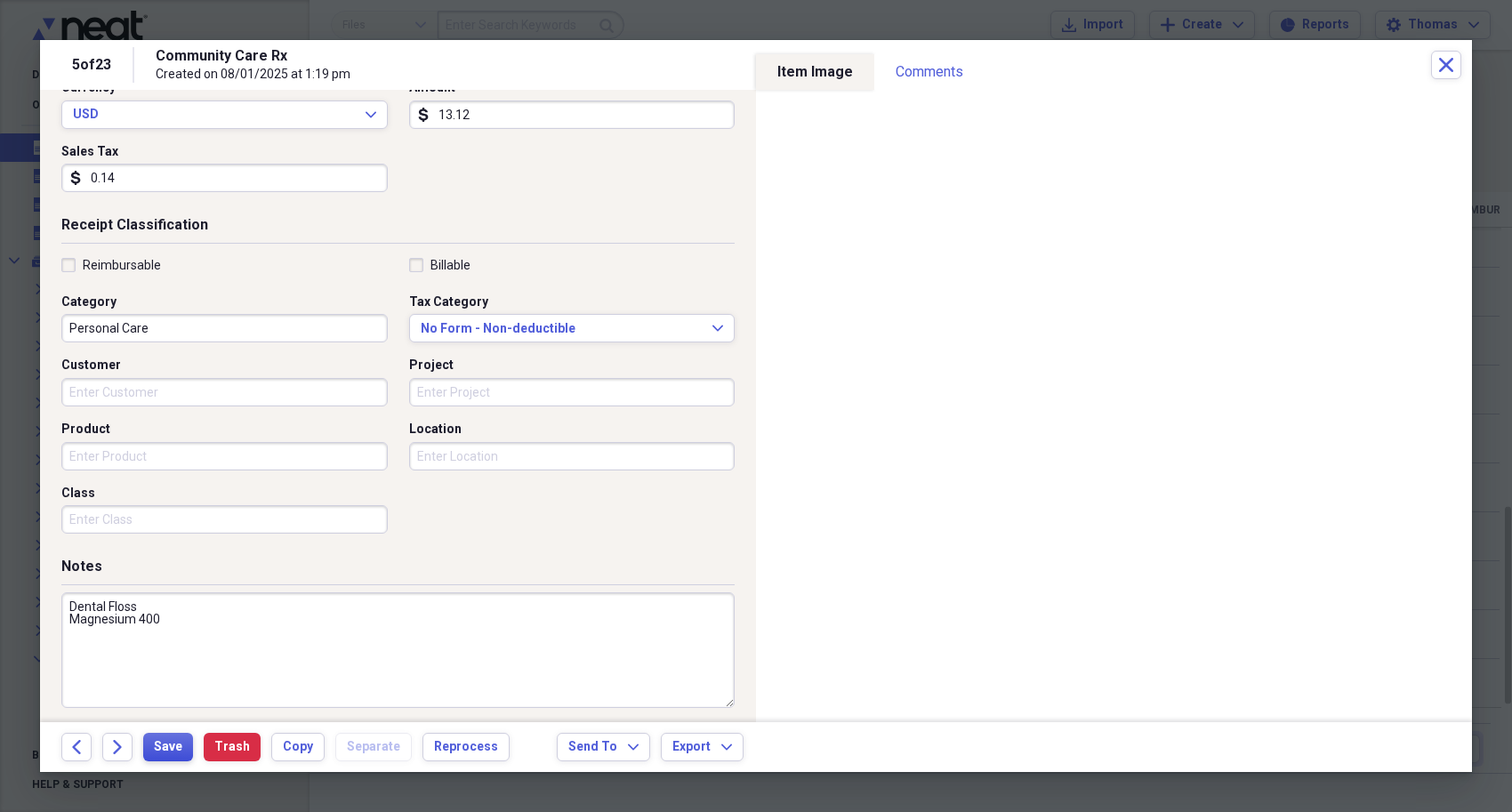 click on "Save" at bounding box center [168, 747] 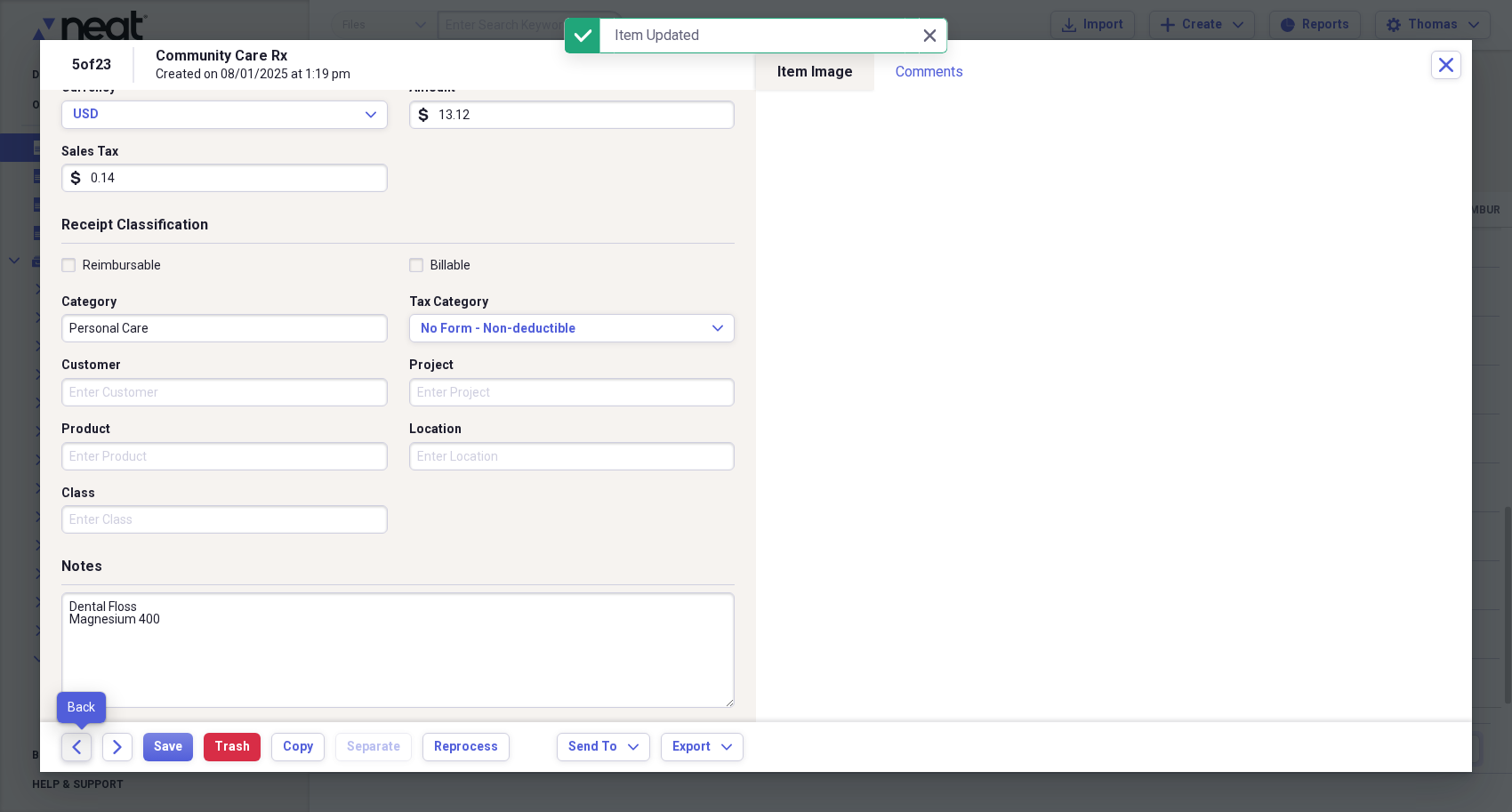 click on "Back" 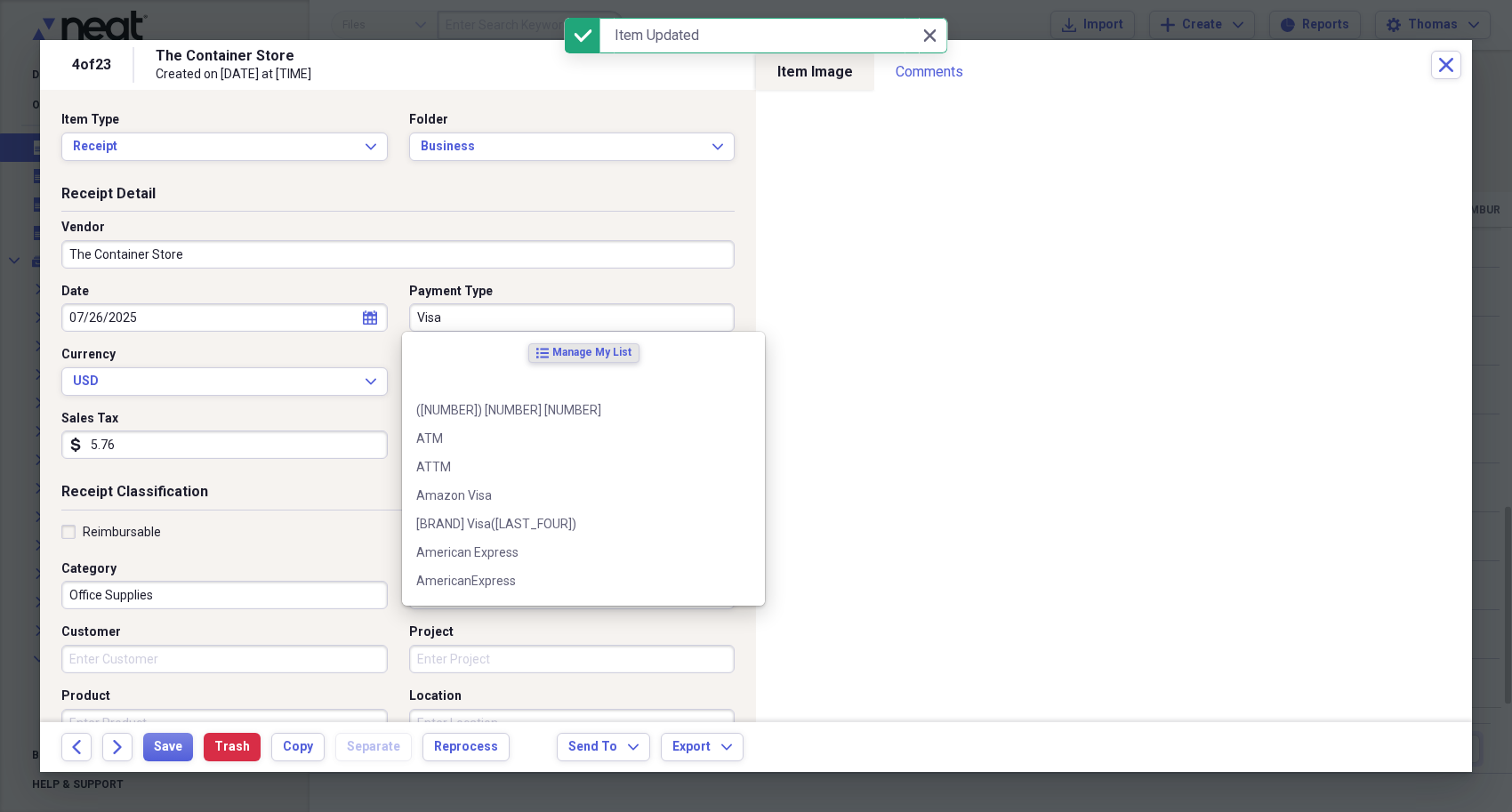 click on "Visa" at bounding box center [572, 318] 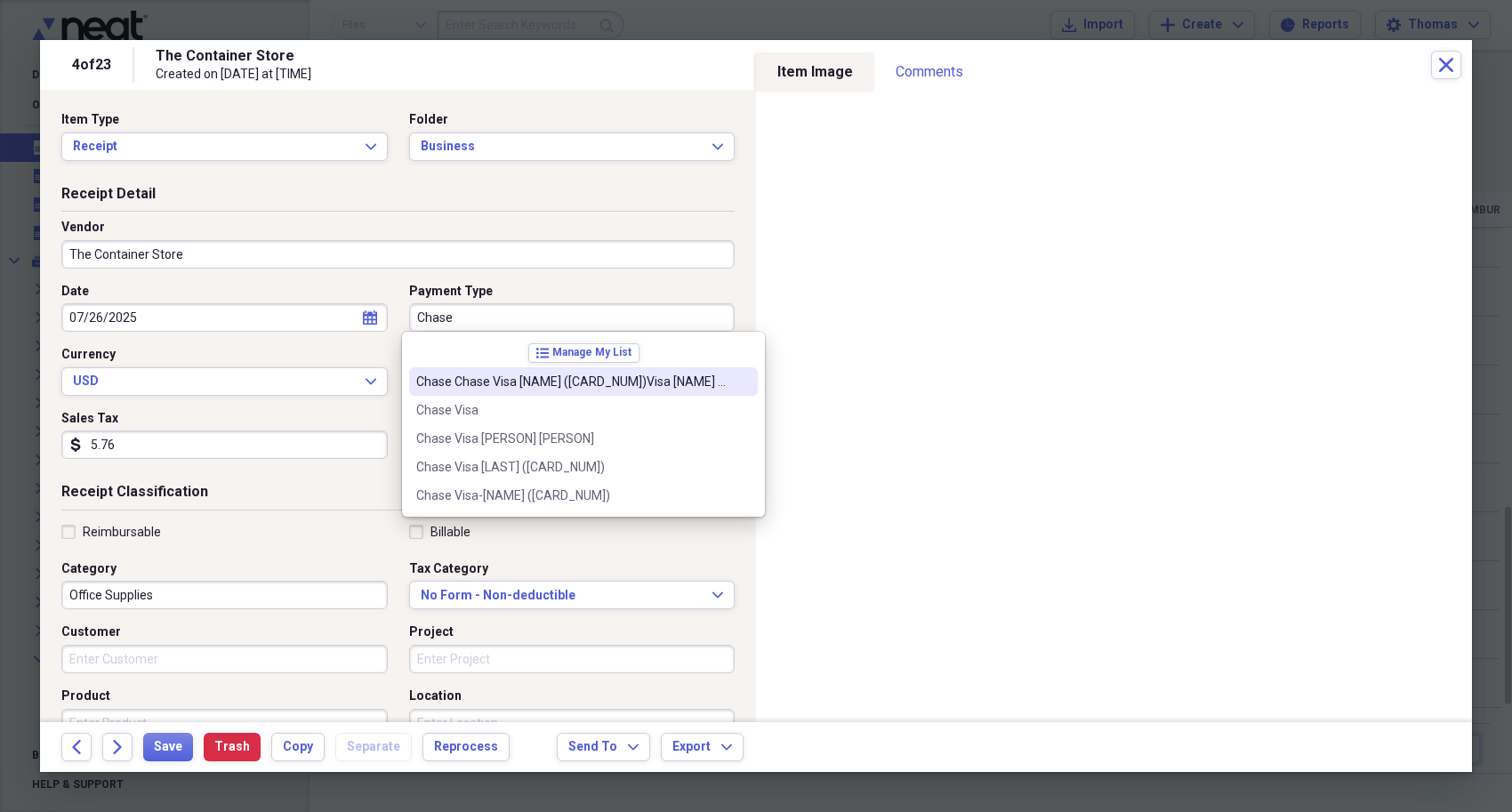 drag, startPoint x: 473, startPoint y: 307, endPoint x: 374, endPoint y: 316, distance: 99.40825 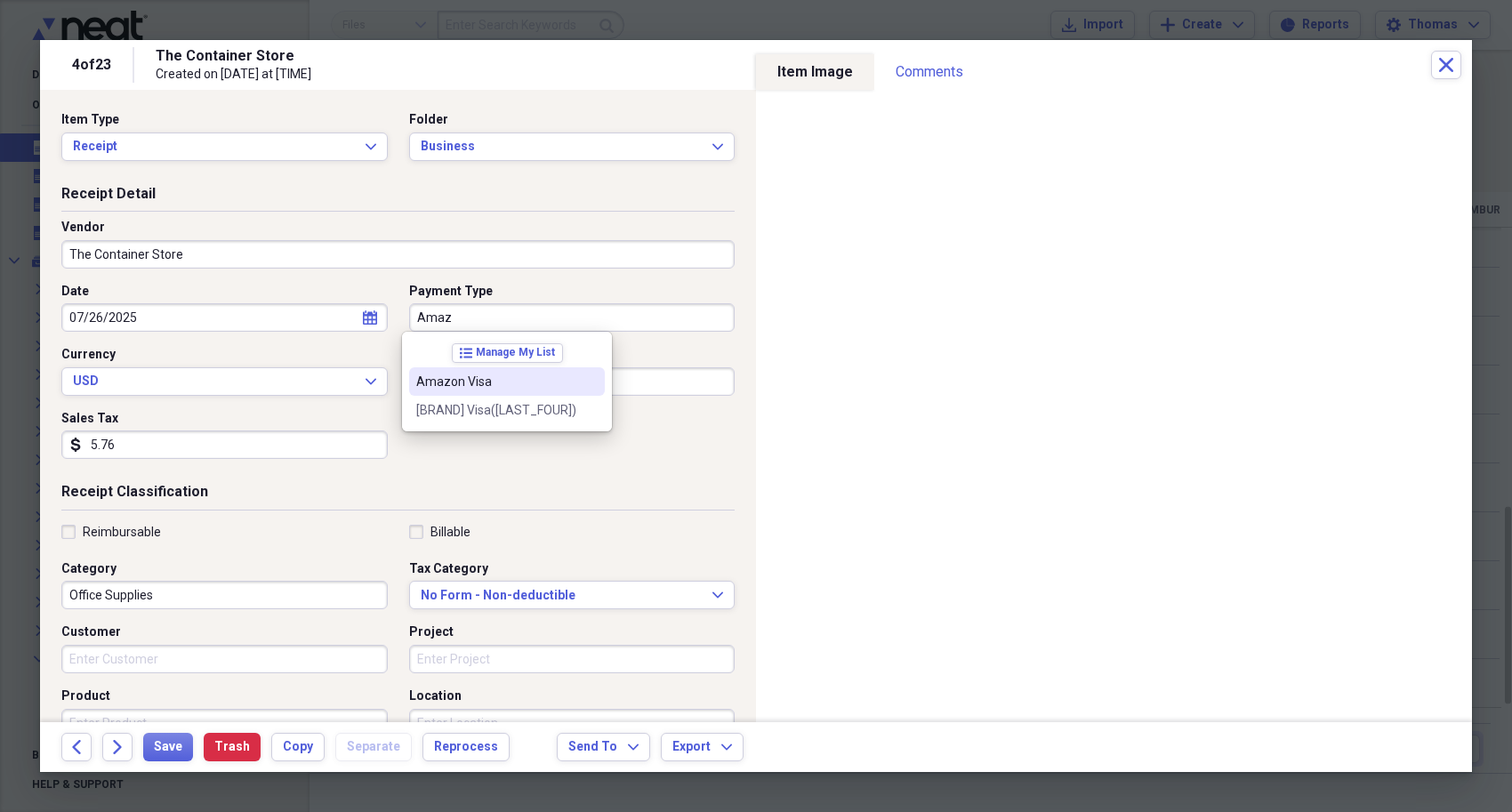 click on "Amazon Visa" at bounding box center (496, 382) 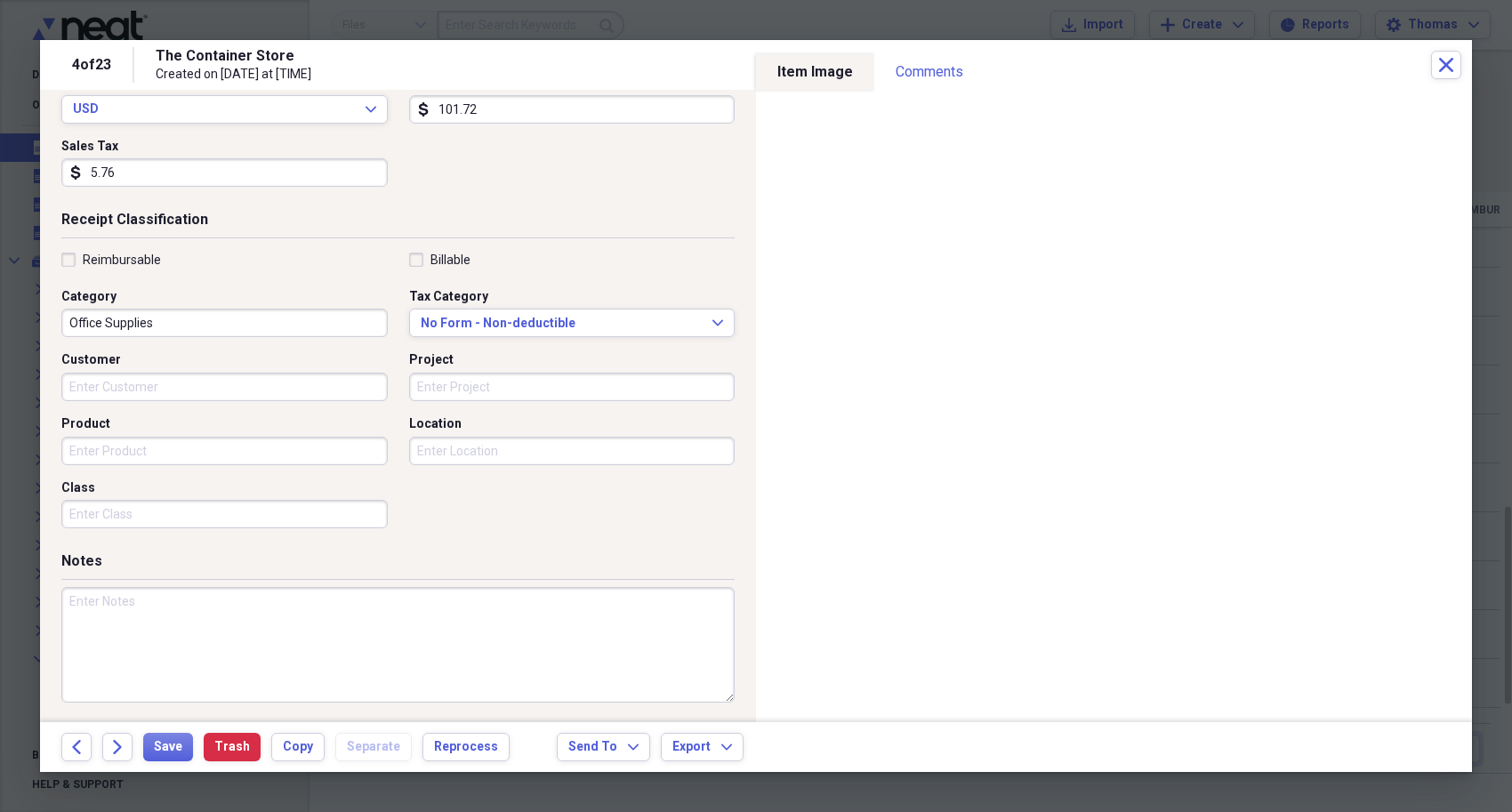 scroll, scrollTop: 273, scrollLeft: 0, axis: vertical 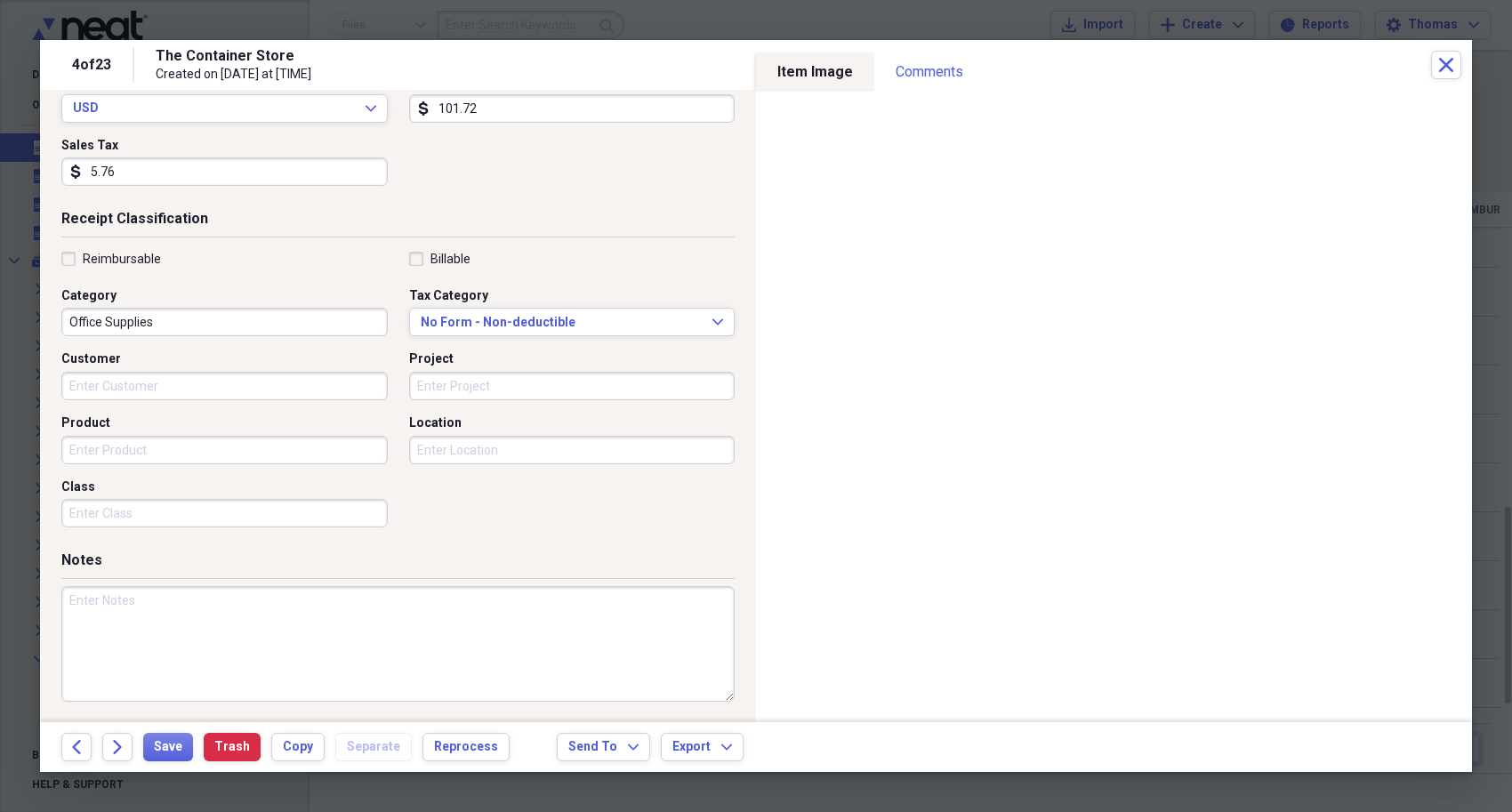 click at bounding box center (398, 644) 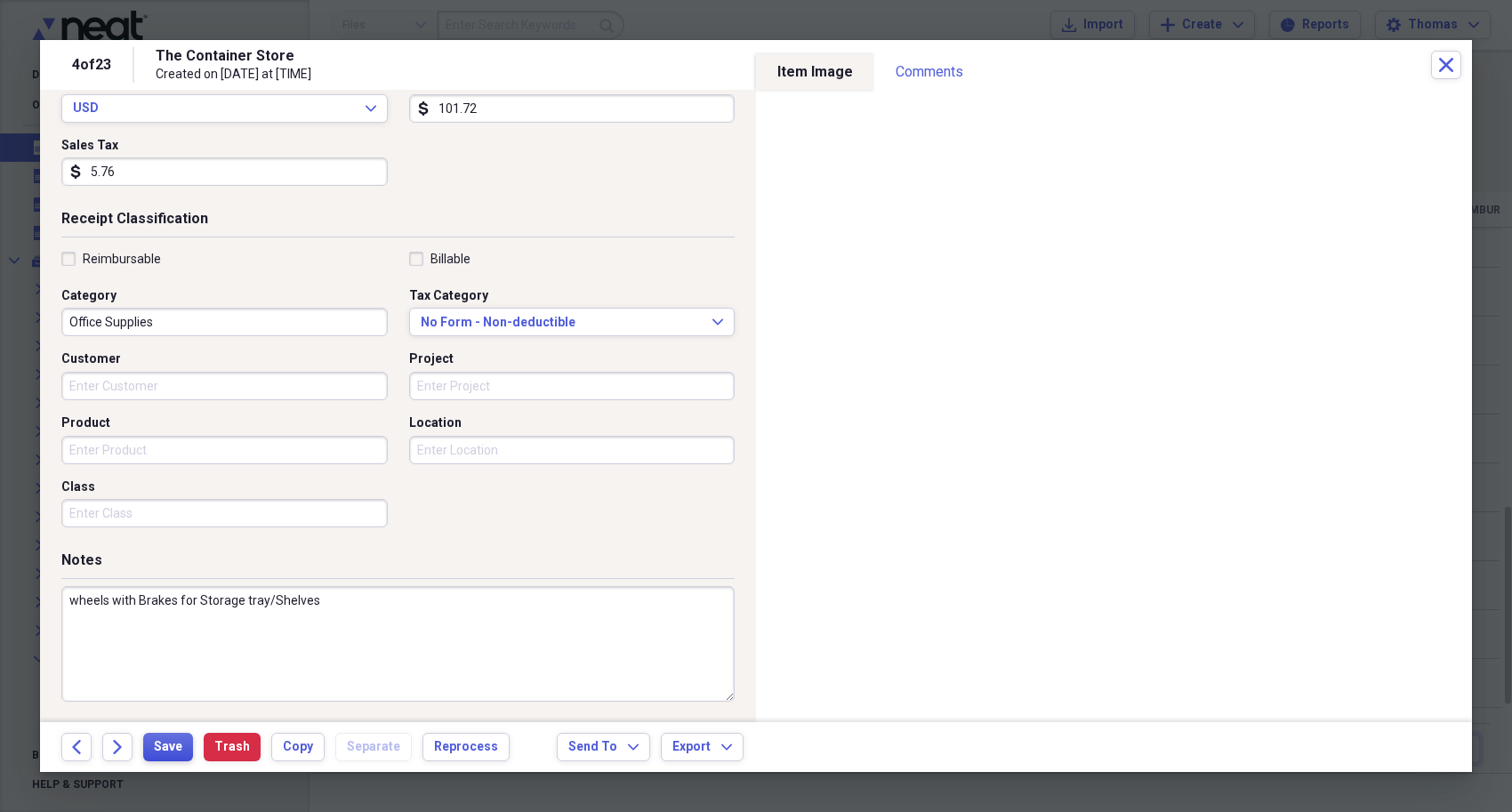 click on "Save" at bounding box center (168, 747) 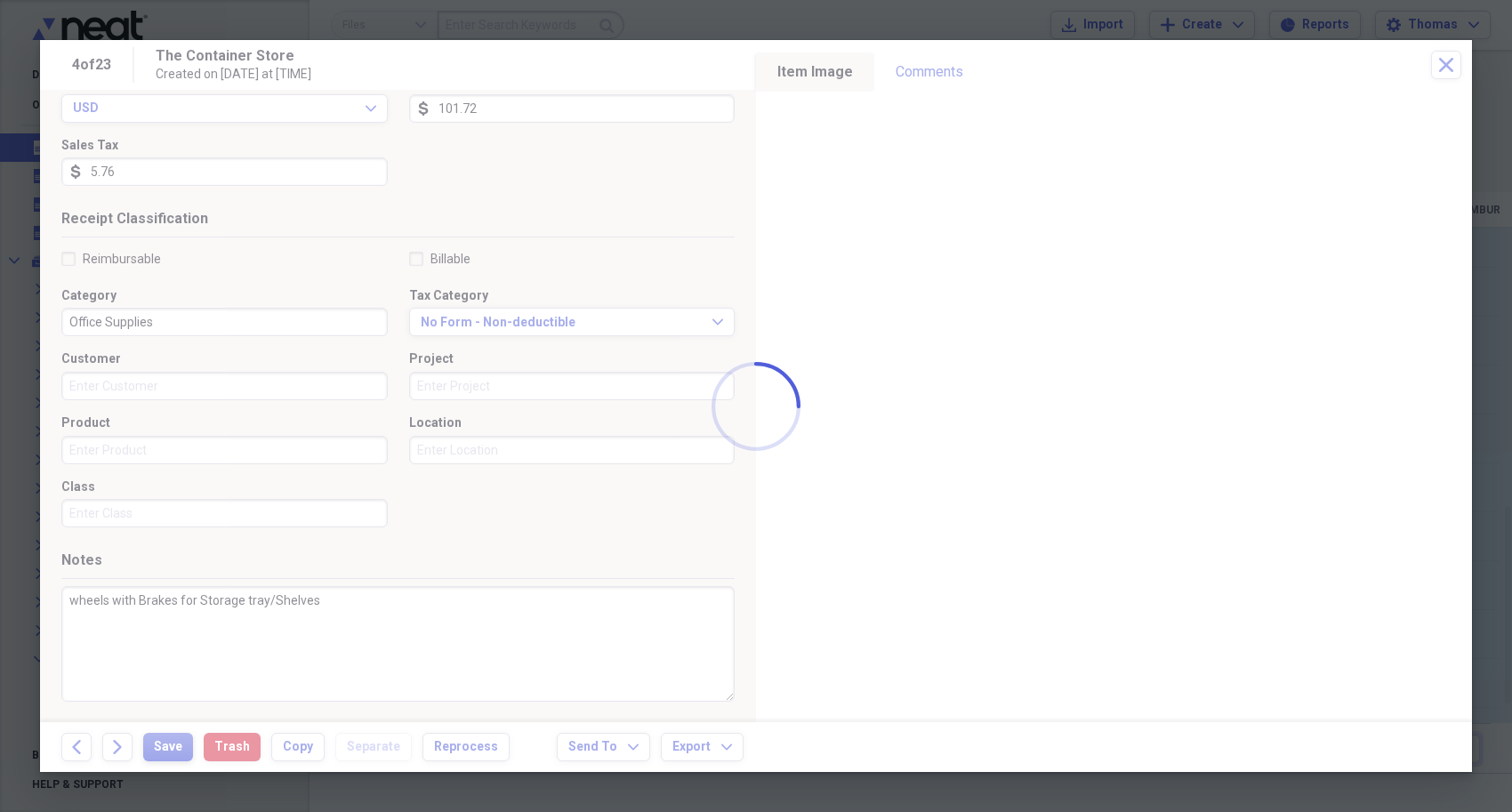 type on "wheels with Brakes for Storage tray/Shelves" 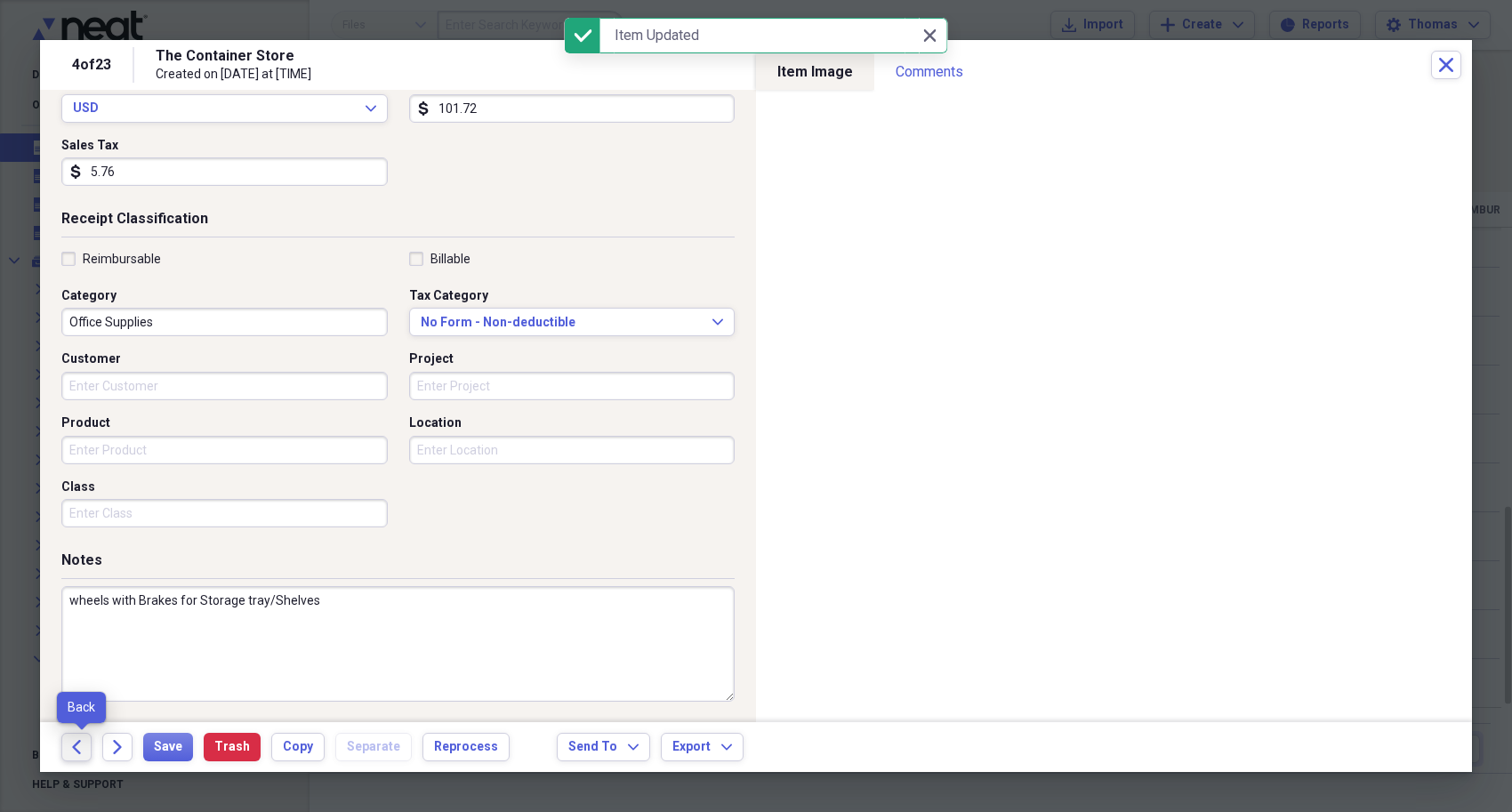 click on "Back" 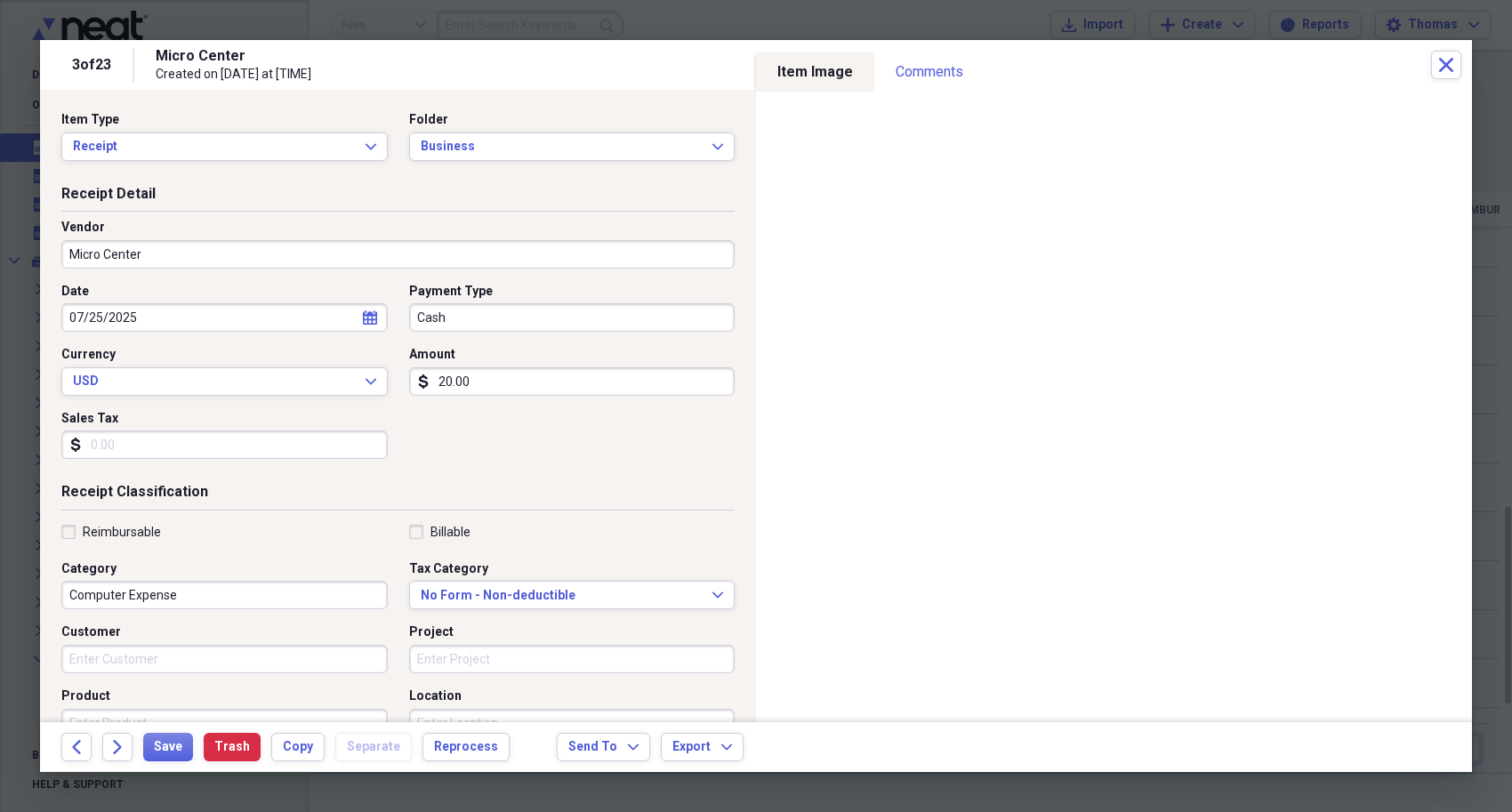 click on "Cash" at bounding box center (572, 318) 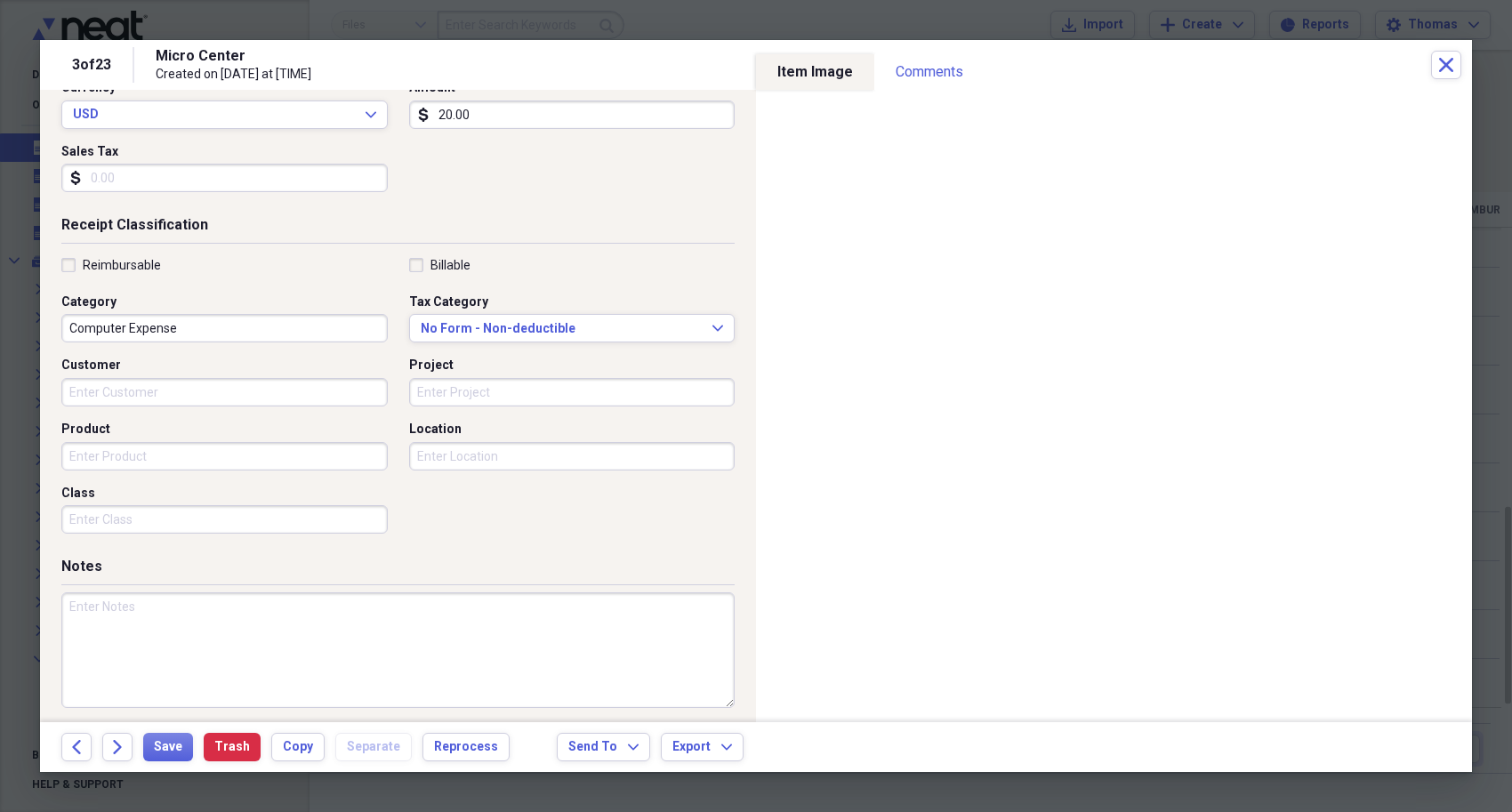 scroll, scrollTop: 273, scrollLeft: 0, axis: vertical 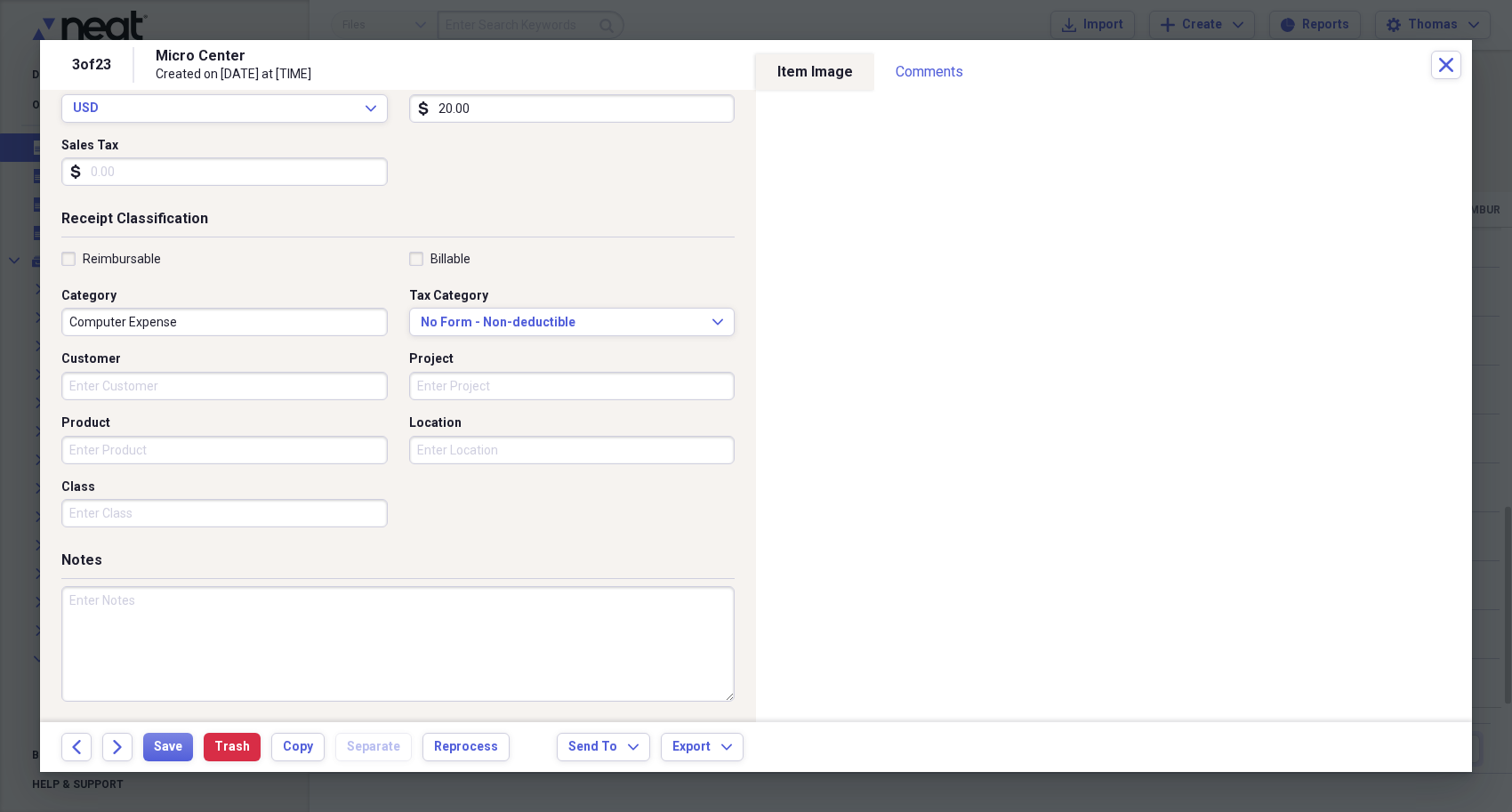 click at bounding box center [398, 644] 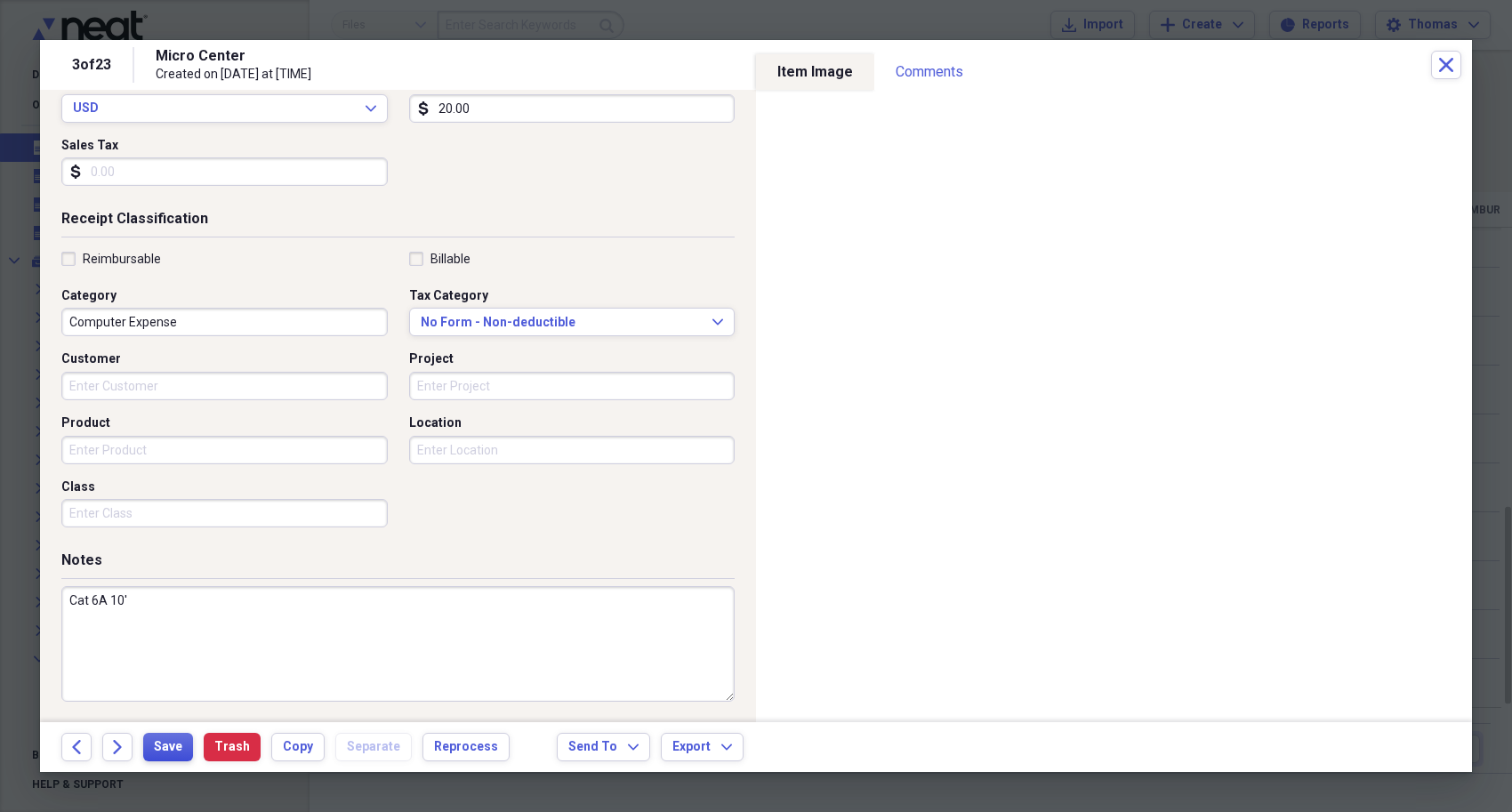 type on "Cat 6A 10'" 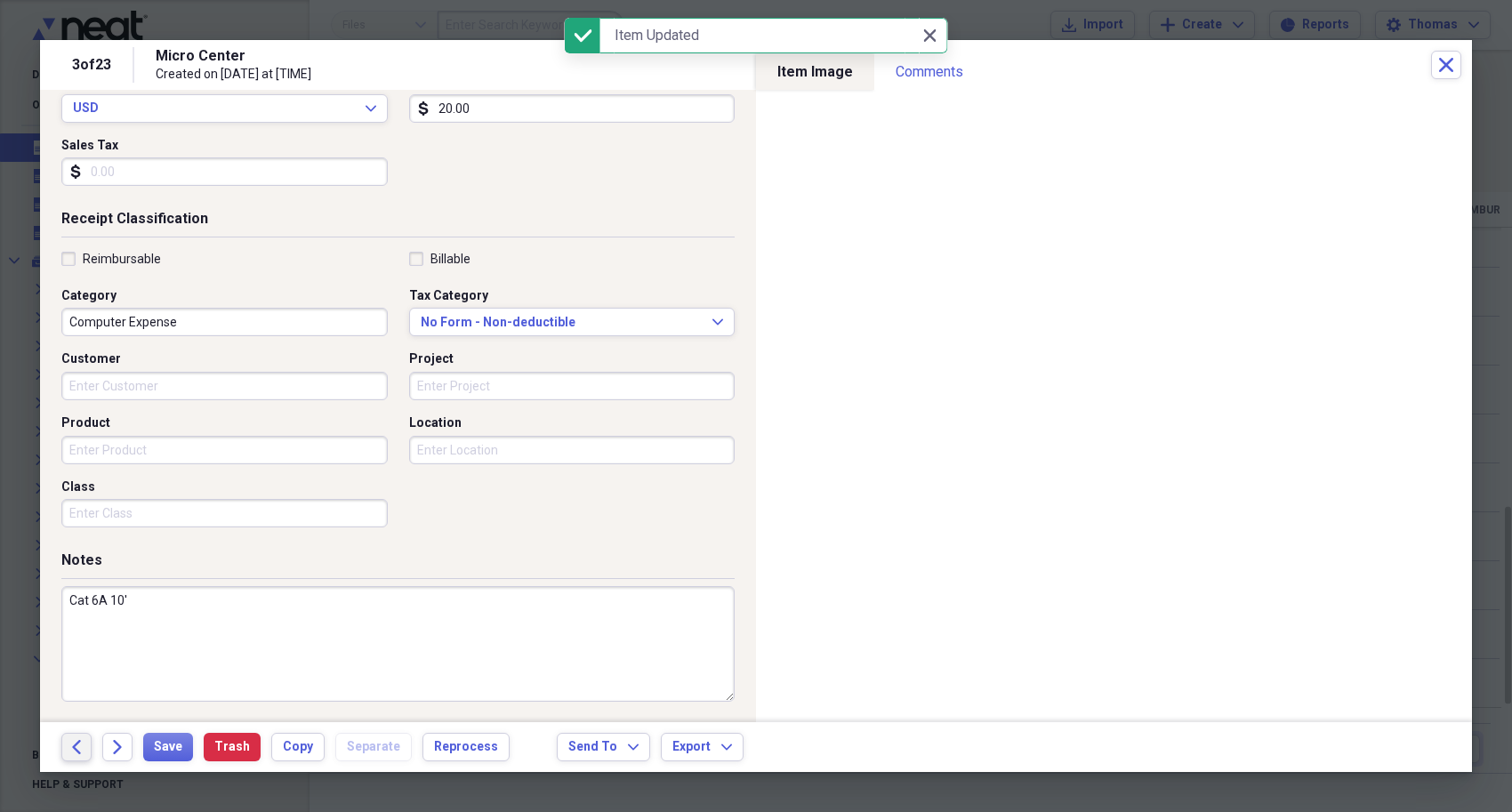 click on "Back" 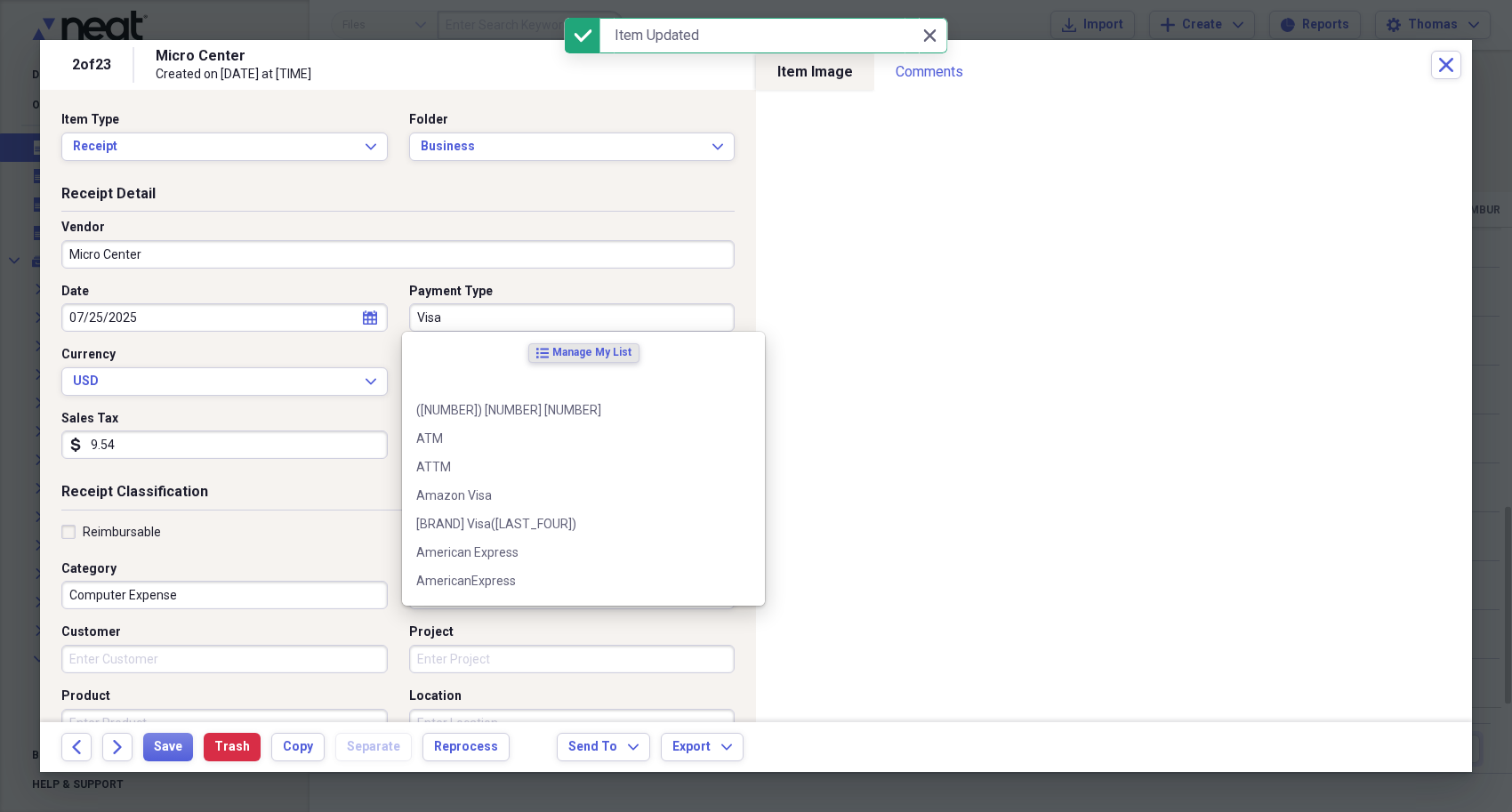 click on "Visa" at bounding box center [572, 318] 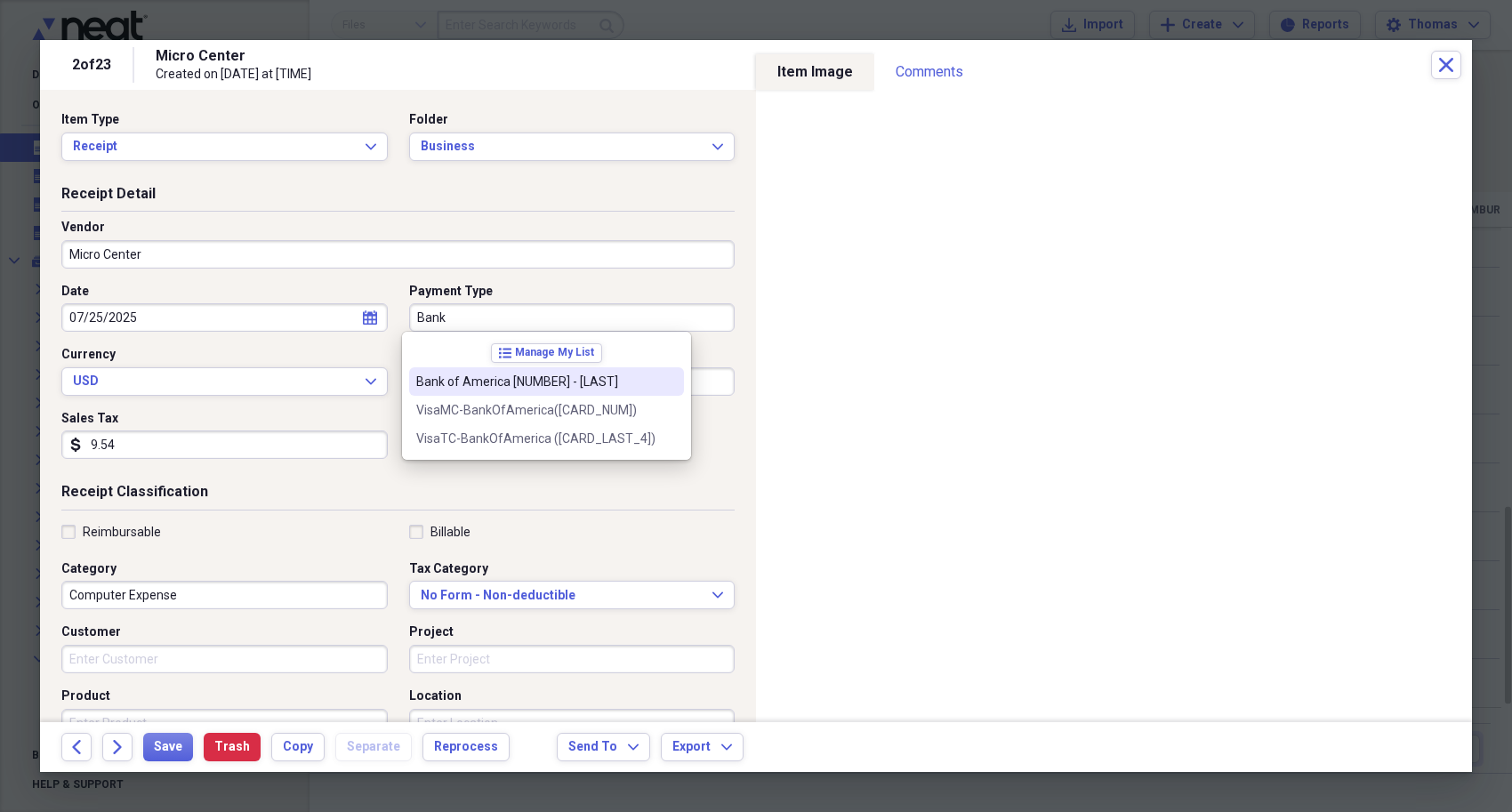 click on "Bank of America [NUMBER] - [LAST]" at bounding box center [535, 382] 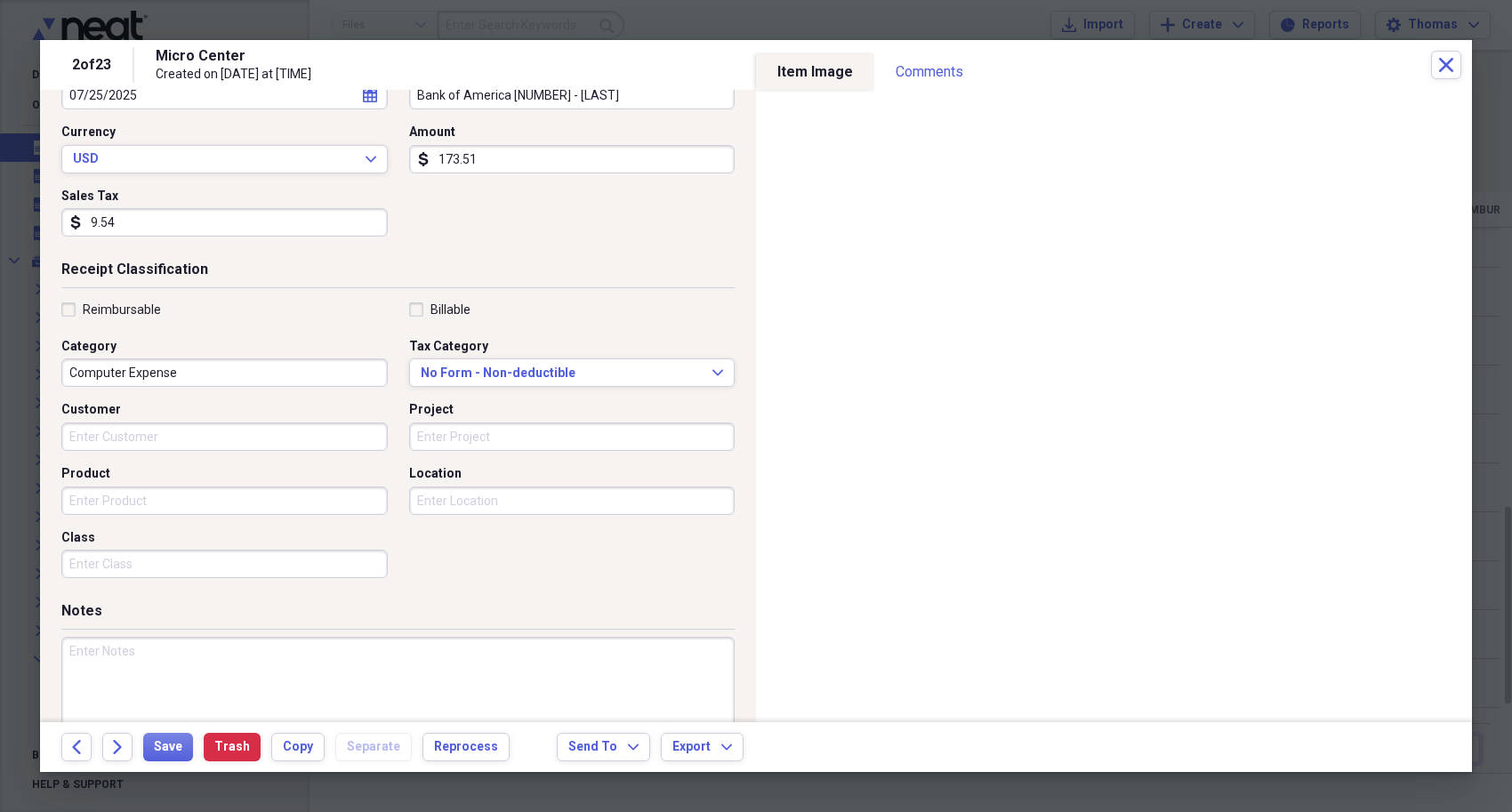 scroll, scrollTop: 267, scrollLeft: 0, axis: vertical 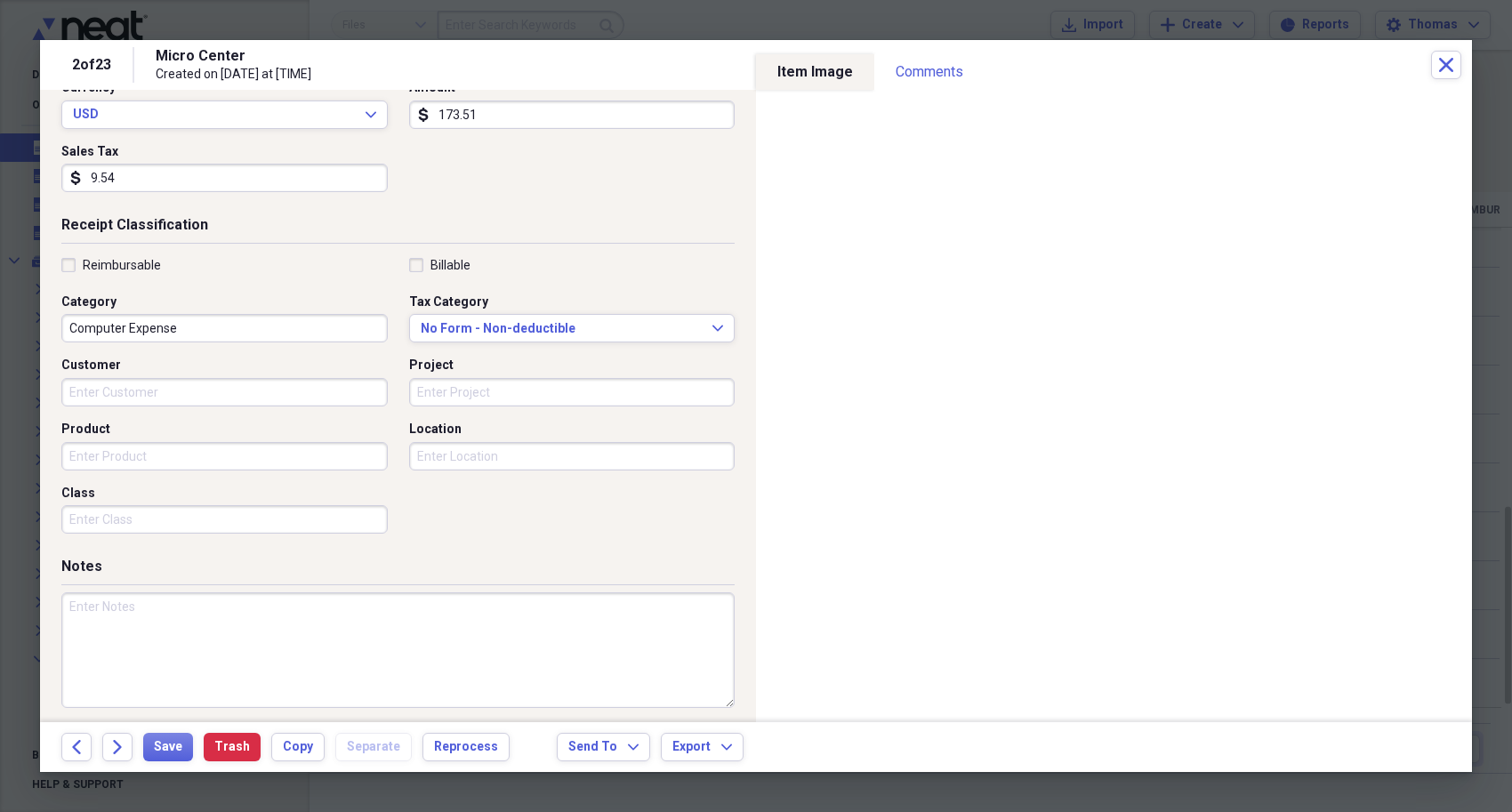 click at bounding box center [398, 650] 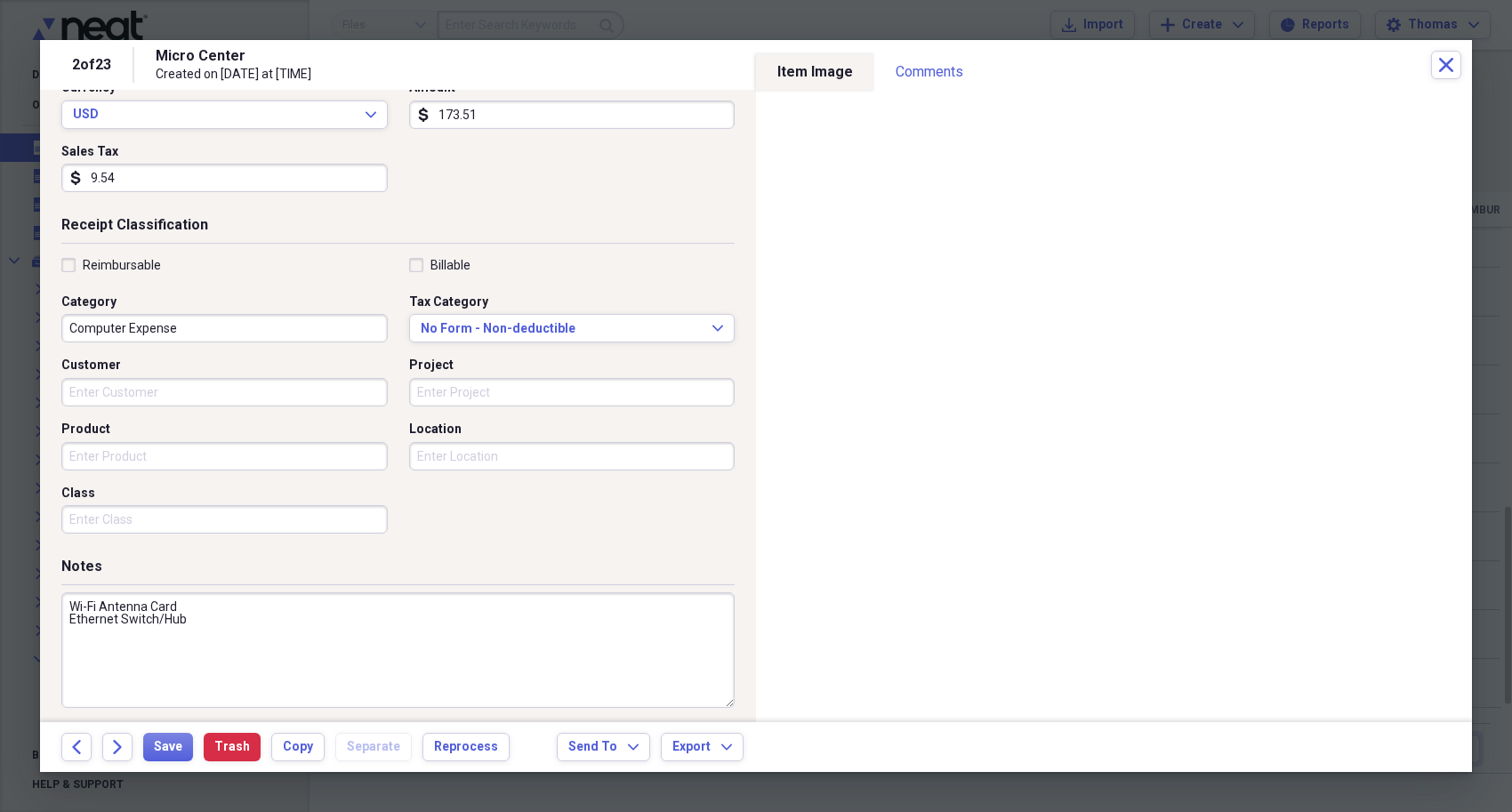 click on "Wi-Fi Antenna Card
Ethernet Switch/Hub" at bounding box center [398, 650] 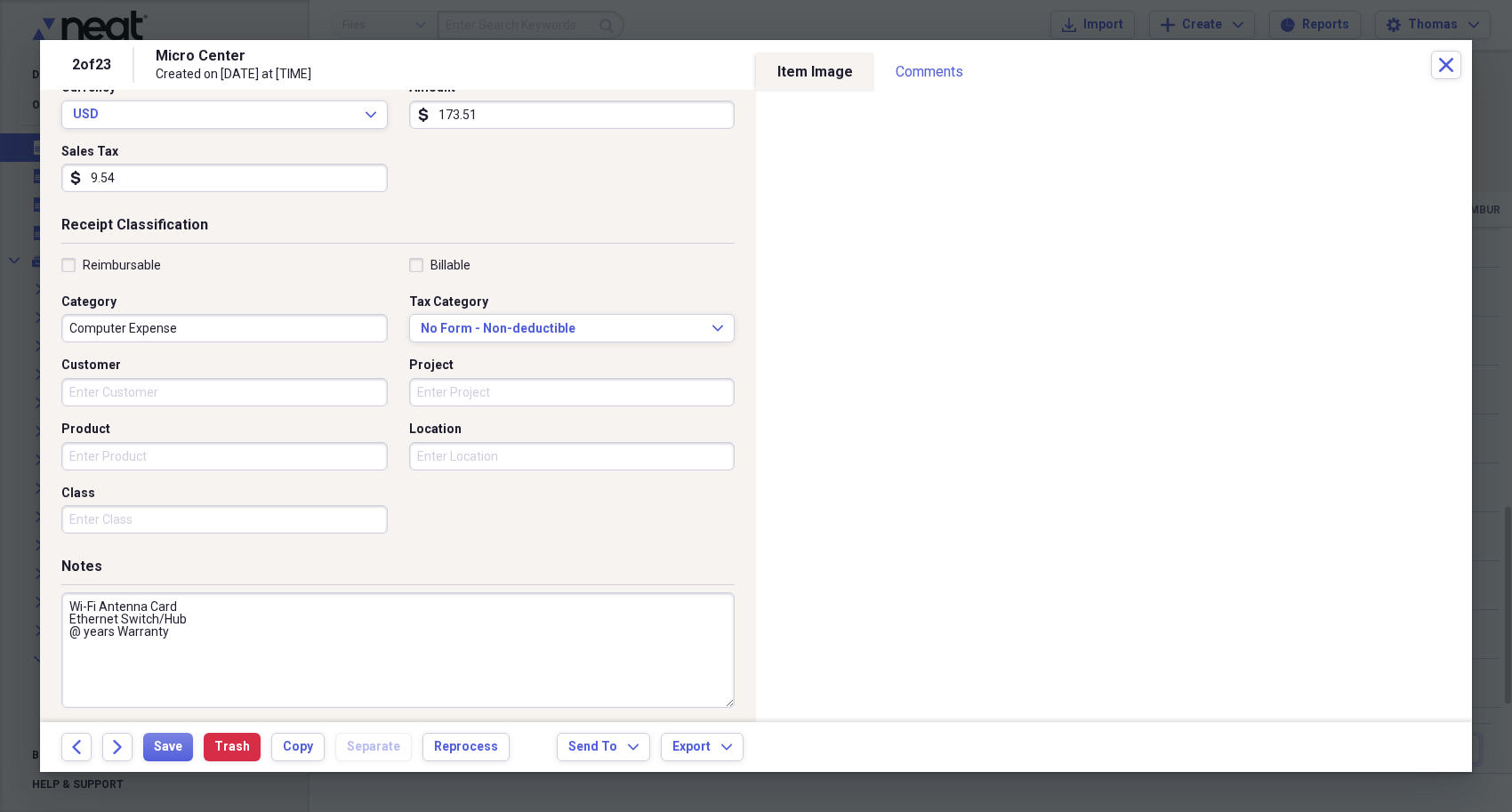 click on "Wi-Fi Antenna Card
Ethernet Switch/Hub
@ years Warranty" at bounding box center [398, 650] 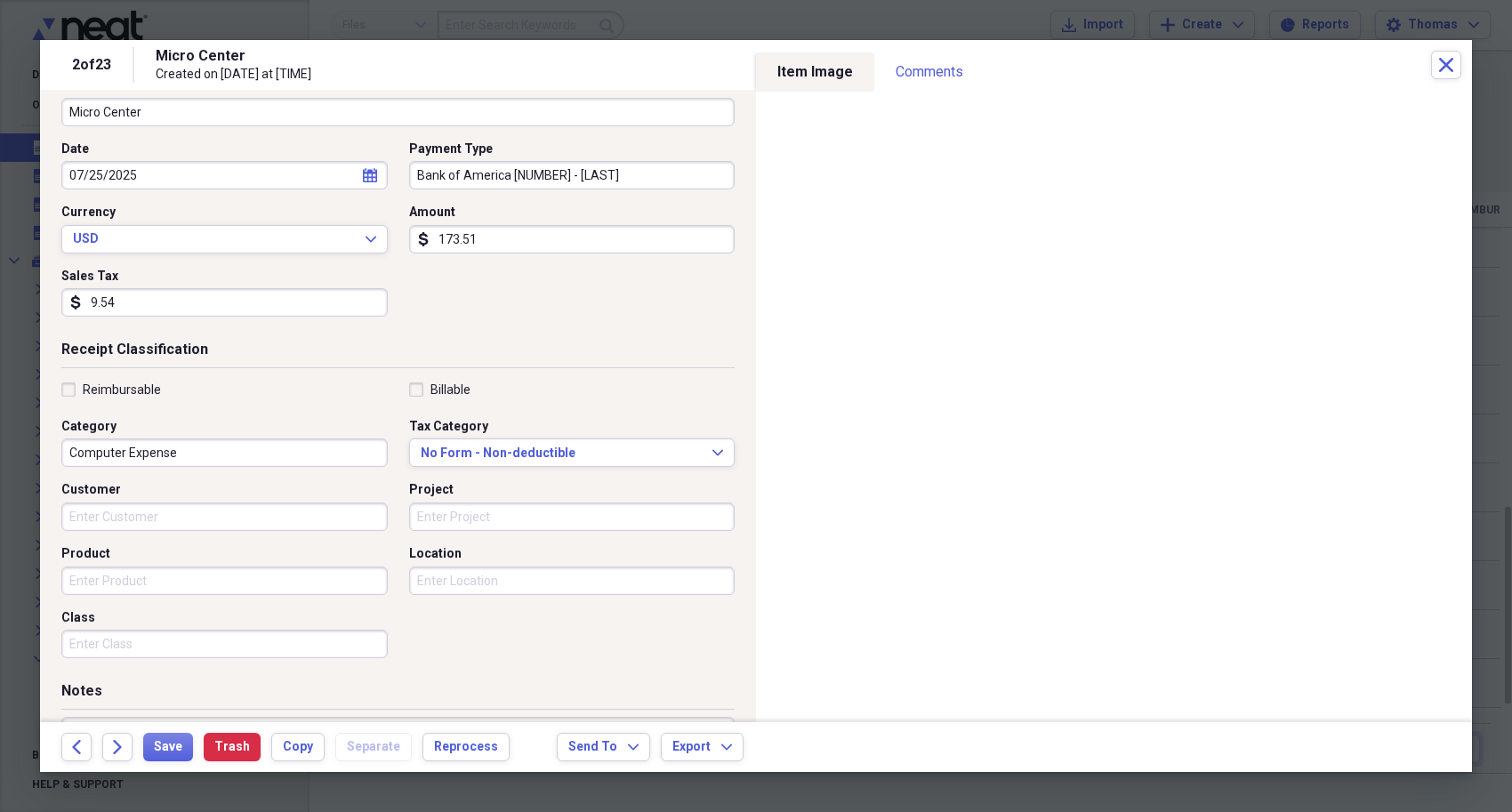 scroll, scrollTop: 273, scrollLeft: 0, axis: vertical 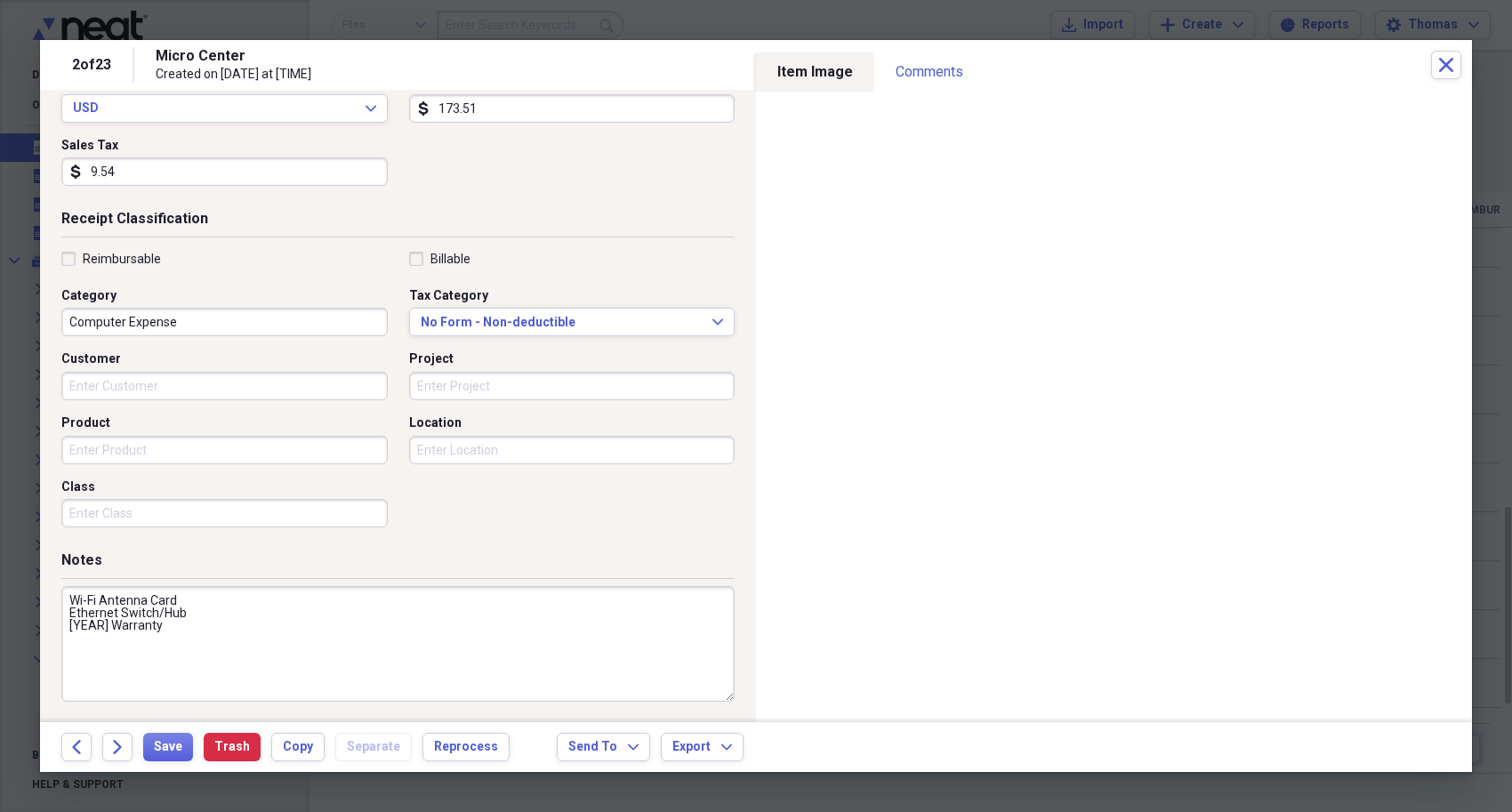 drag, startPoint x: 164, startPoint y: 623, endPoint x: 37, endPoint y: 624, distance: 127.00394 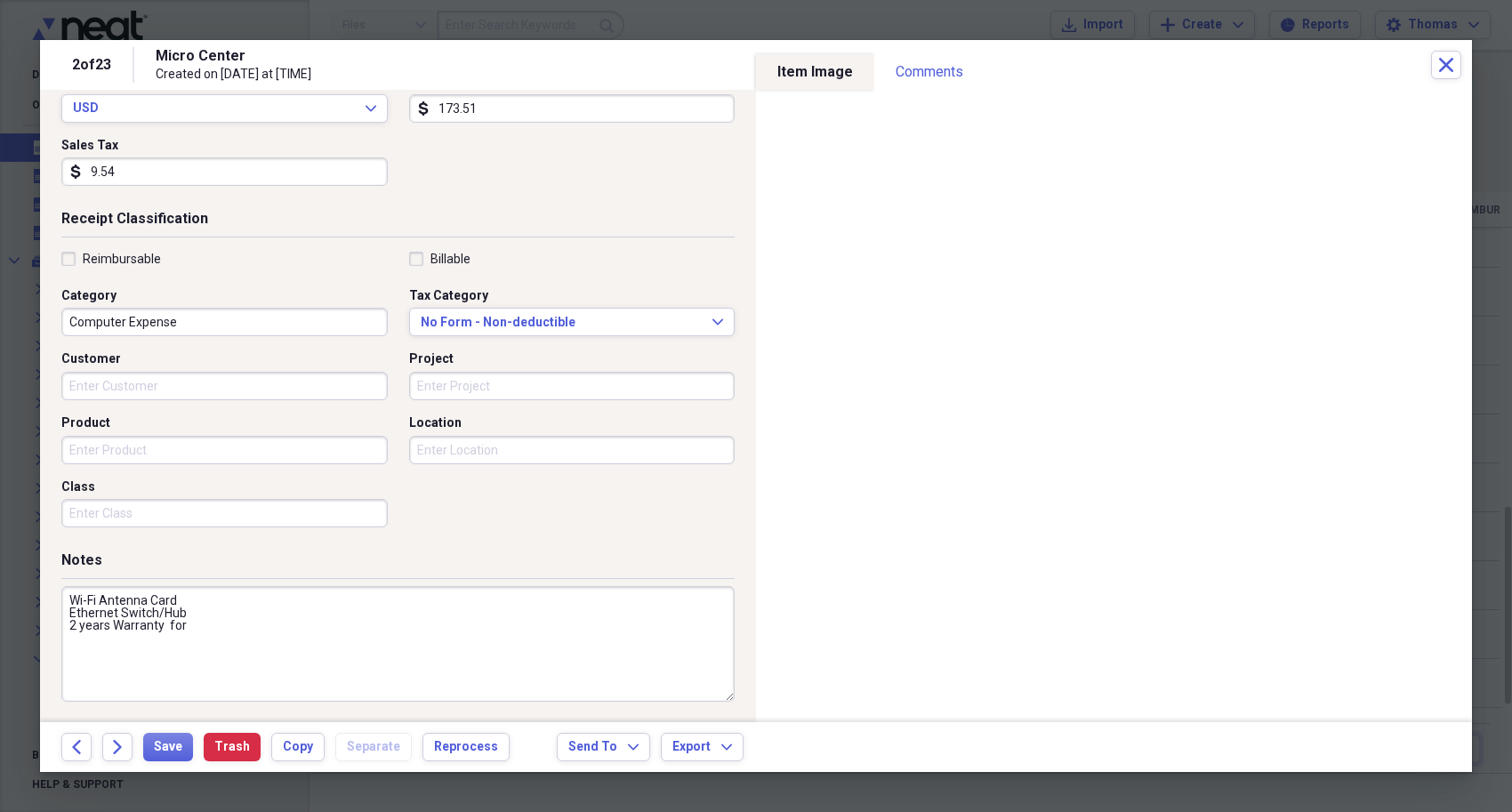drag, startPoint x: 192, startPoint y: 605, endPoint x: 53, endPoint y: 612, distance: 139.17615 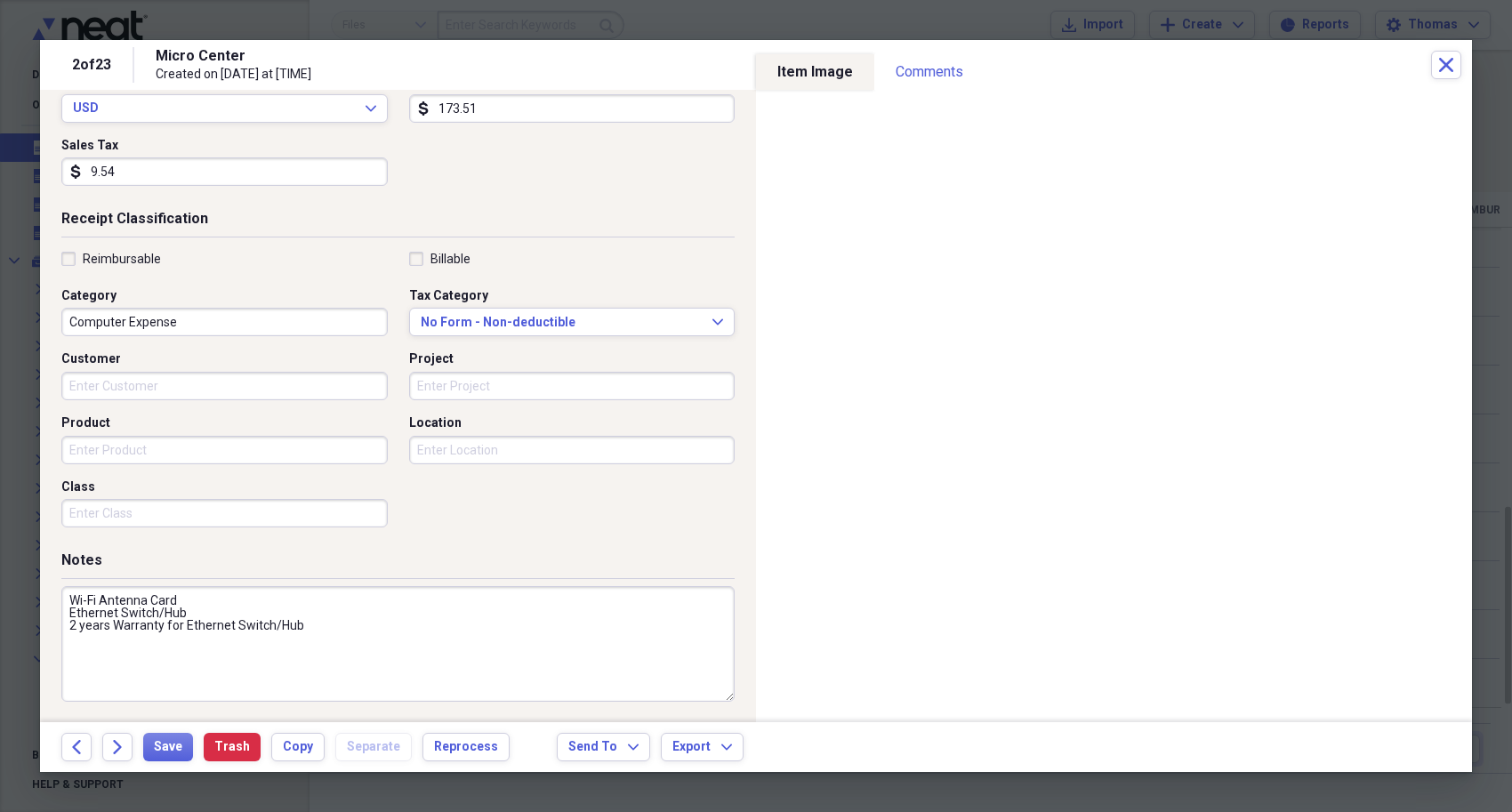 drag, startPoint x: 334, startPoint y: 623, endPoint x: 25, endPoint y: 627, distance: 309.026 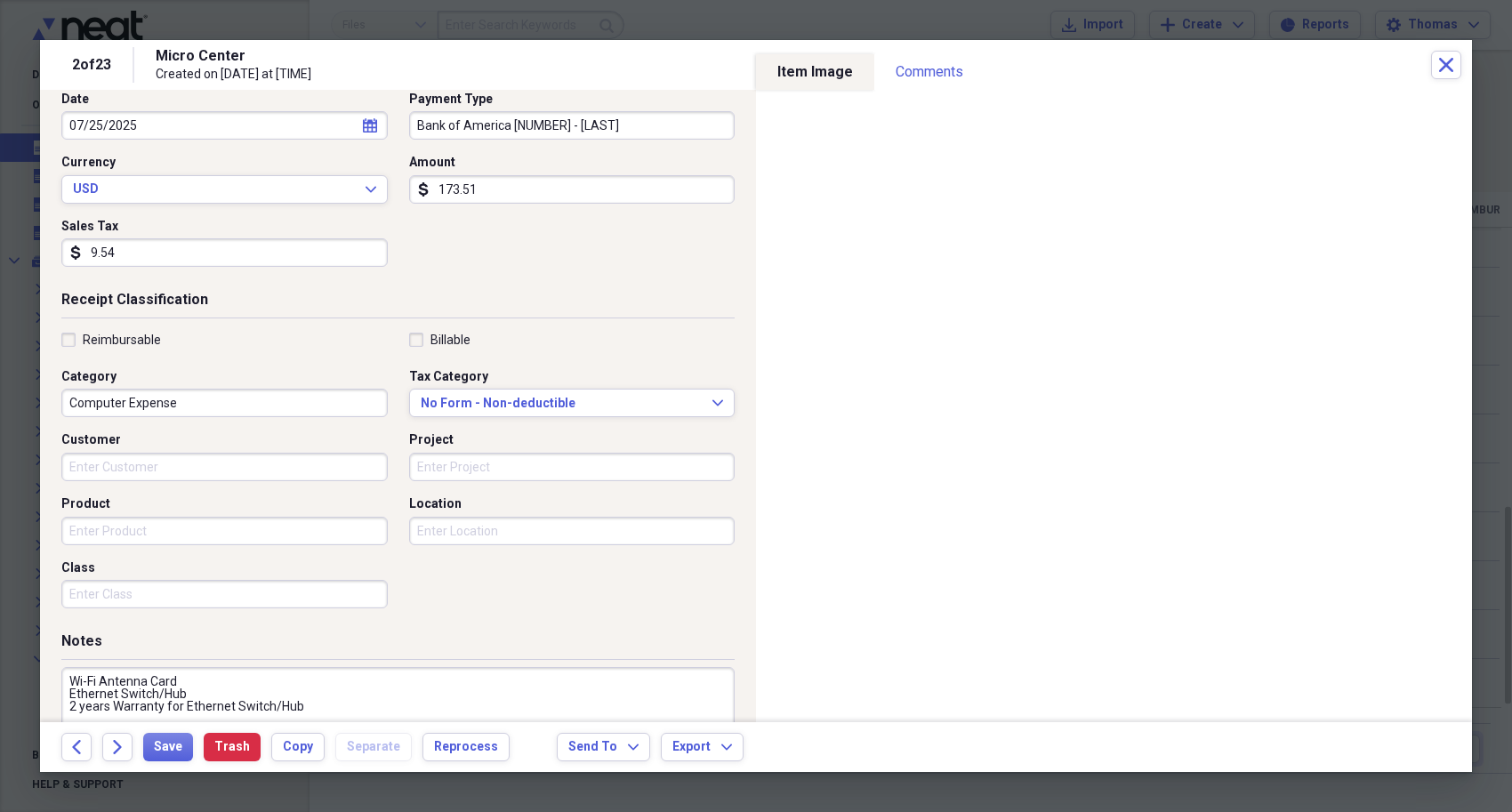 scroll, scrollTop: 273, scrollLeft: 0, axis: vertical 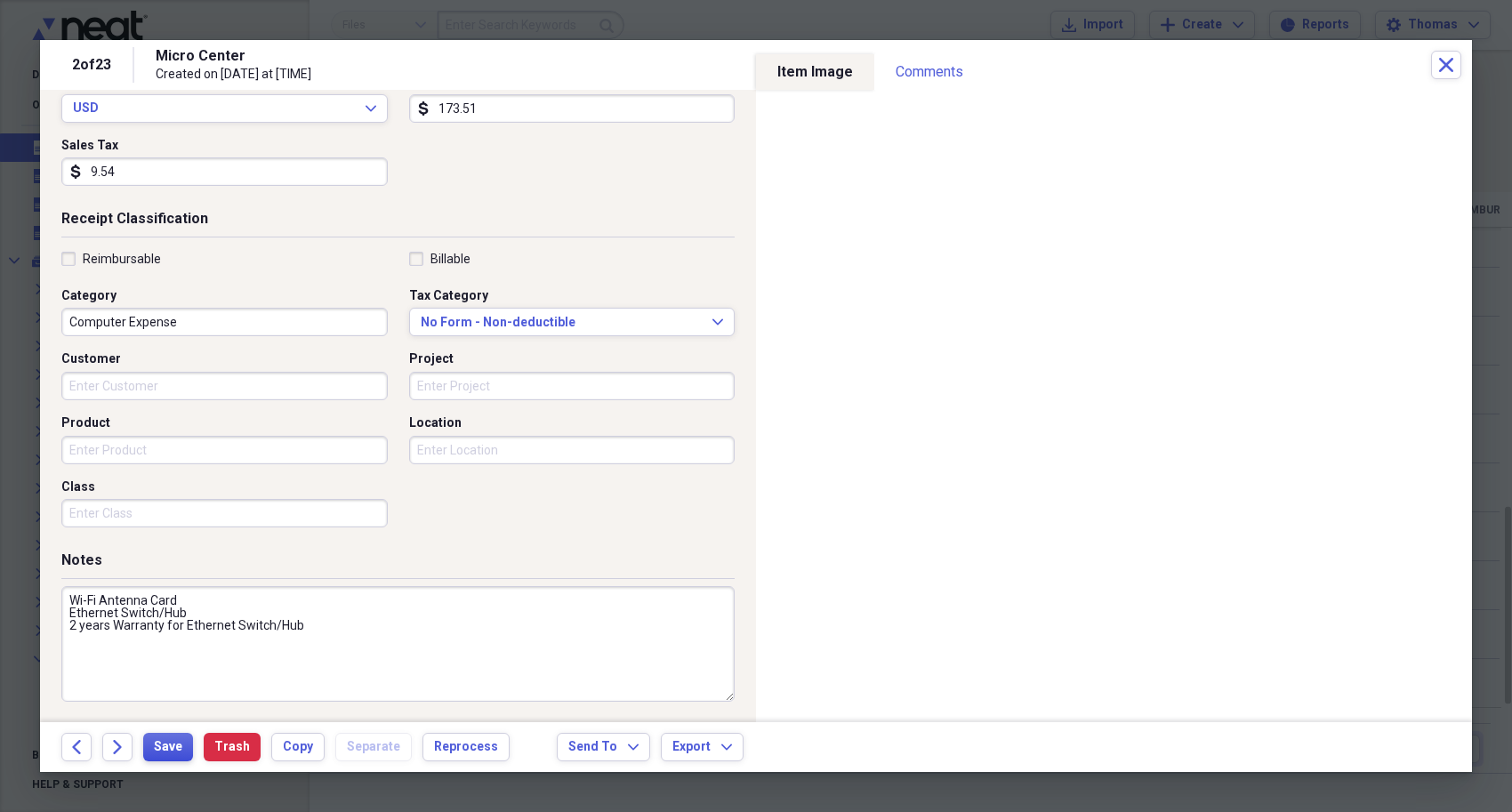 click on "Save" at bounding box center (168, 747) 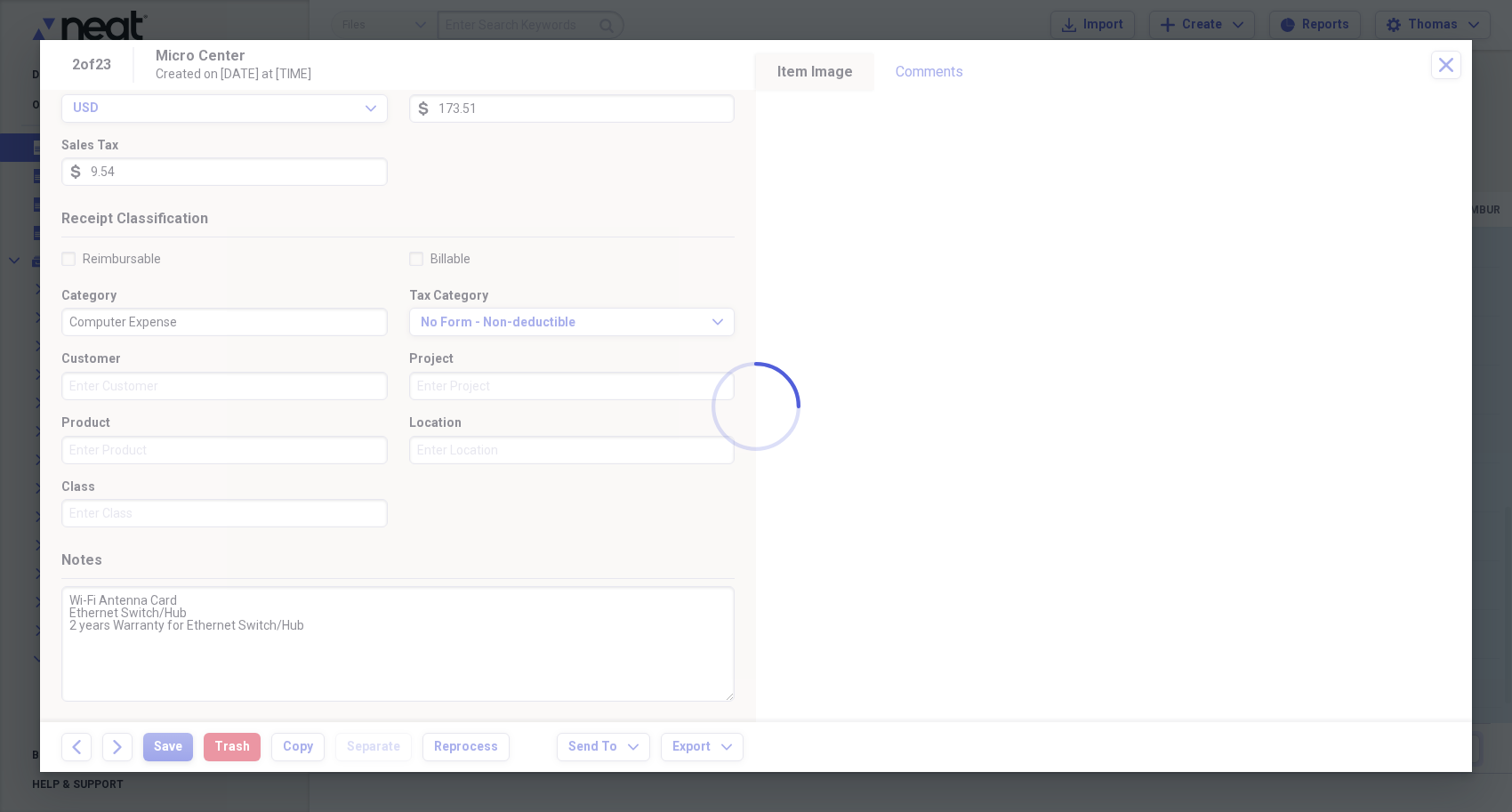 type on "Wi-Fi Antenna Card
Ethernet Switch/Hub
2 years Warranty for Ethernet Switch/Hub" 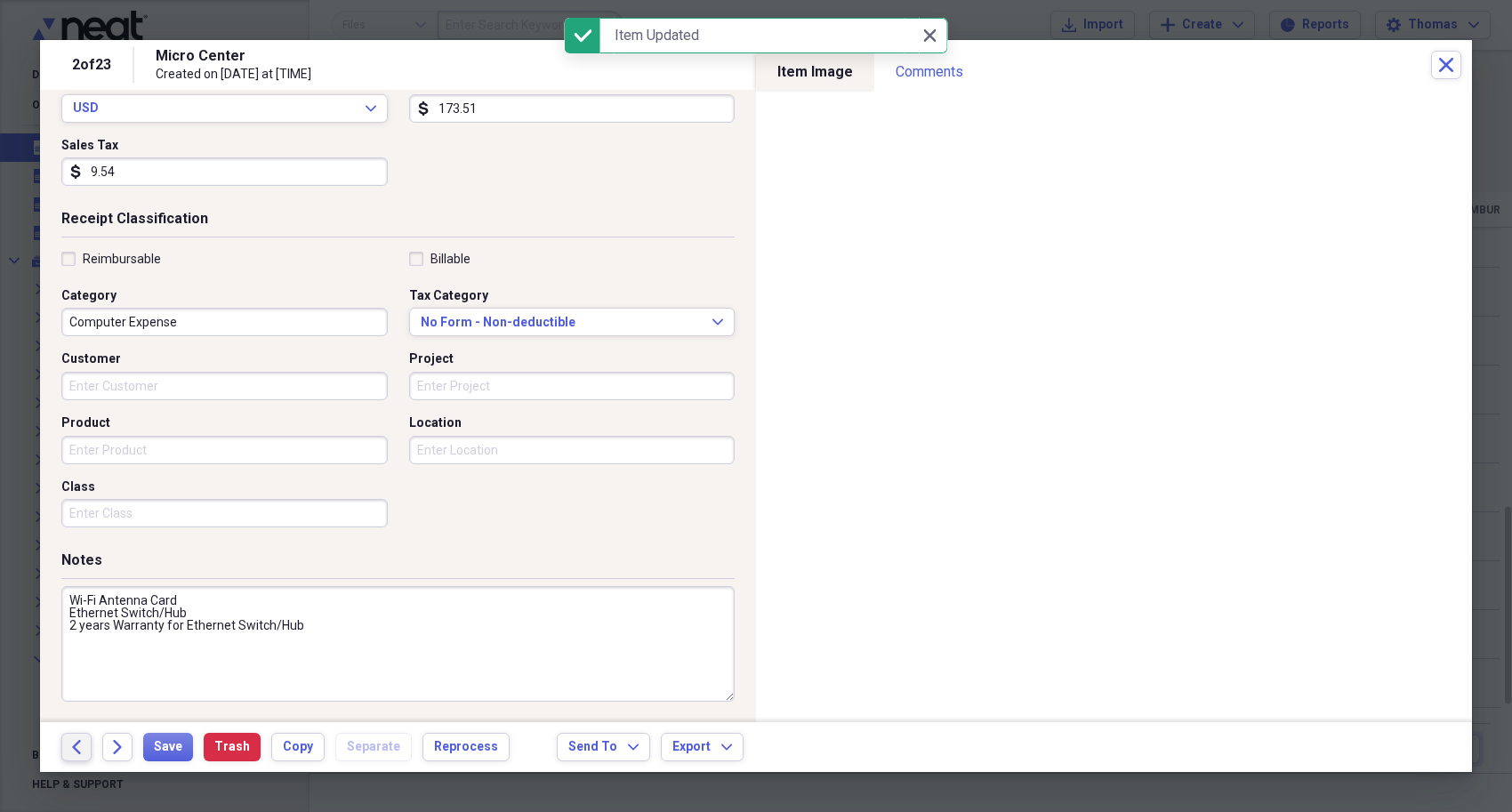 click on "Back" 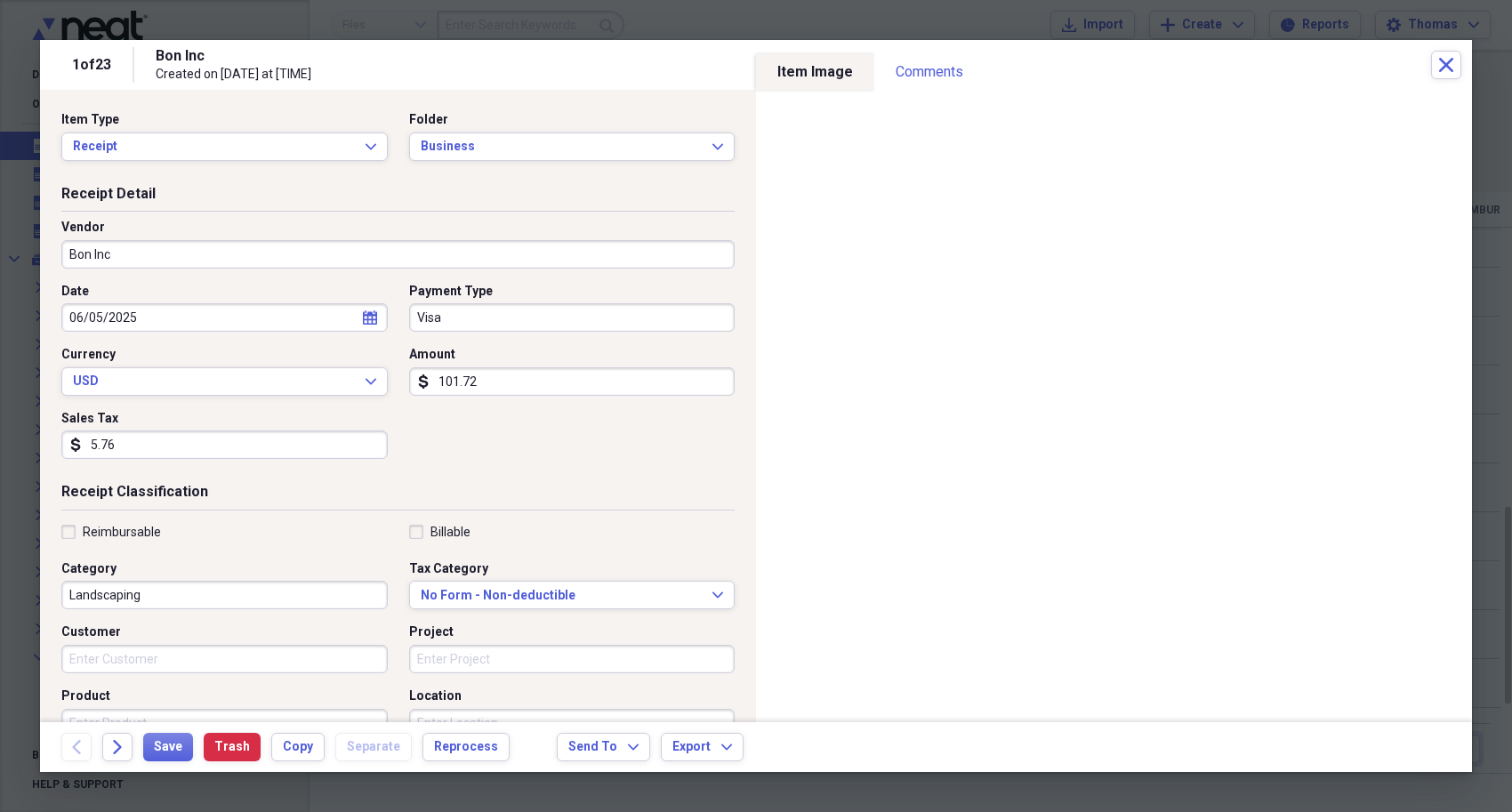click on "Bon Inc" at bounding box center [398, 254] 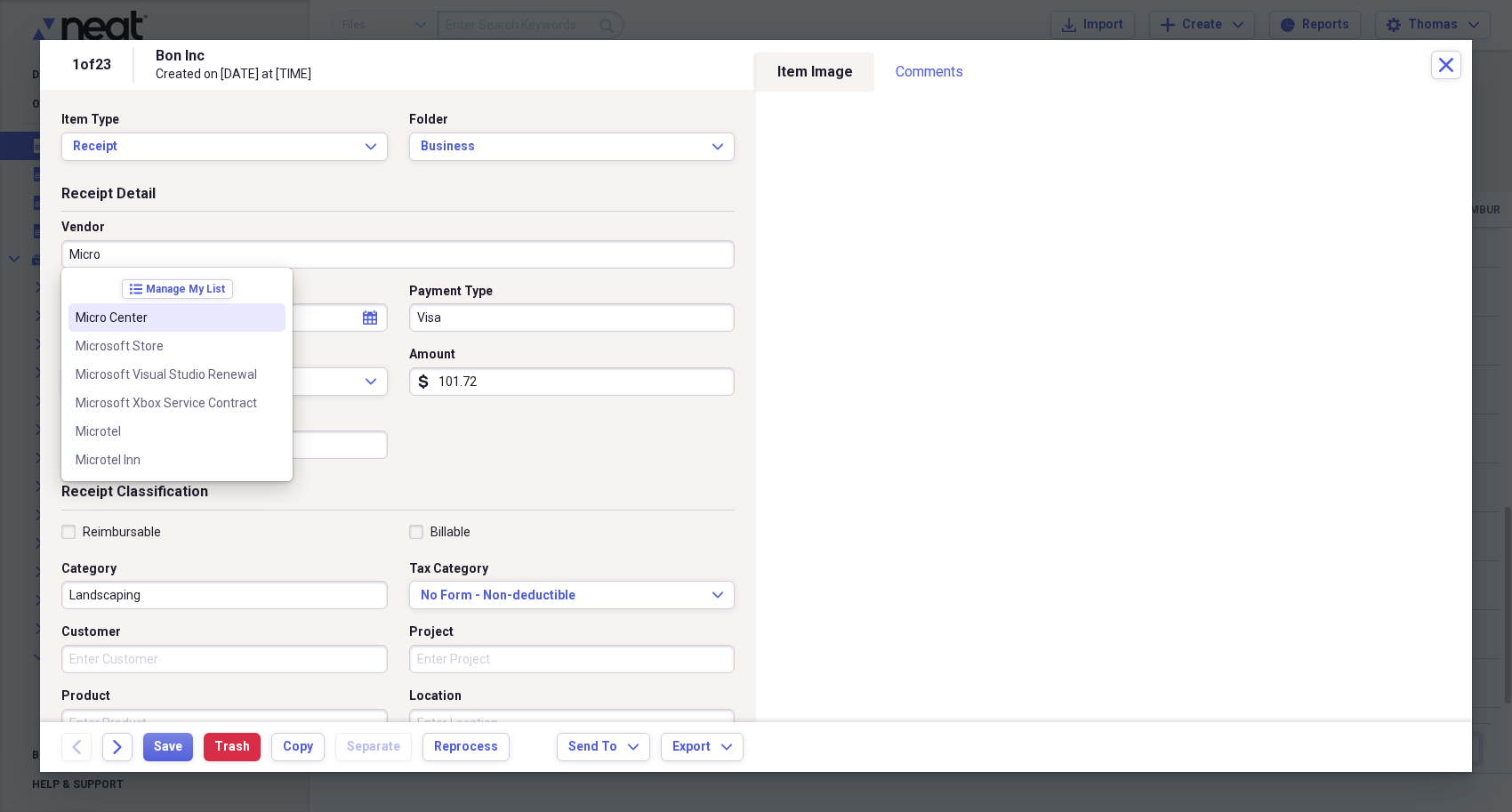 click on "Micro Center" at bounding box center (166, 318) 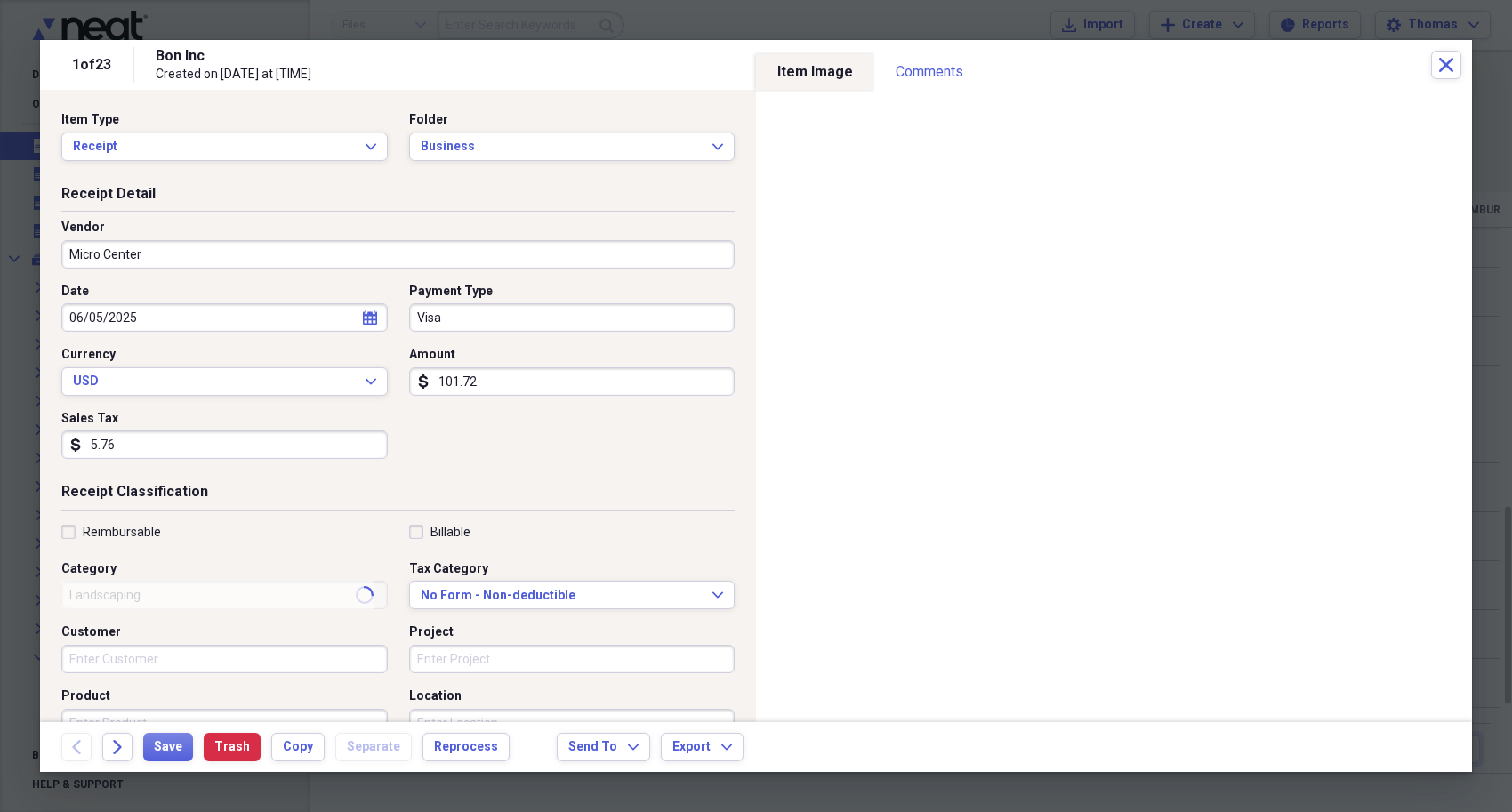 type on "Computer Expense" 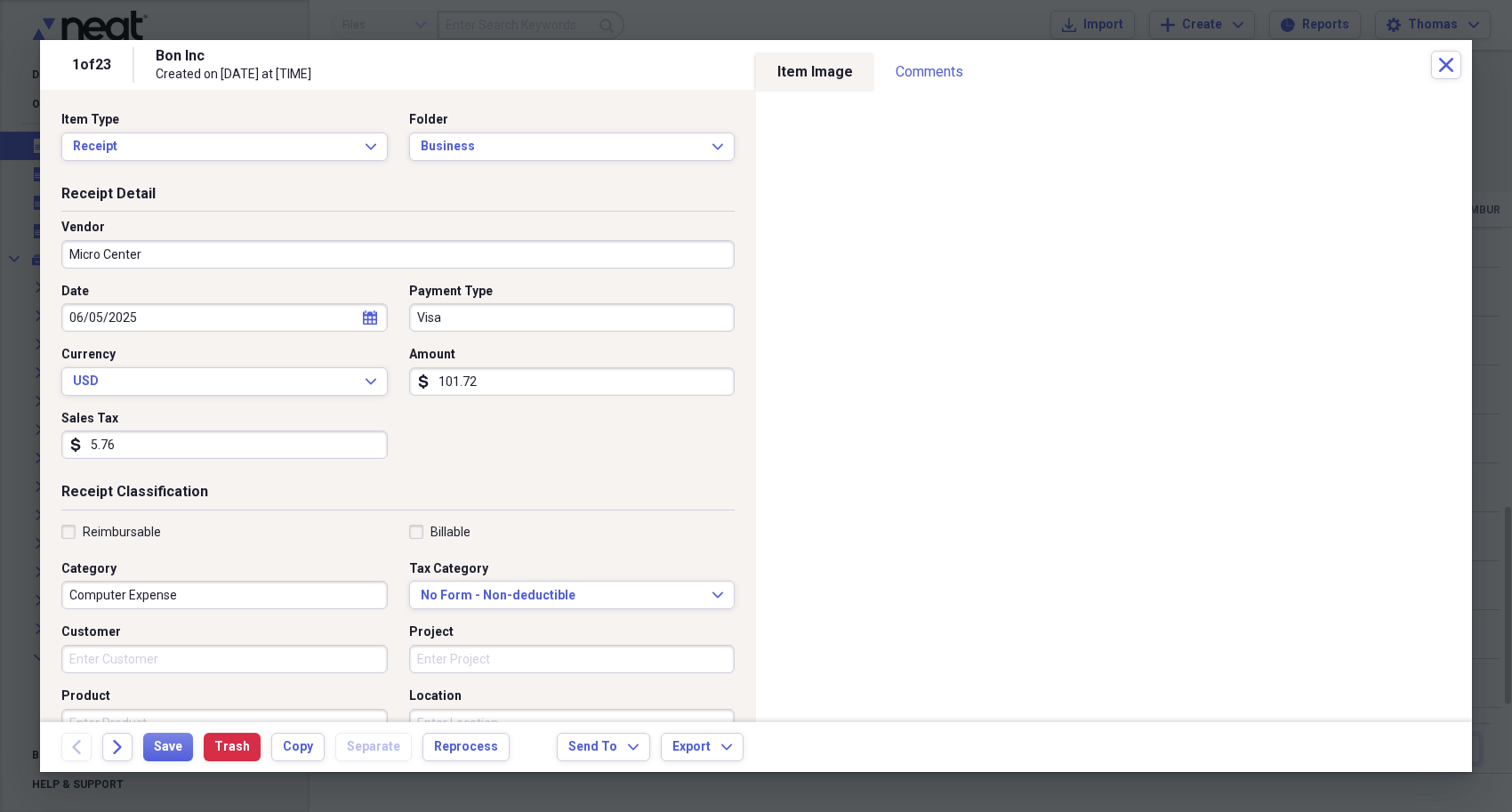 click on "Visa" at bounding box center (572, 318) 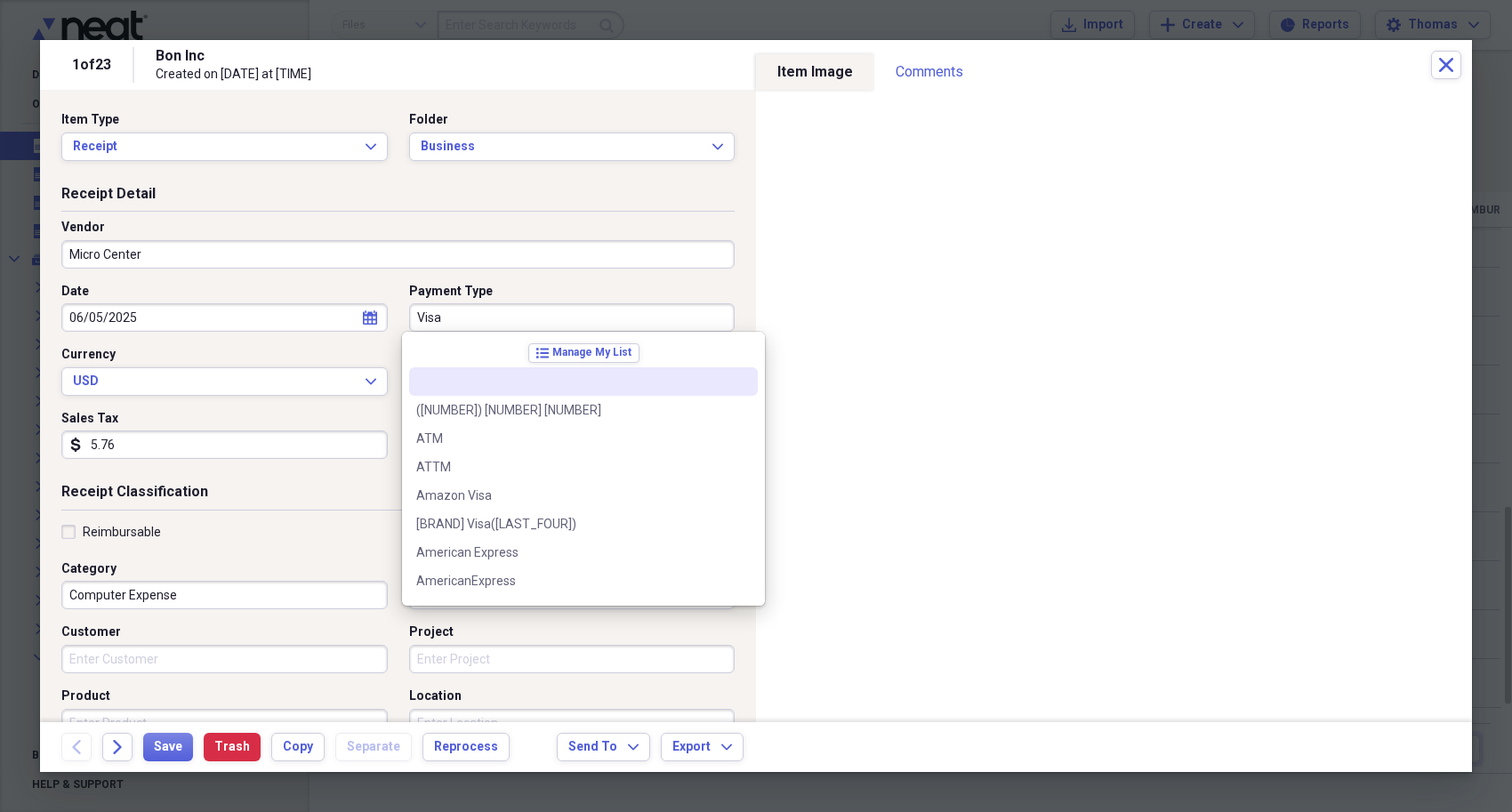 click on "Visa" at bounding box center (572, 318) 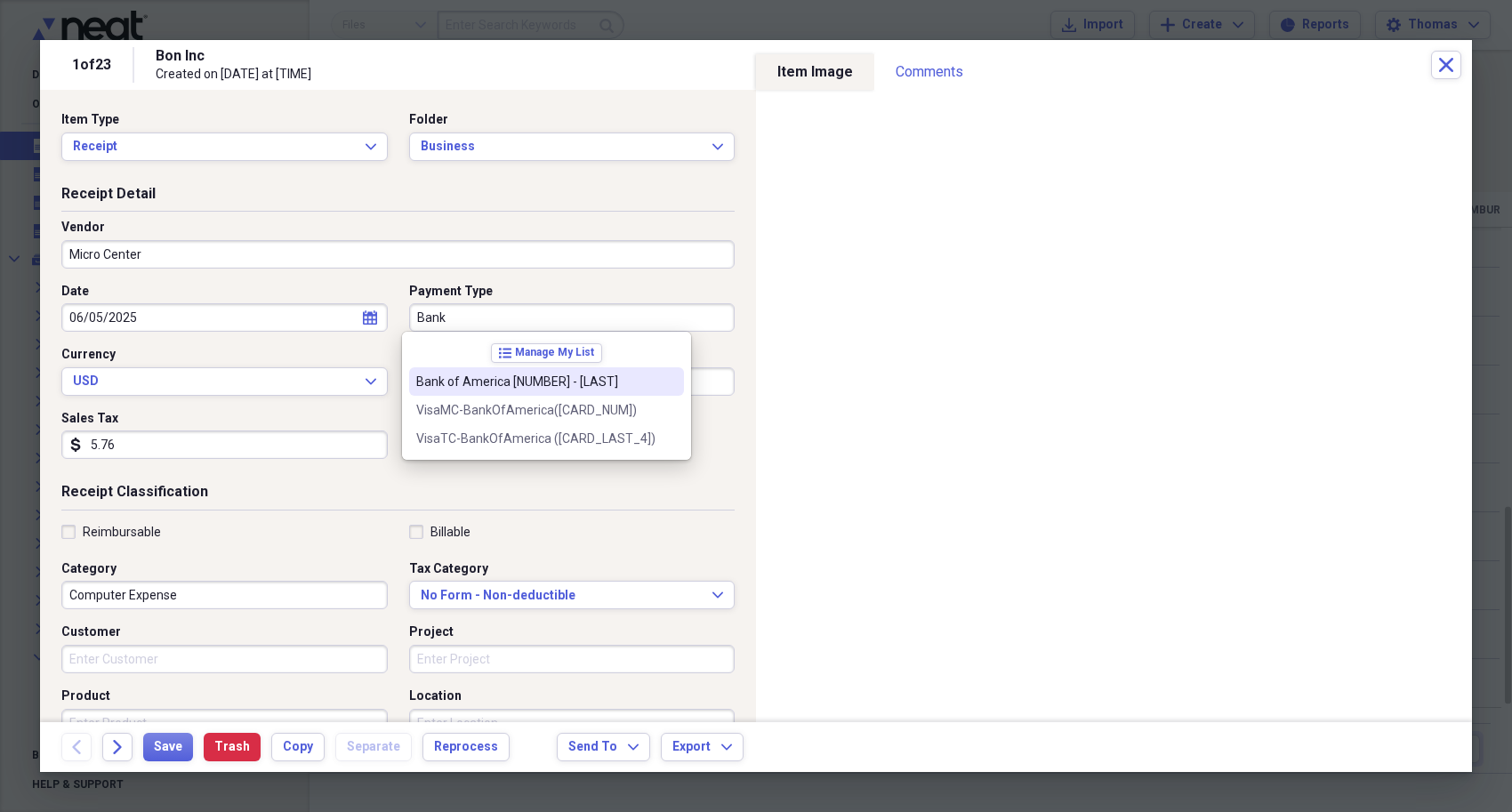 click on "Bank of America [NUMBER] - [LAST]" at bounding box center [535, 382] 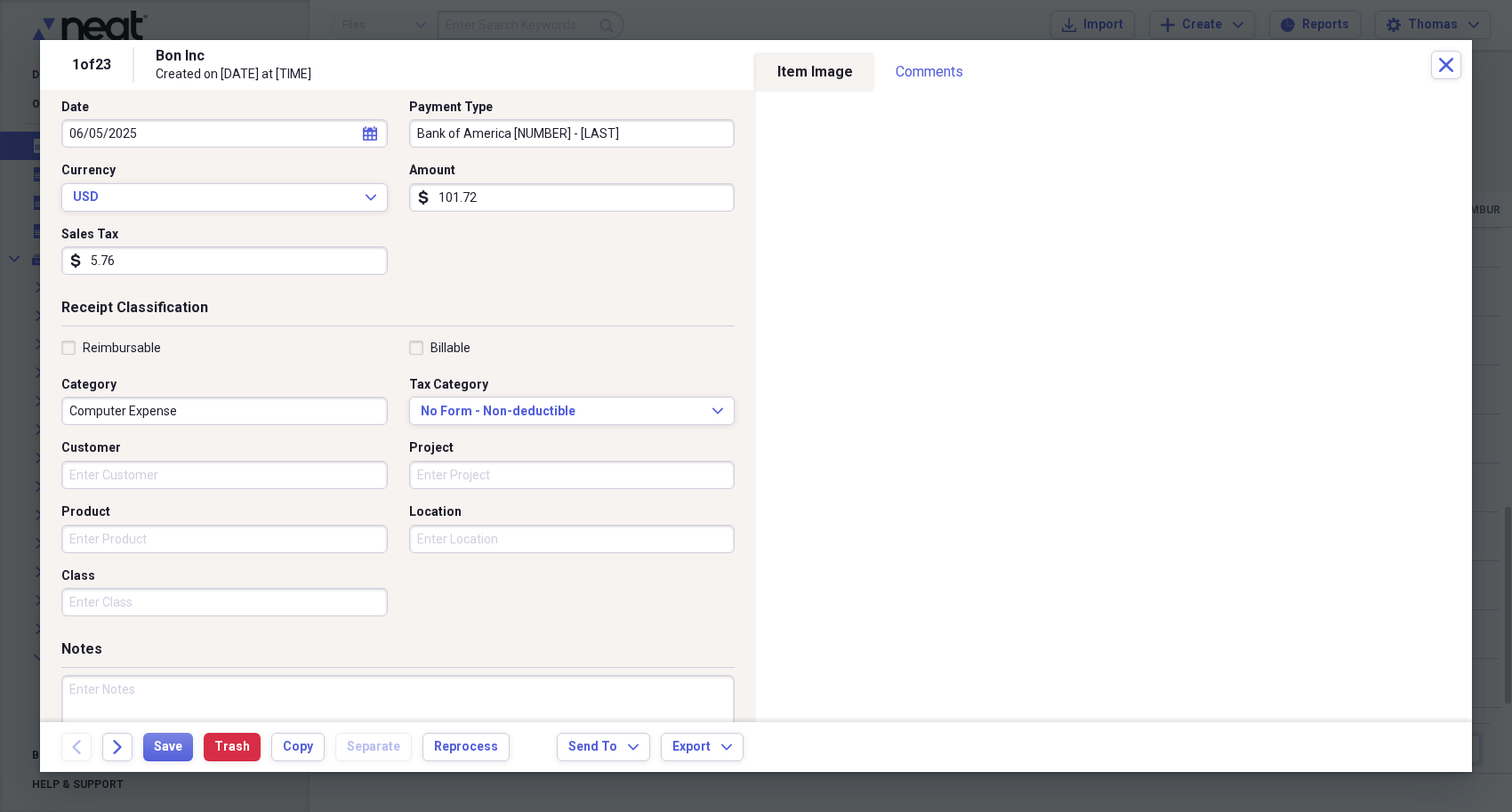 scroll, scrollTop: 267, scrollLeft: 0, axis: vertical 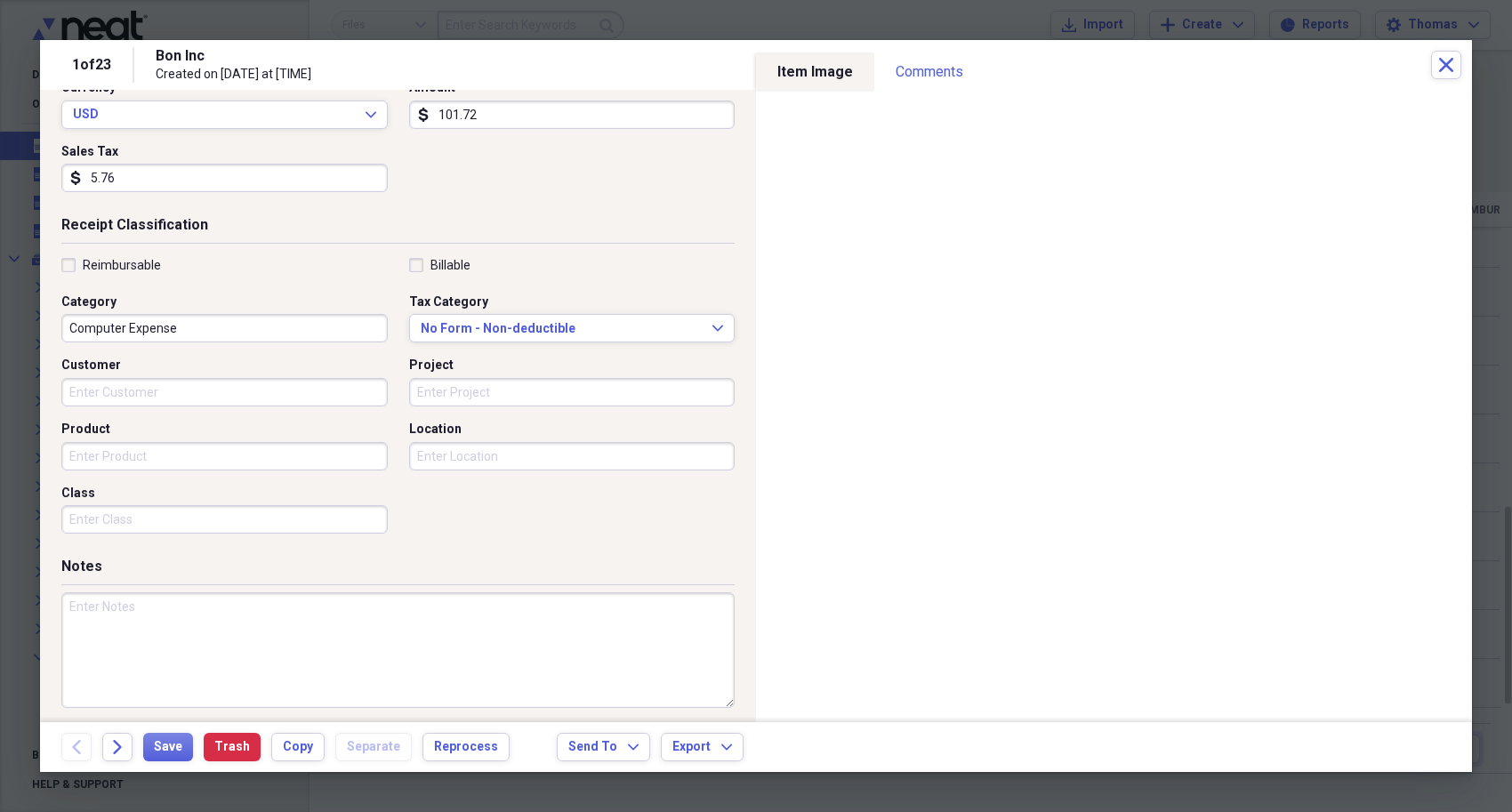 click at bounding box center [398, 650] 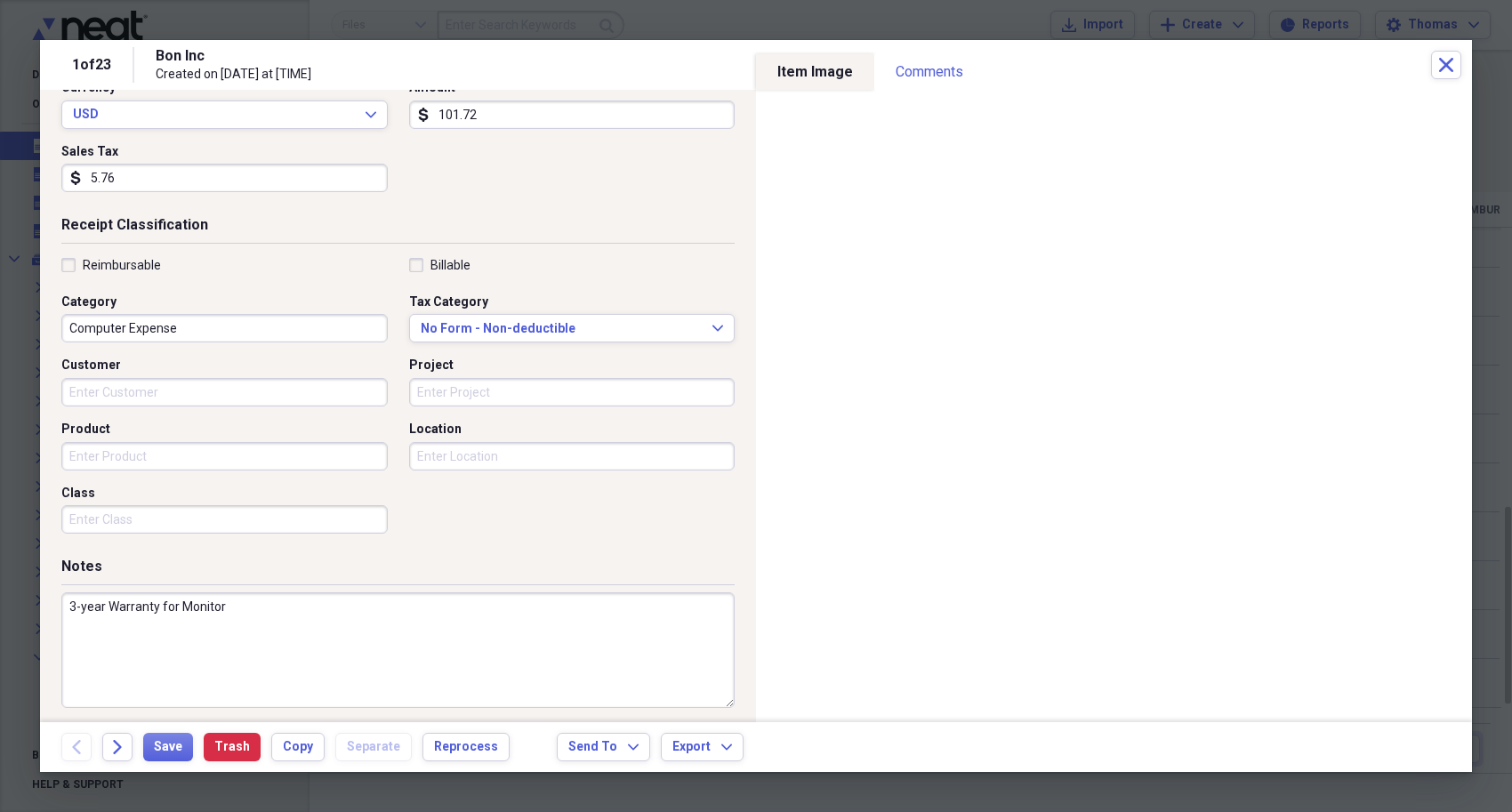 click on "3-year Warranty for Monitor" at bounding box center [398, 650] 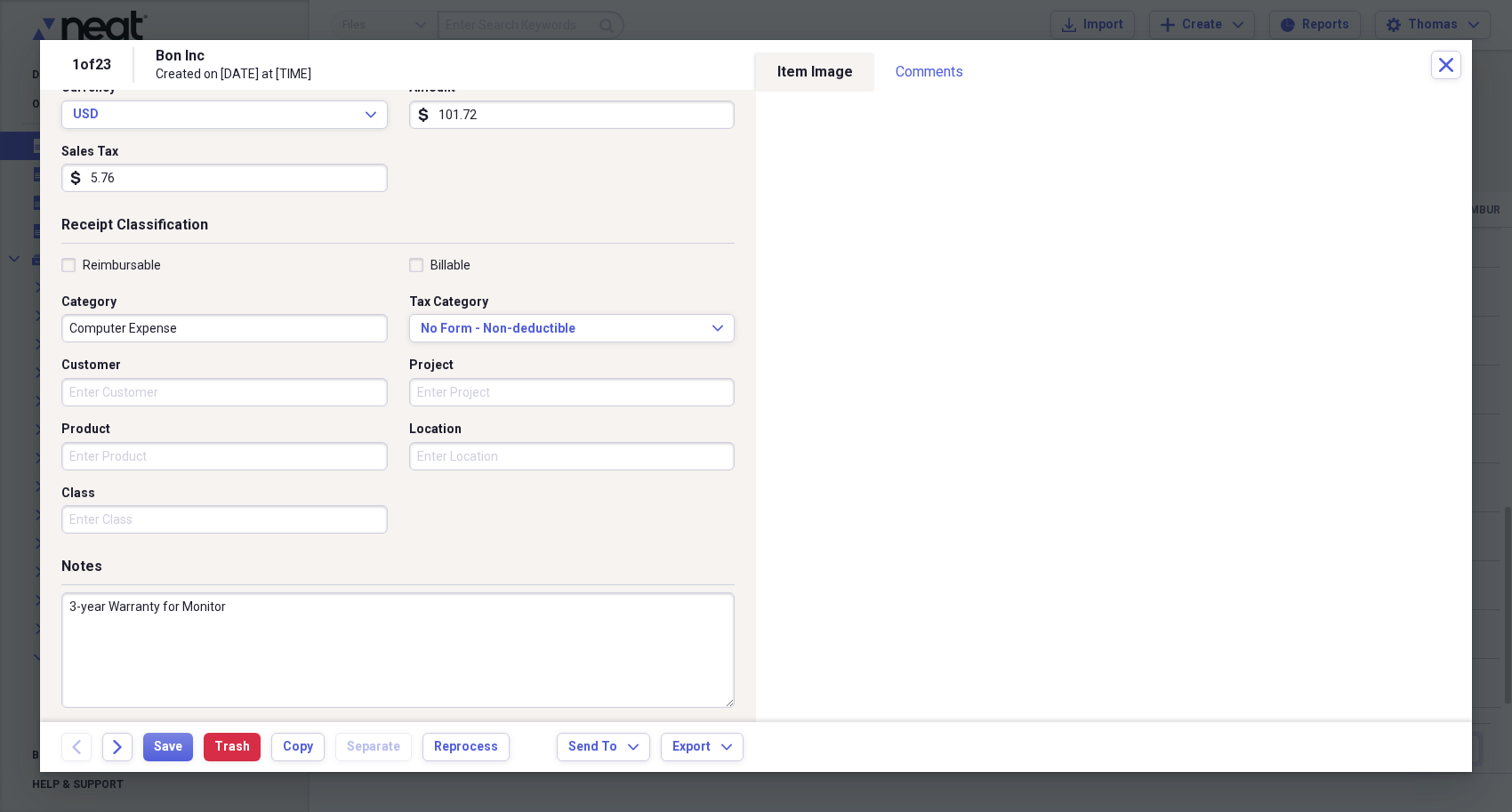 click on "3-year Warranty for Monitor" at bounding box center [398, 650] 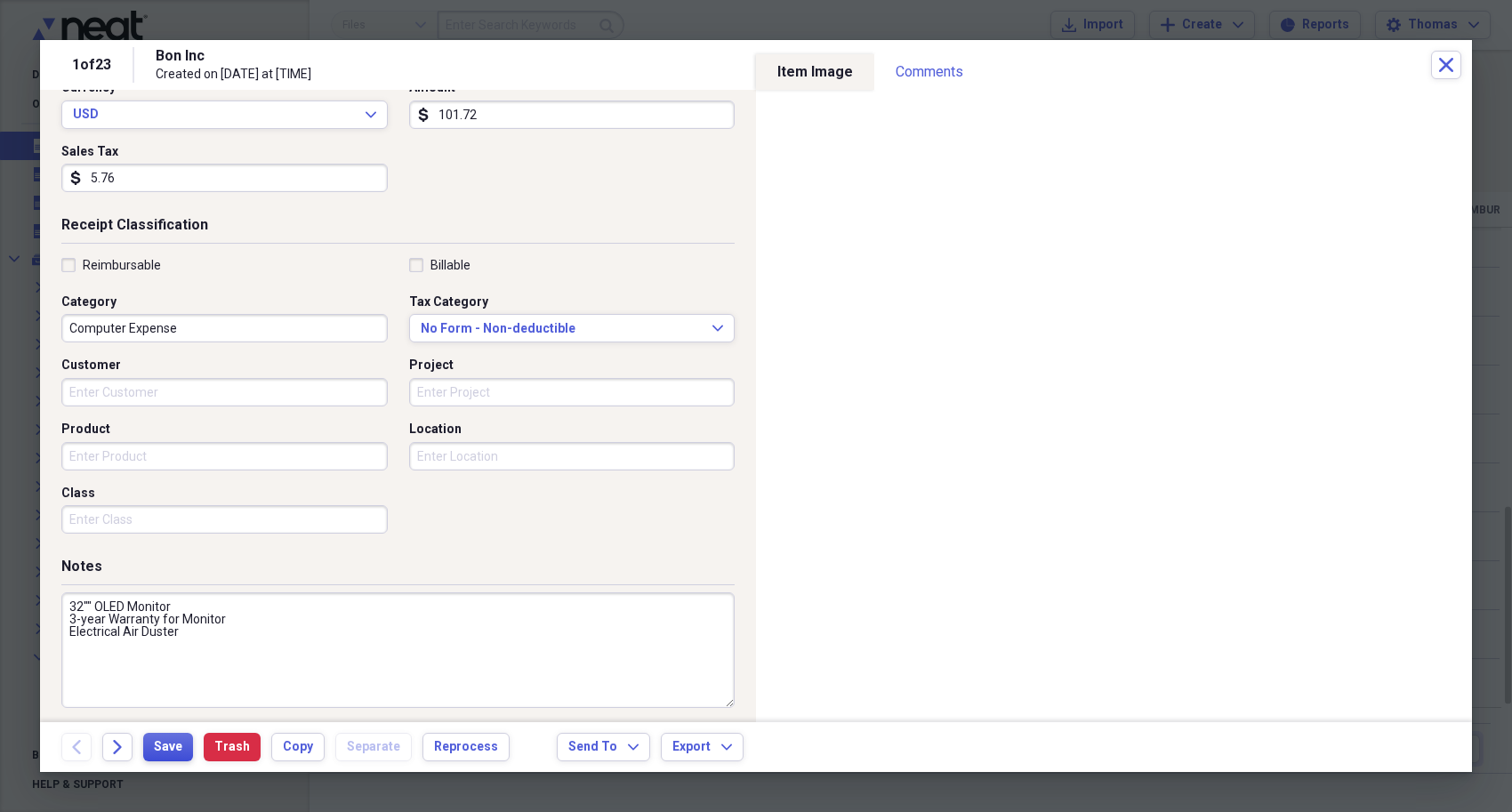 click on "Save" at bounding box center [168, 747] 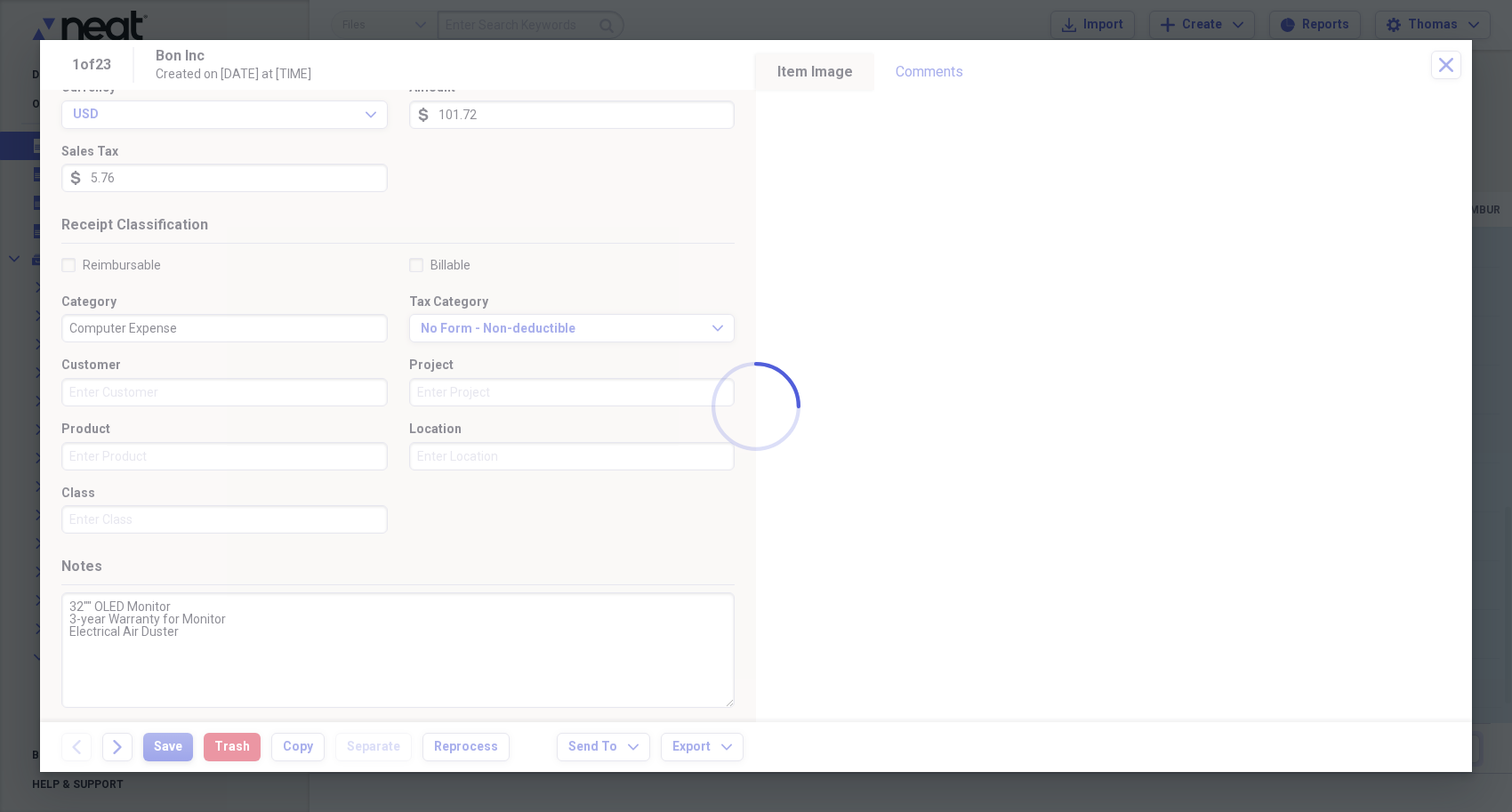 type on "32"" OLED Monitor
3-year Warranty for Monitor
Electrical Air Duster" 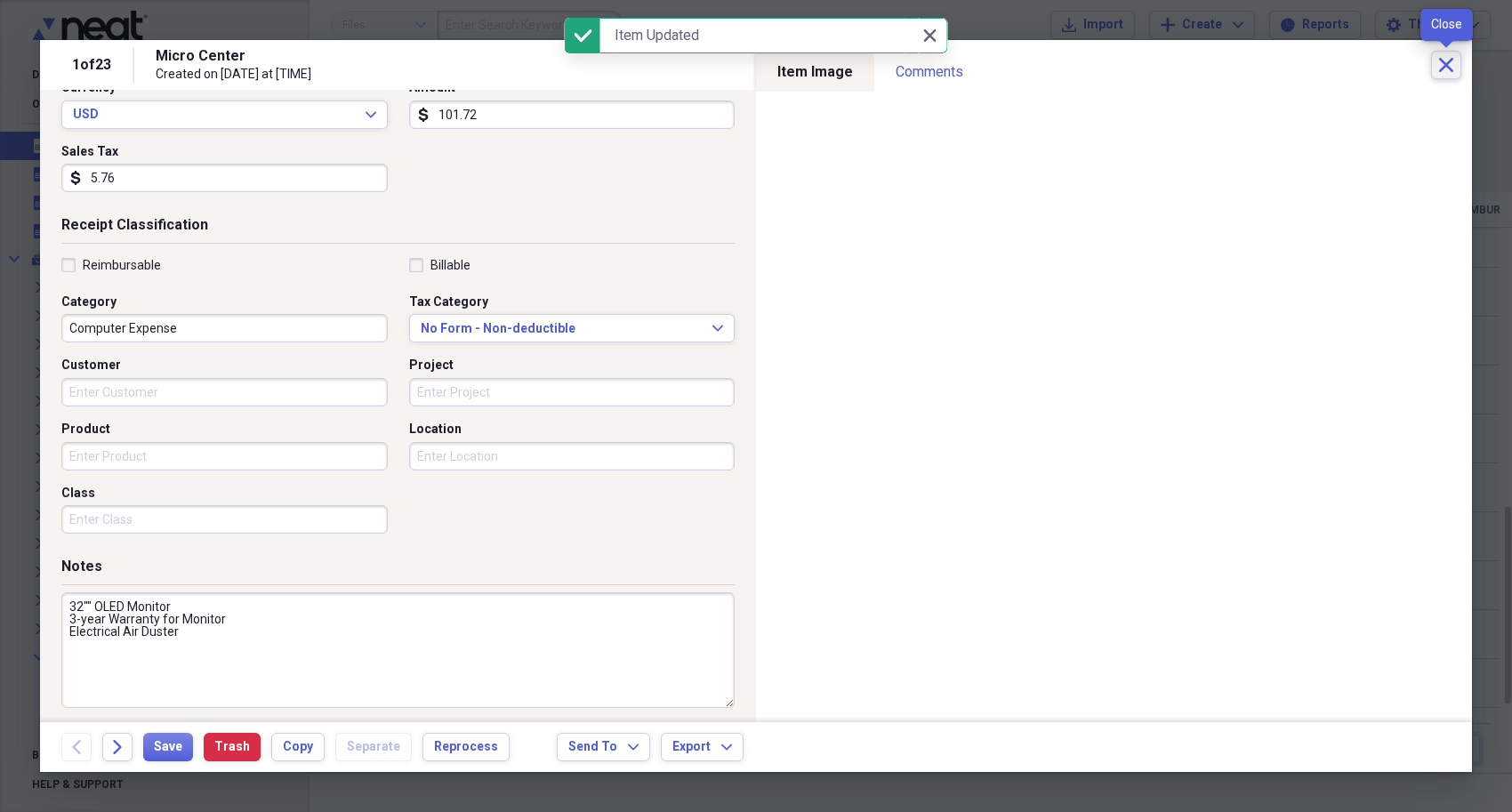 click on "Close" at bounding box center [1446, 65] 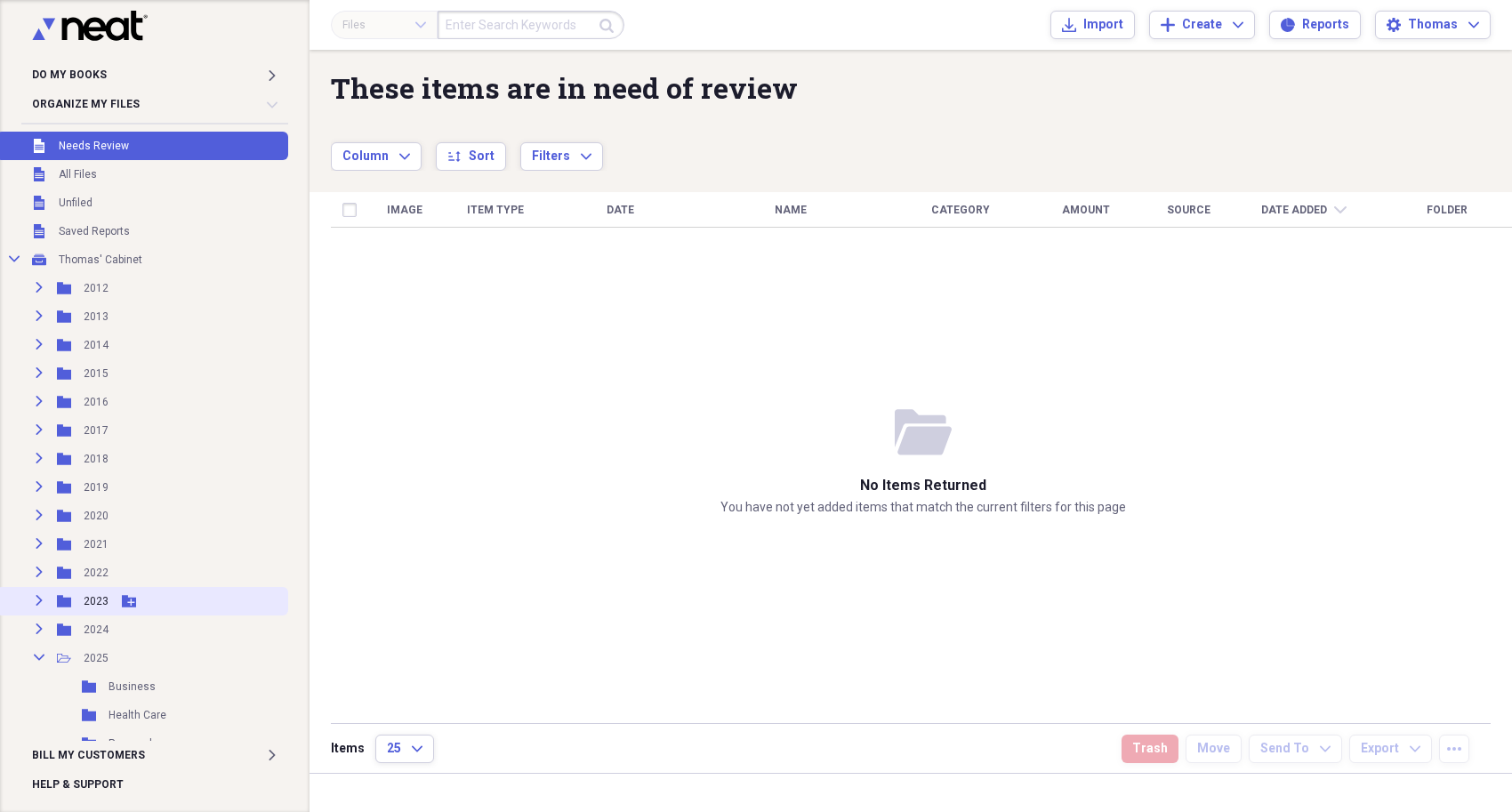 scroll, scrollTop: 89, scrollLeft: 0, axis: vertical 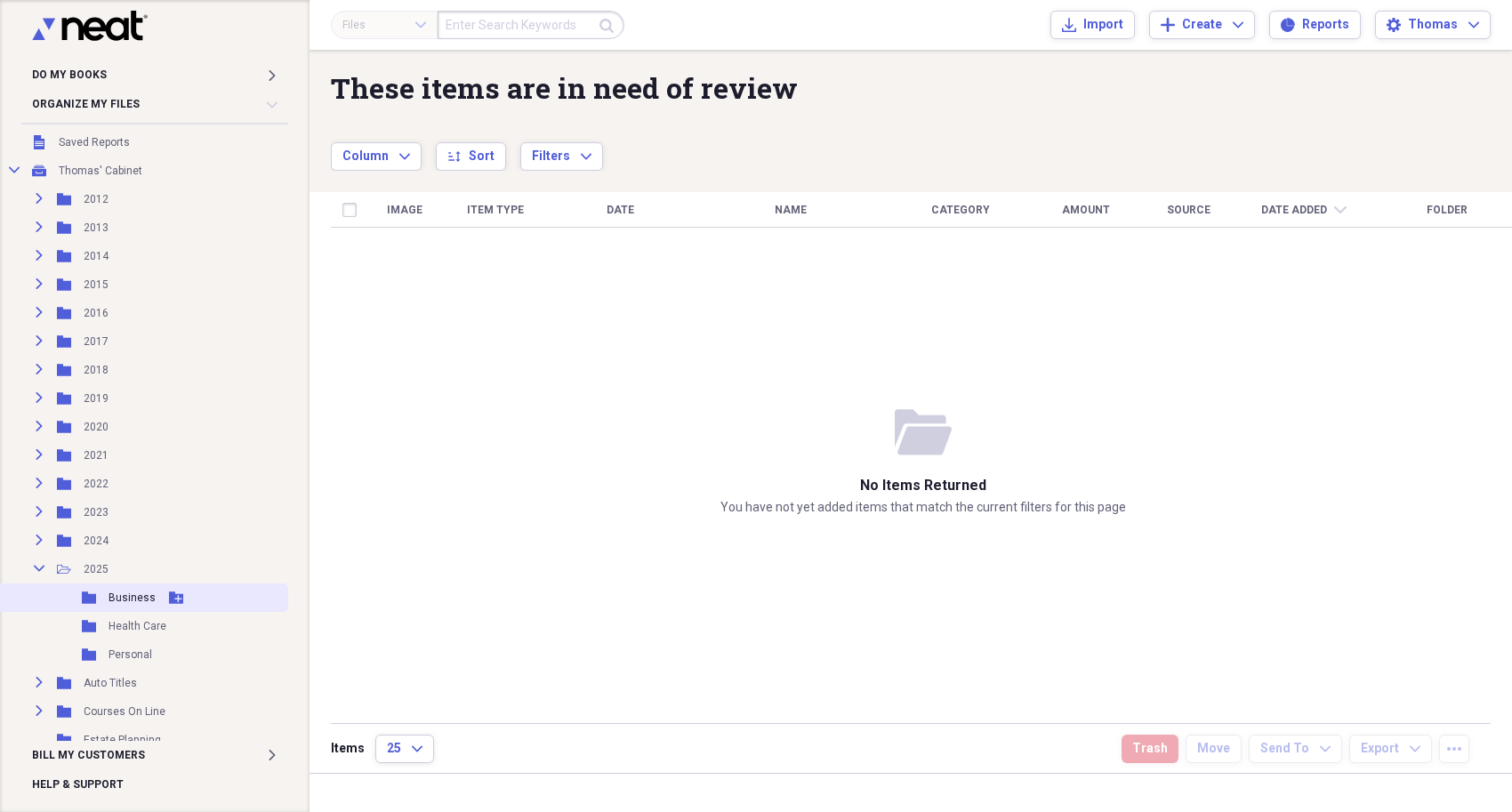 click on "Business" at bounding box center (132, 598) 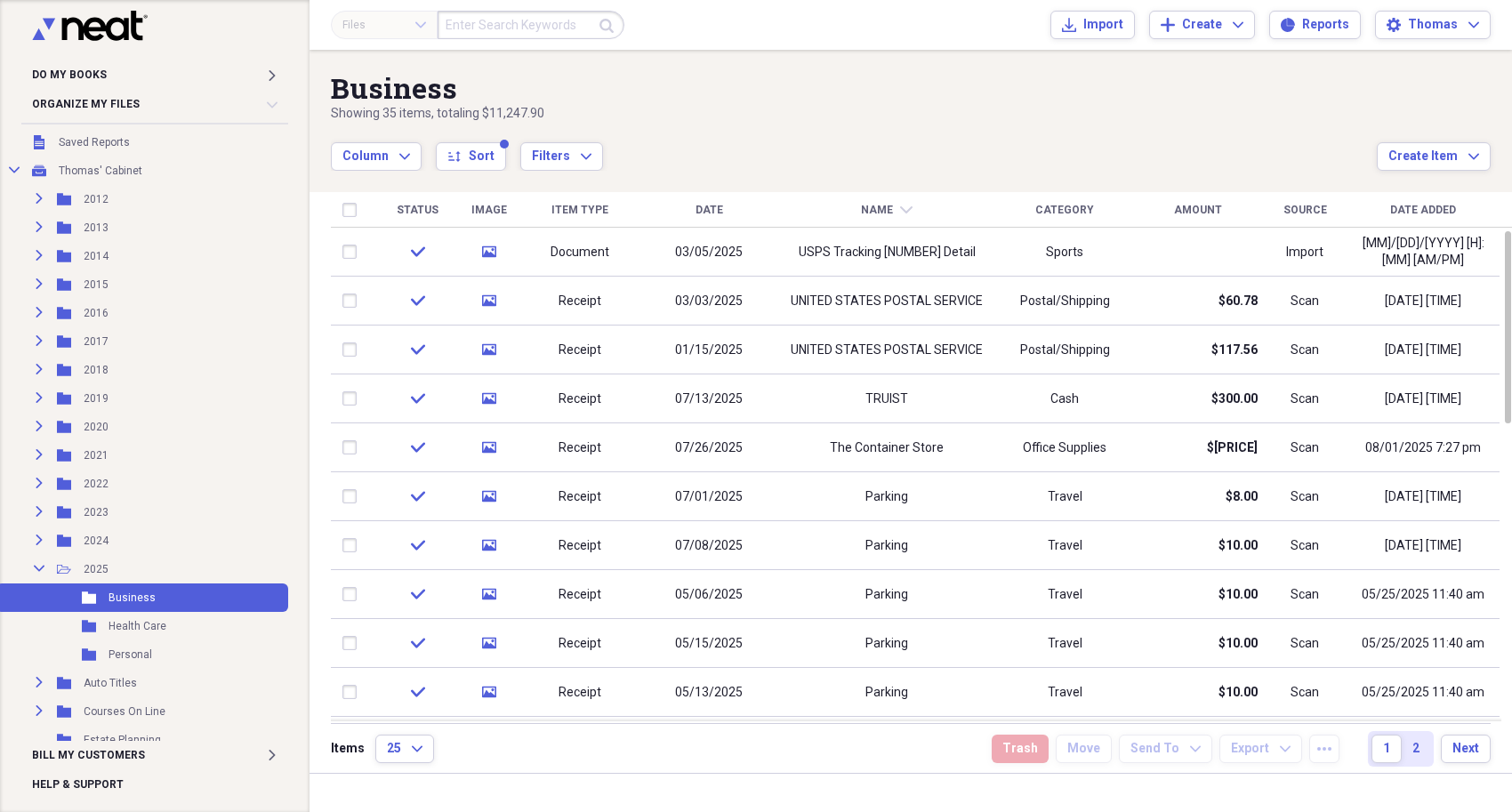 click on "Date Added" at bounding box center (1423, 210) 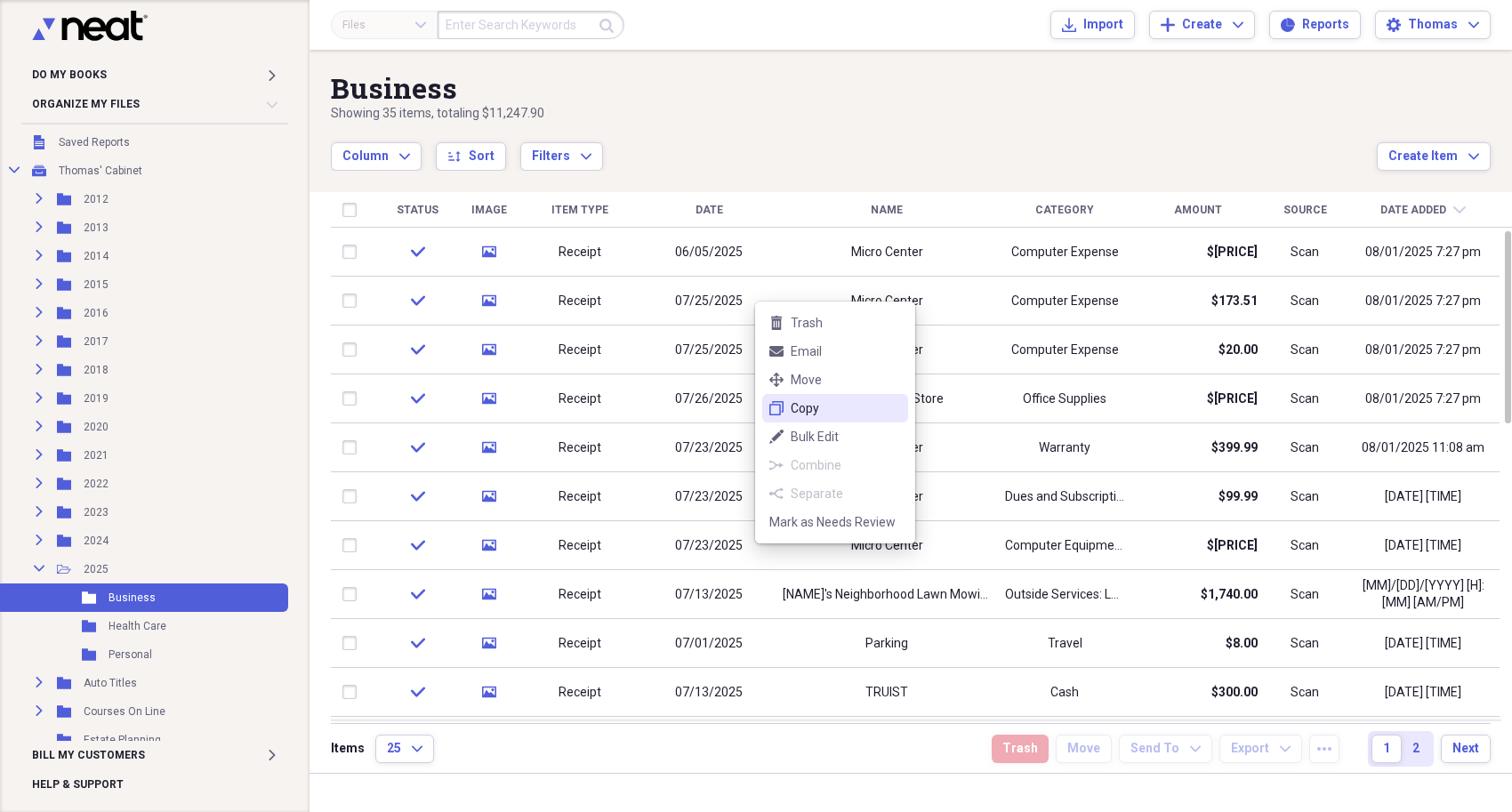 click on "Copy" at bounding box center (846, 408) 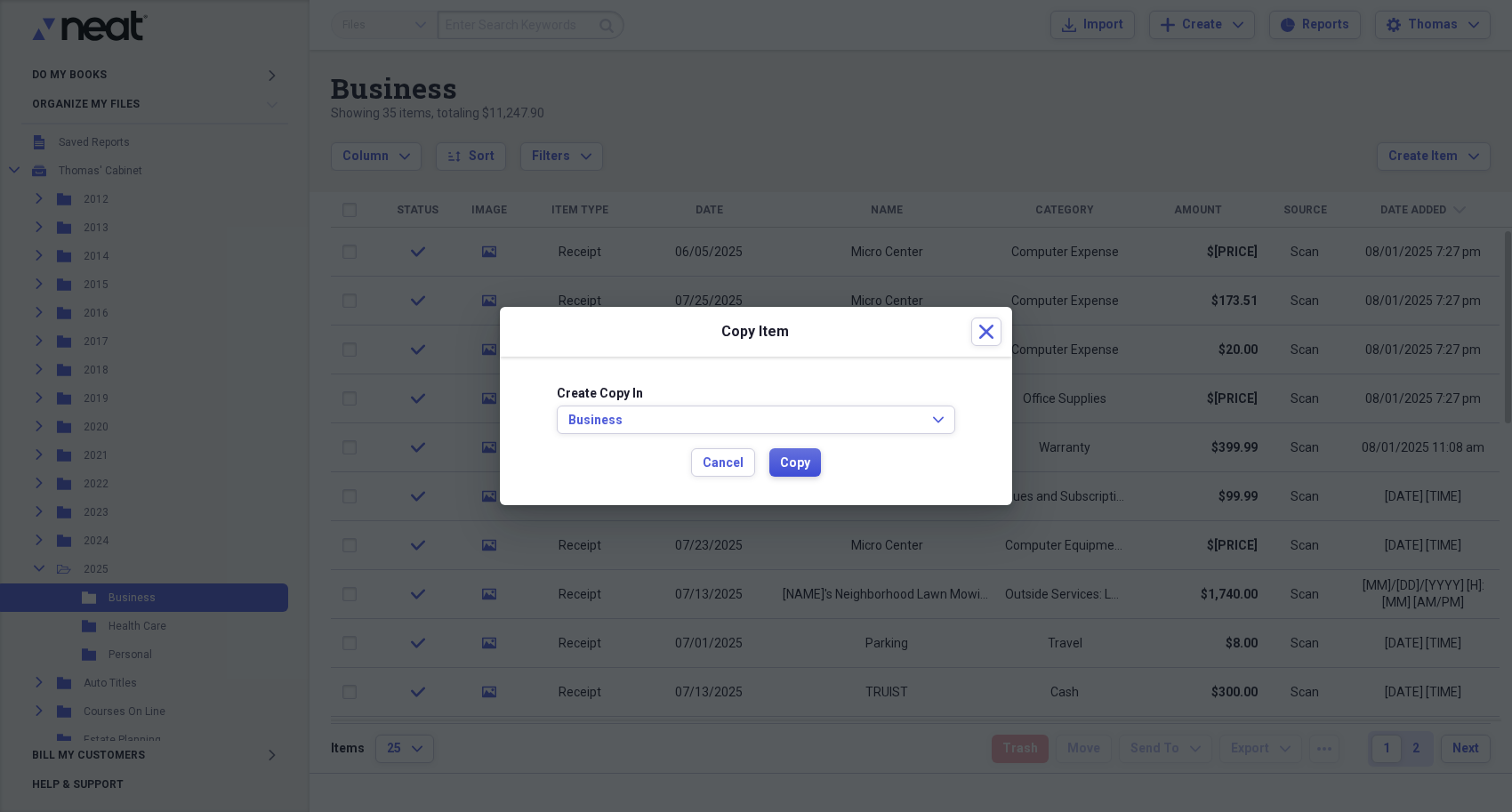 click on "Copy" at bounding box center (795, 463) 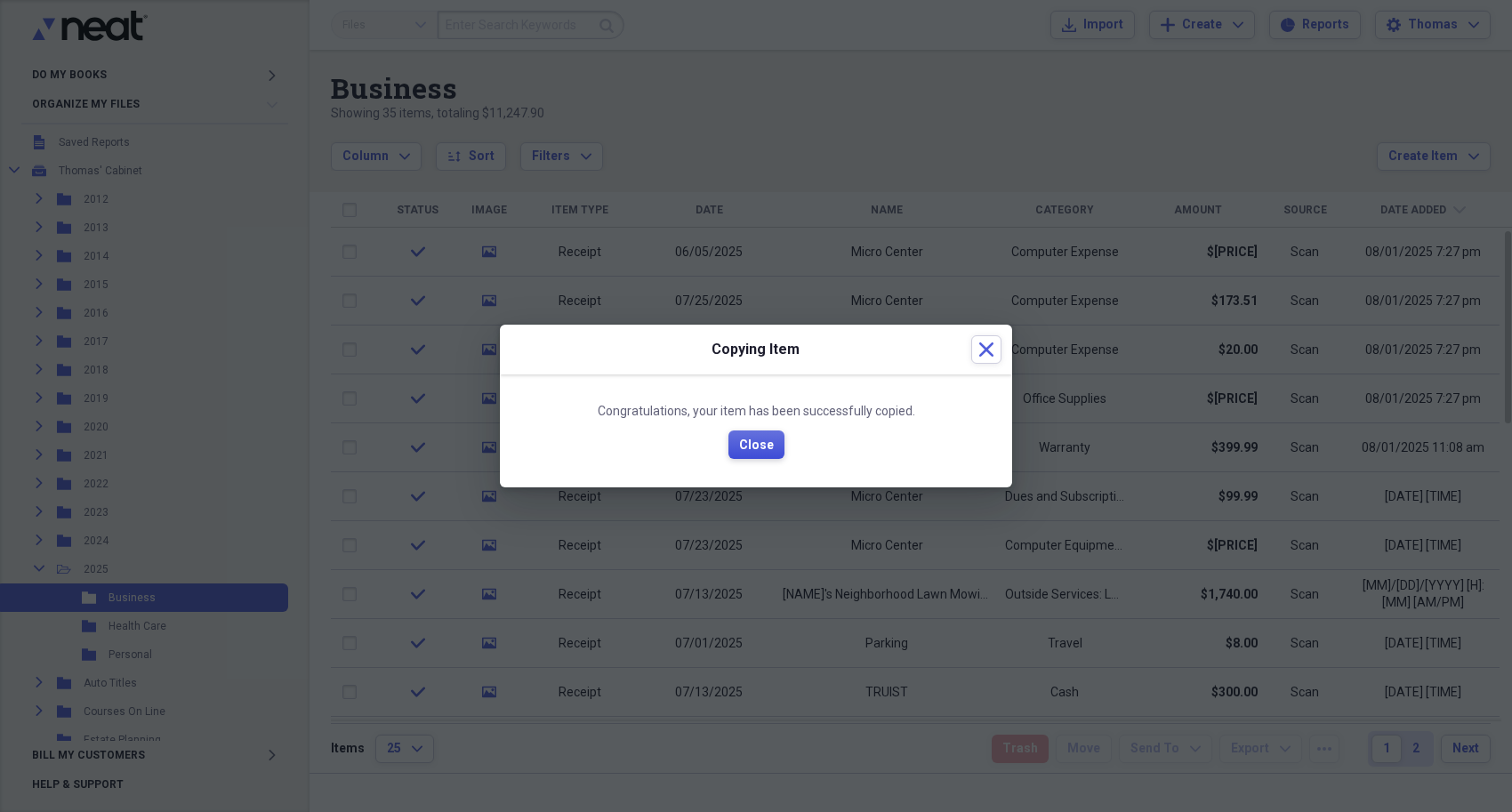 click on "Close" at bounding box center [756, 446] 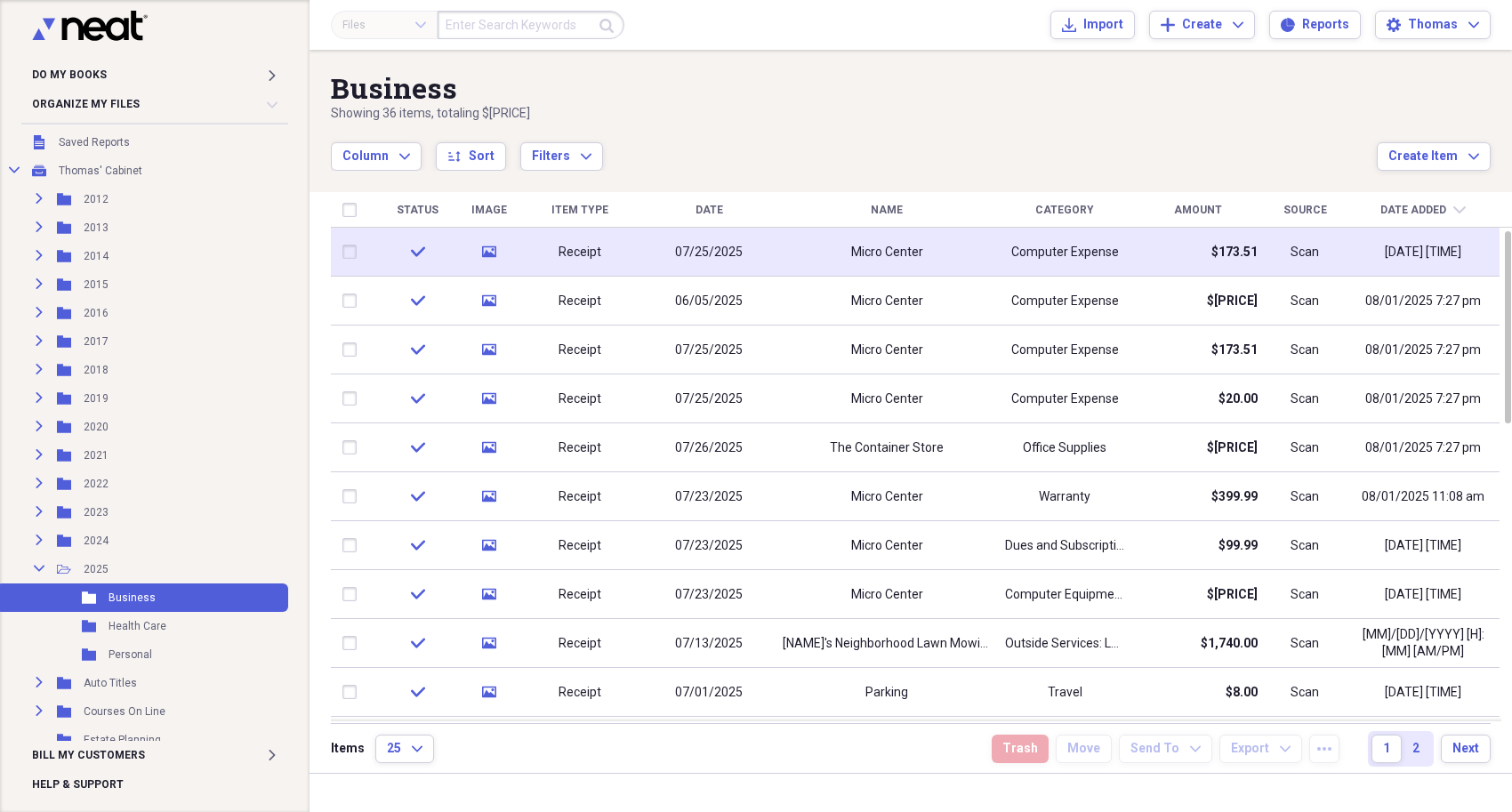 click on "07/25/2025" at bounding box center [709, 252] 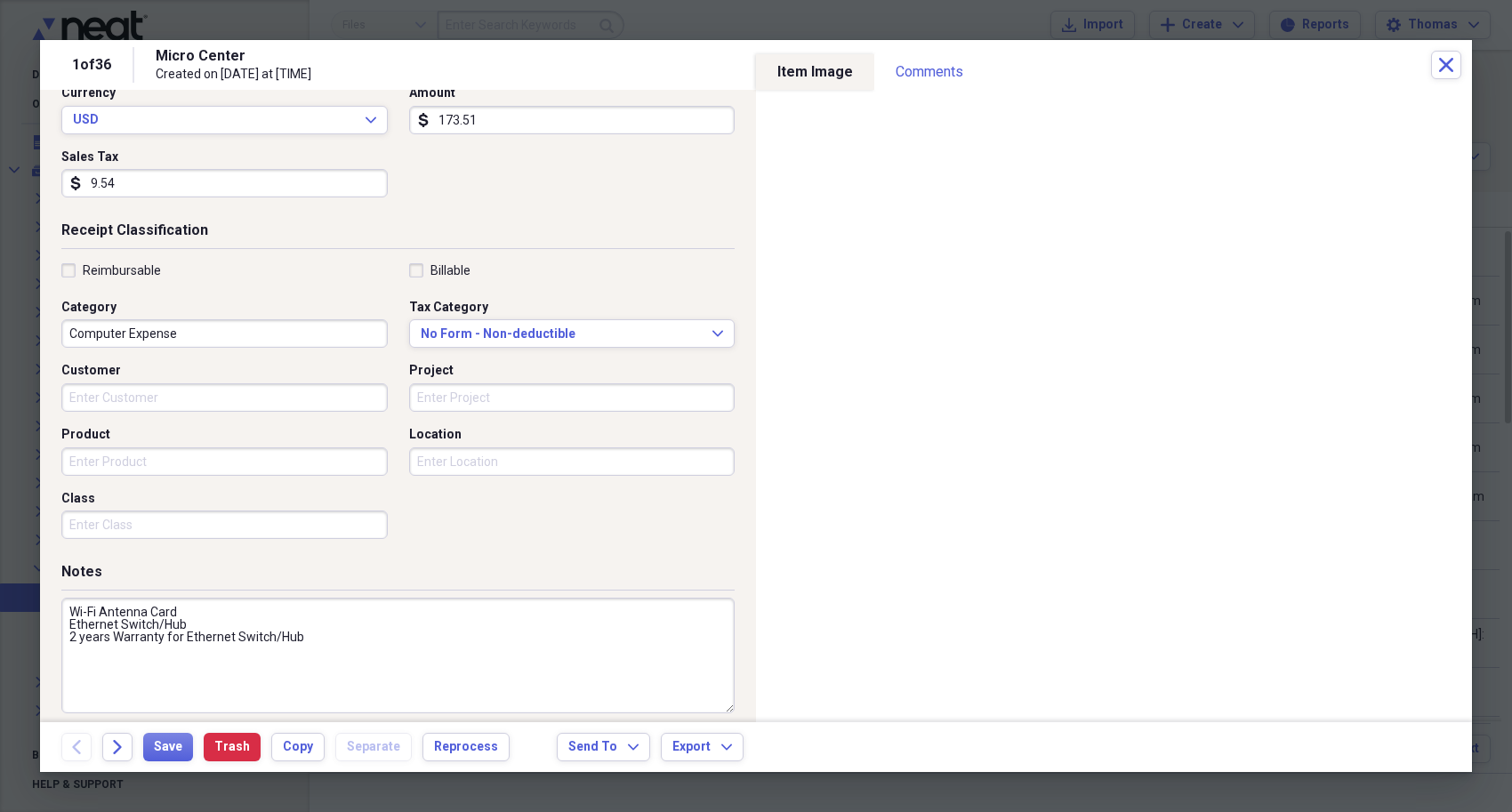 scroll, scrollTop: 273, scrollLeft: 0, axis: vertical 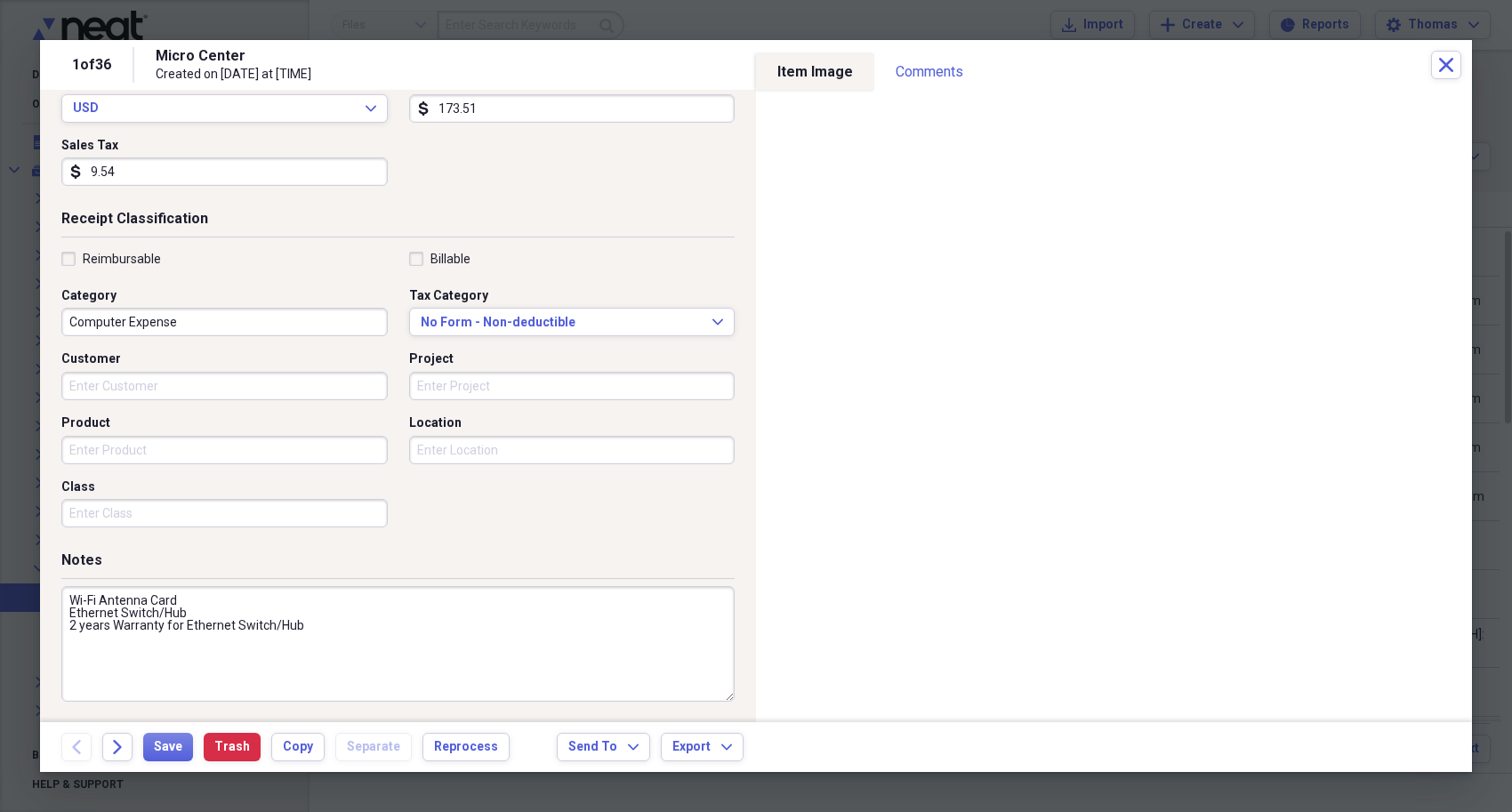 drag, startPoint x: 200, startPoint y: 608, endPoint x: 32, endPoint y: 593, distance: 168.66831 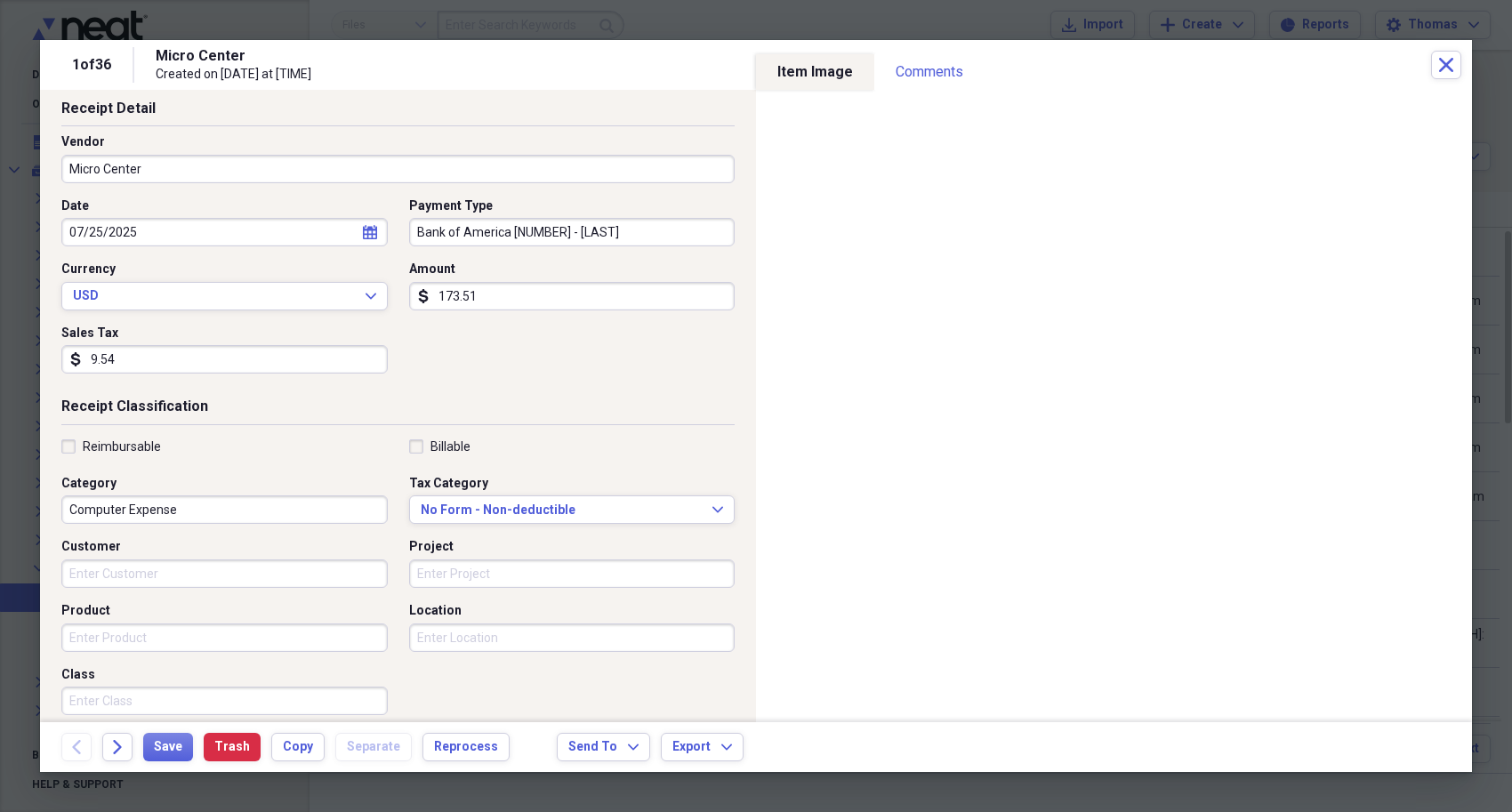 scroll, scrollTop: 0, scrollLeft: 0, axis: both 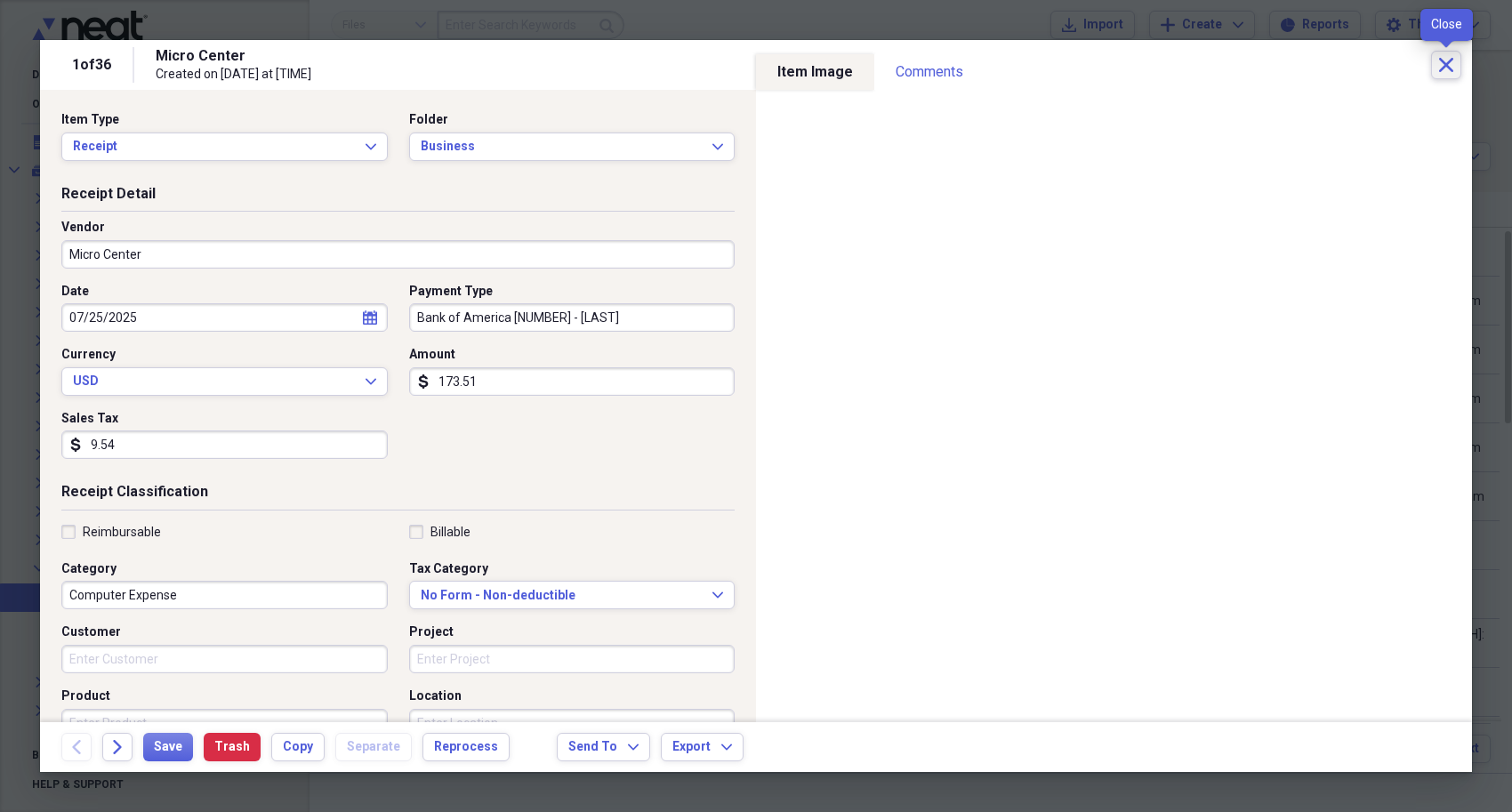 type on "2 years Warranty for Ethernet Switch/Hub" 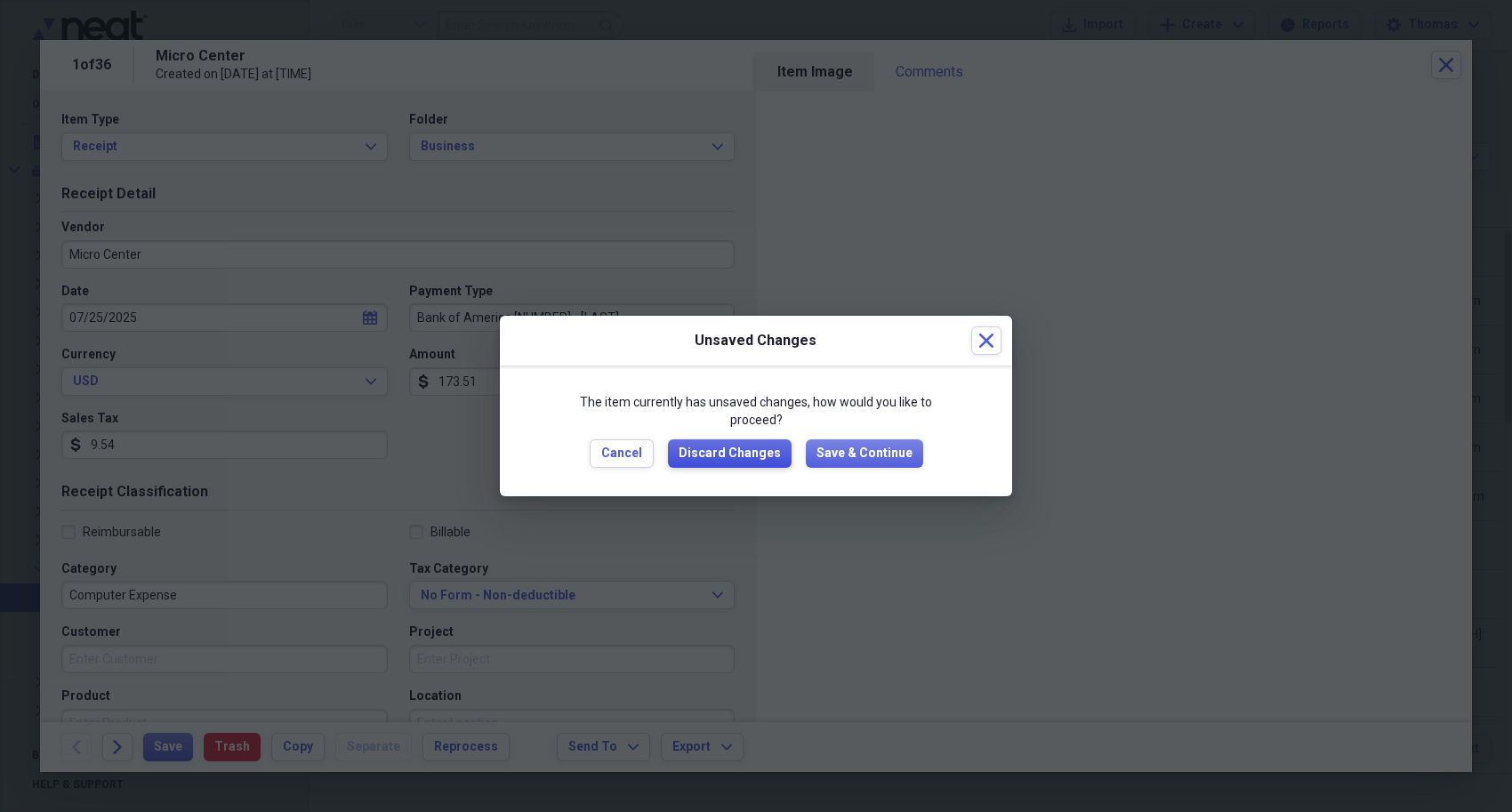 click on "Discard Changes" at bounding box center (729, 454) 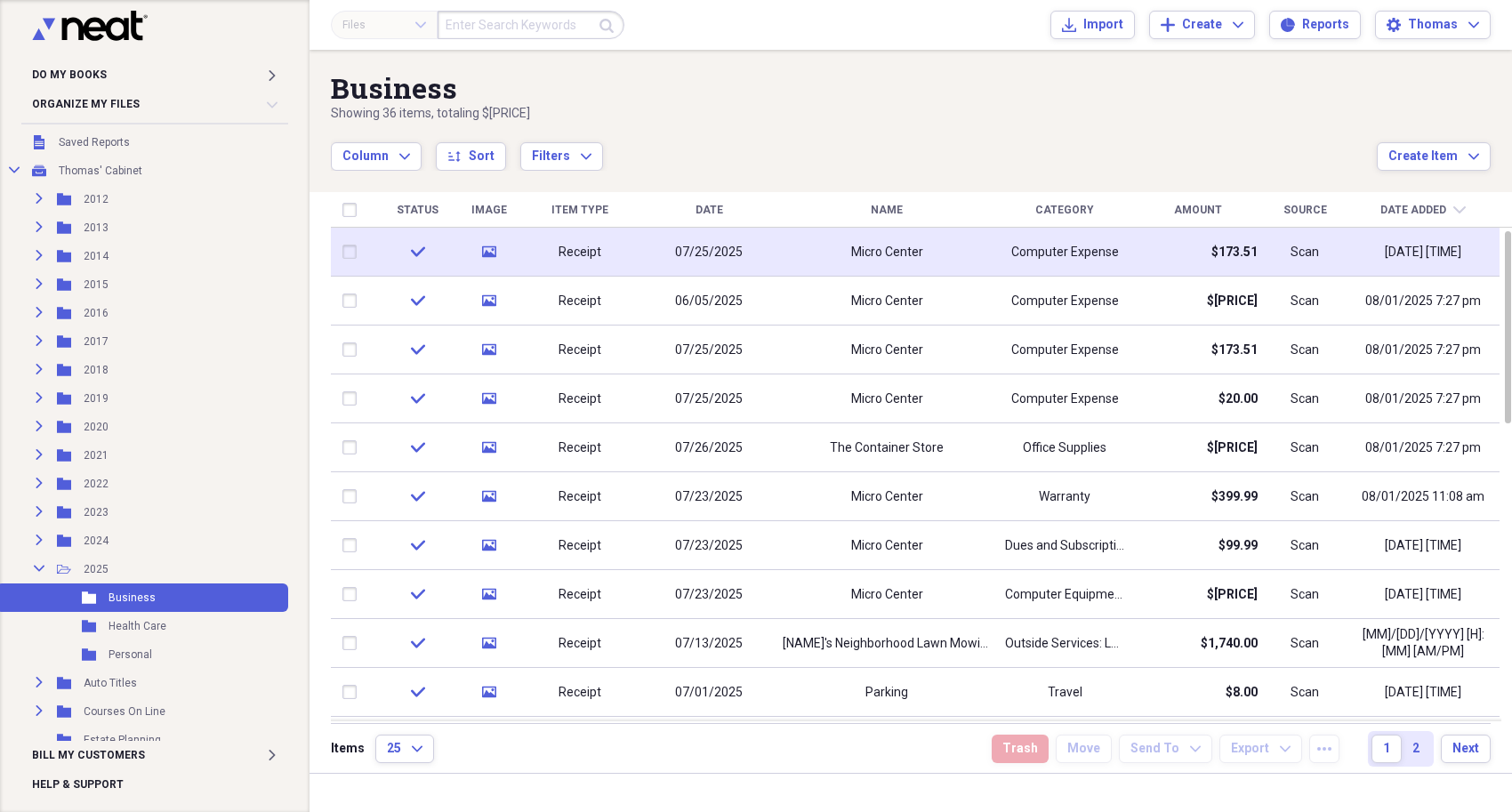 click on "Micro Center" at bounding box center [887, 252] 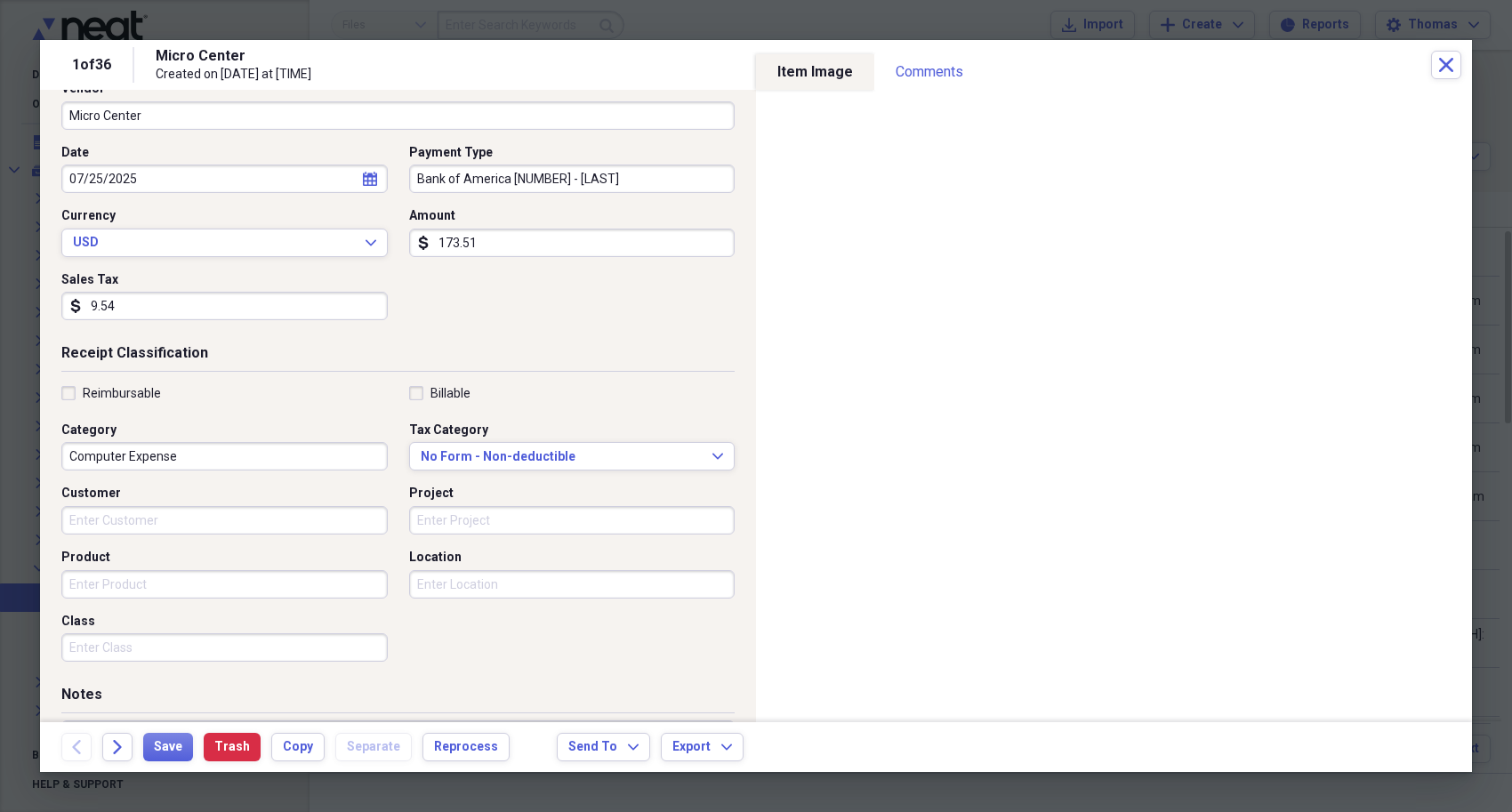 scroll, scrollTop: 95, scrollLeft: 0, axis: vertical 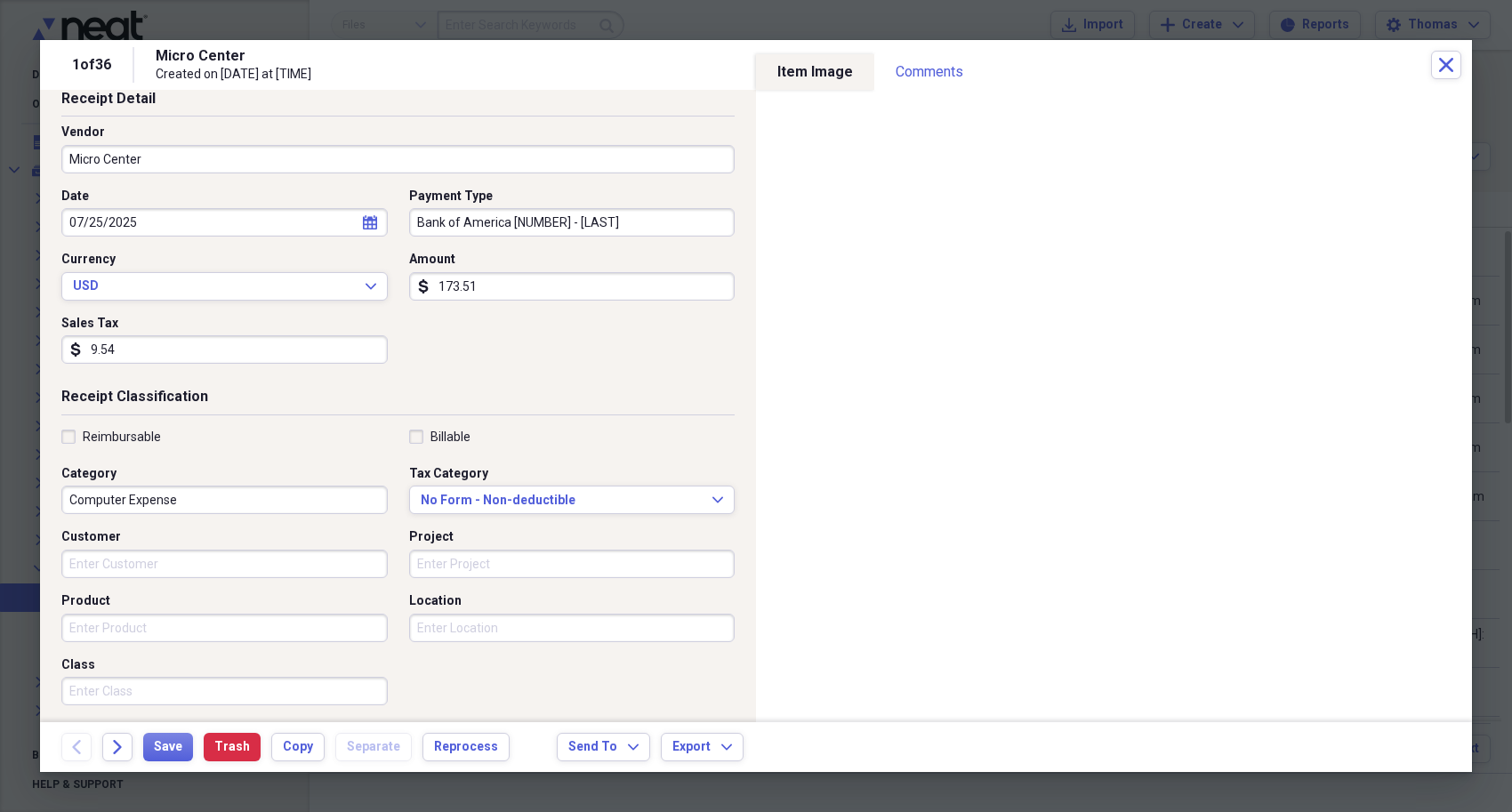 click on "Computer Expense" at bounding box center [224, 500] 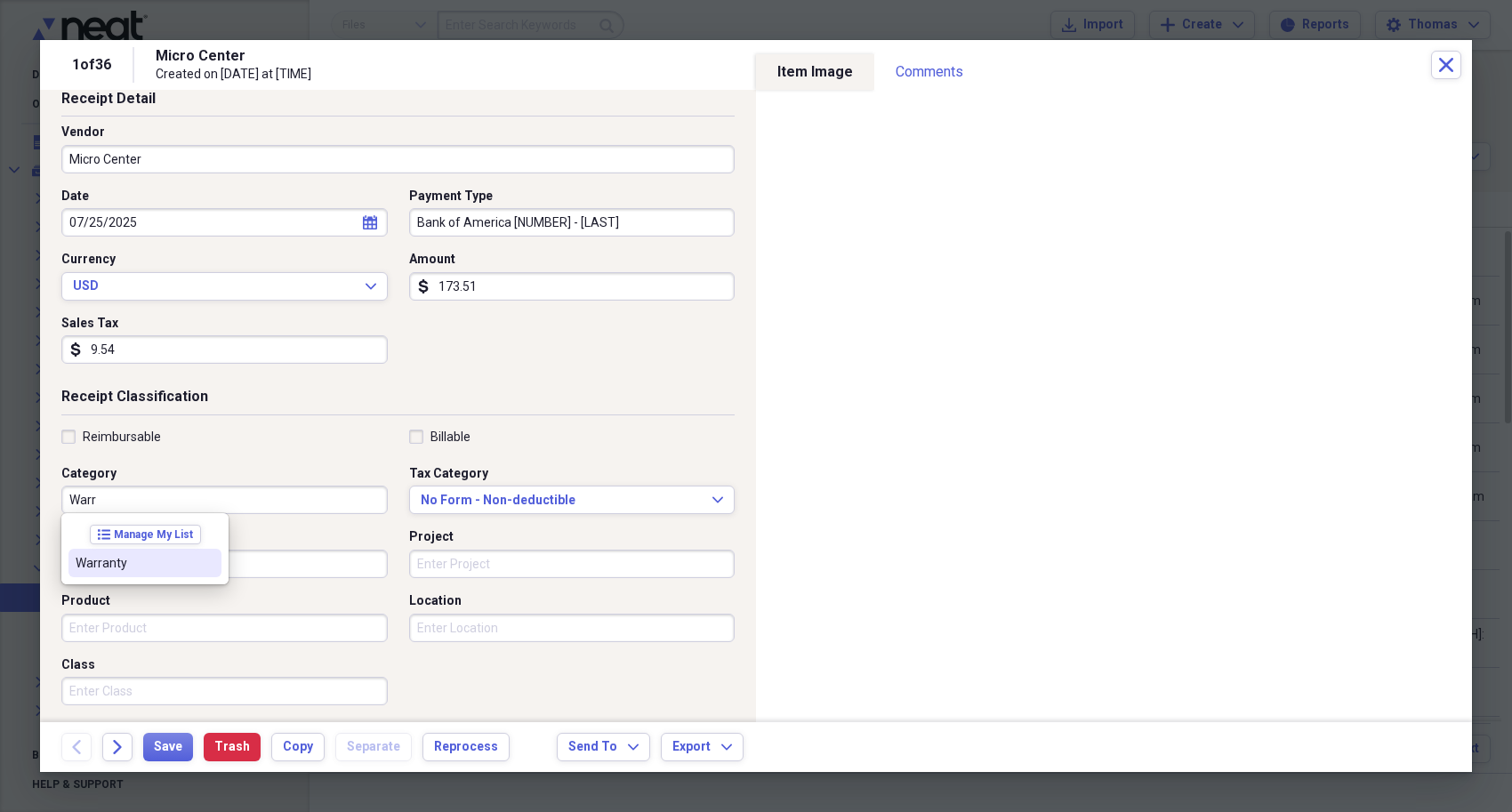 click on "Warranty" at bounding box center [134, 563] 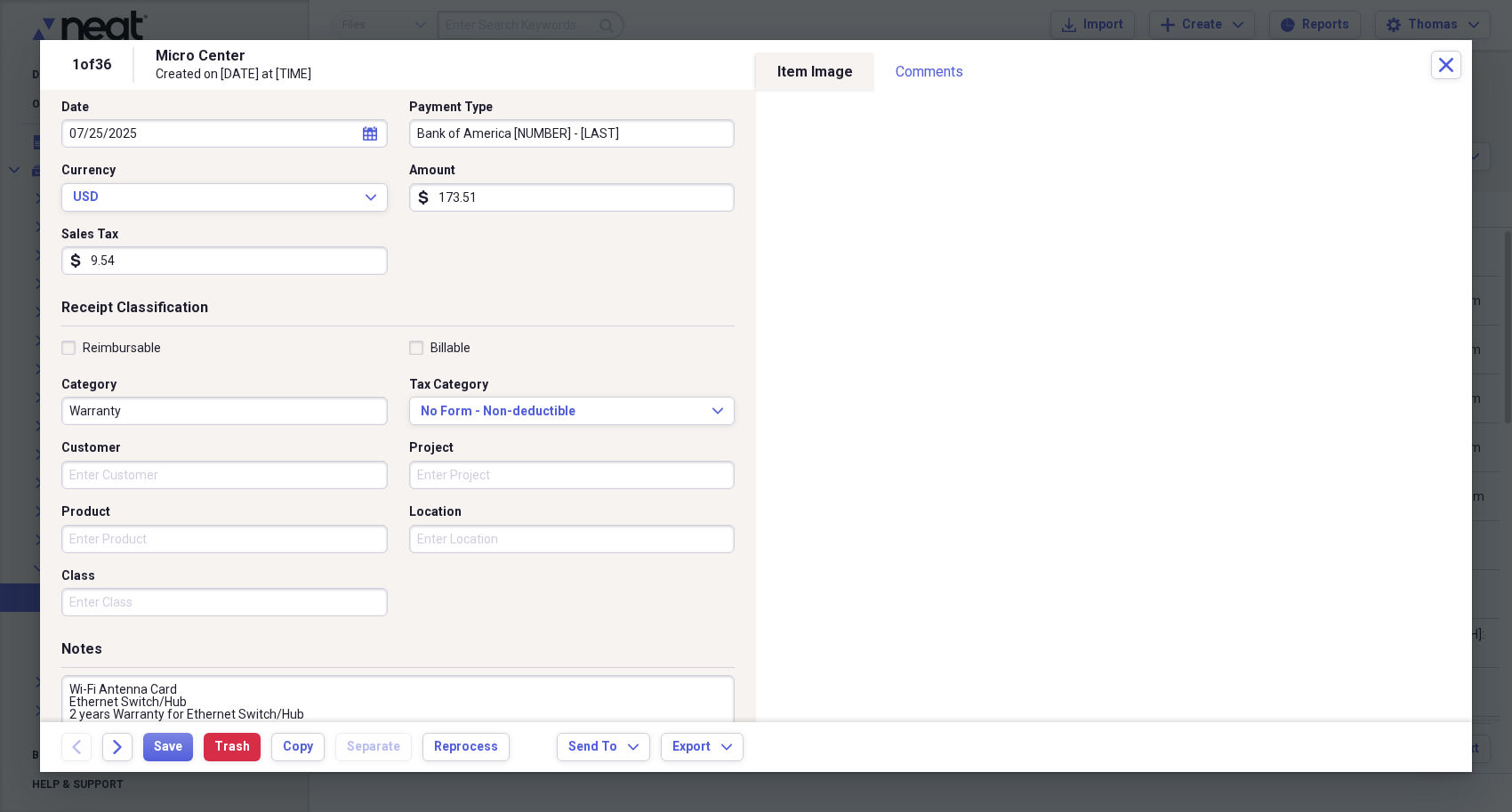 scroll, scrollTop: 95, scrollLeft: 0, axis: vertical 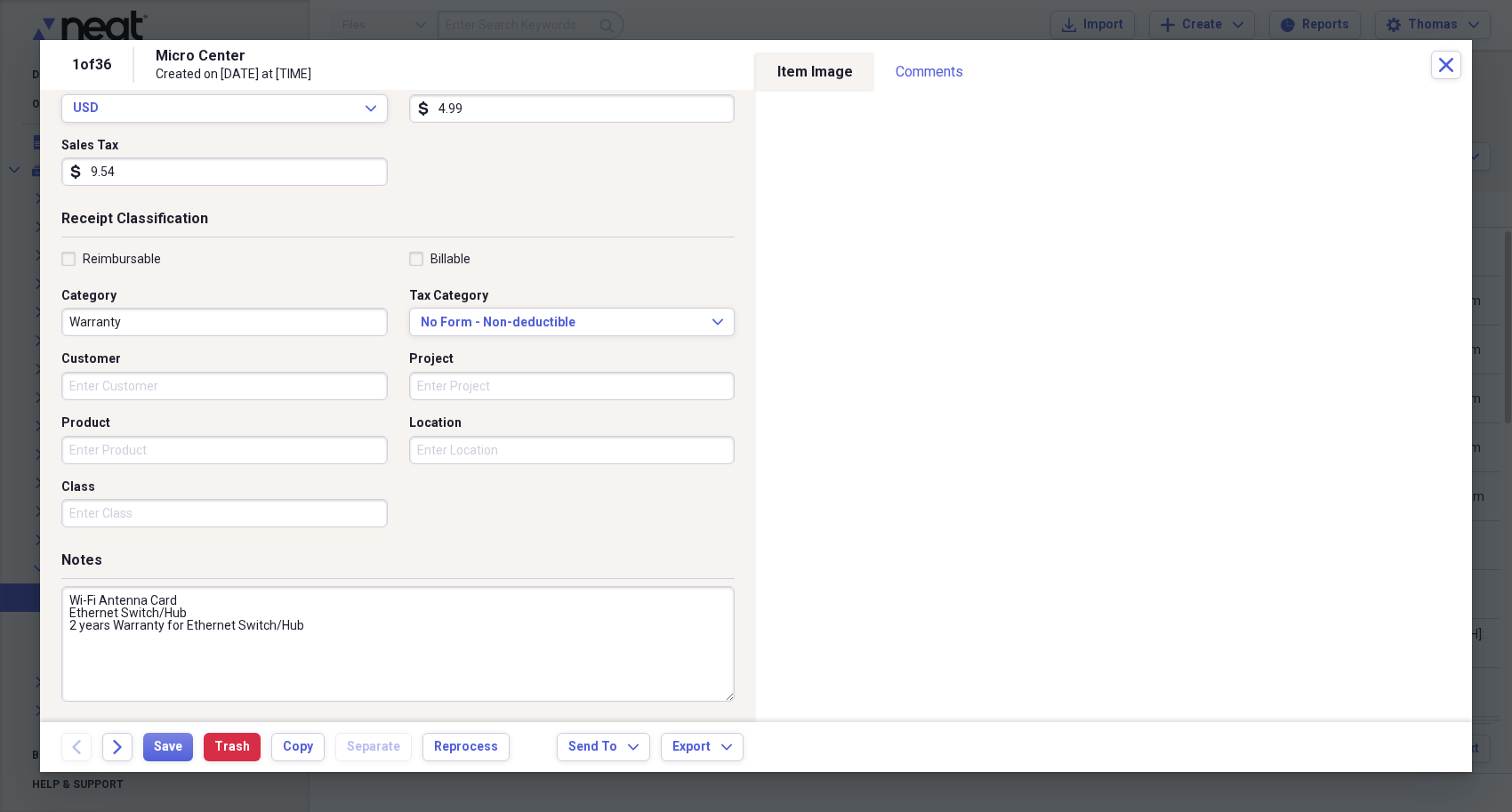 type on "4.99" 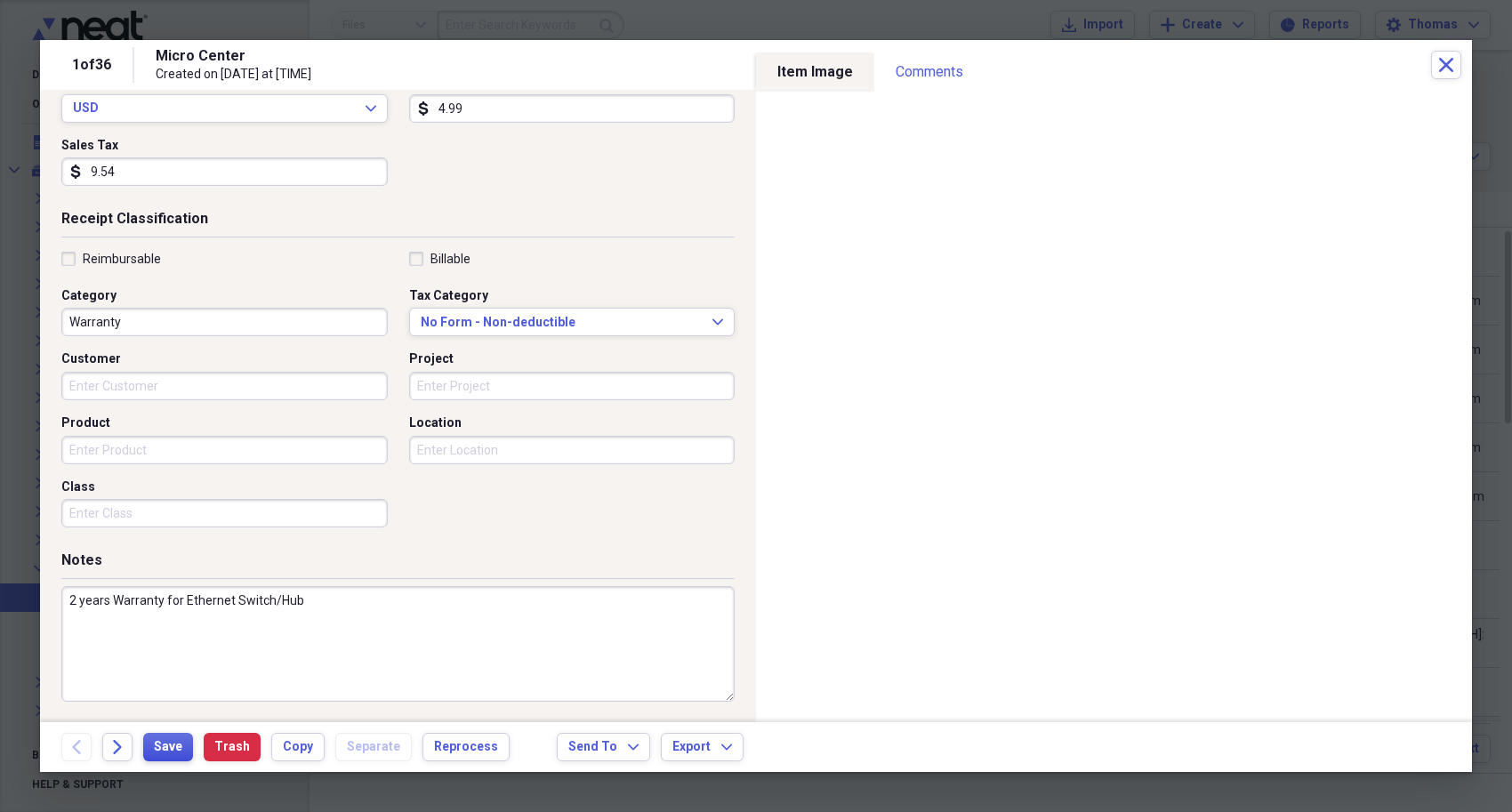 click on "Save" at bounding box center (168, 747) 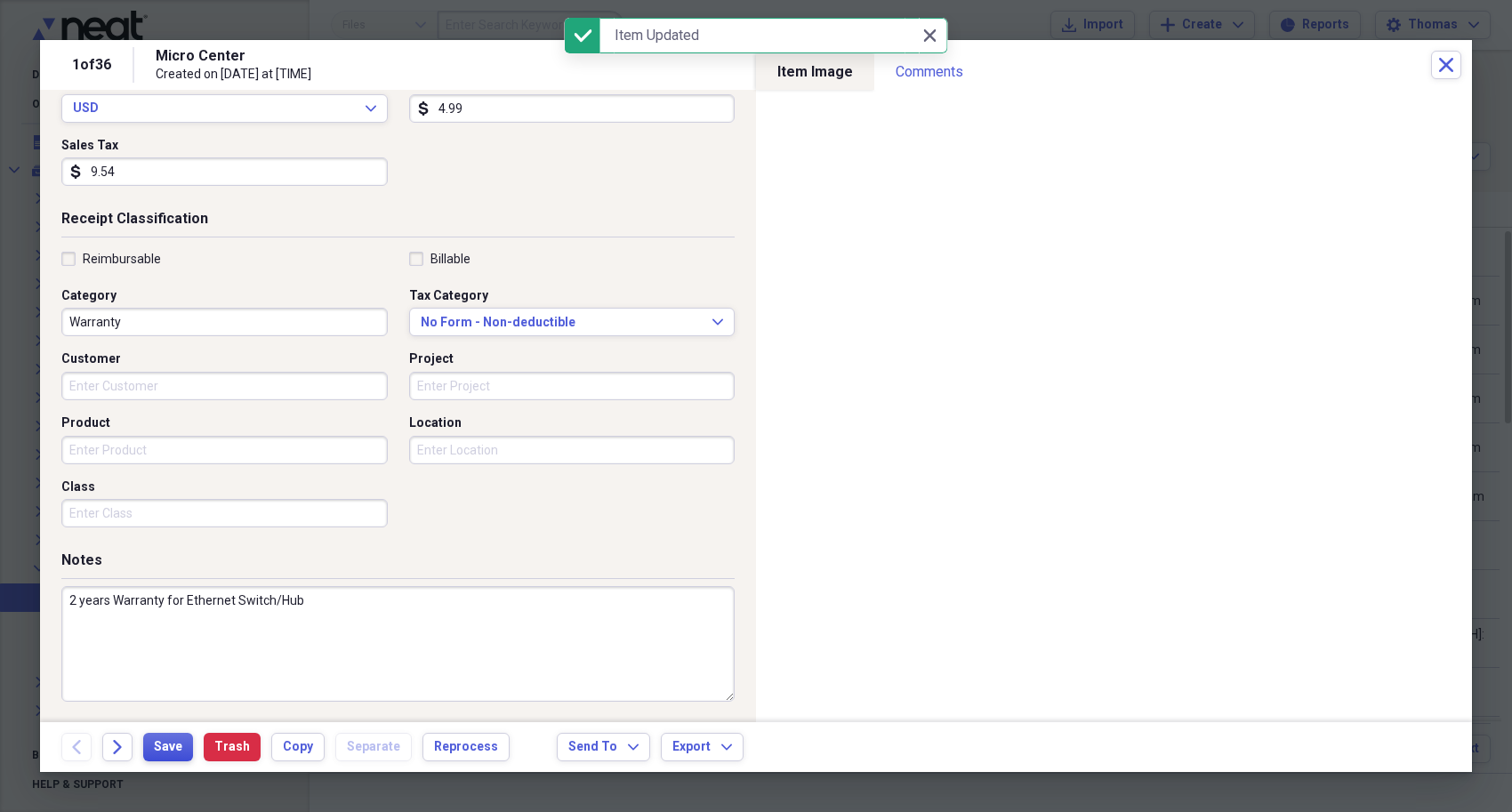 type on "2 years Warranty for Ethernet Switch/Hub" 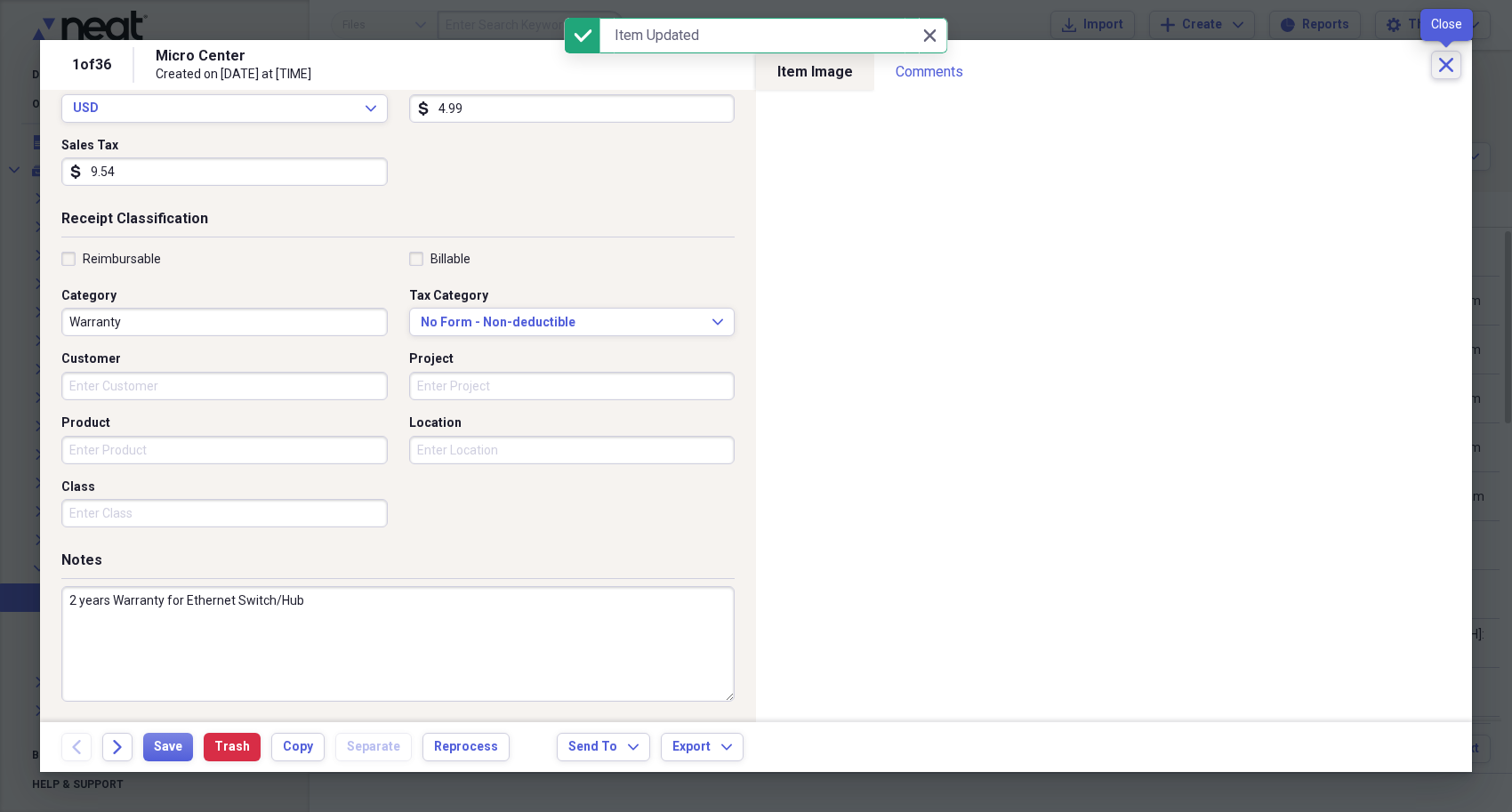 click on "Close" at bounding box center (1446, 65) 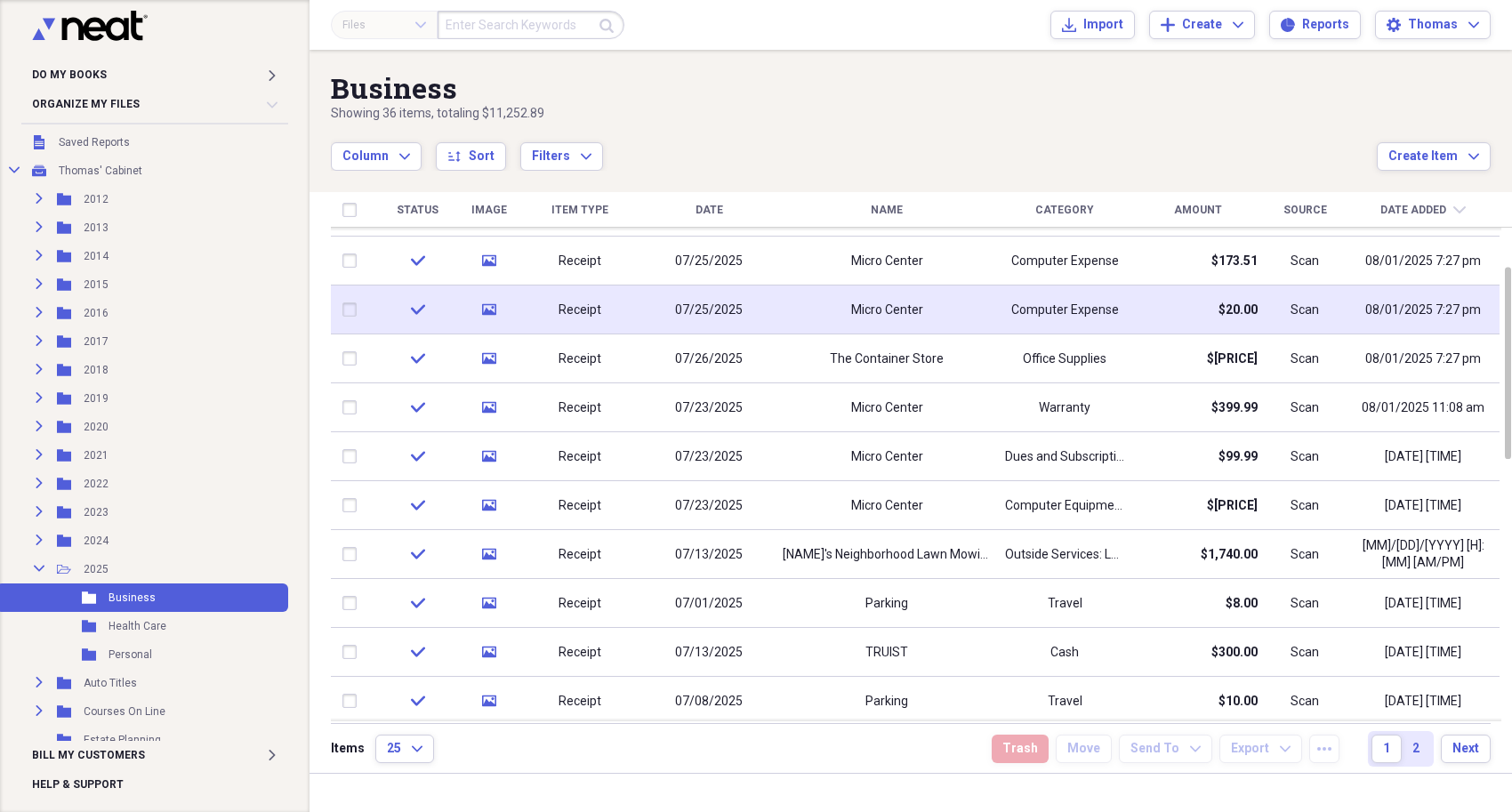 click on "Micro Center" at bounding box center [887, 310] 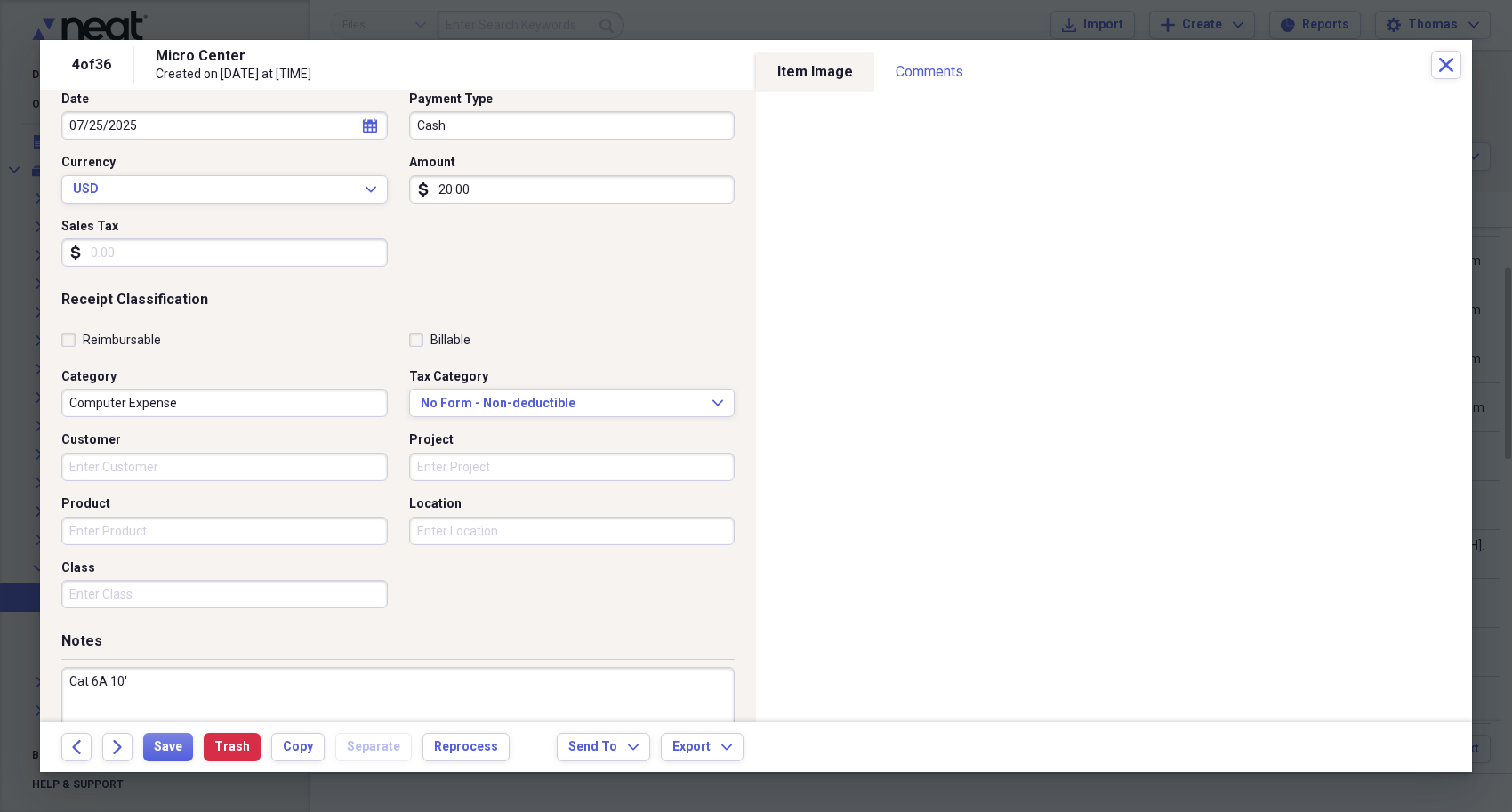 scroll, scrollTop: 6, scrollLeft: 0, axis: vertical 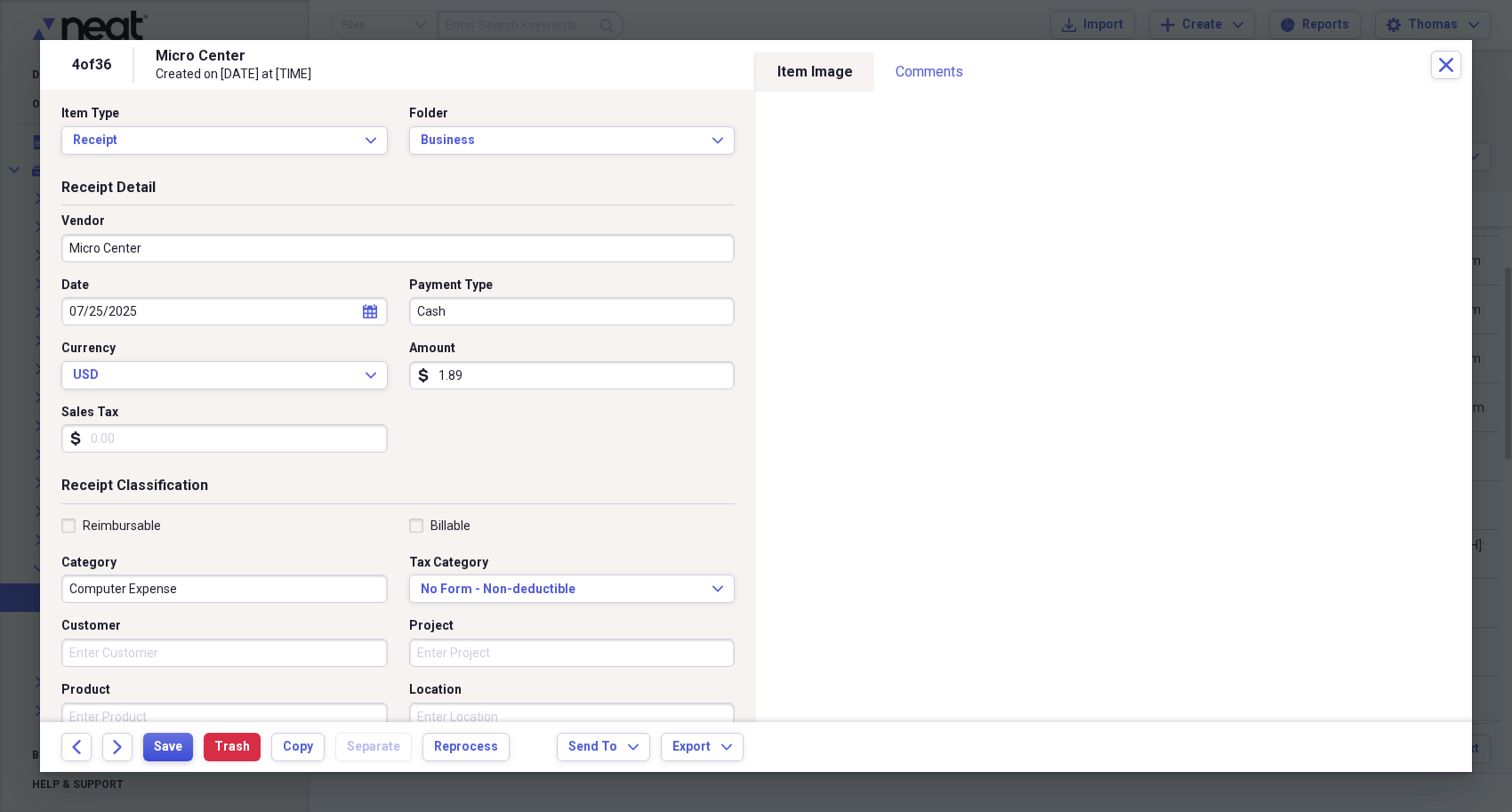 type on "1.89" 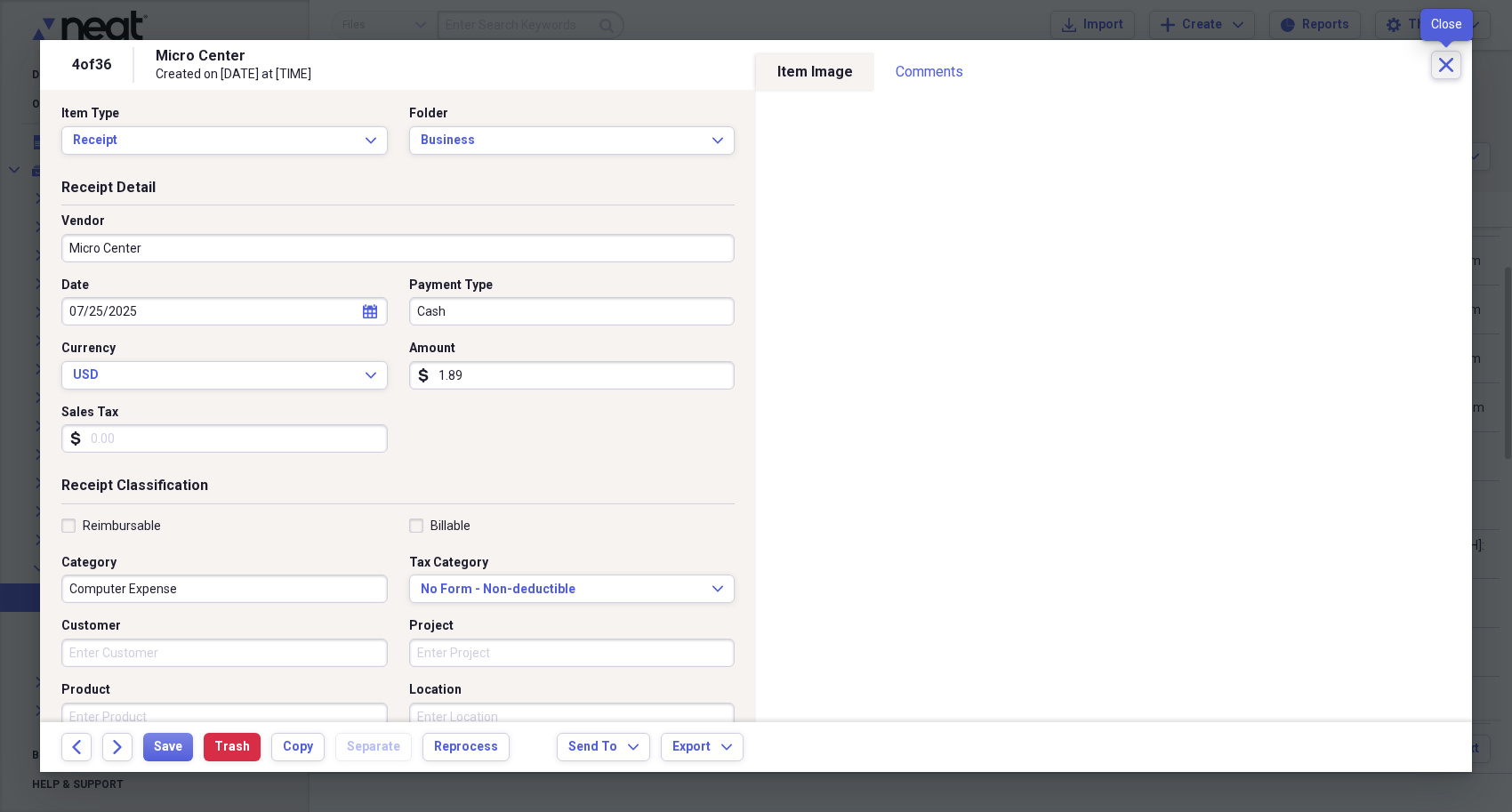 click on "Close" at bounding box center (1446, 65) 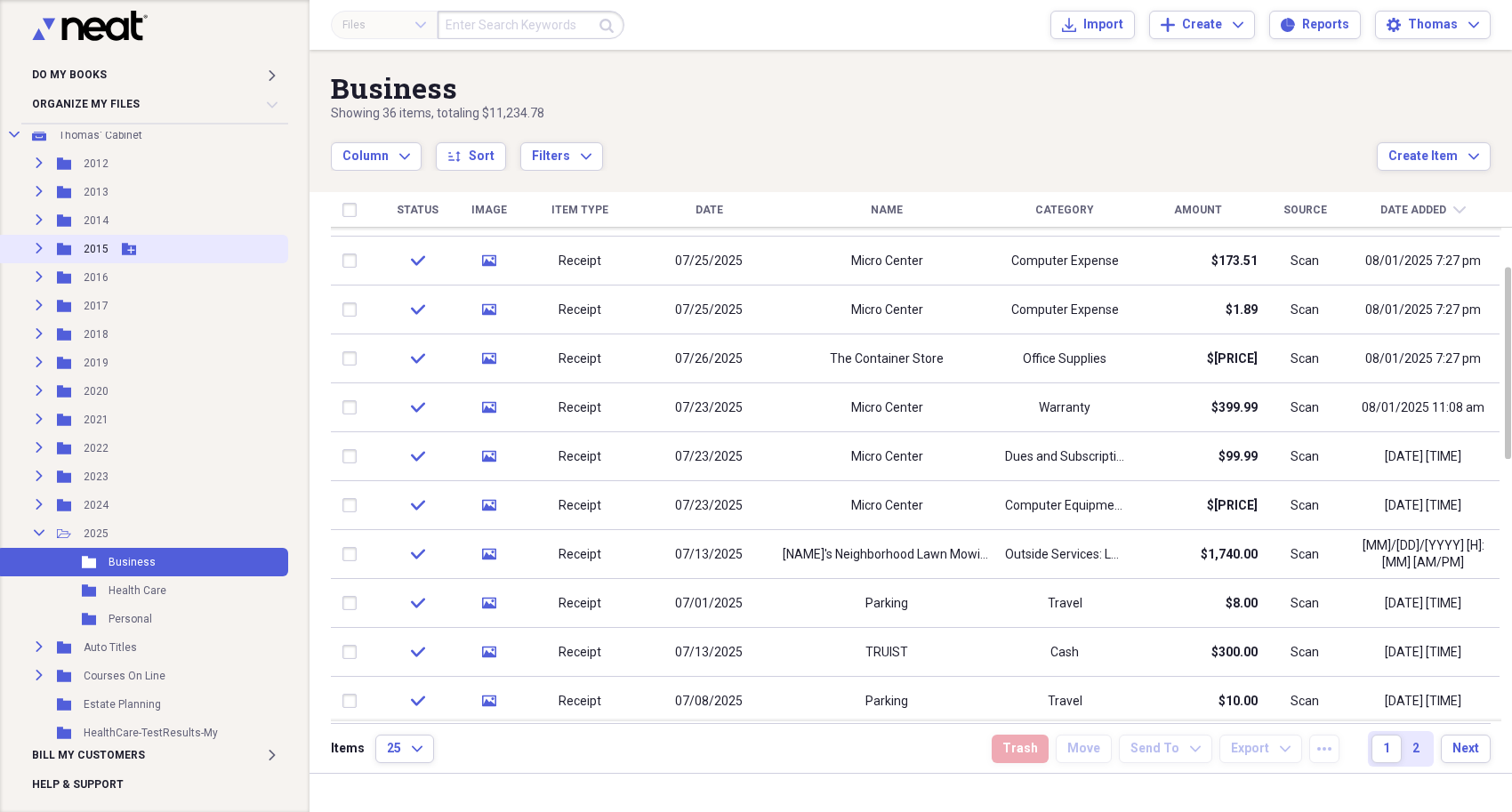 scroll, scrollTop: 267, scrollLeft: 0, axis: vertical 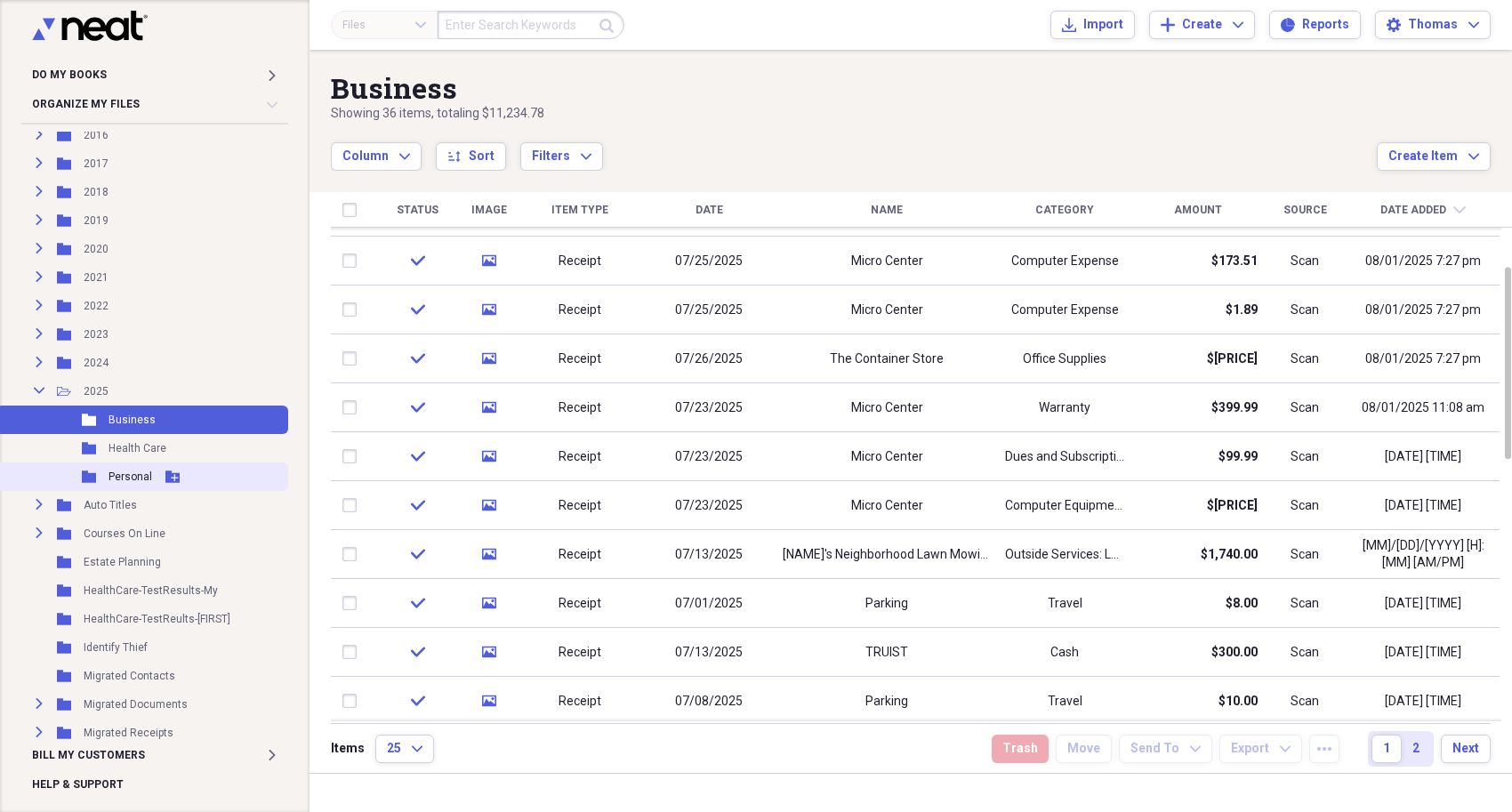 click on "Personal" at bounding box center (130, 477) 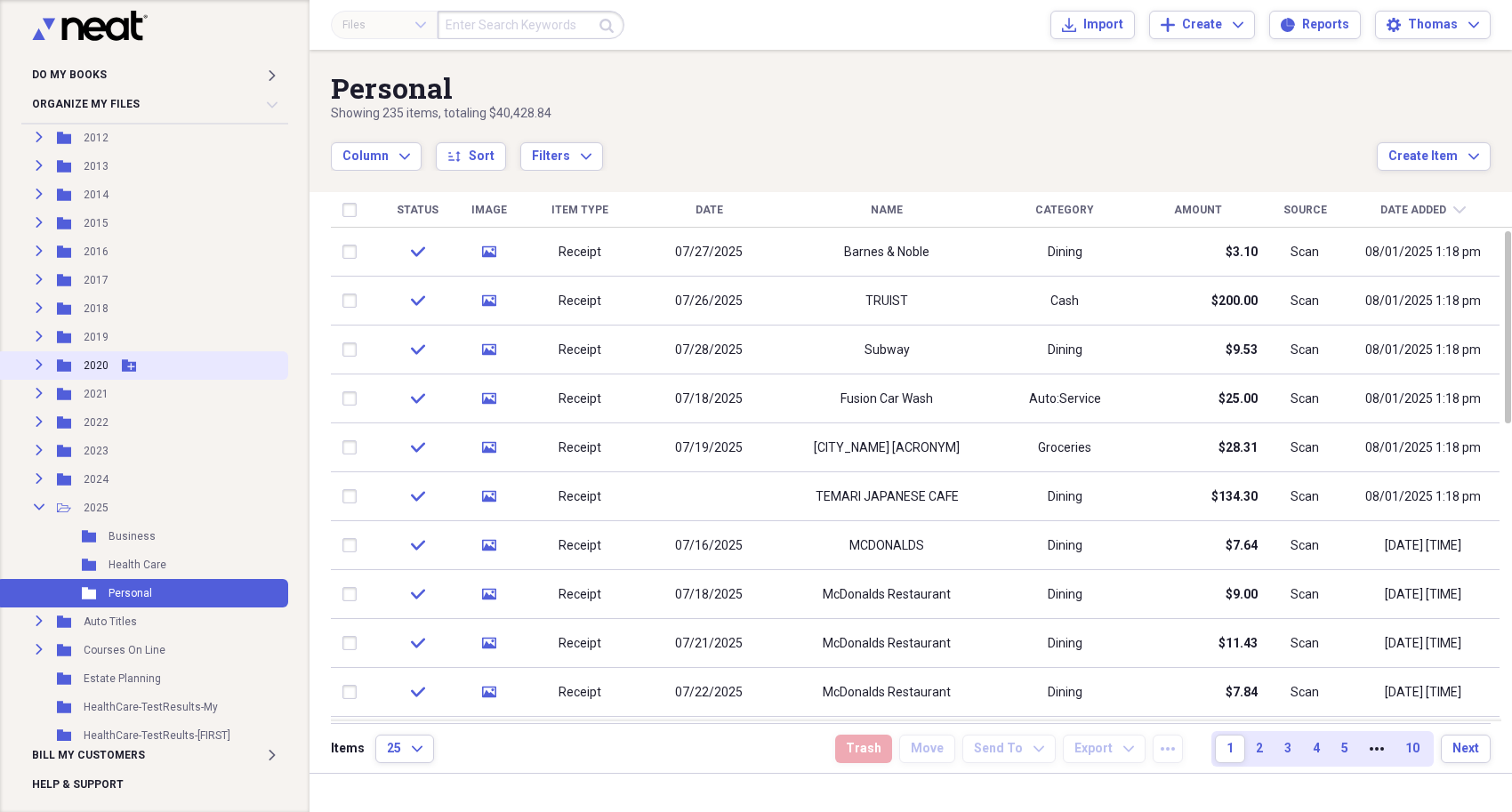 scroll, scrollTop: 0, scrollLeft: 0, axis: both 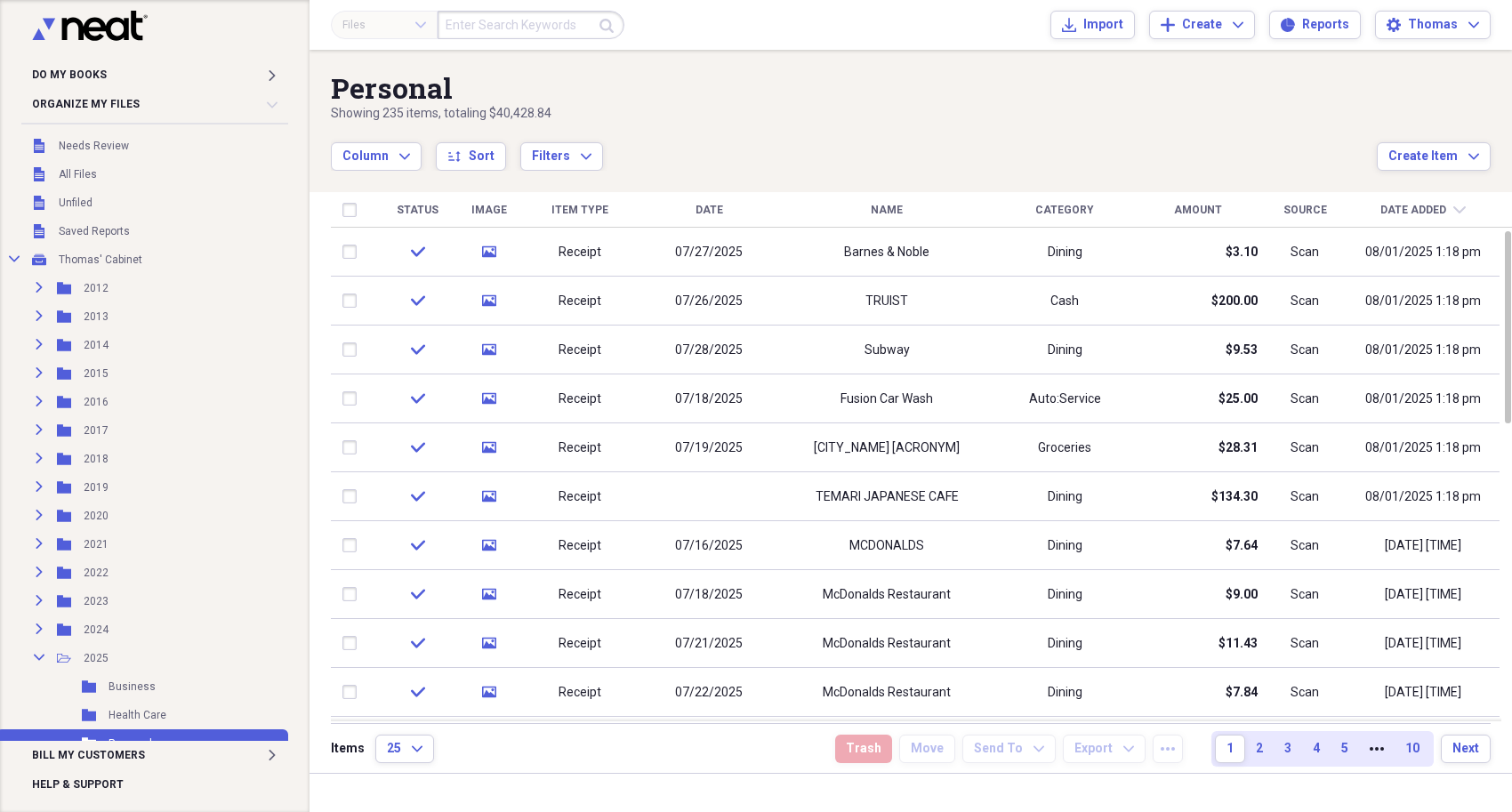 click on "2025" at bounding box center (96, 658) 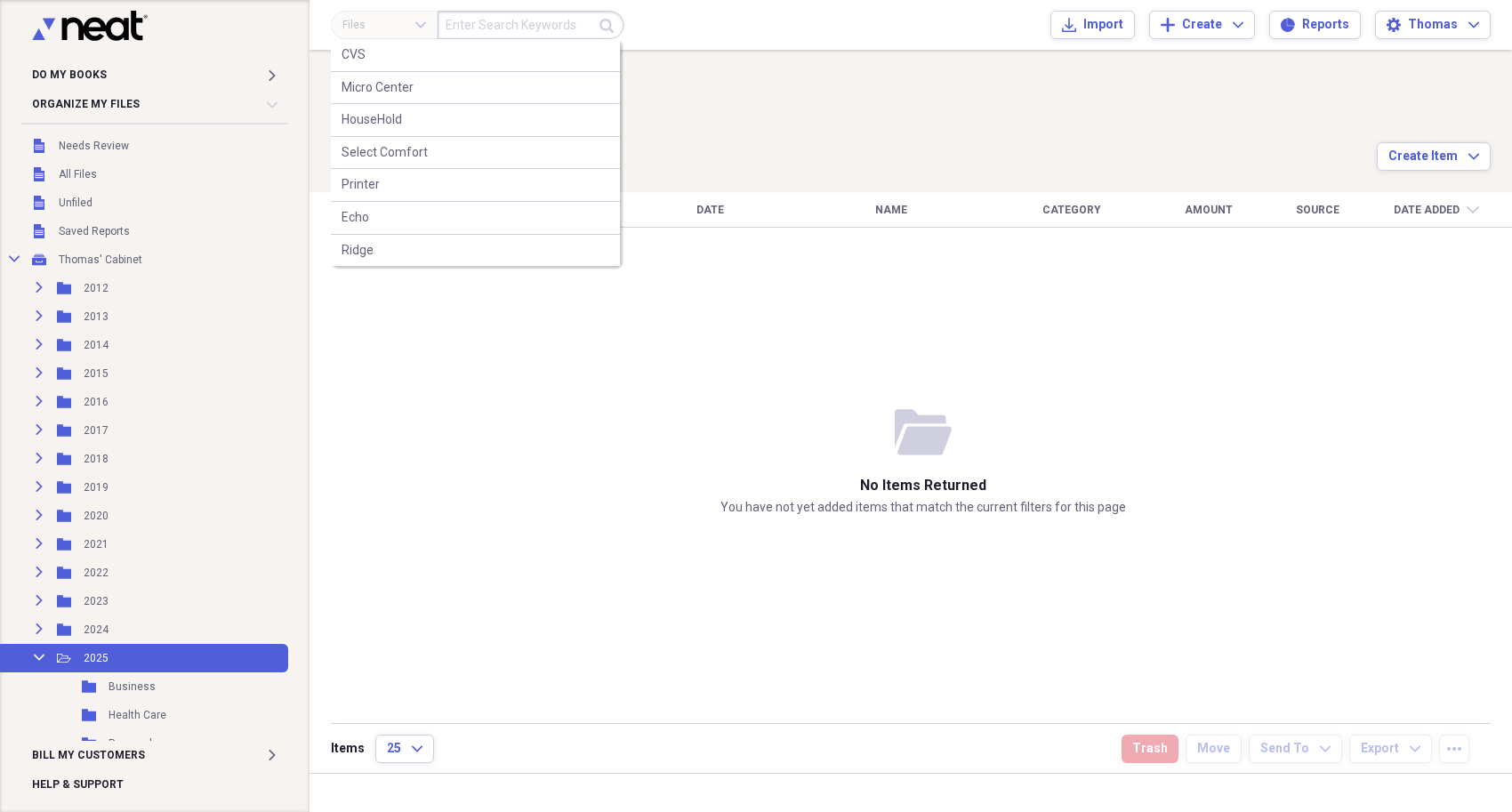 click at bounding box center [531, 25] 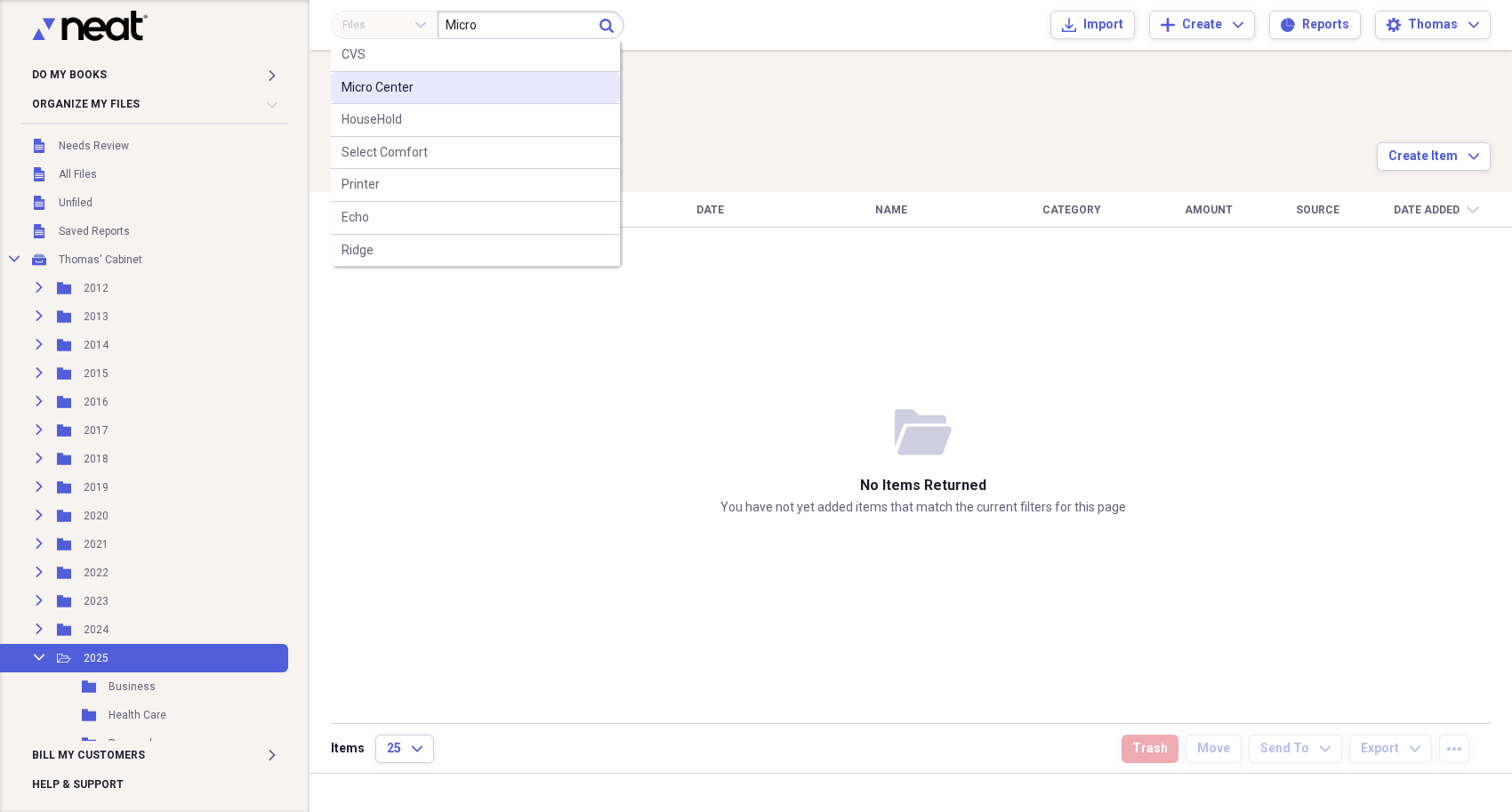 type on "Micro" 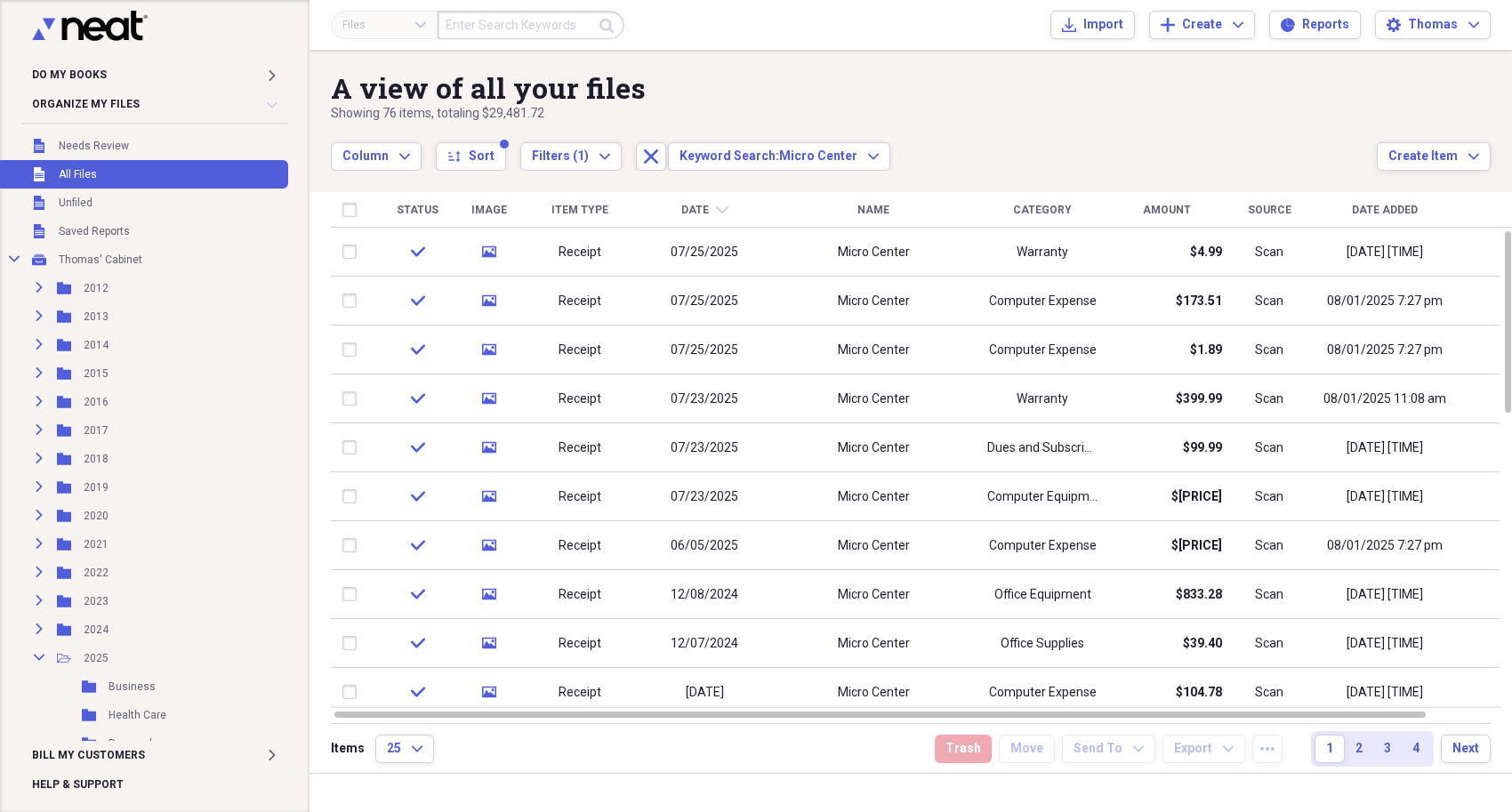 click on "Date Added" at bounding box center (1385, 210) 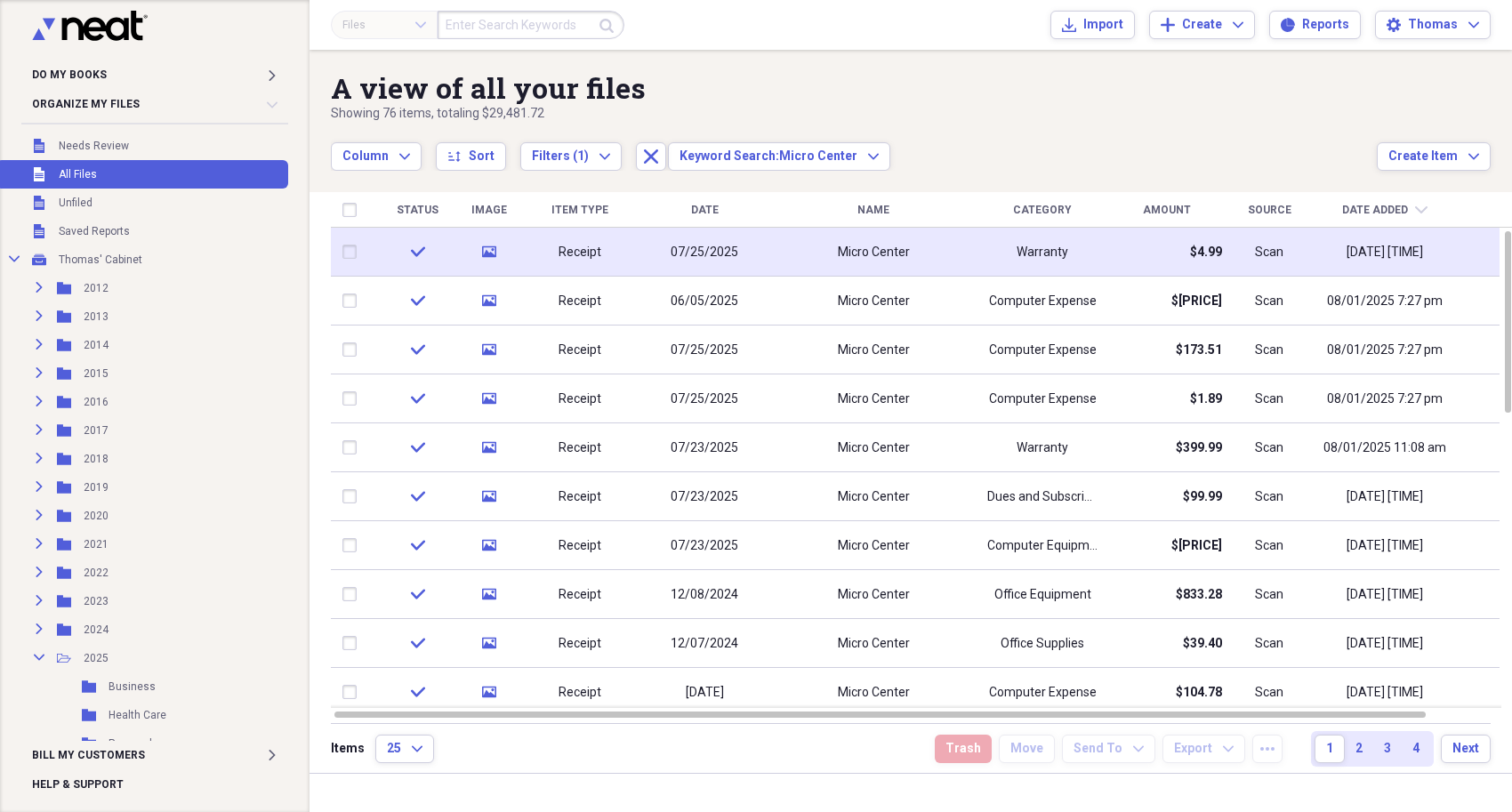 click on "07/25/2025" at bounding box center (704, 253) 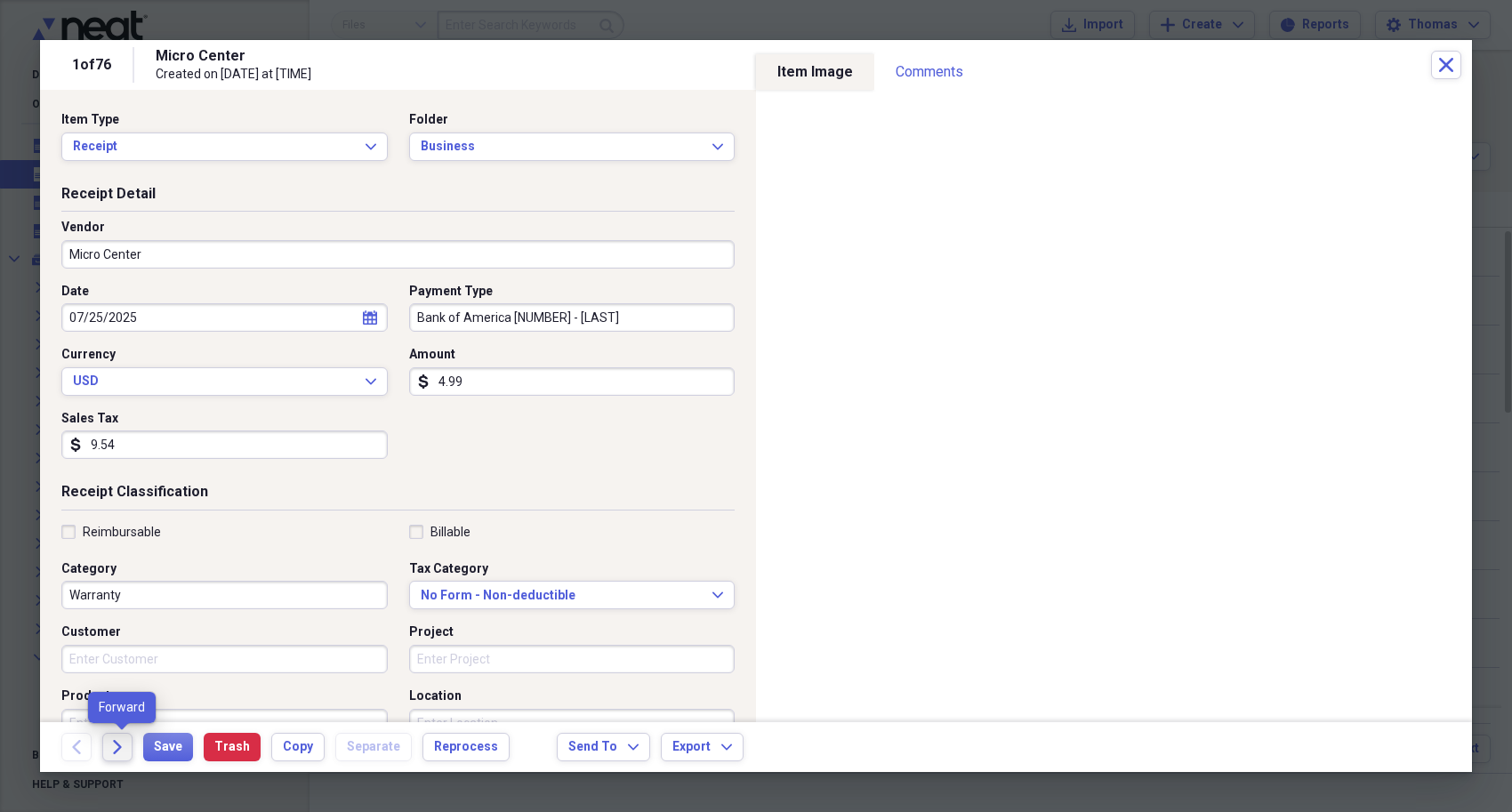 click 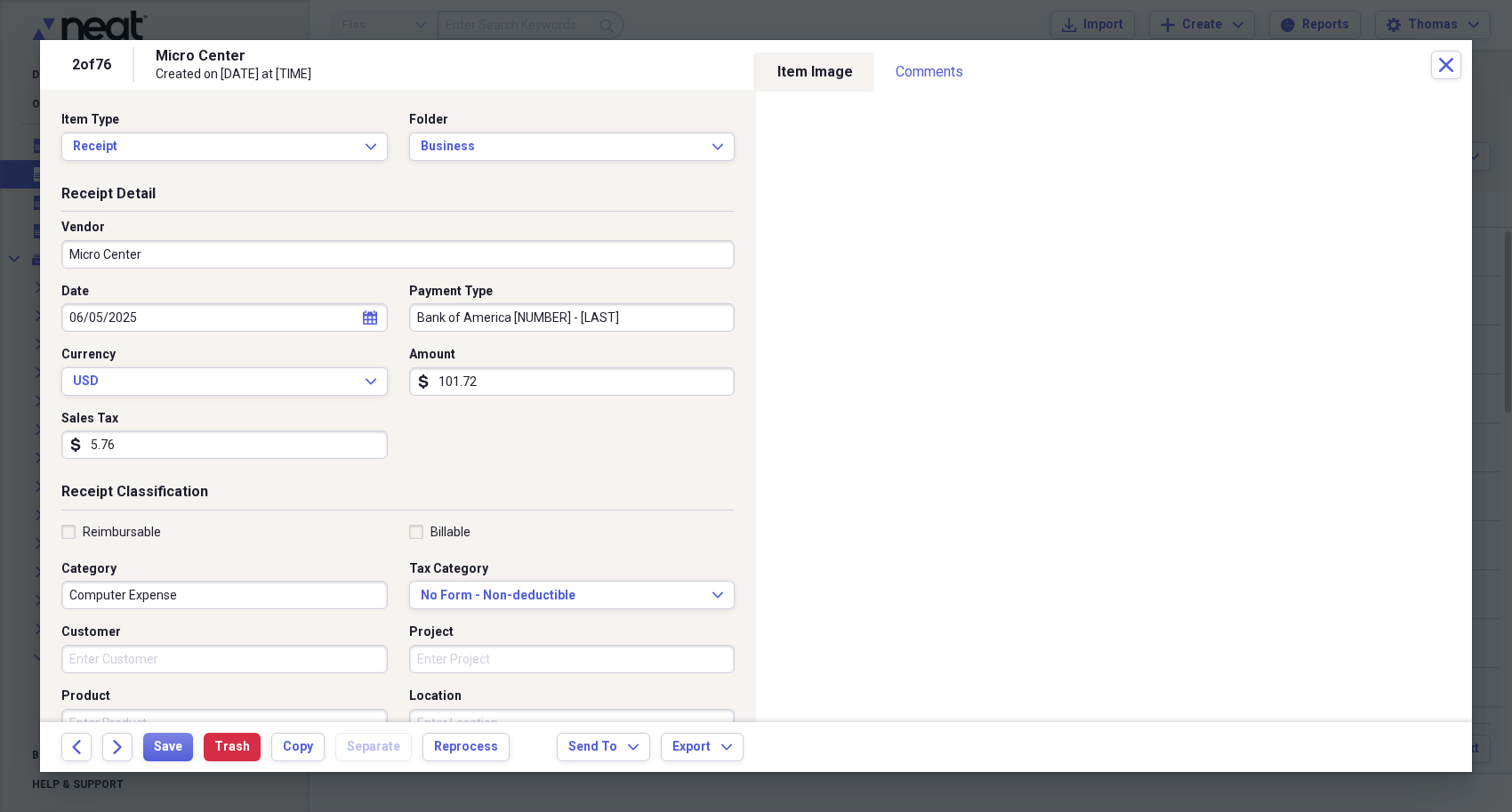 click on "101.72" at bounding box center (572, 382) 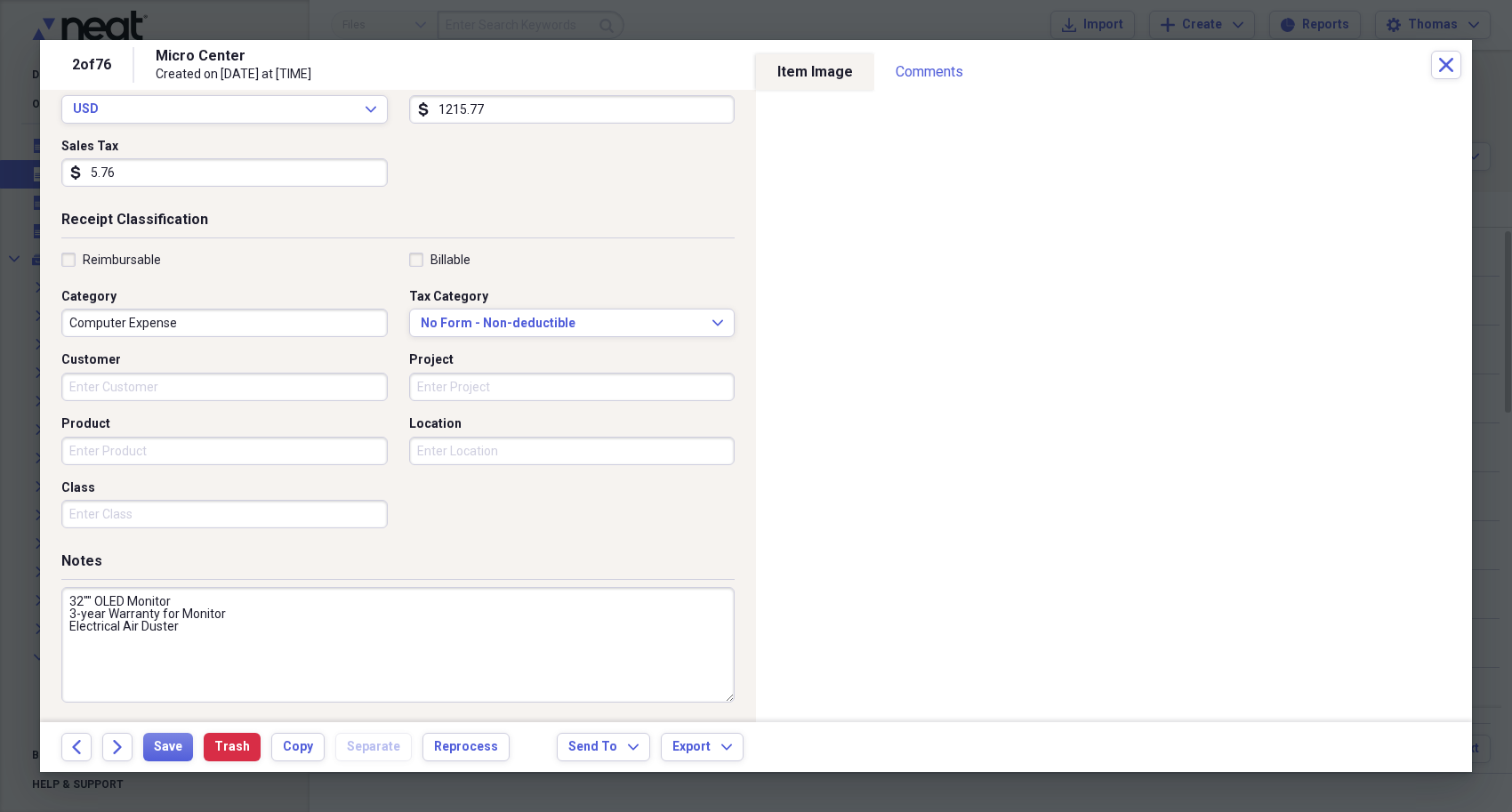 scroll, scrollTop: 273, scrollLeft: 0, axis: vertical 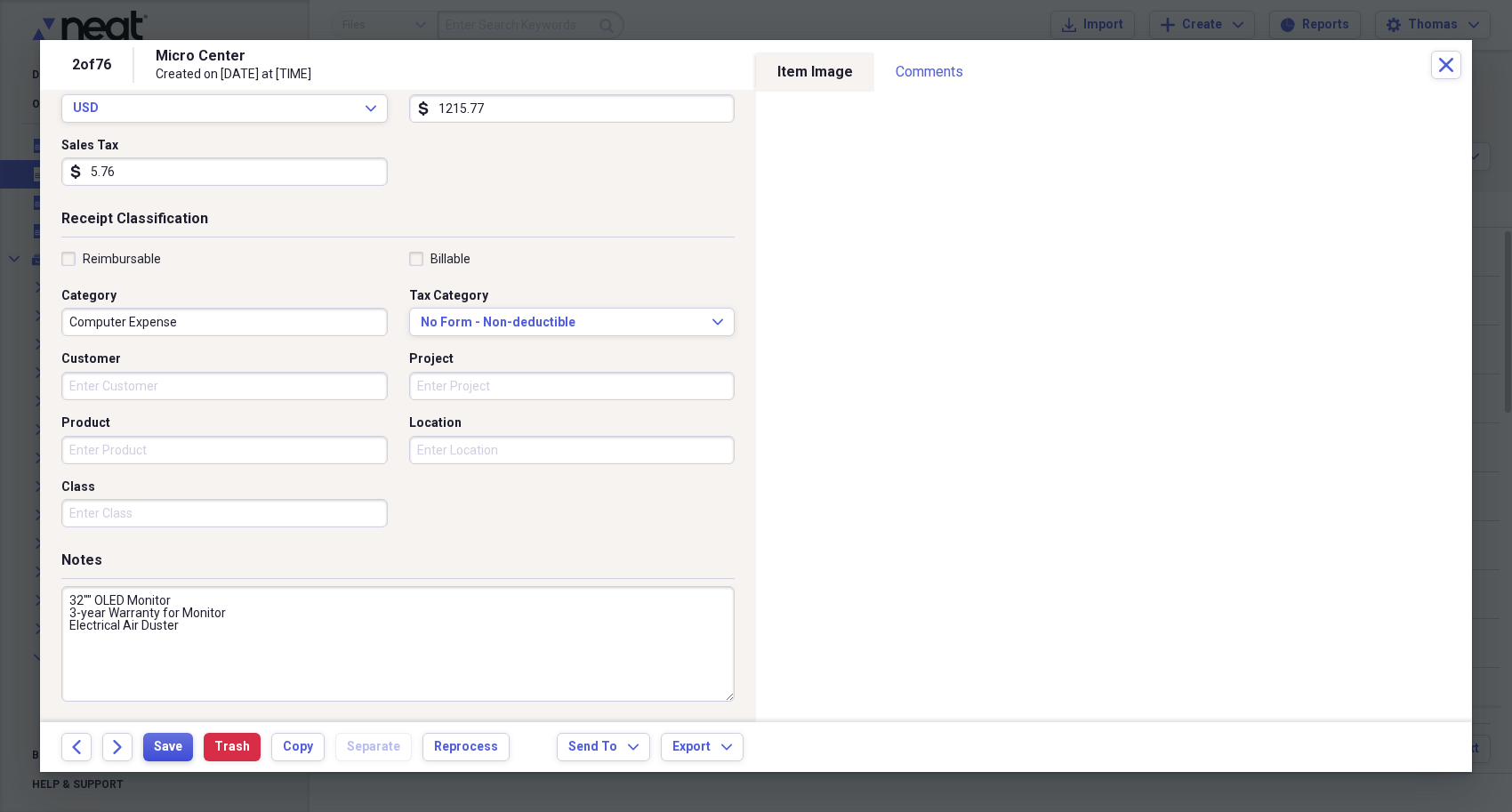 type on "1215.77" 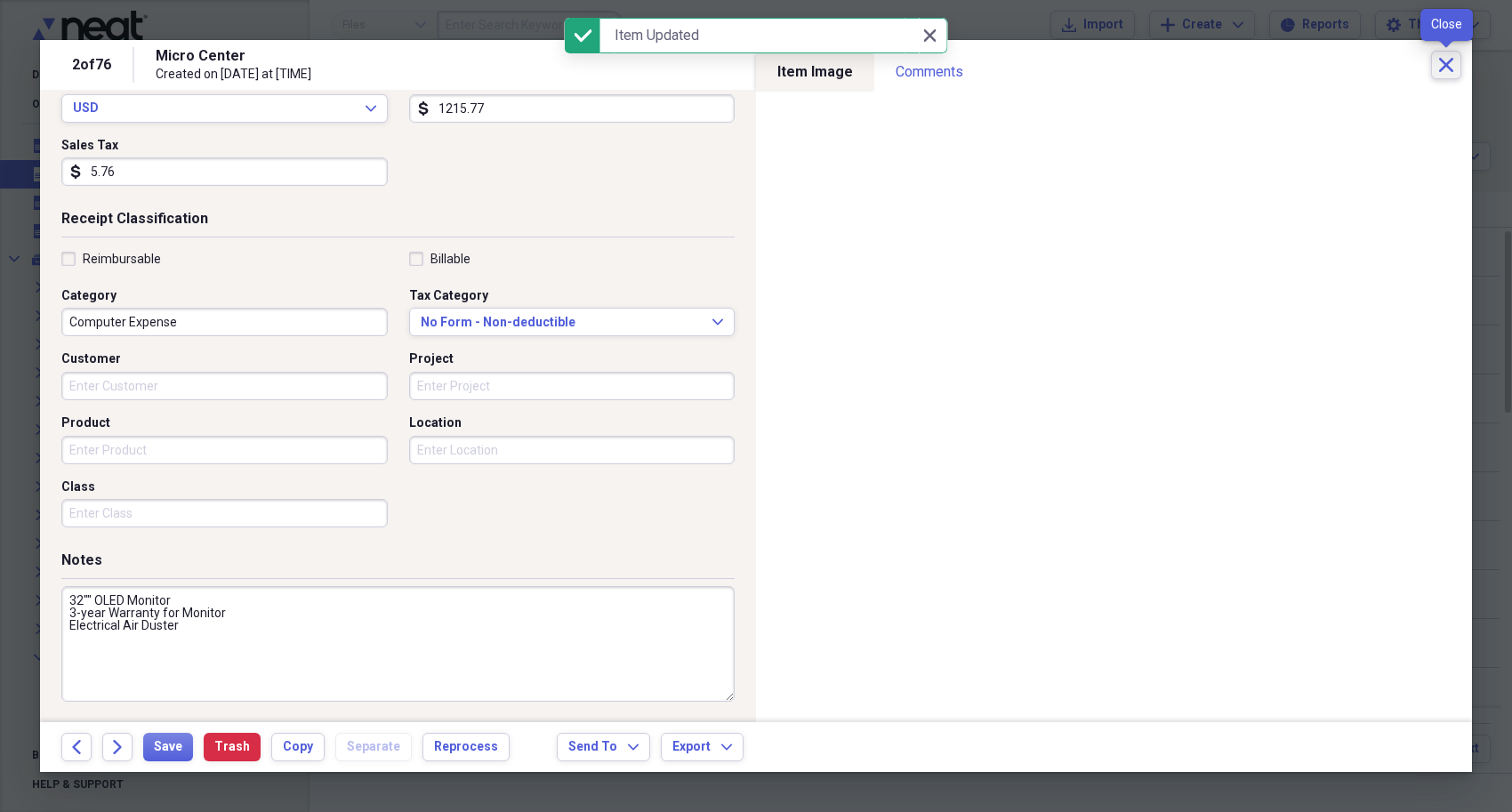 click on "Close" at bounding box center (1446, 65) 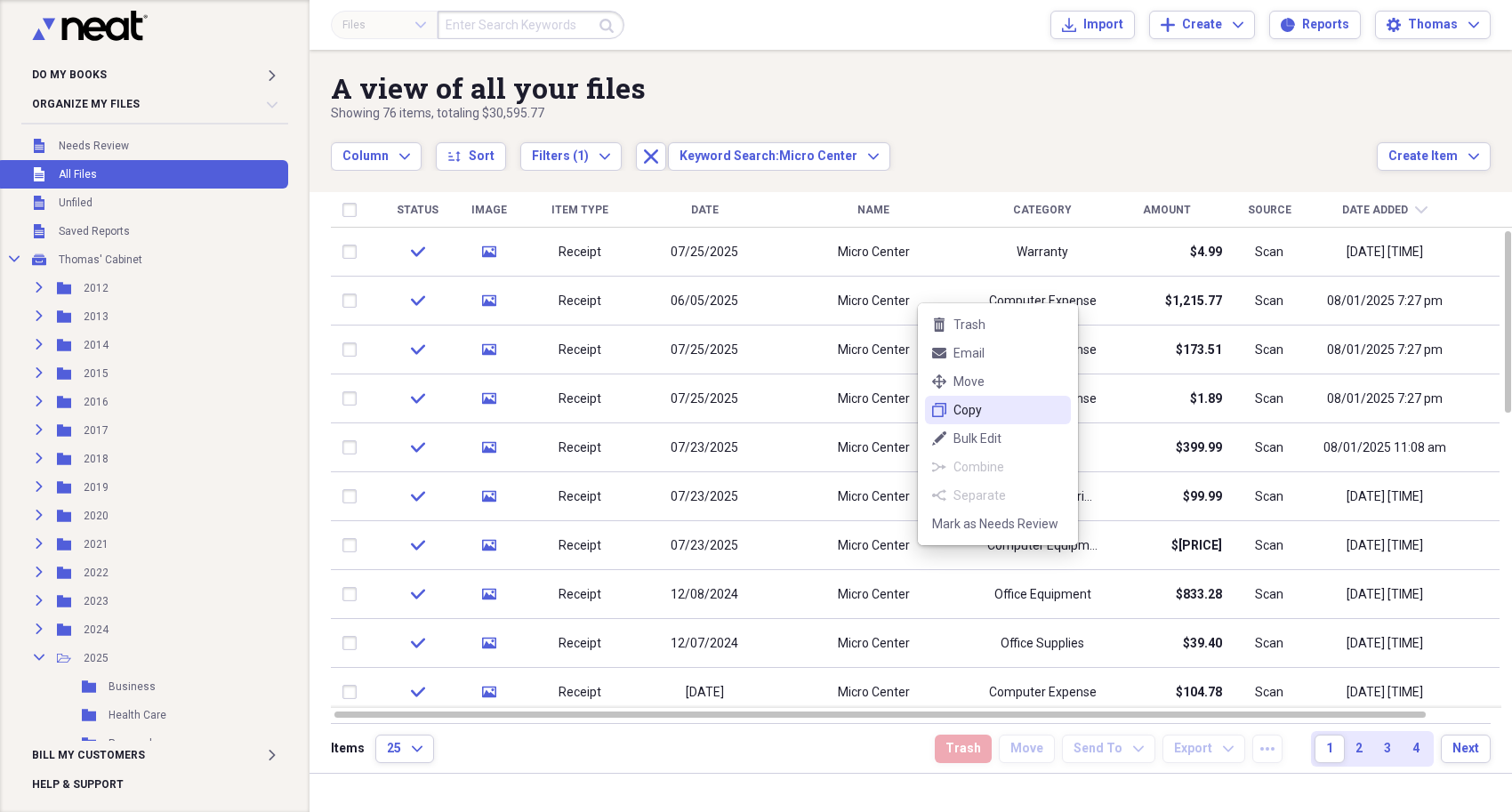 click on "duplicate" 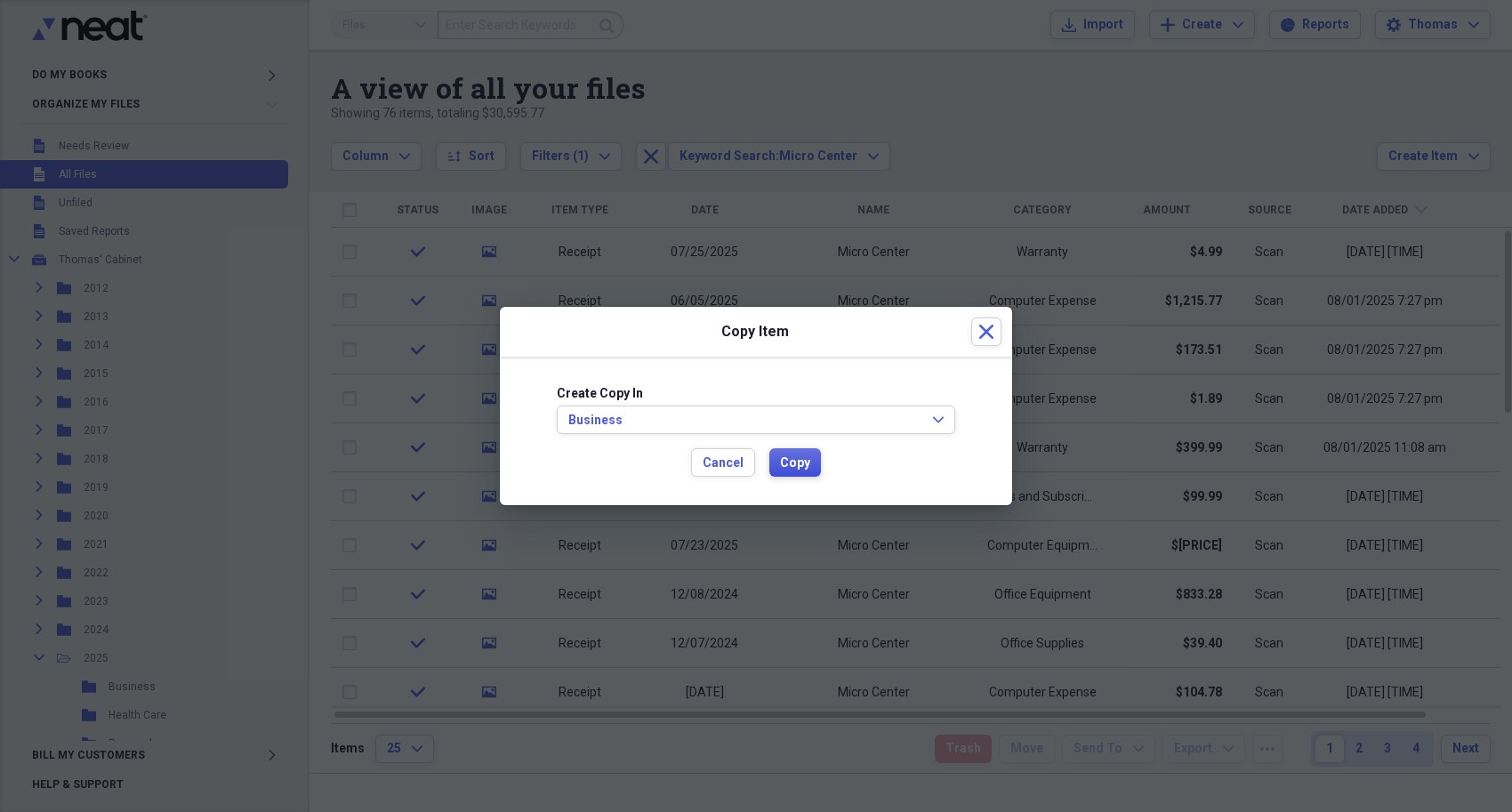 click on "Copy" at bounding box center (795, 463) 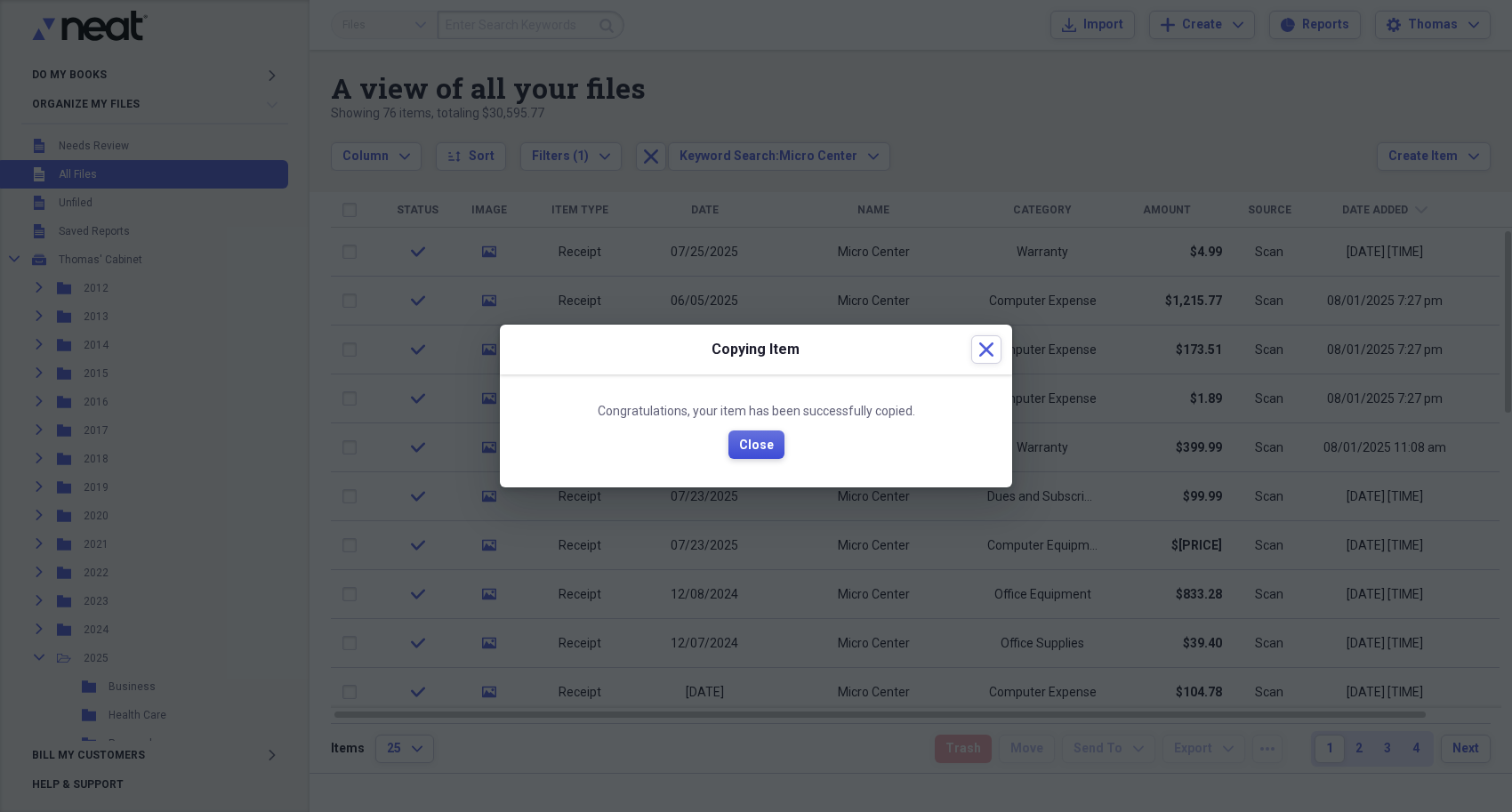 click on "Close" at bounding box center (756, 446) 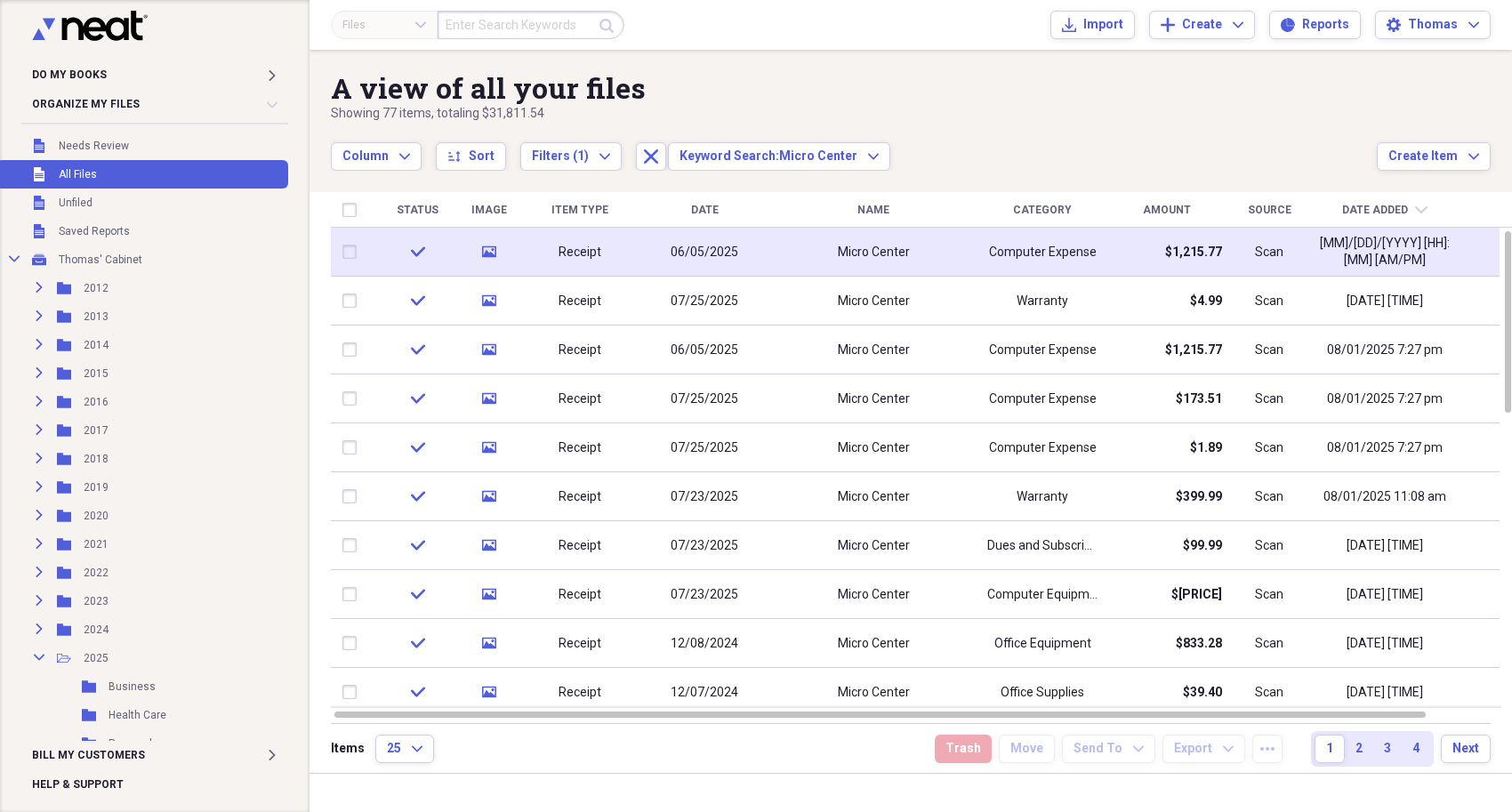 click on "Micro Center" at bounding box center (873, 252) 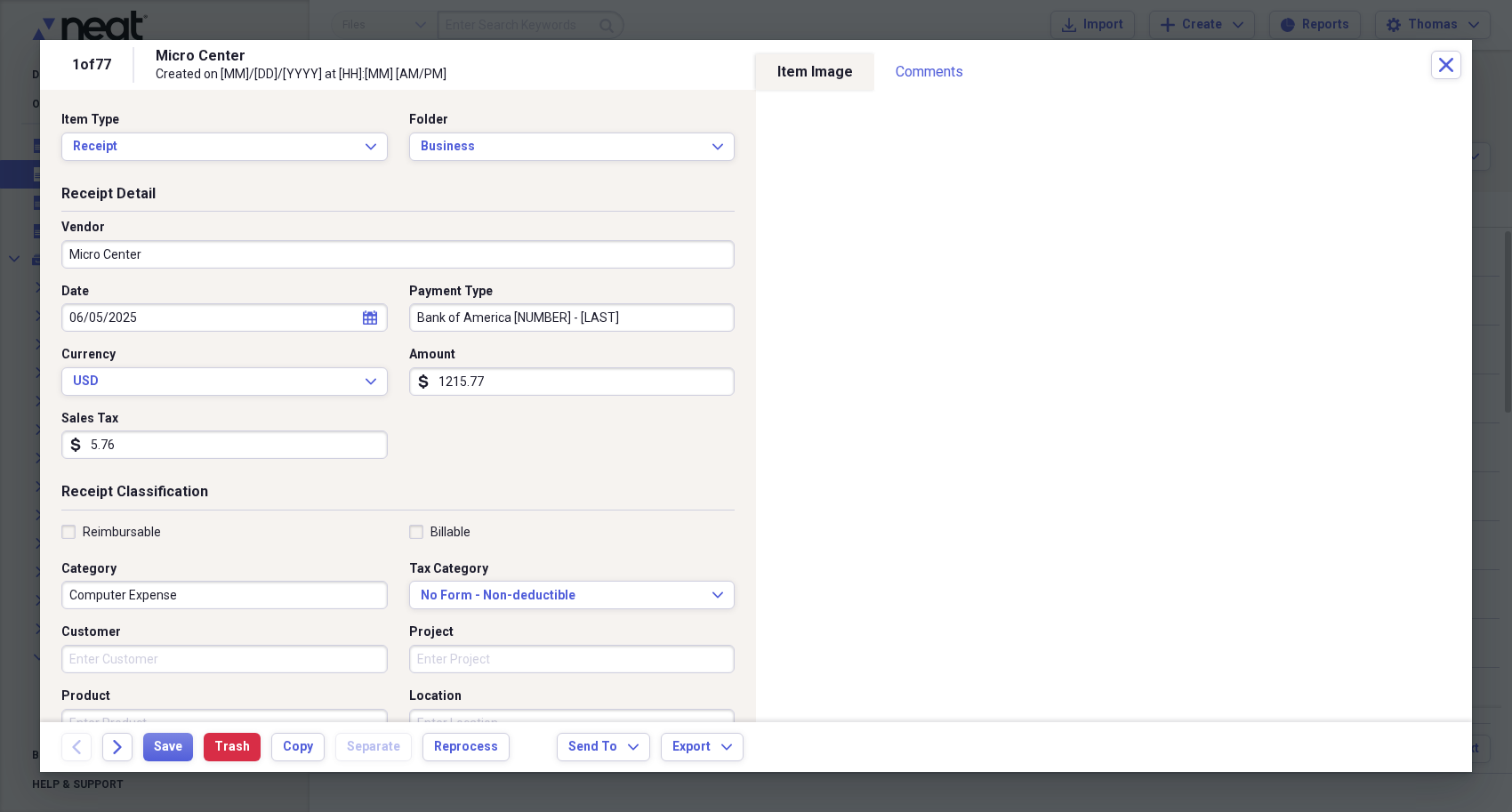 click on "Computer Expense" at bounding box center [224, 595] 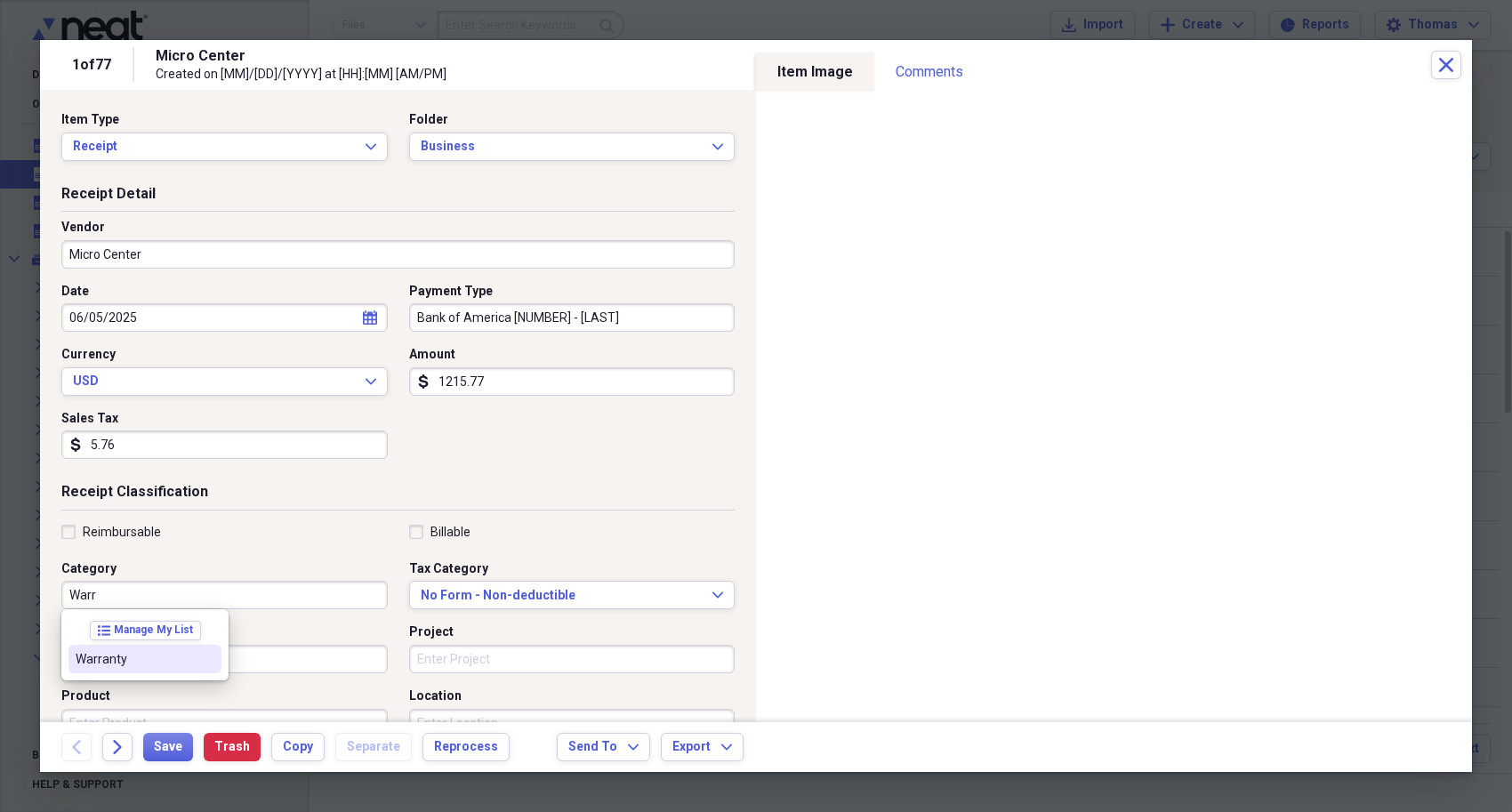 click on "Warranty" at bounding box center [134, 659] 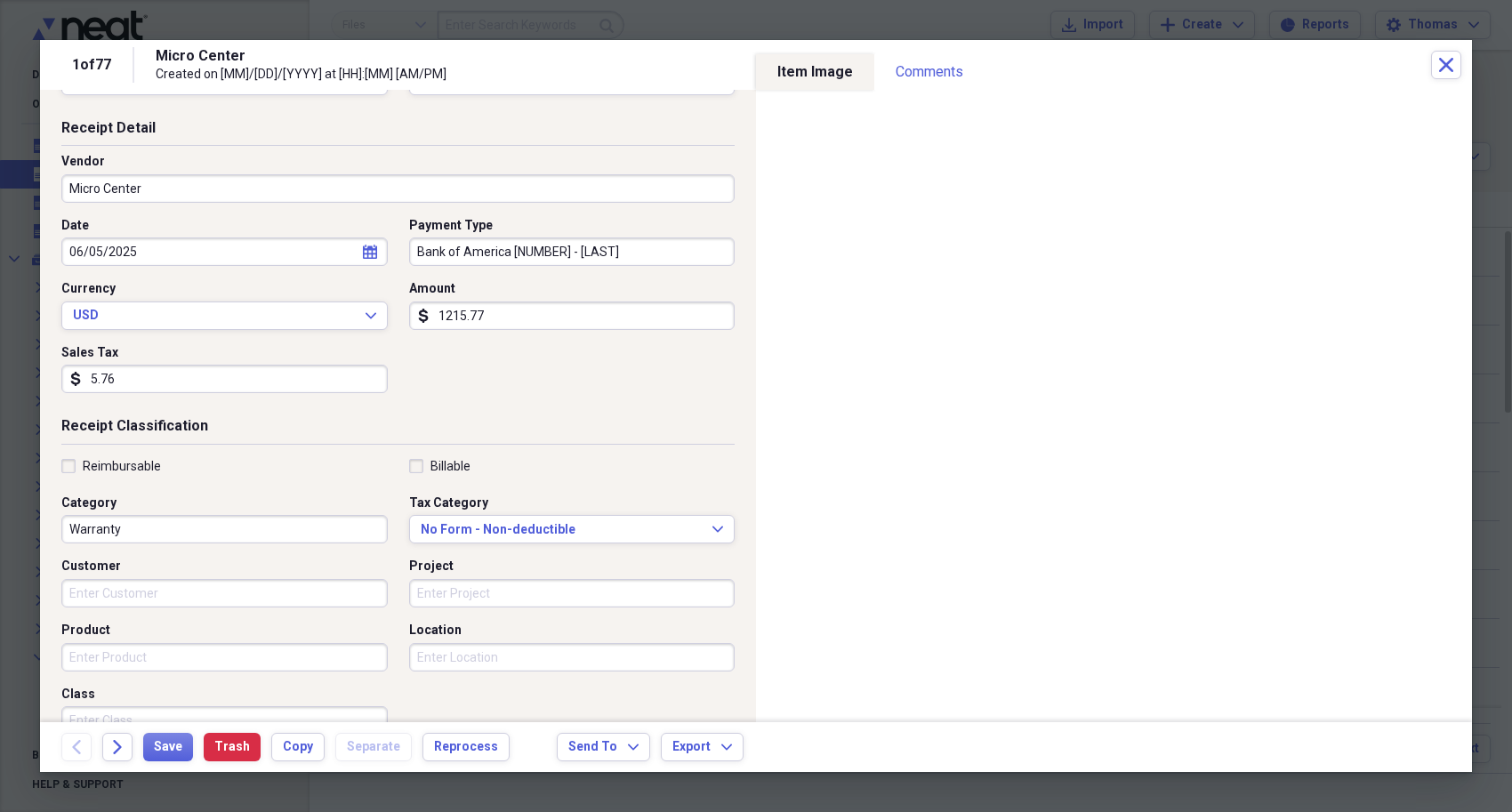 scroll, scrollTop: 89, scrollLeft: 0, axis: vertical 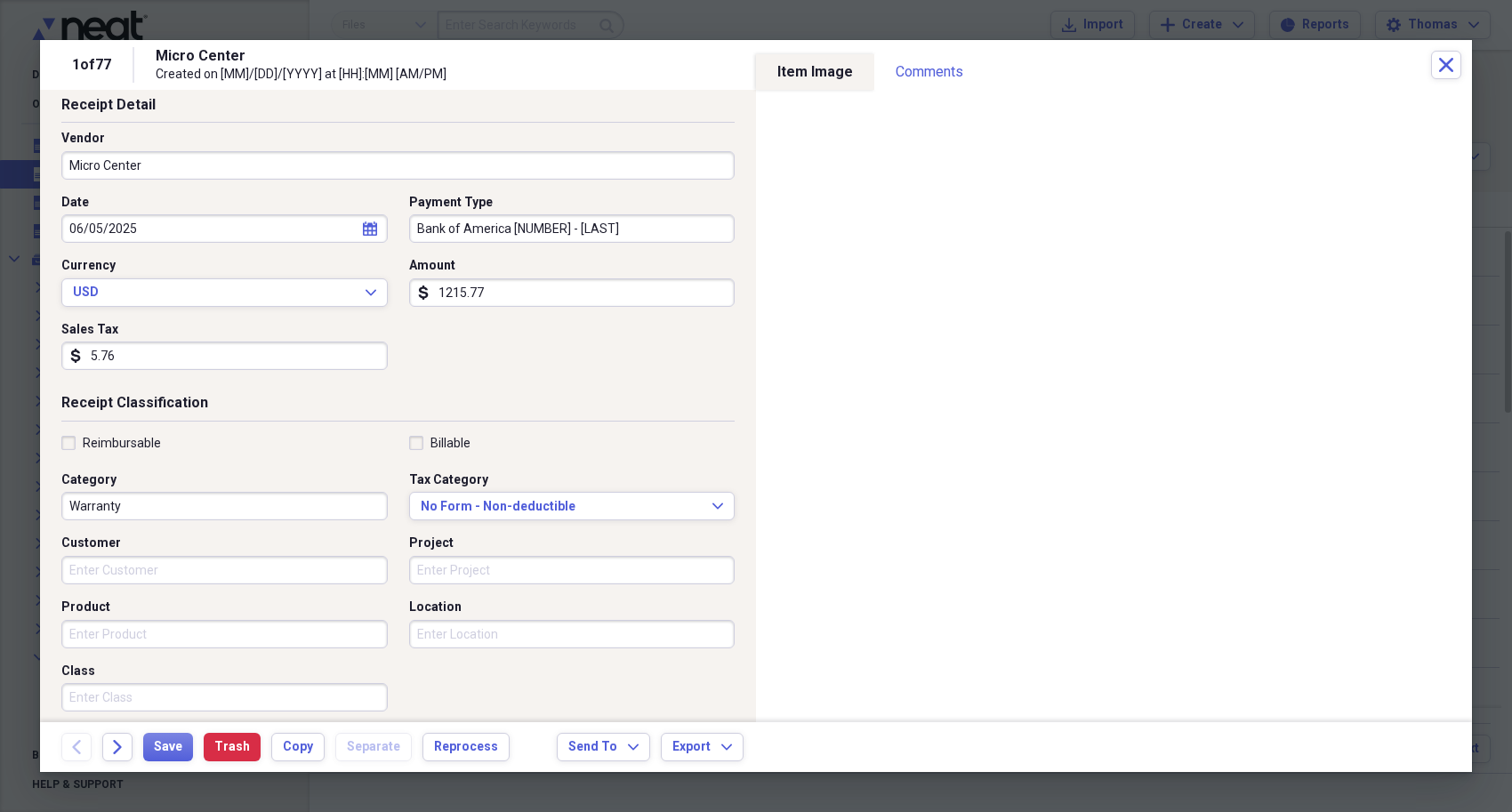 click on "1215.77" at bounding box center [572, 293] 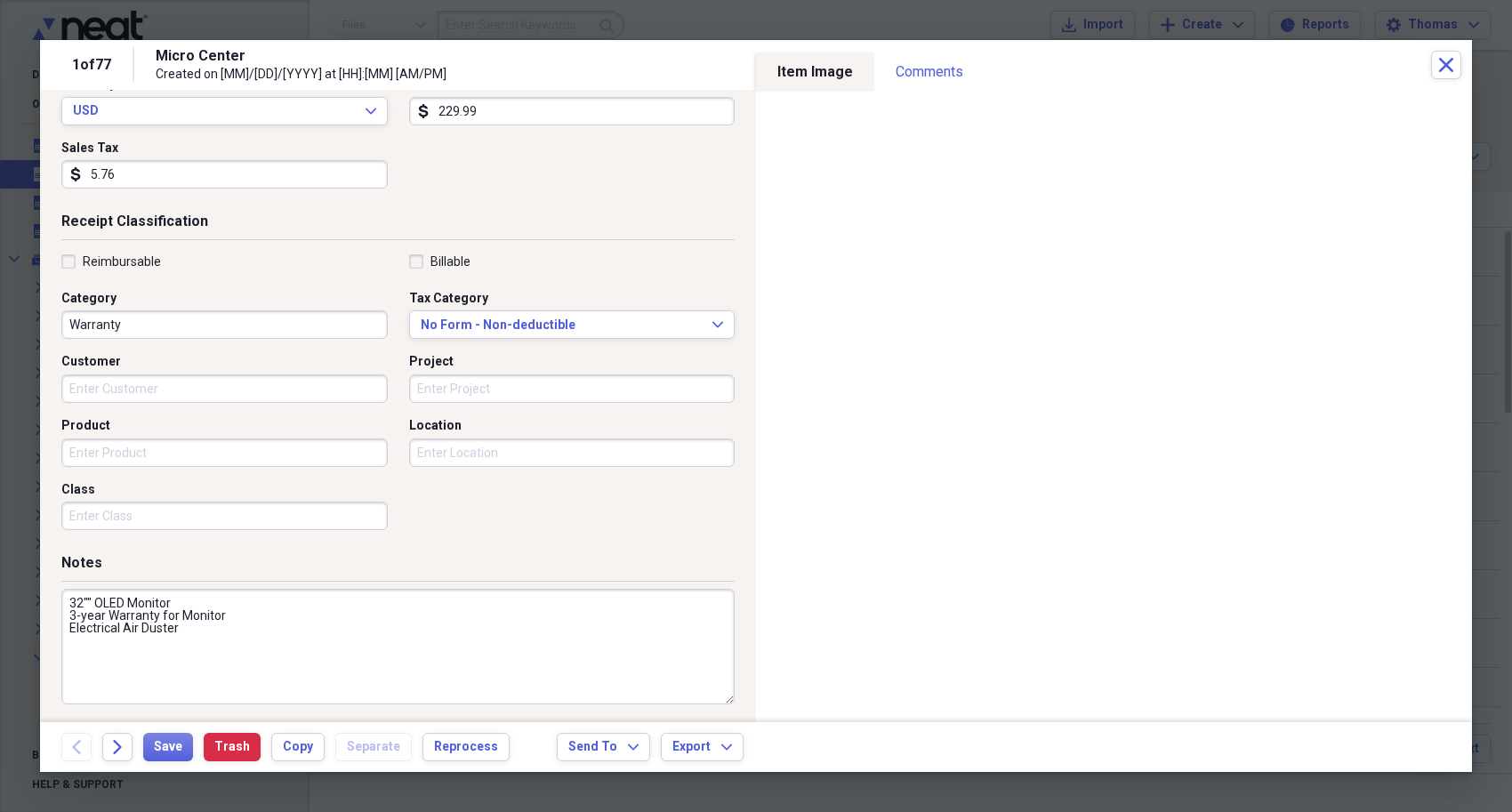 scroll, scrollTop: 273, scrollLeft: 0, axis: vertical 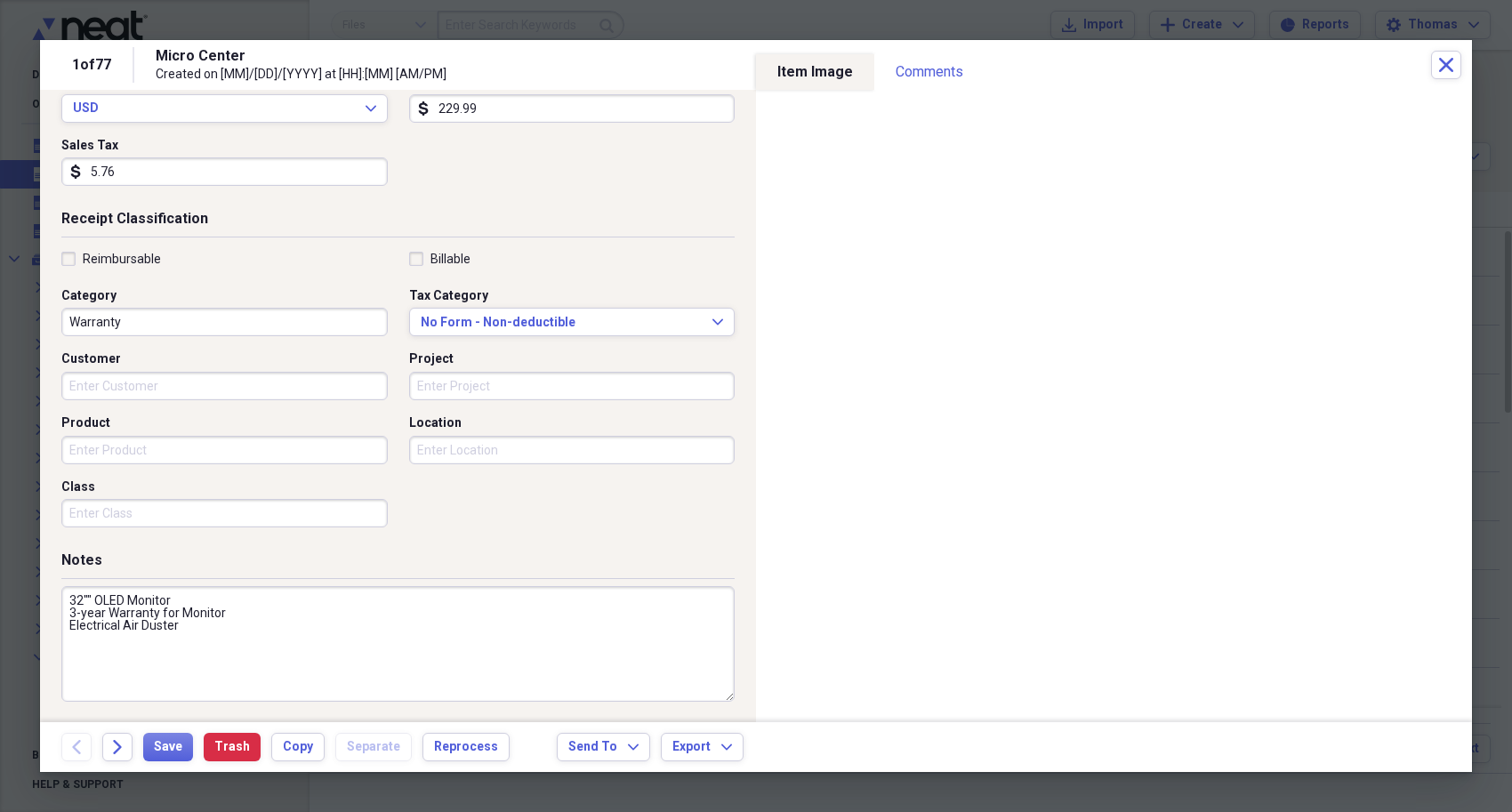 type on "229.99" 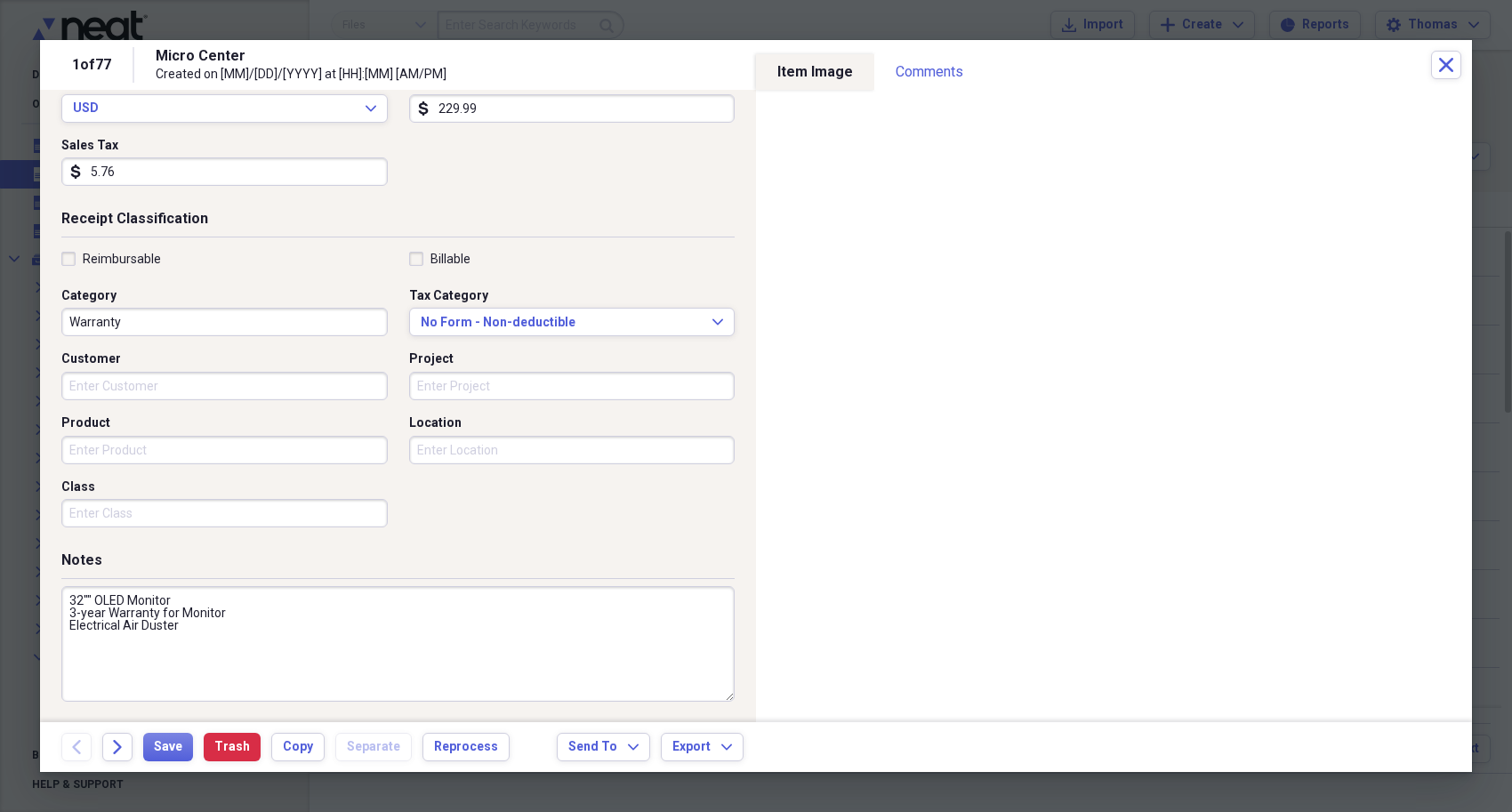 click on "32"" OLED Monitor
3-year Warranty for Monitor
Electrical Air Duster" at bounding box center [398, 644] 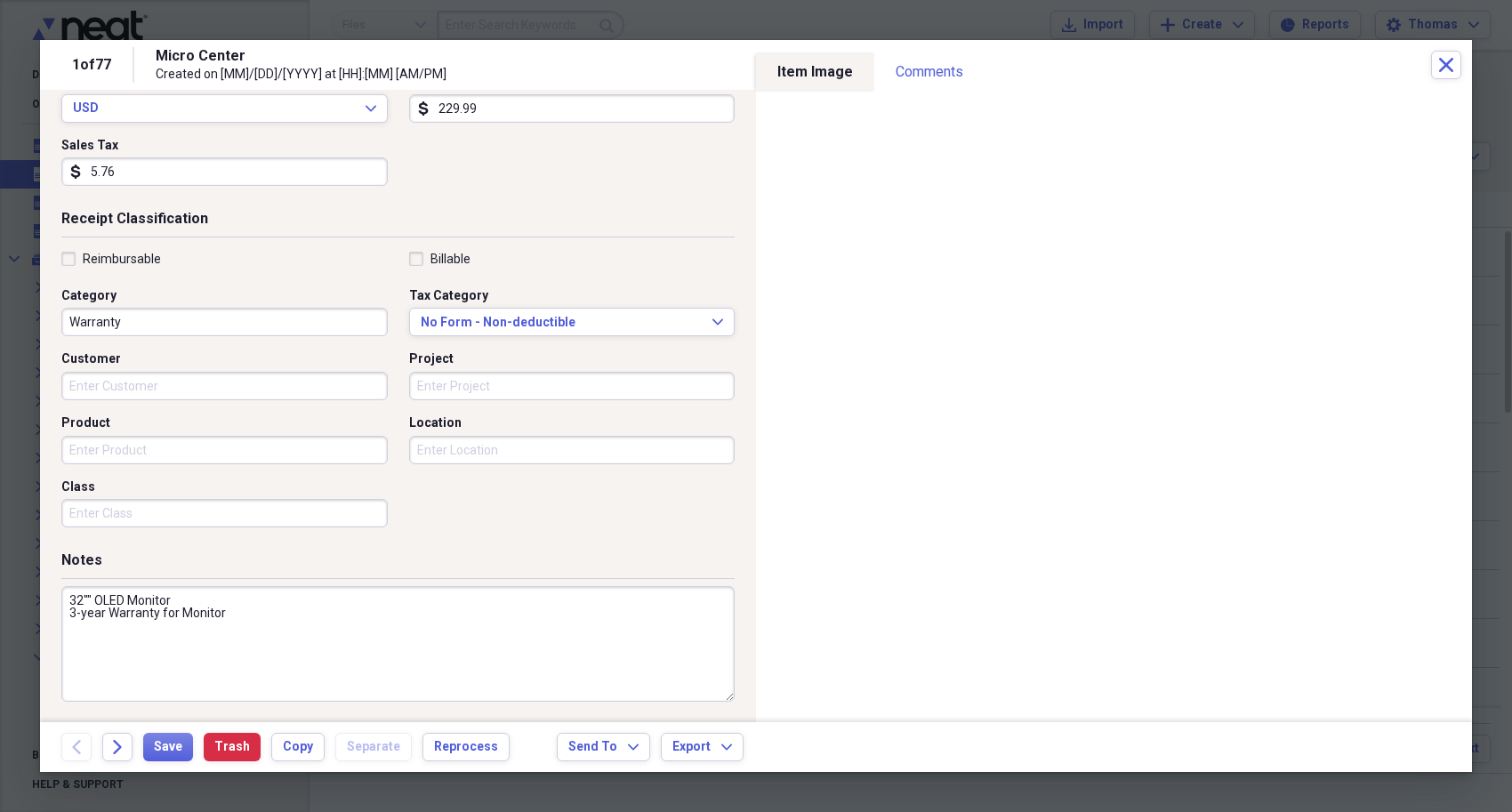 drag, startPoint x: 181, startPoint y: 593, endPoint x: 21, endPoint y: 597, distance: 160.04999 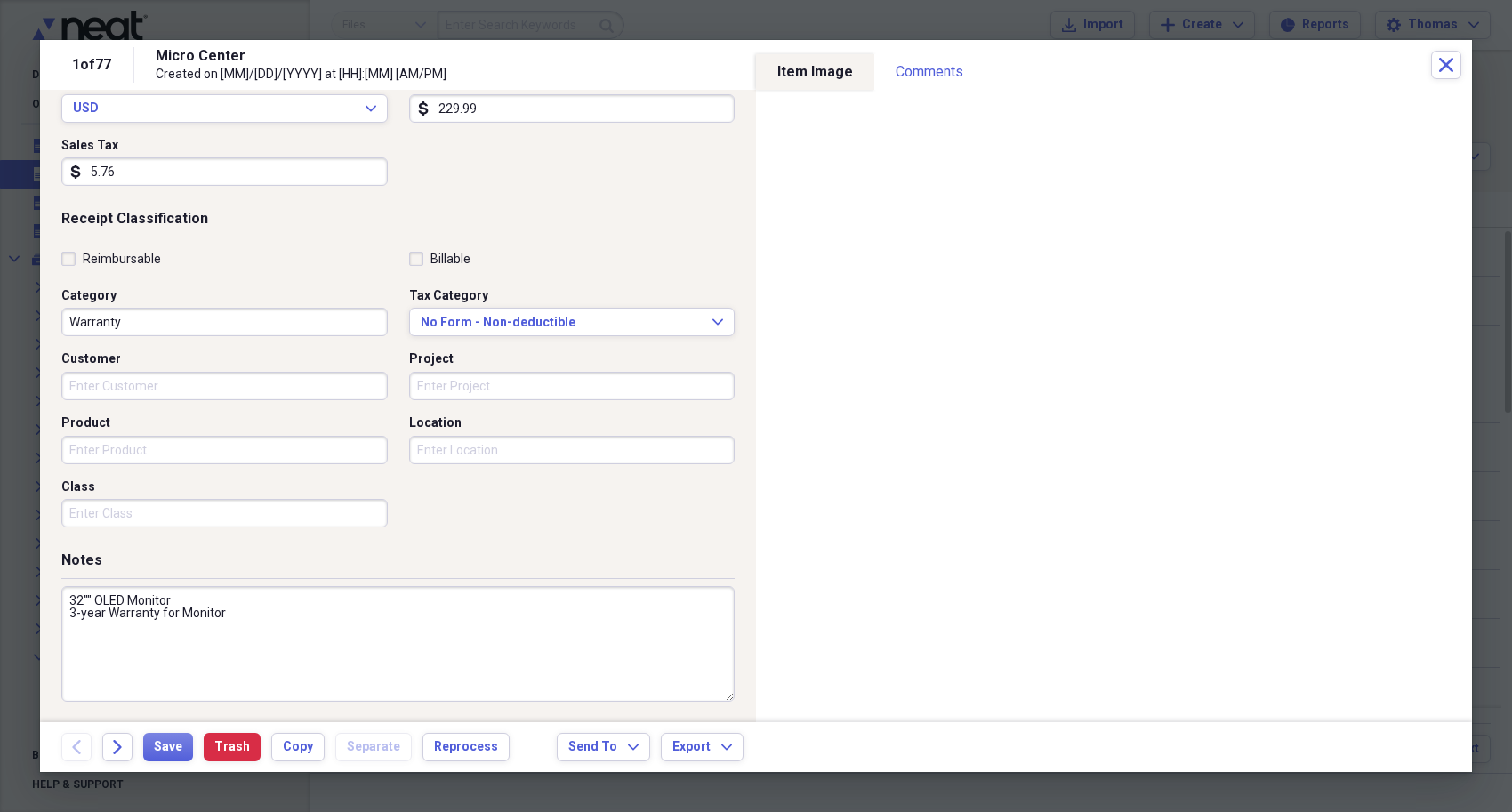 click on "Created on [DATE] at [TIME] Payment Type Bank of America [NUMBER] - [LAST]" at bounding box center [756, 0] 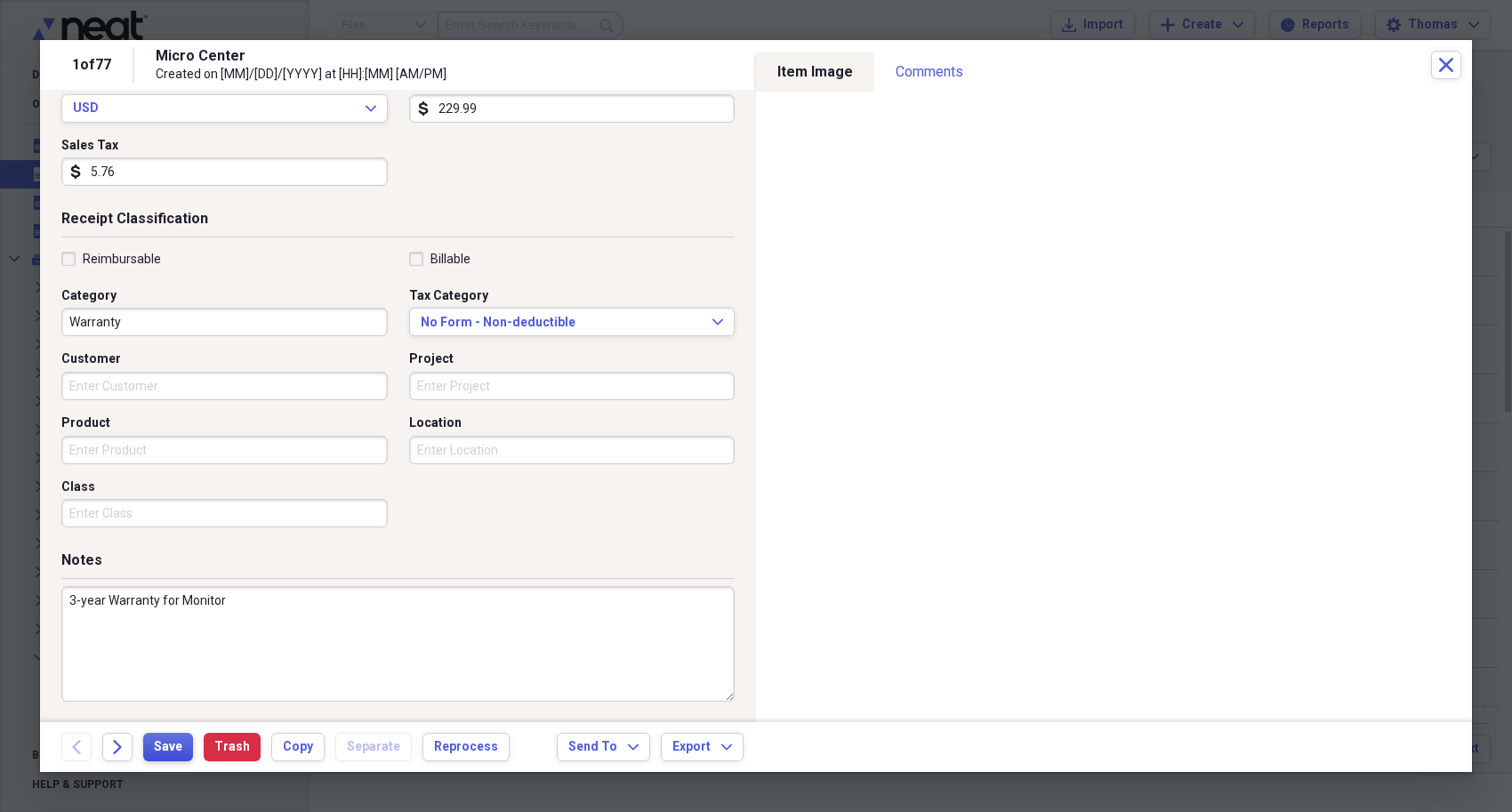 click on "Save" at bounding box center (168, 747) 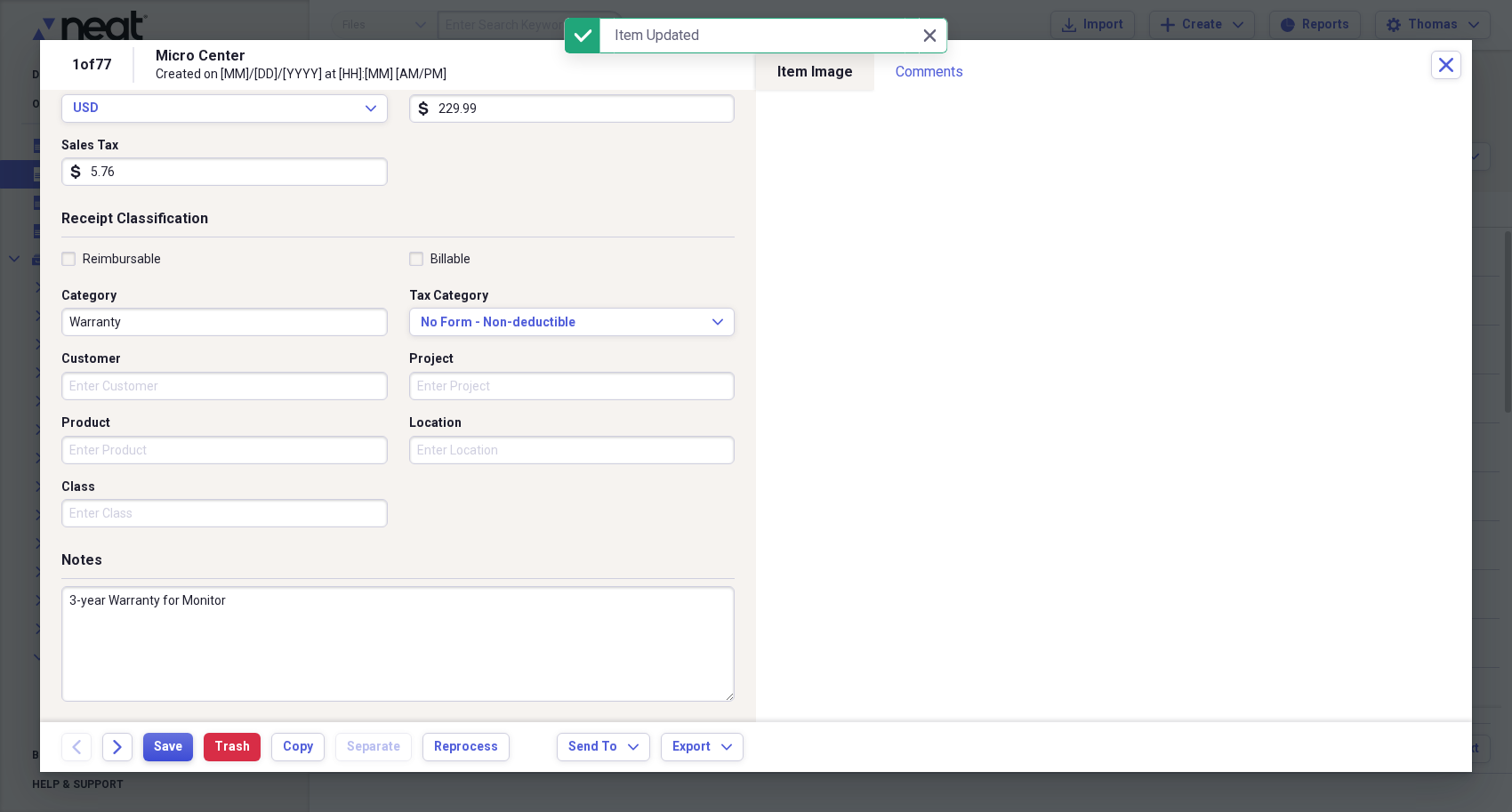 type on "3-year Warranty for Monitor" 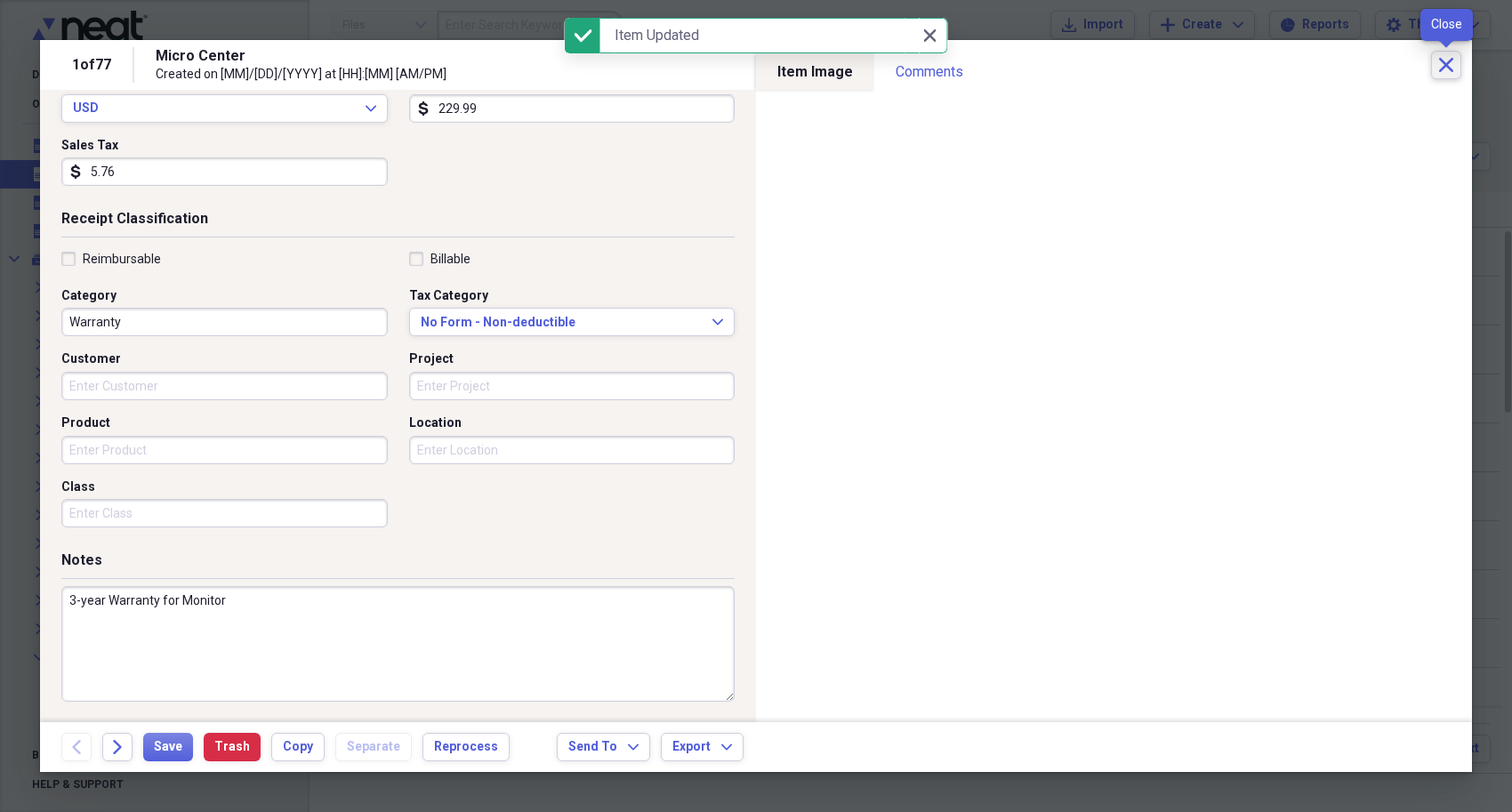 click on "Close" at bounding box center [1446, 65] 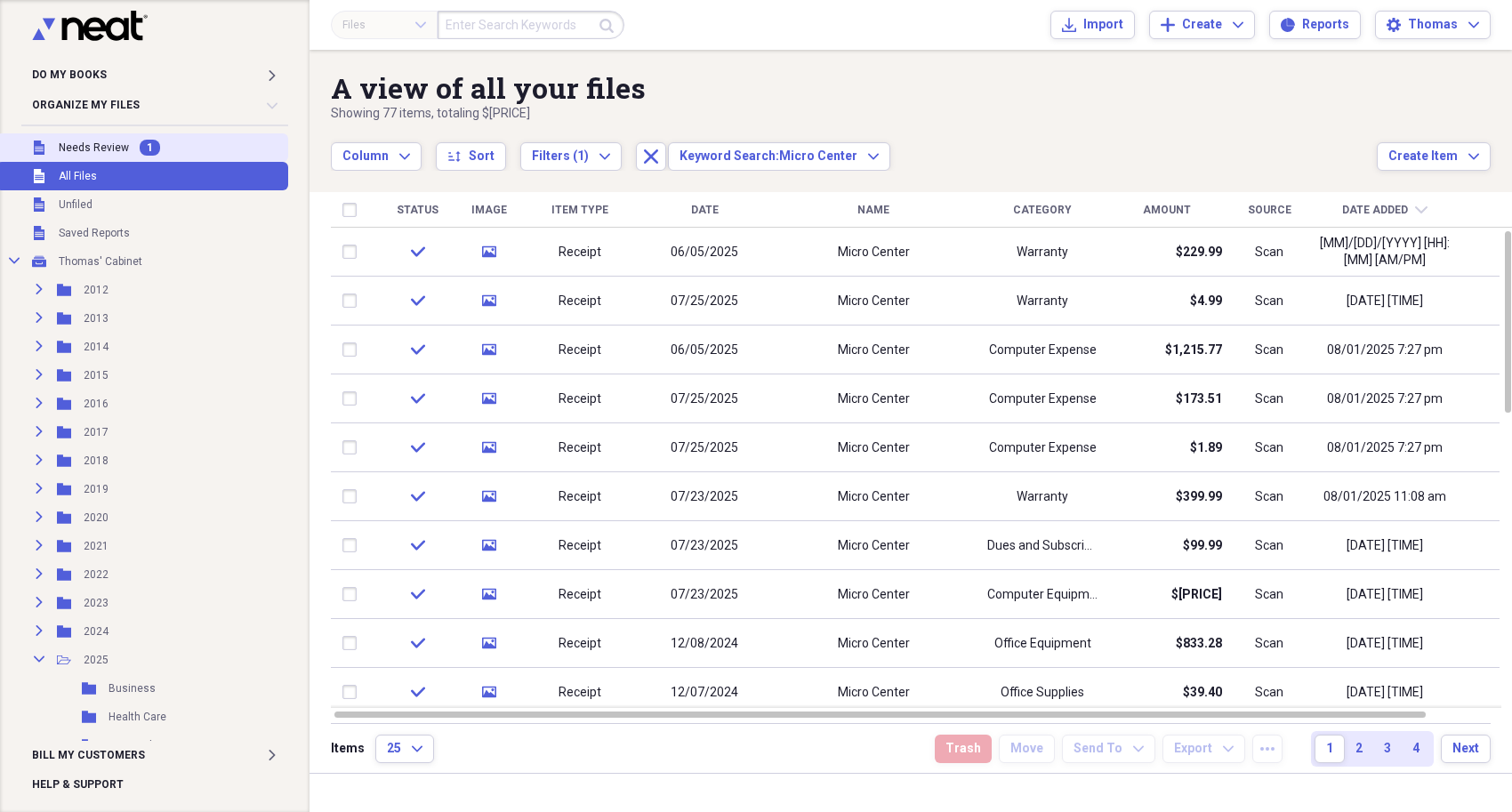 click on "Unfiled Needs Review 1" at bounding box center (142, 148) 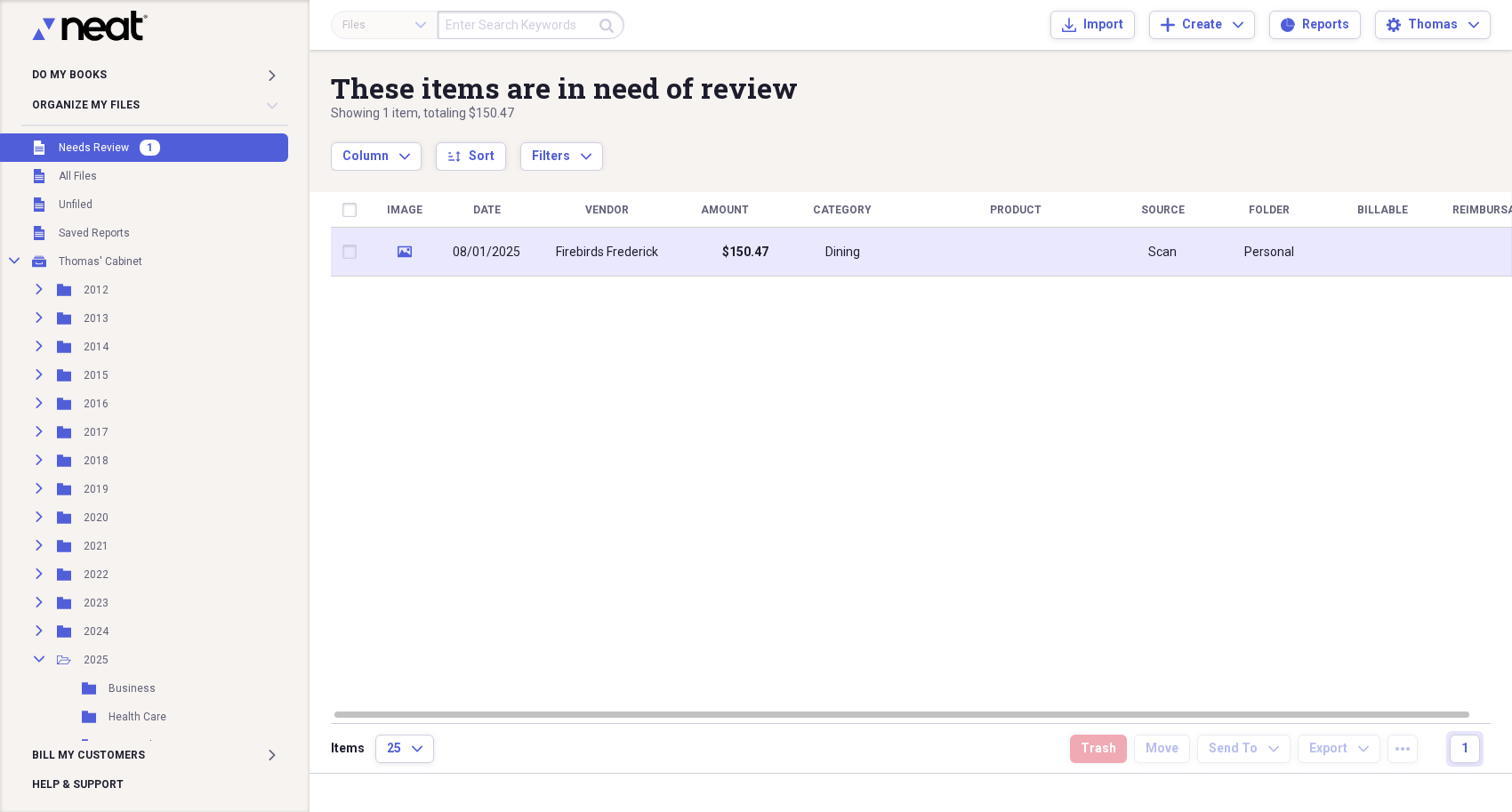 click on "08/01/2025" at bounding box center (487, 252) 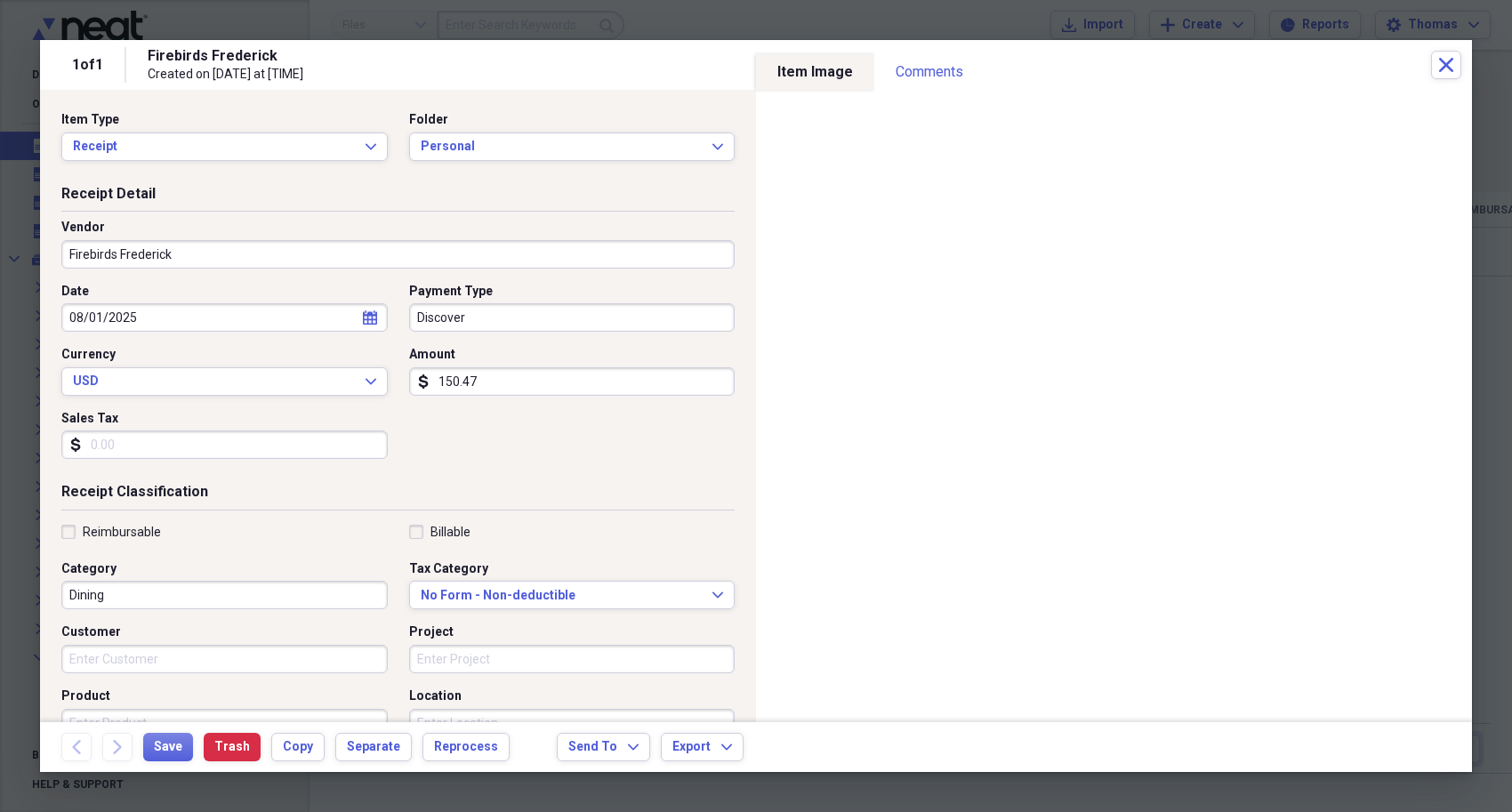 click on "Discover" at bounding box center [572, 318] 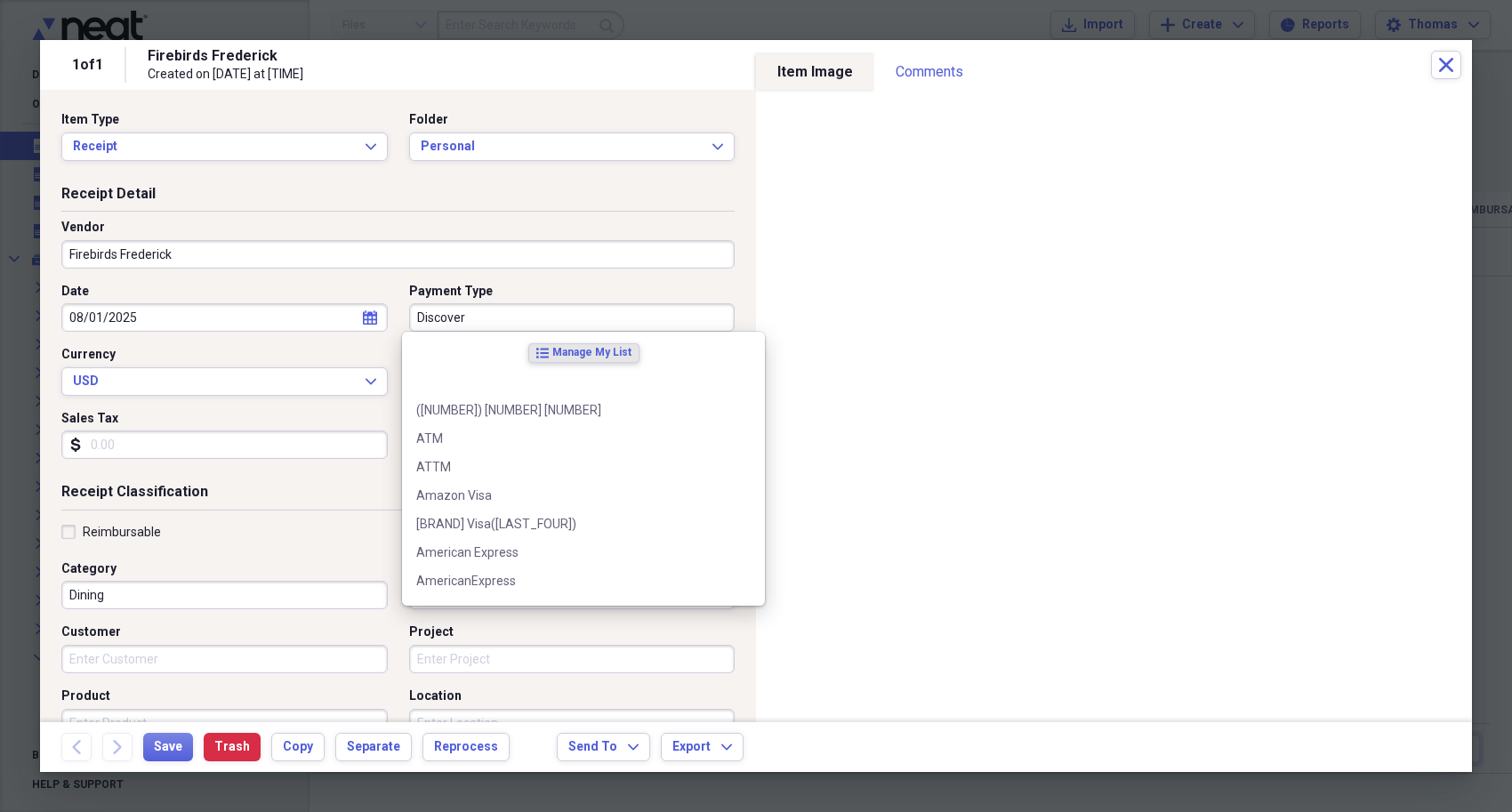click on "Discover" at bounding box center [572, 318] 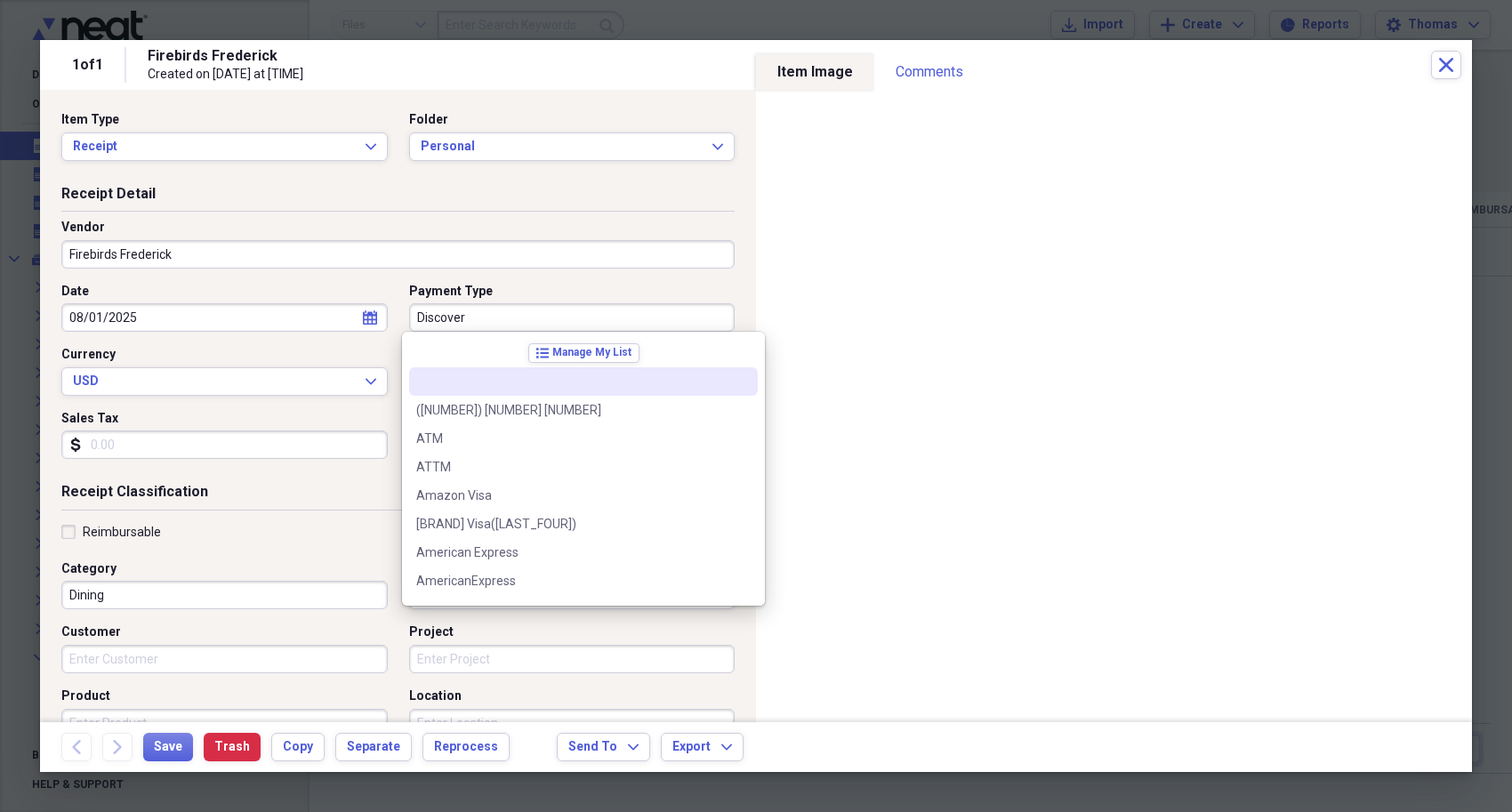 click on "Discover" at bounding box center [572, 318] 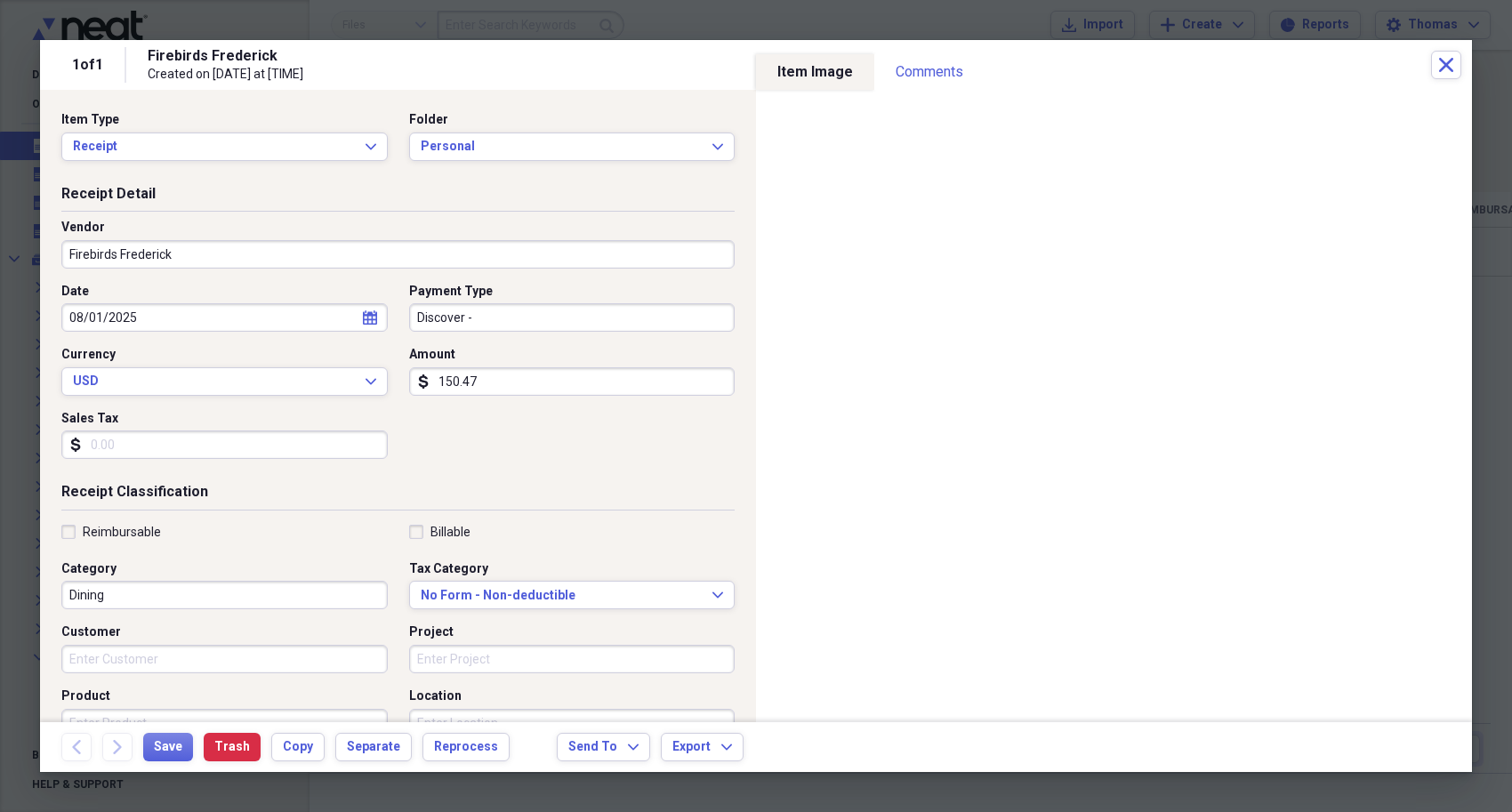 click on "Discover -" at bounding box center (572, 318) 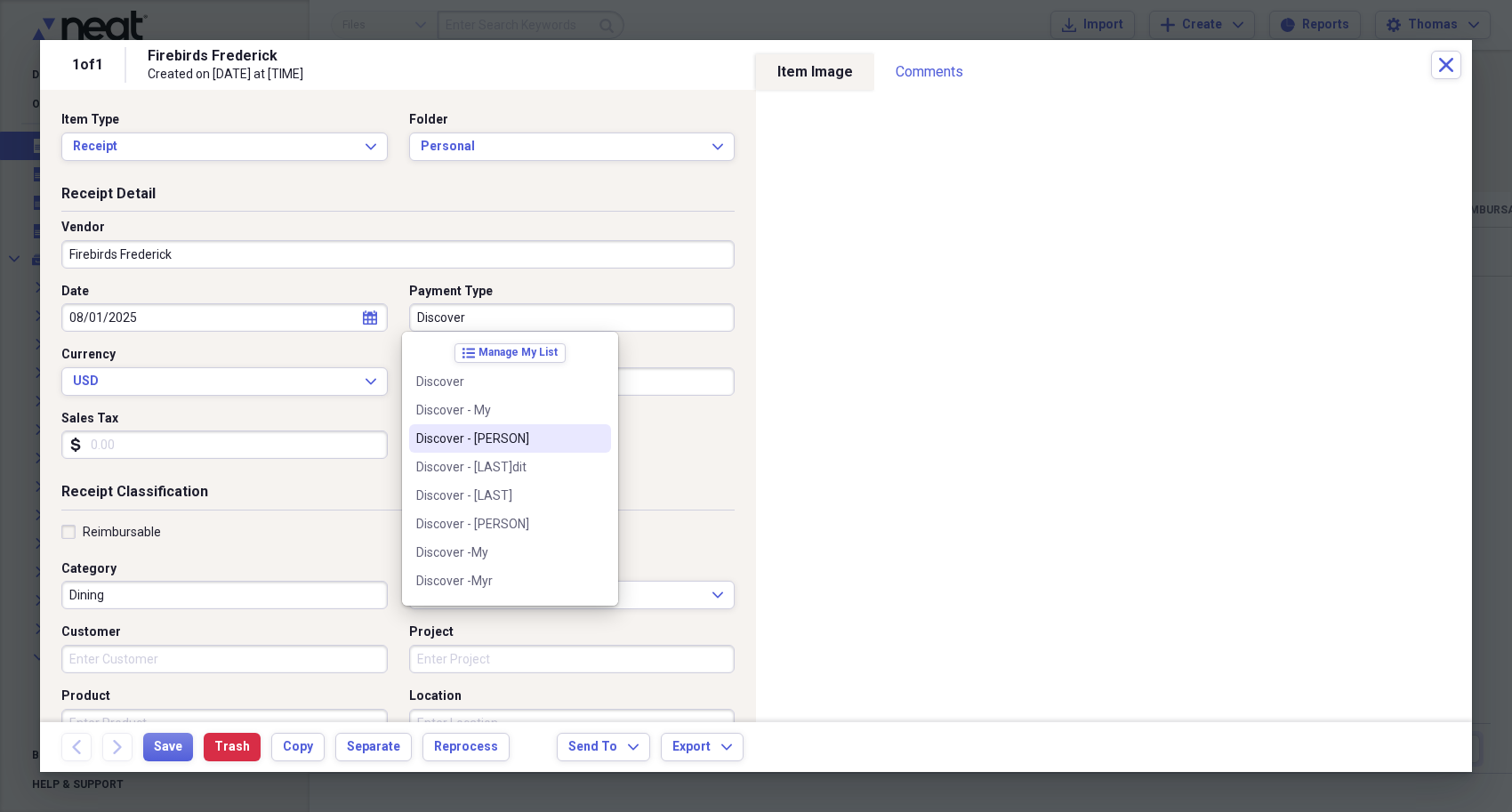 click on "Discover - [PERSON]" at bounding box center (499, 438) 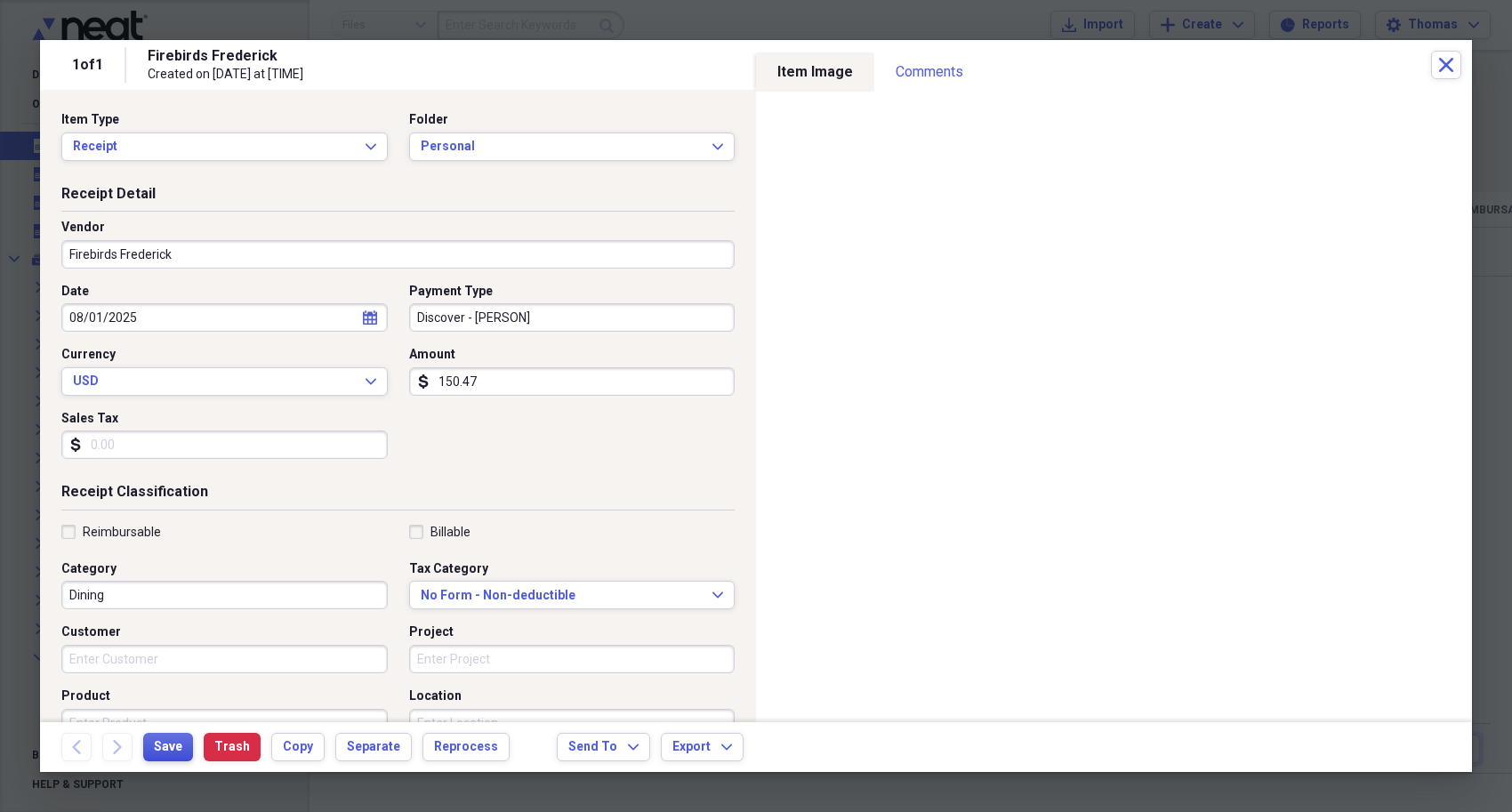 click on "Save" at bounding box center [168, 747] 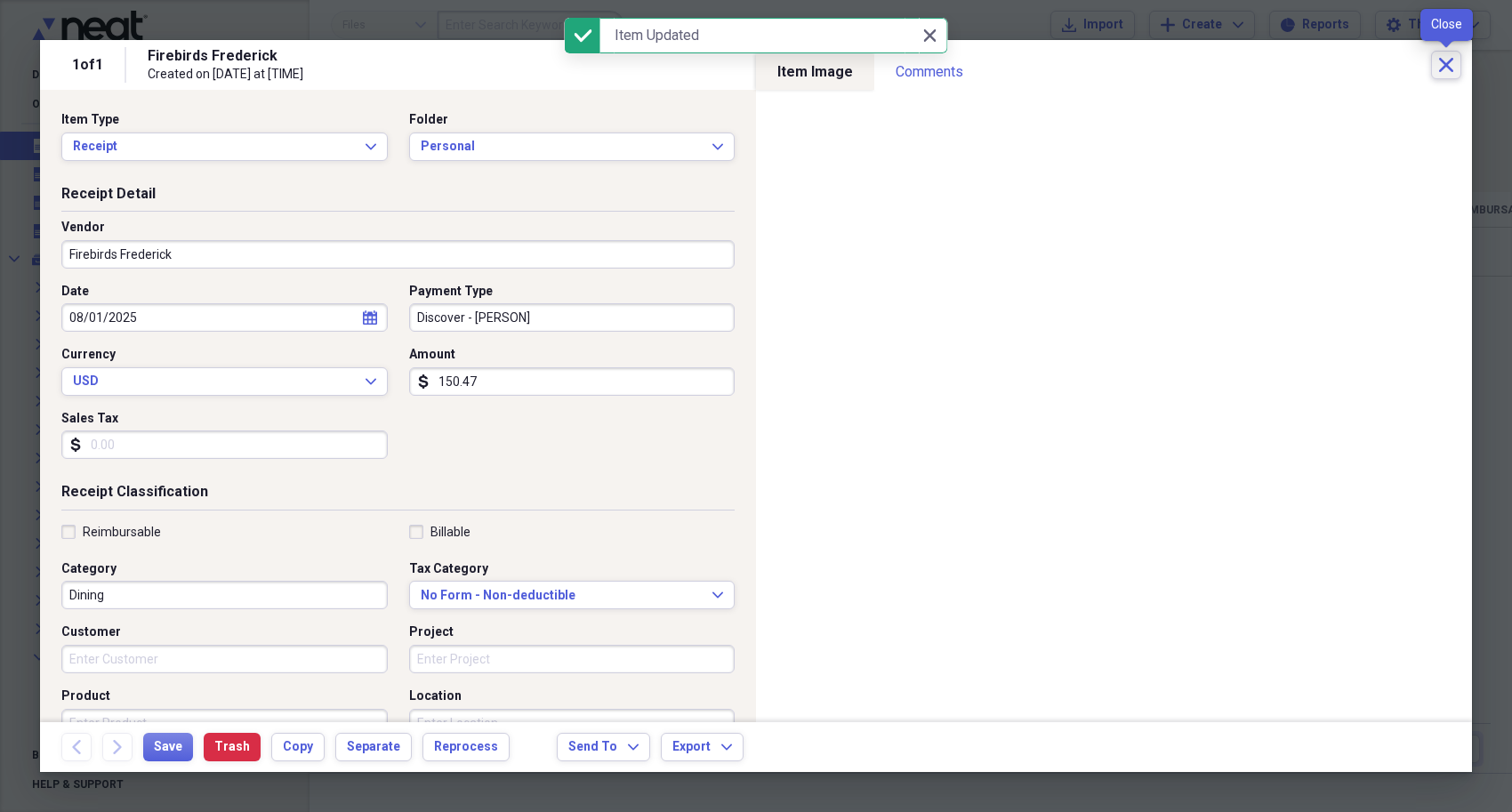 click on "Close" 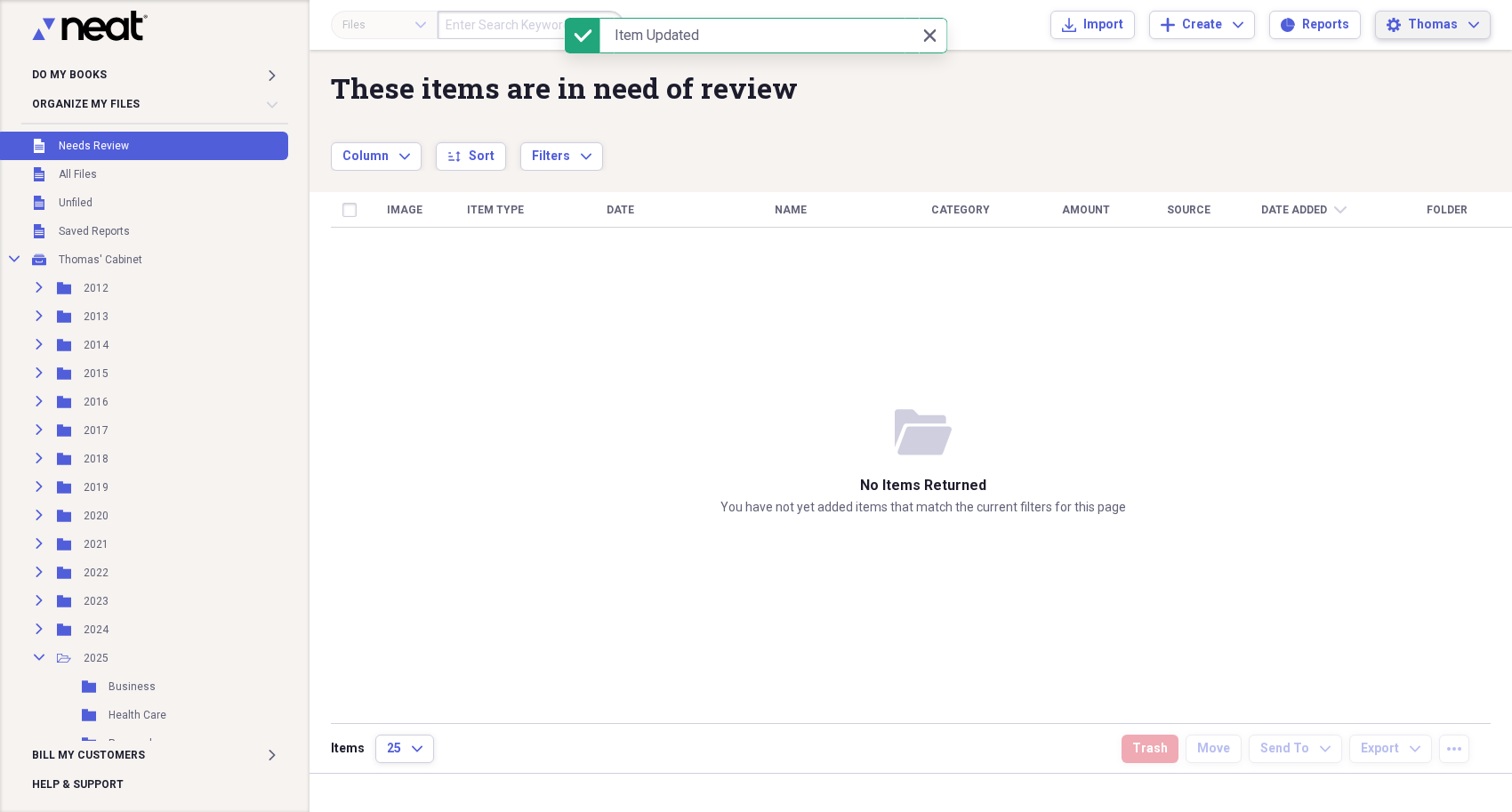 click on "Thomas" at bounding box center (1433, 25) 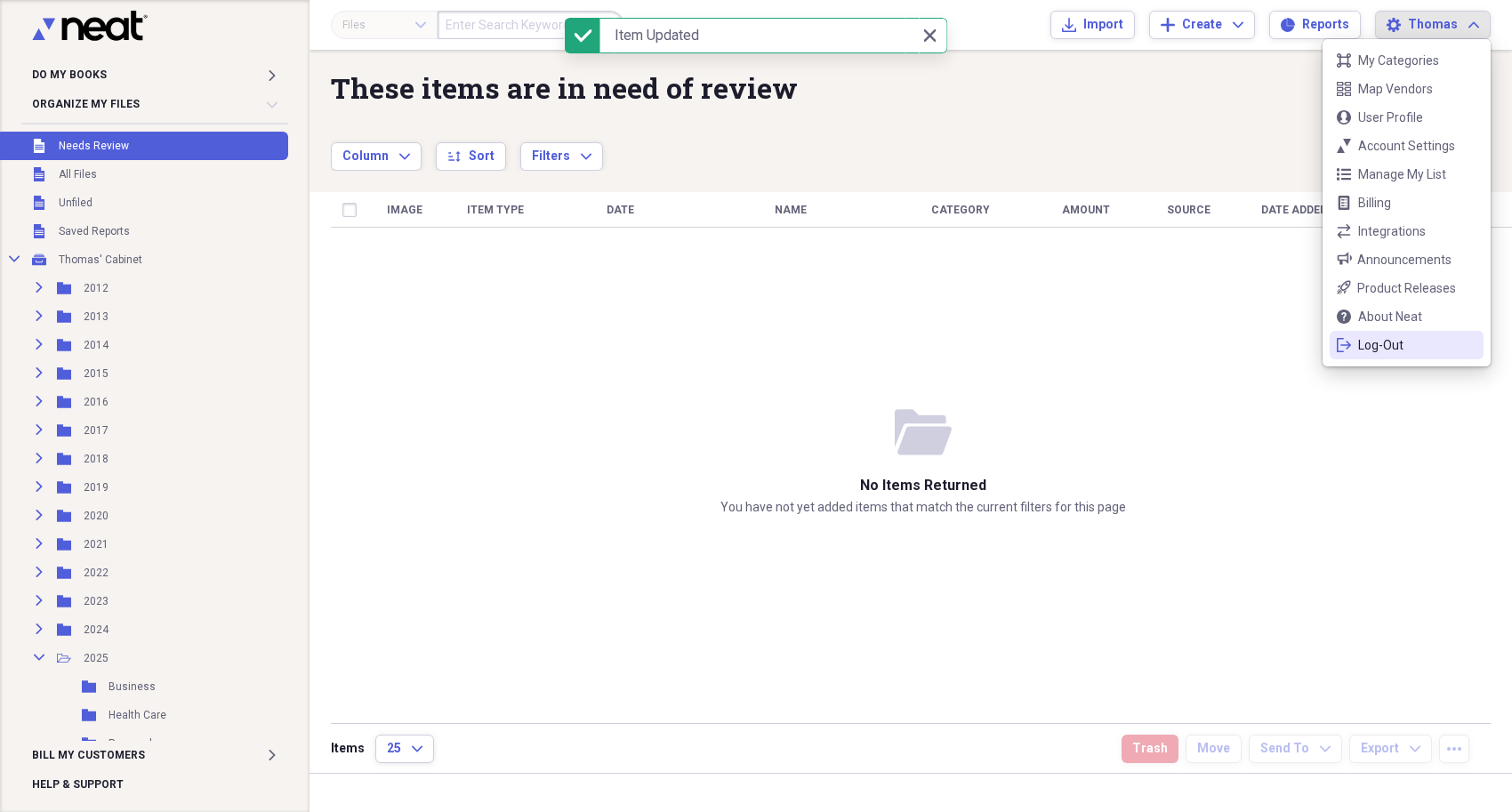 click on "logout" 